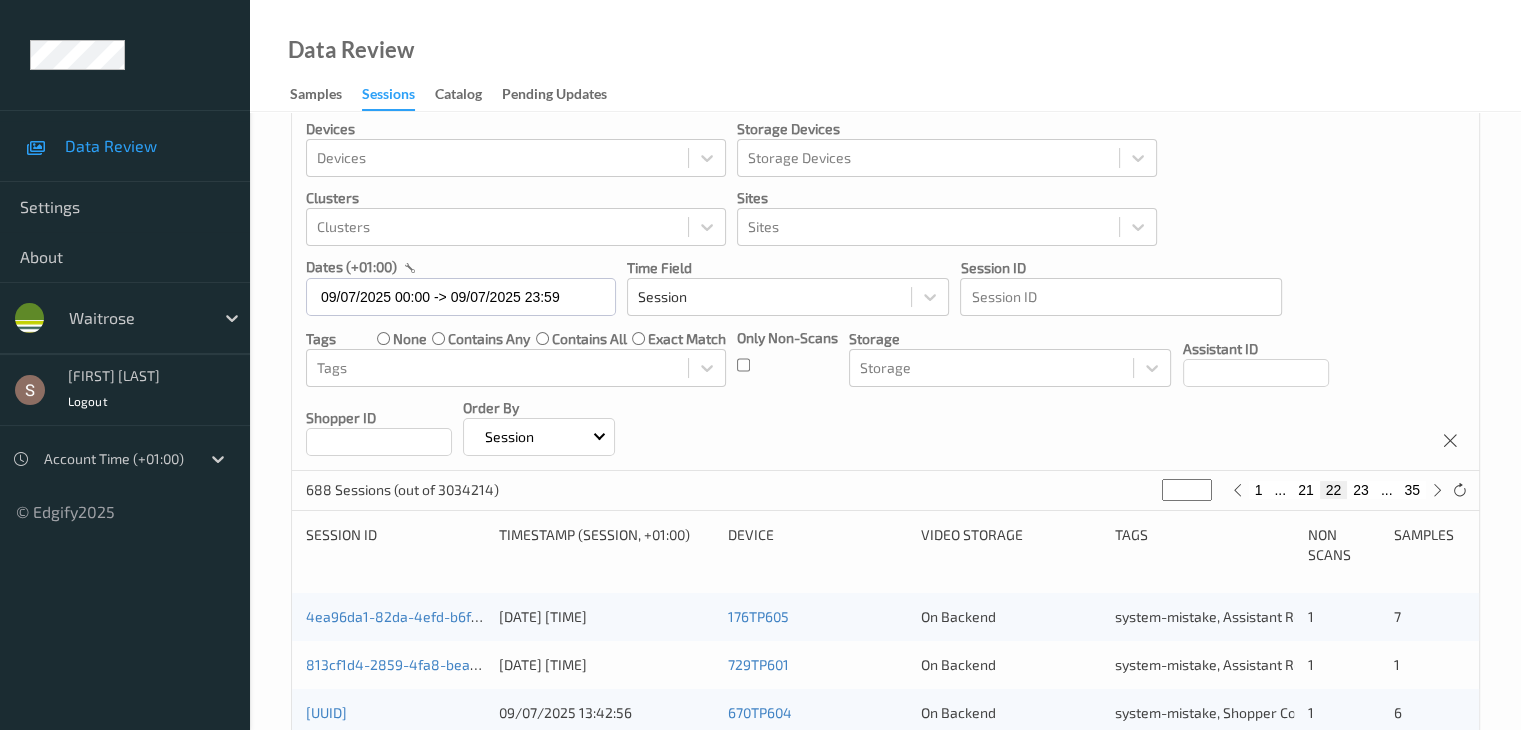 scroll, scrollTop: 0, scrollLeft: 0, axis: both 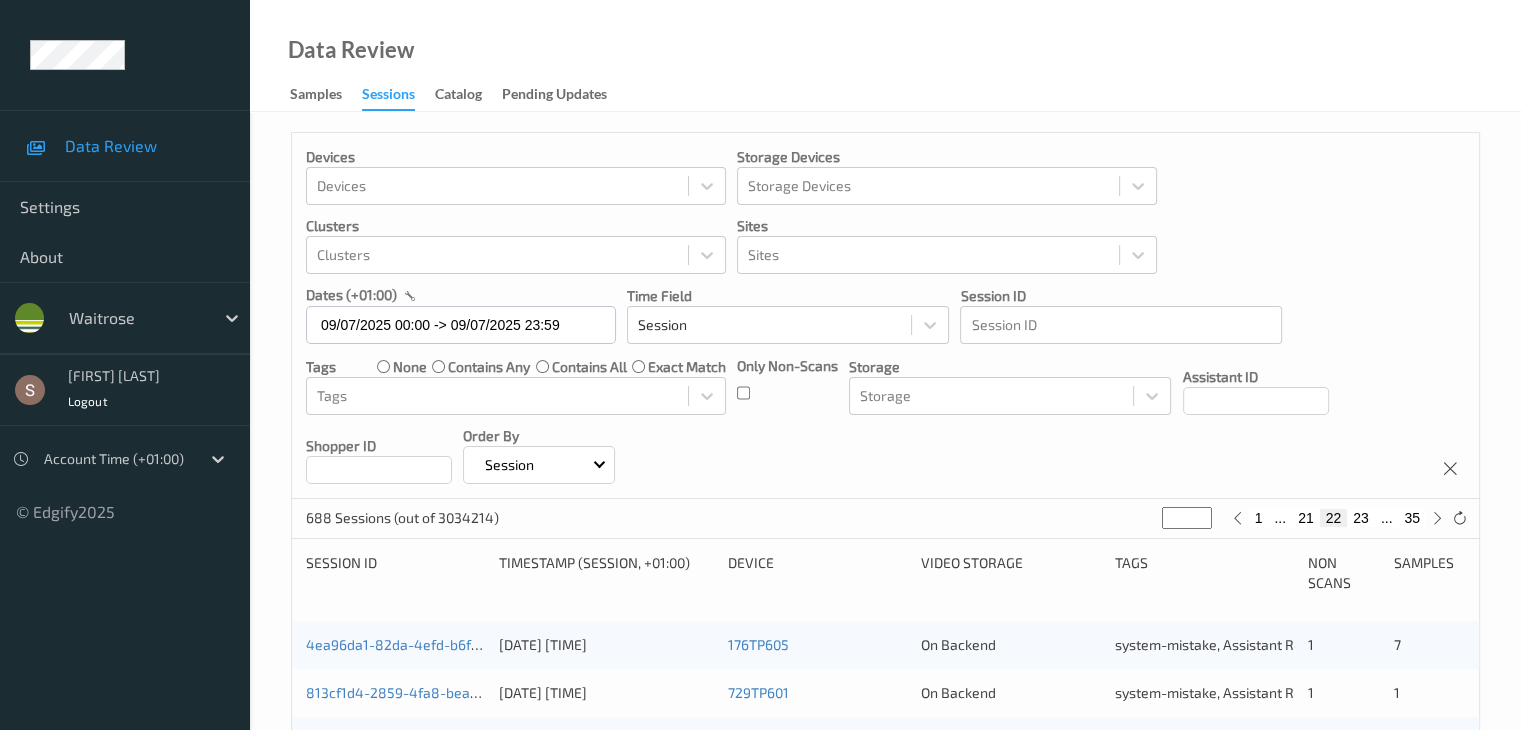 click on "1" at bounding box center (1259, 518) 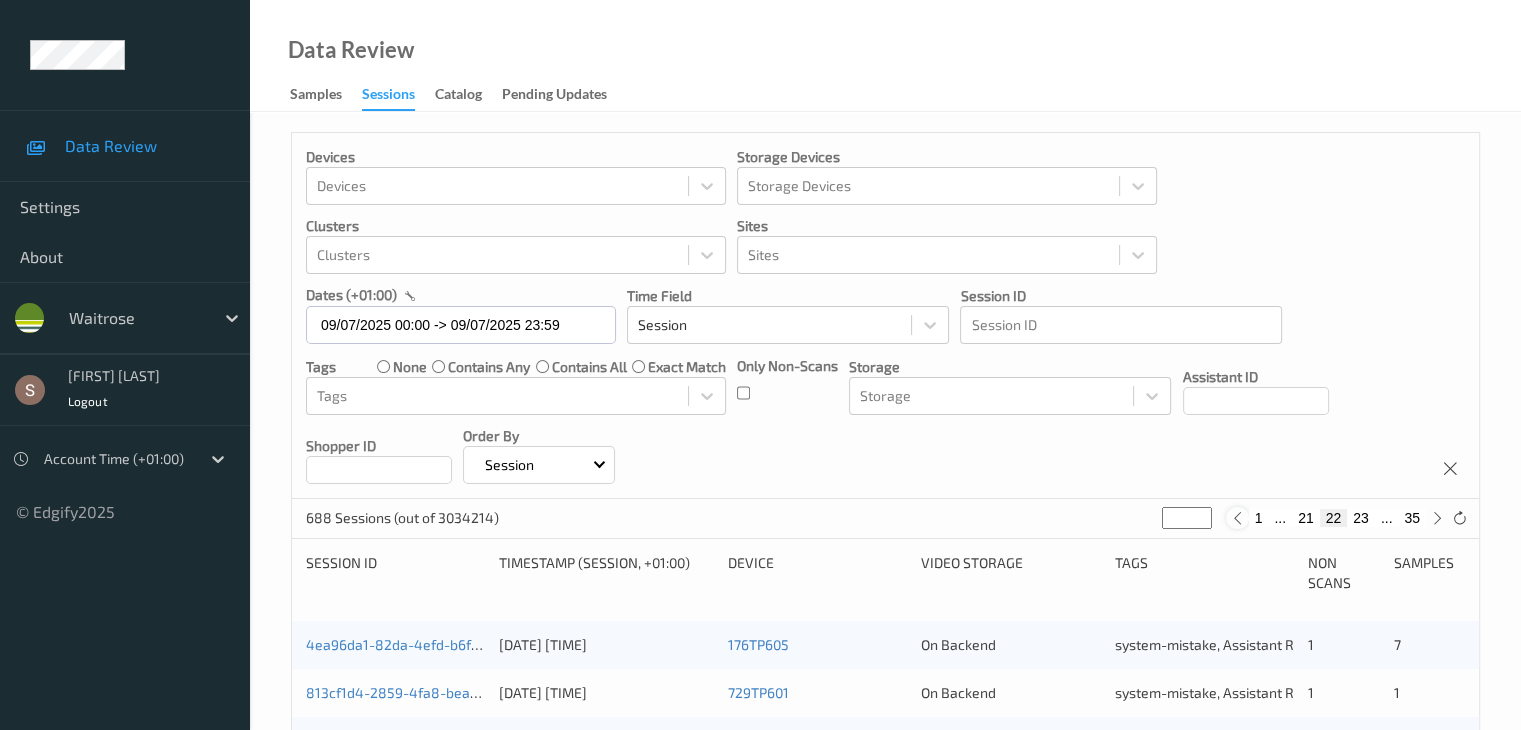 type on "*" 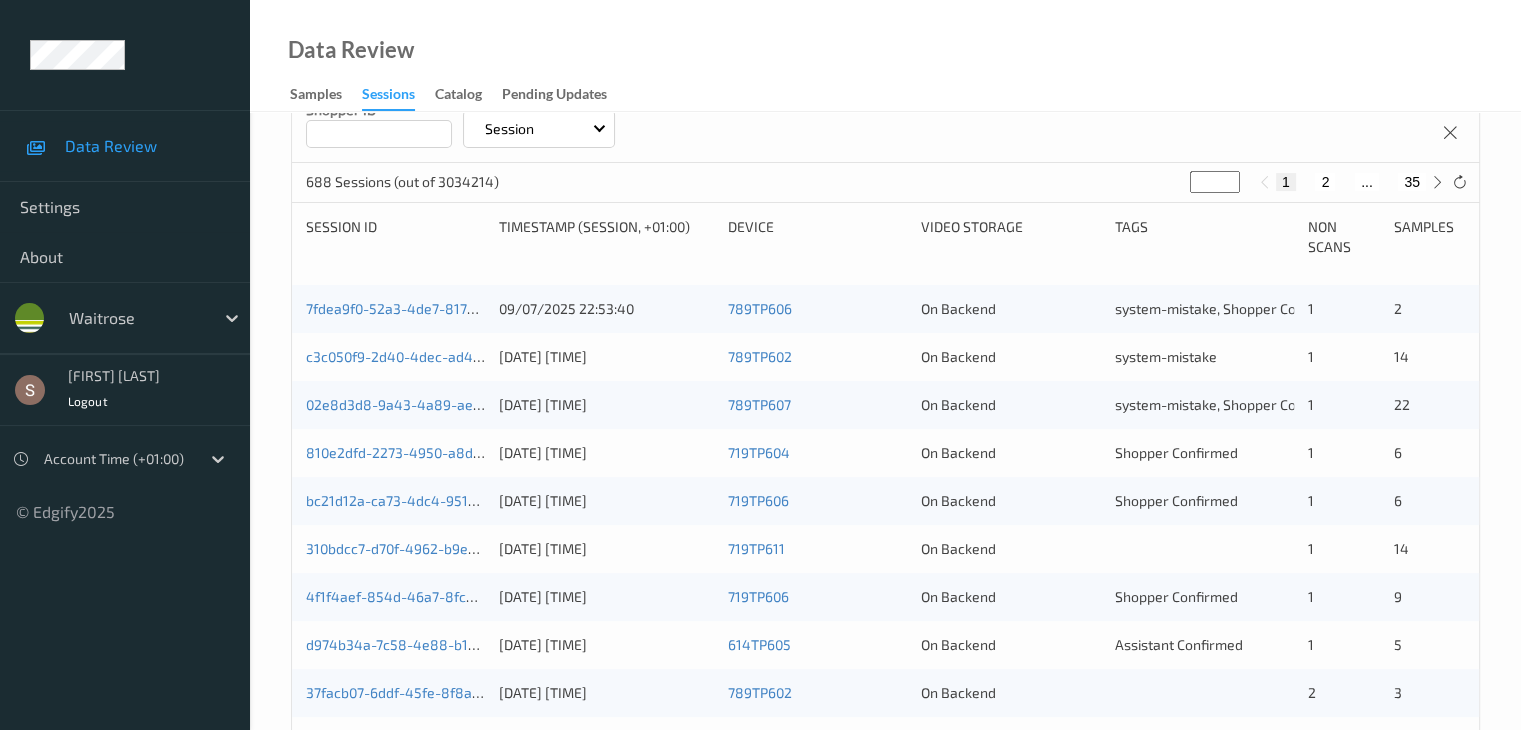 scroll, scrollTop: 332, scrollLeft: 0, axis: vertical 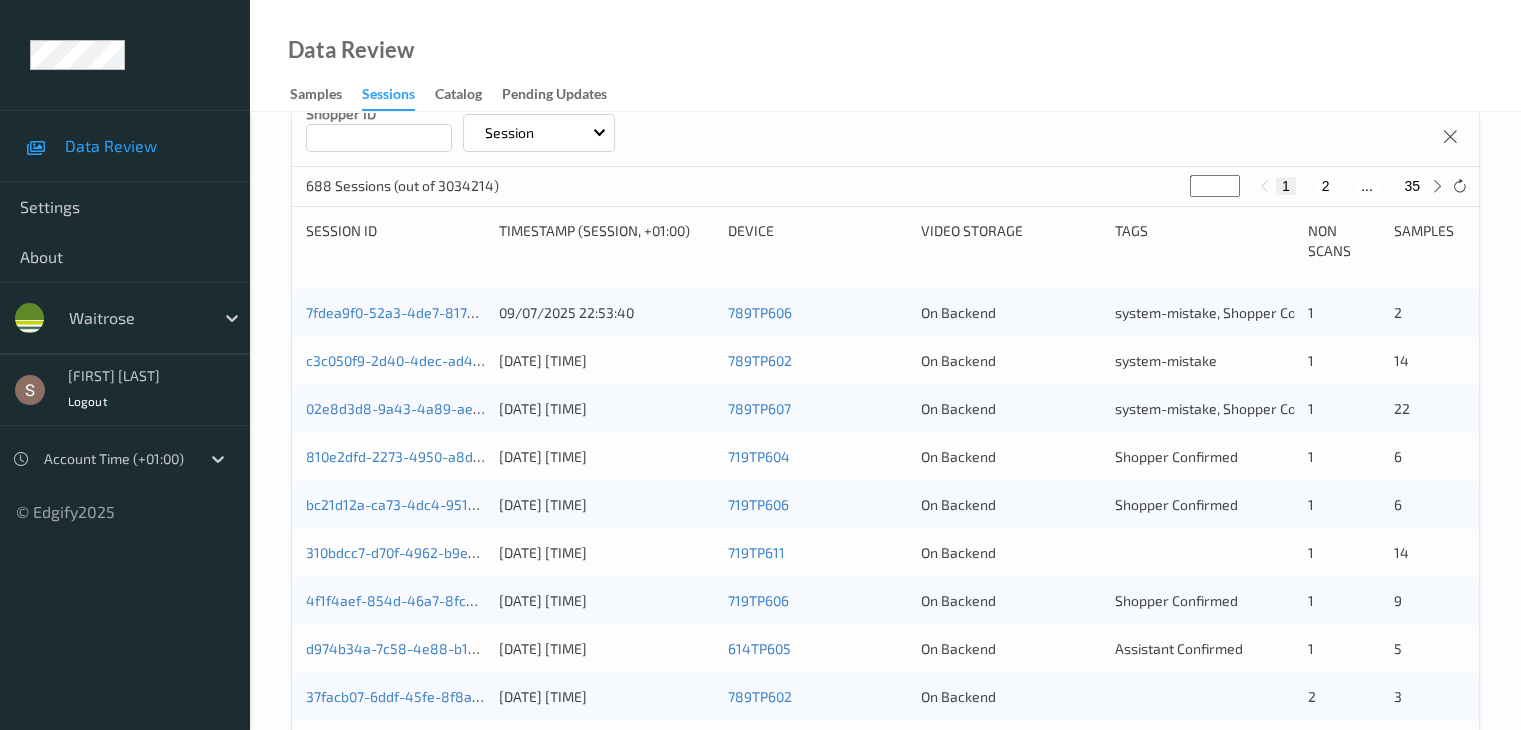 click on "2" at bounding box center [1325, 186] 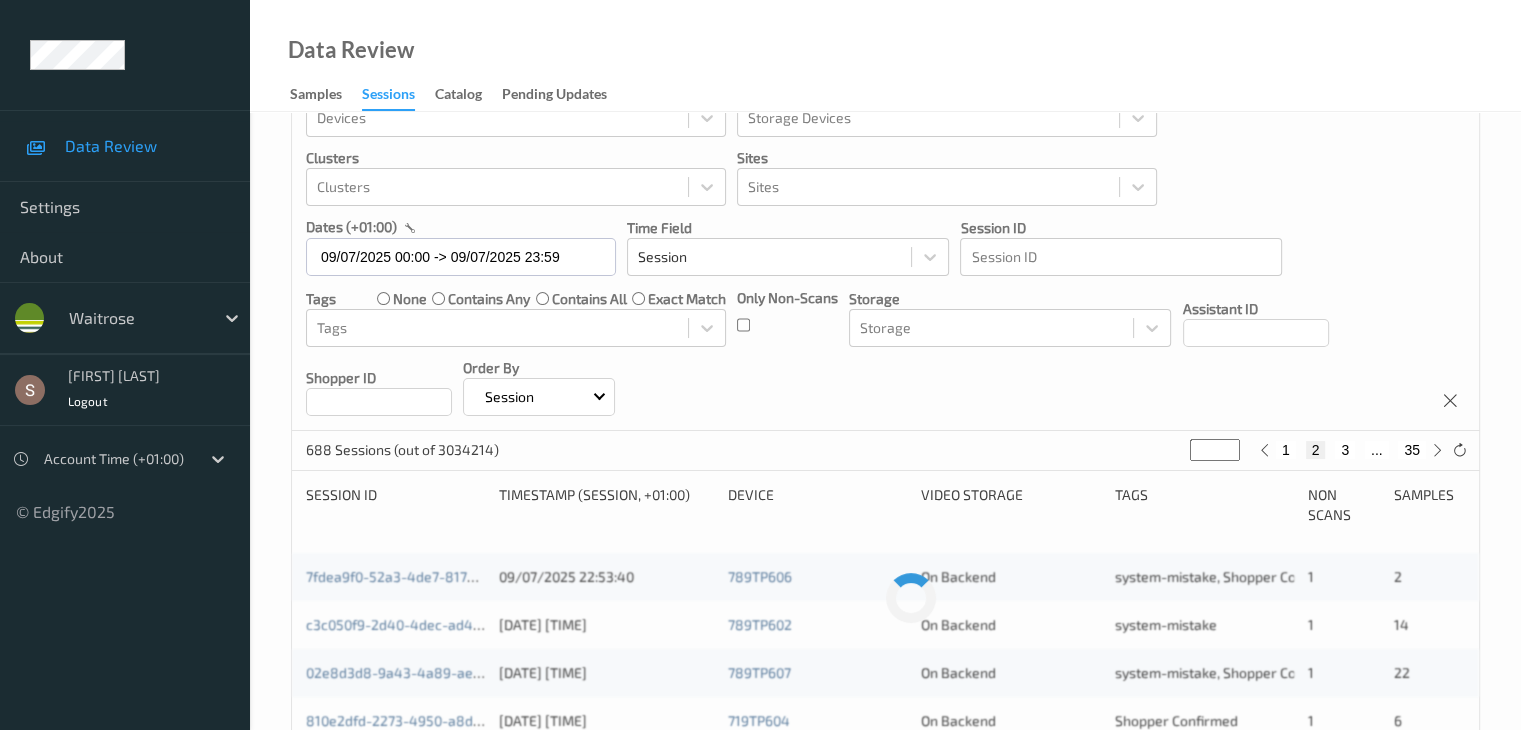 scroll, scrollTop: 0, scrollLeft: 0, axis: both 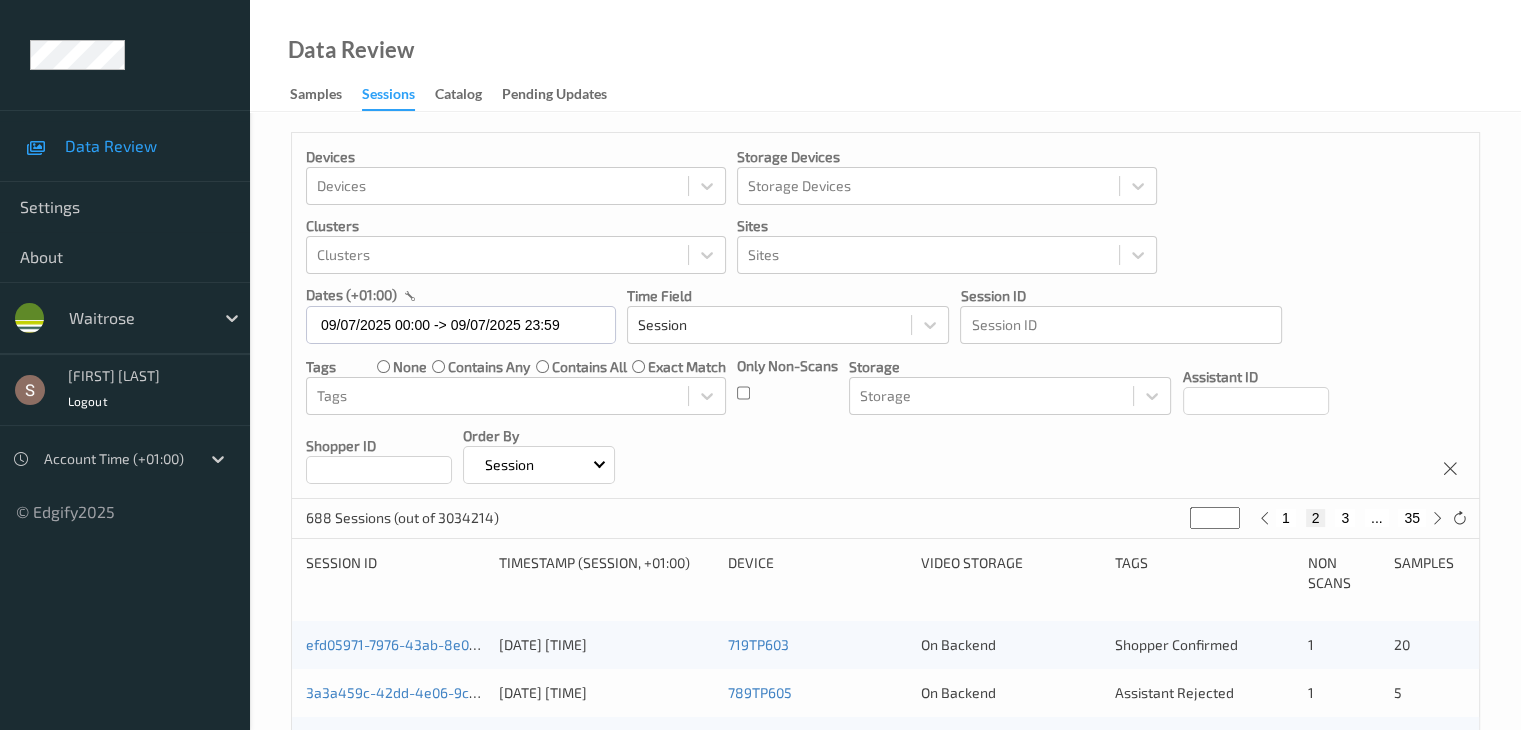click on "3" at bounding box center (1345, 518) 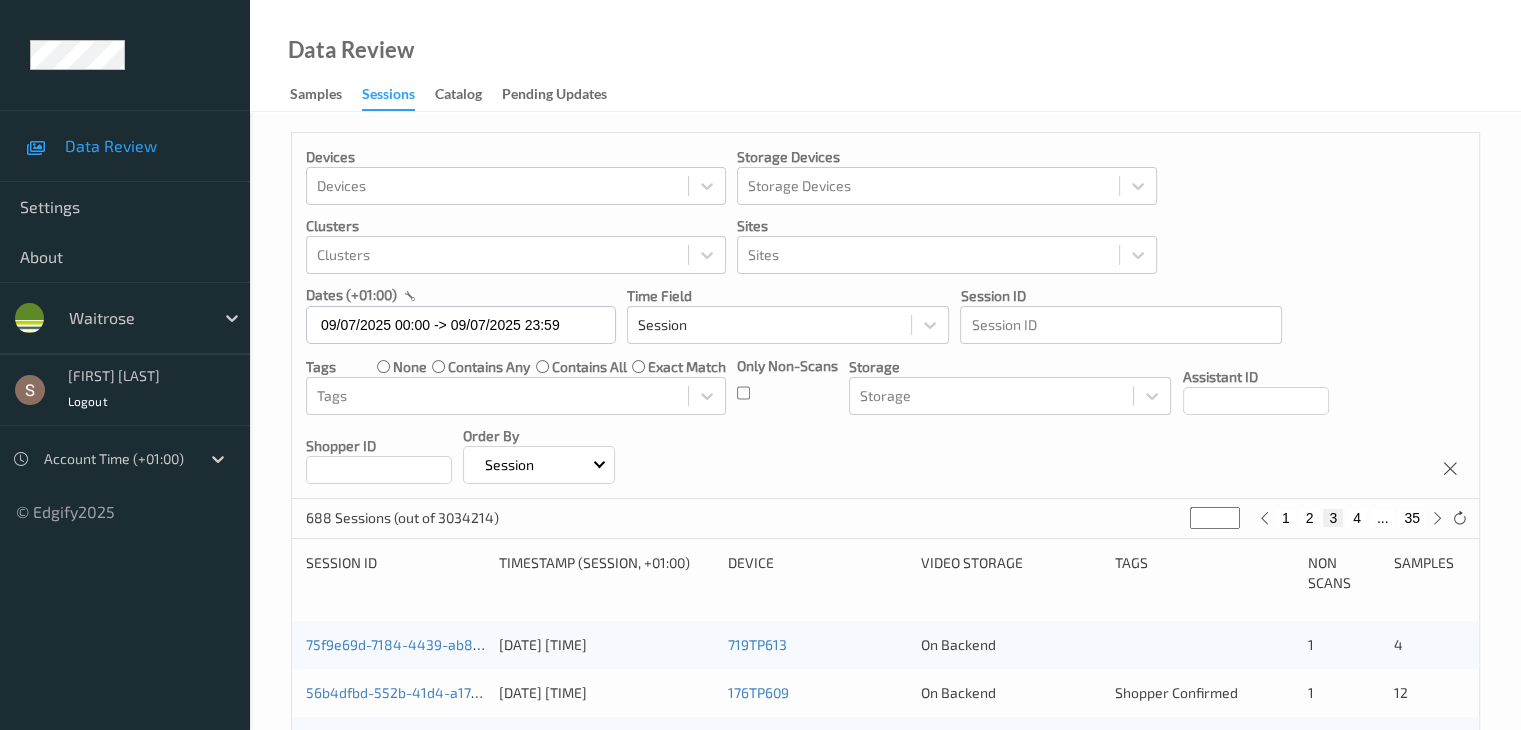 click on "4" at bounding box center (1357, 518) 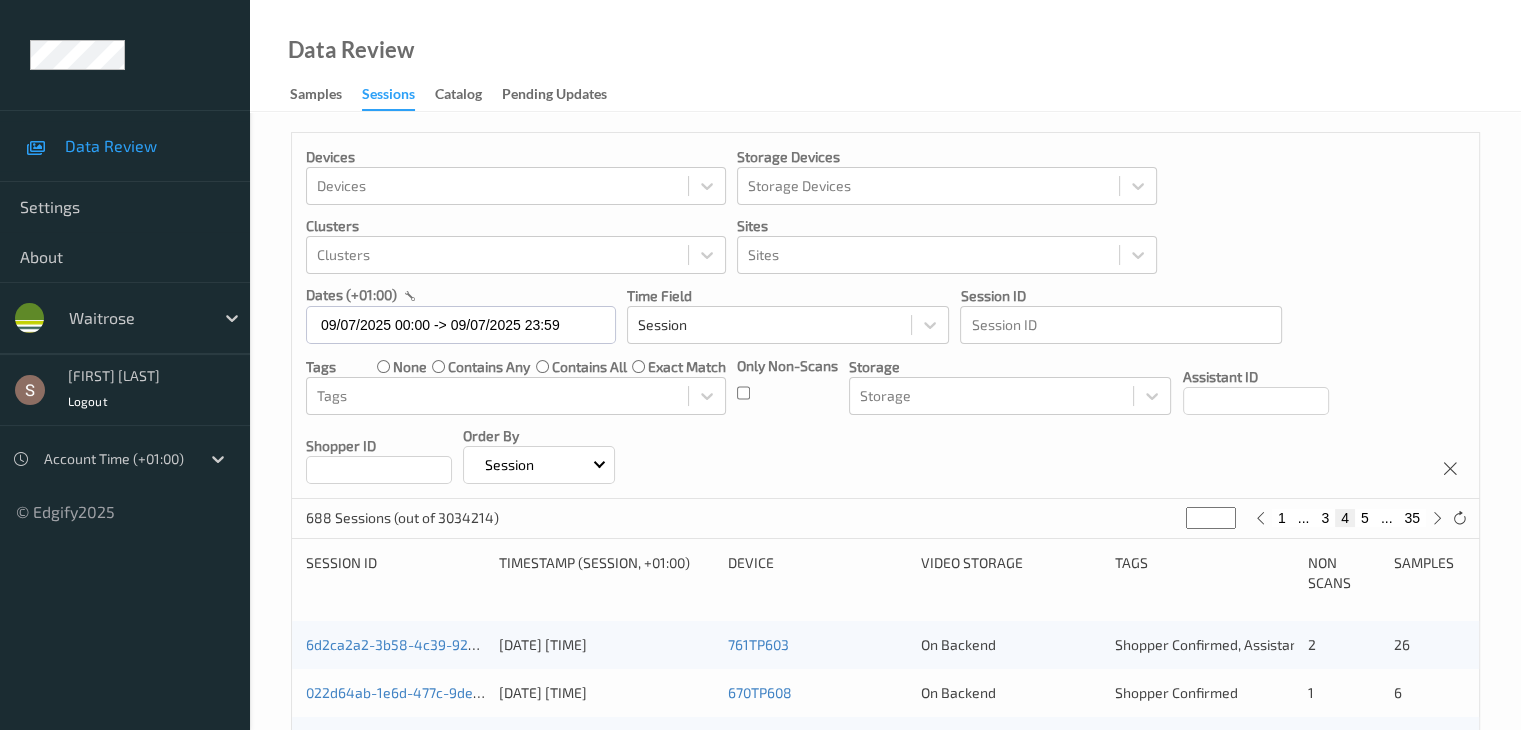 click on "5" at bounding box center [1365, 518] 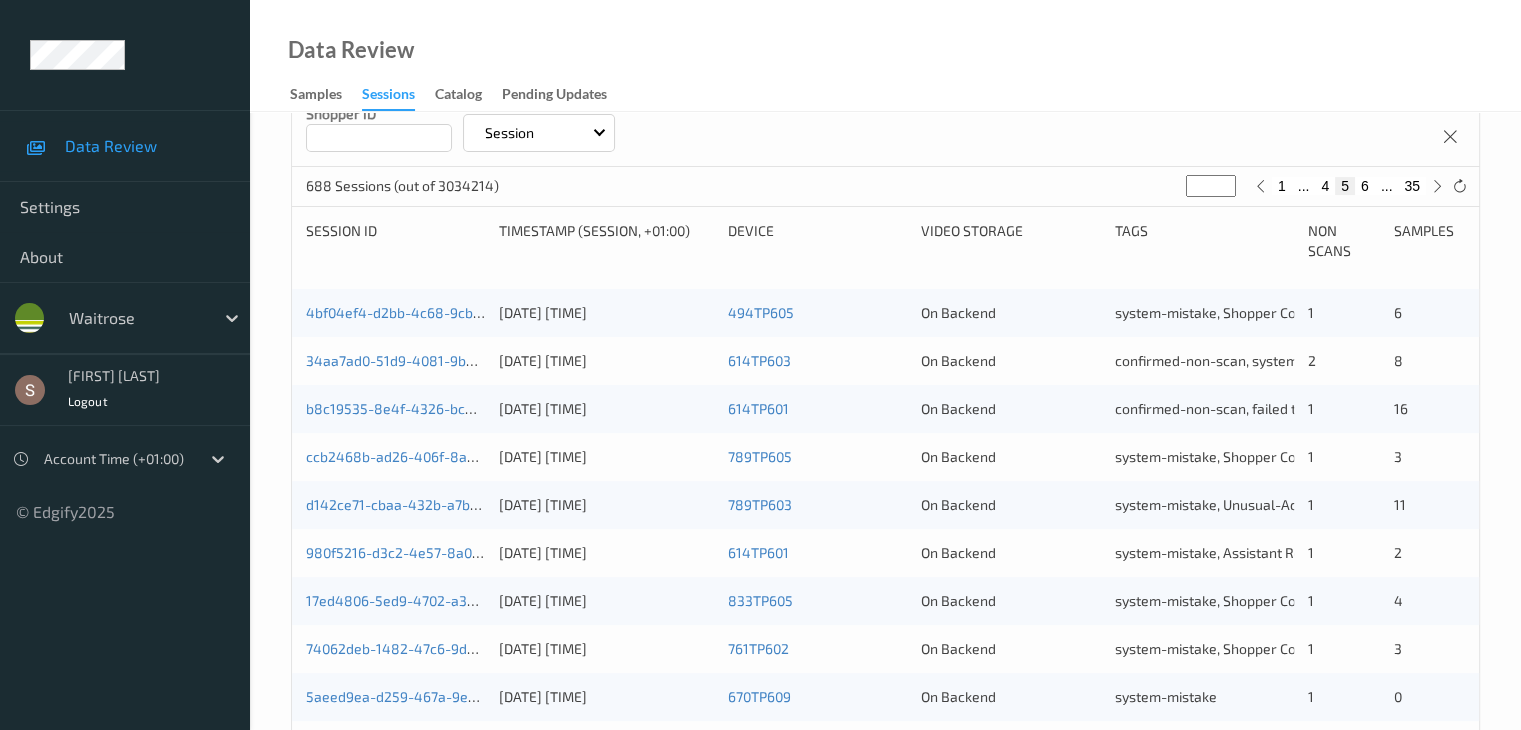 click on "6" at bounding box center (1365, 186) 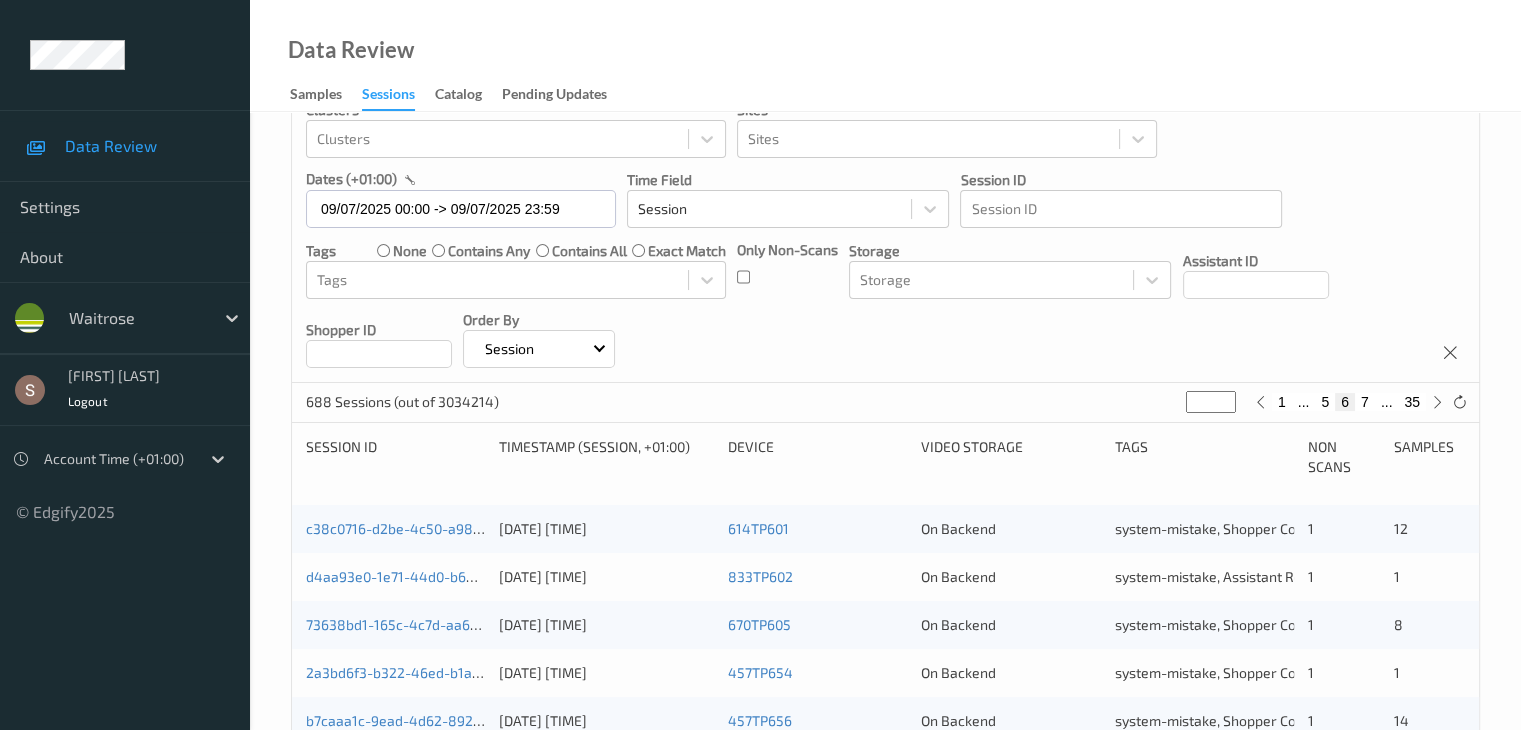 scroll, scrollTop: 0, scrollLeft: 0, axis: both 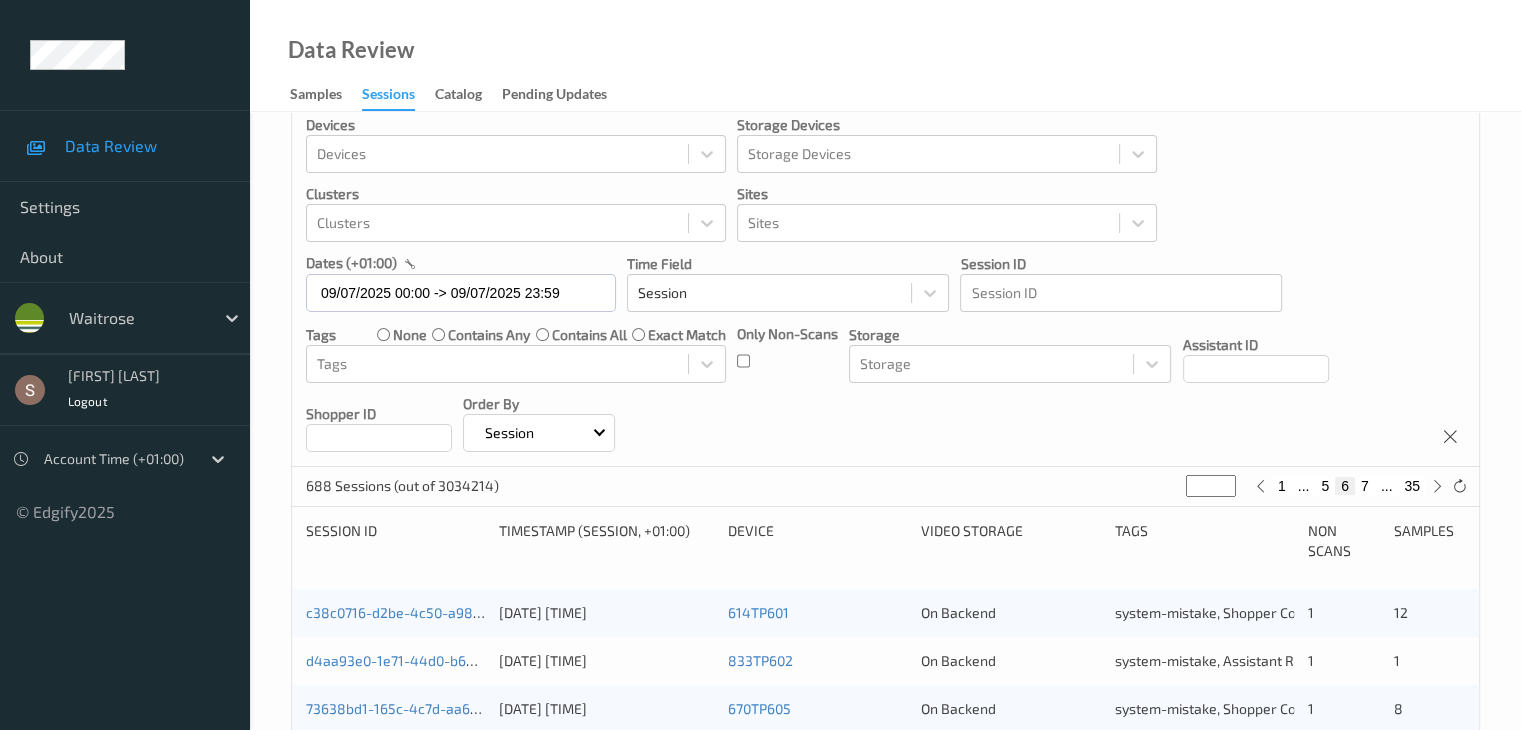 click on "7" at bounding box center (1365, 486) 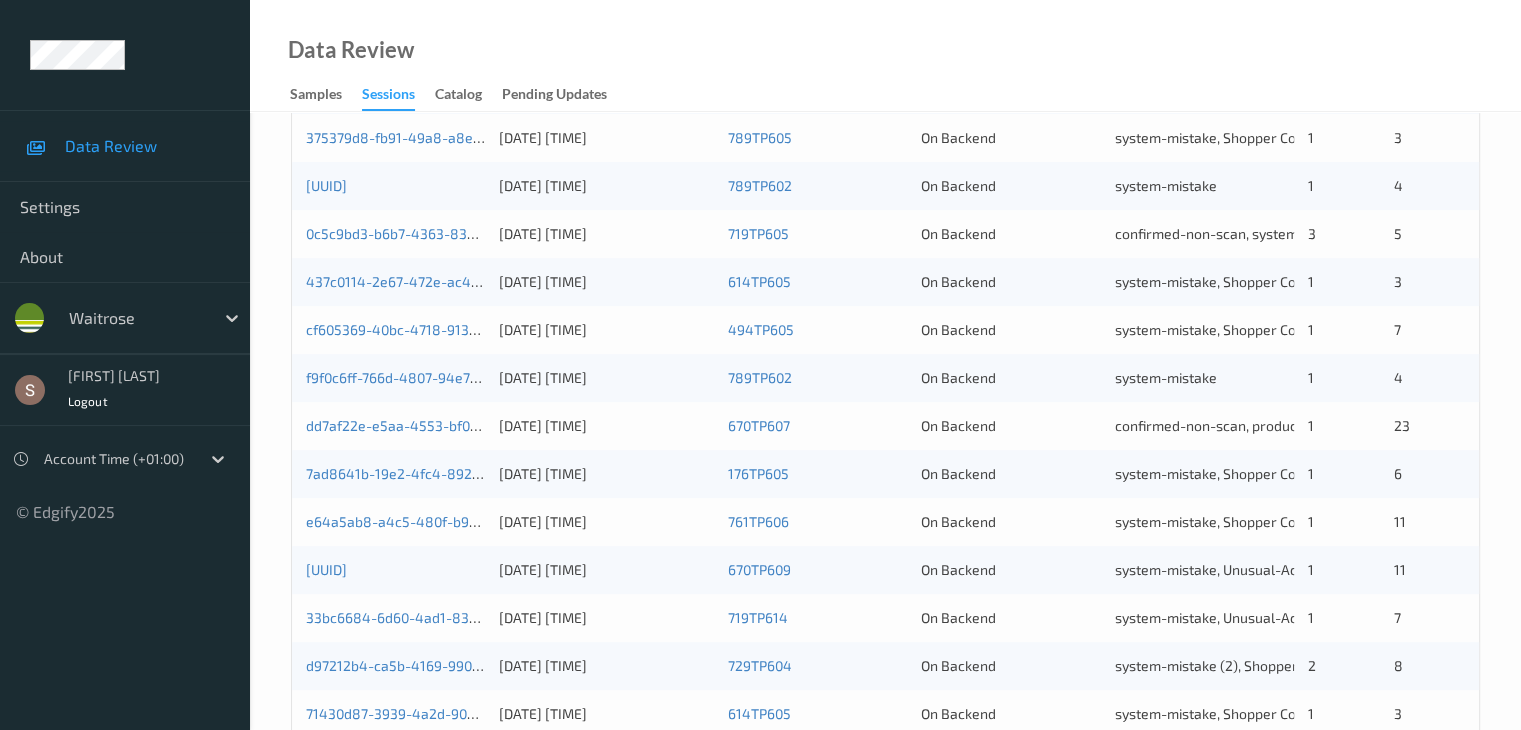 scroll, scrollTop: 332, scrollLeft: 0, axis: vertical 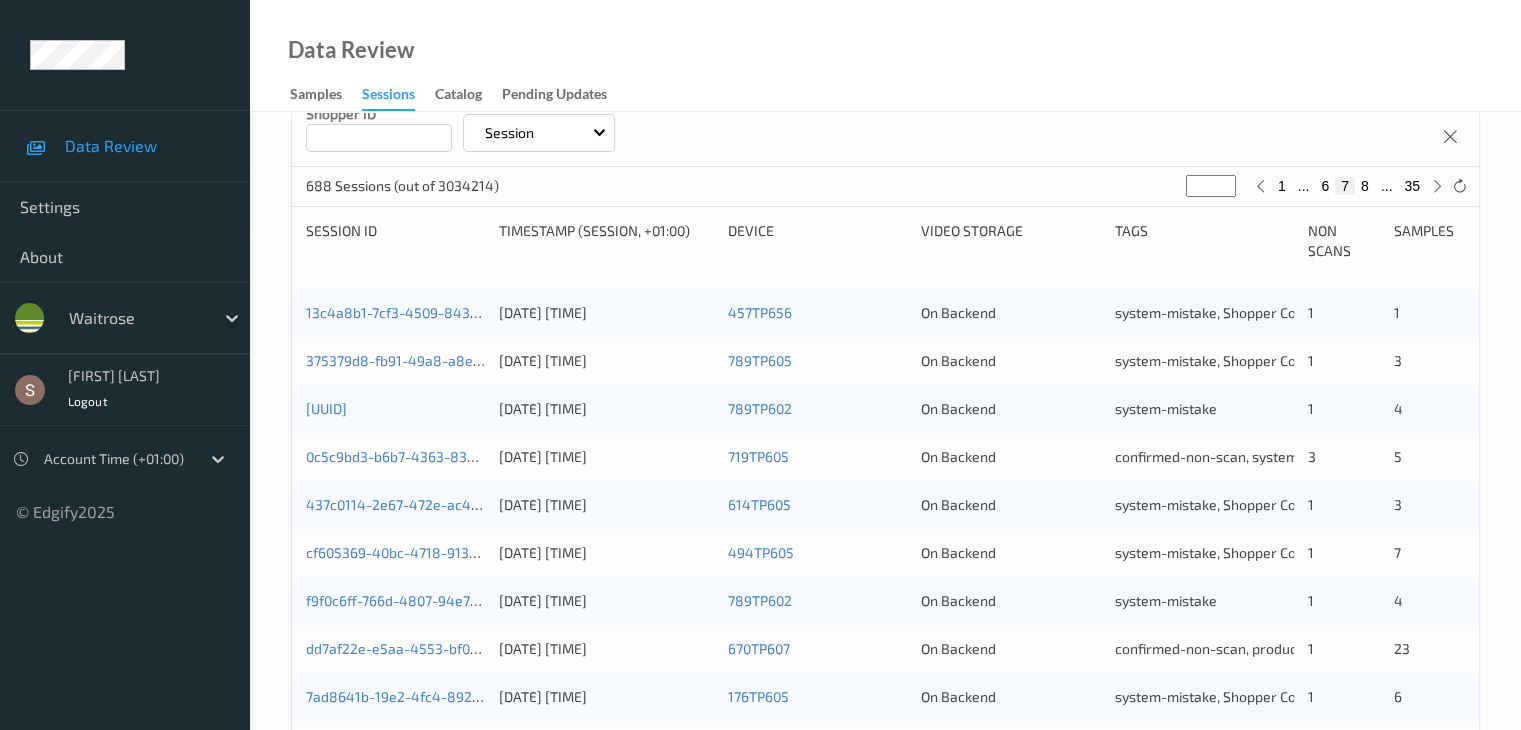 click on "1" at bounding box center [1282, 186] 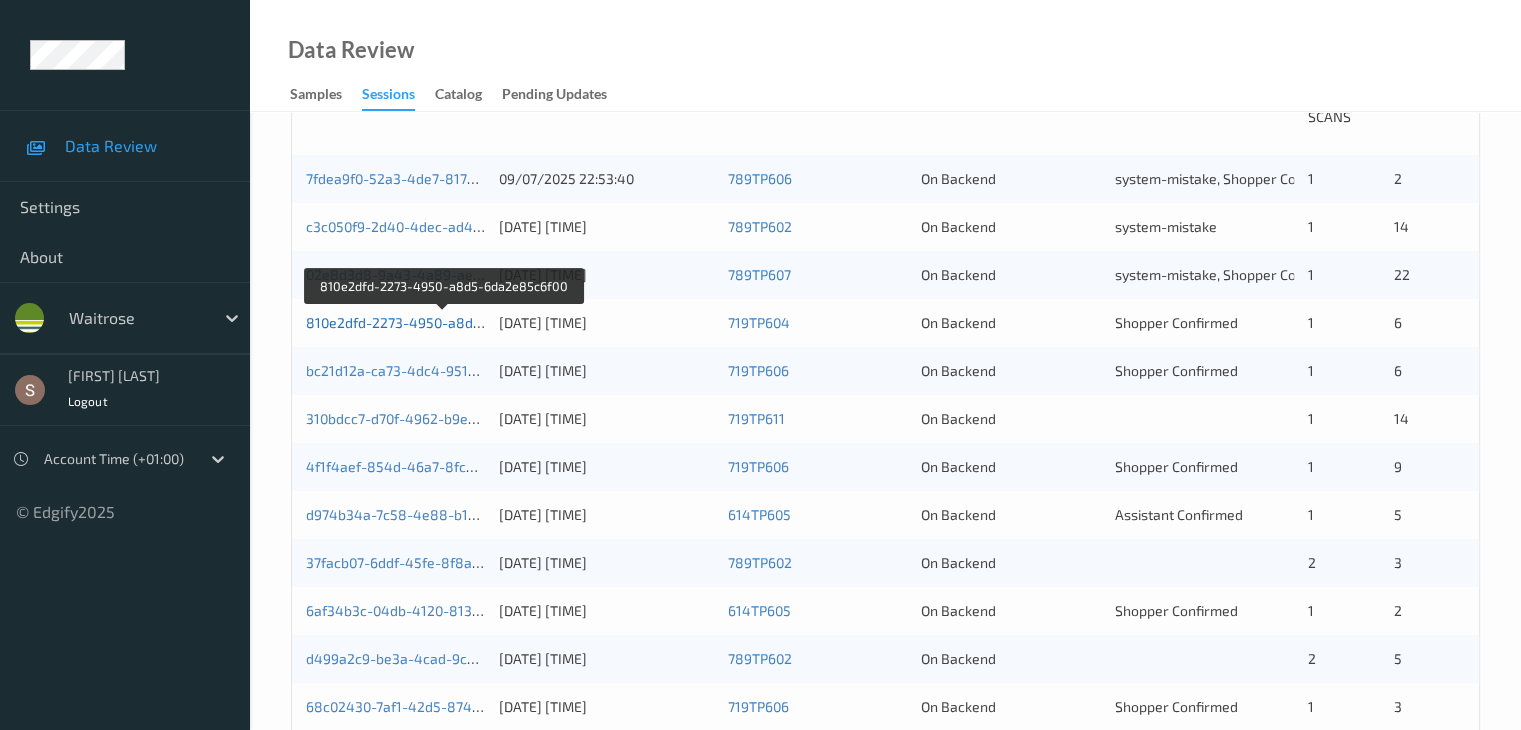 scroll, scrollTop: 500, scrollLeft: 0, axis: vertical 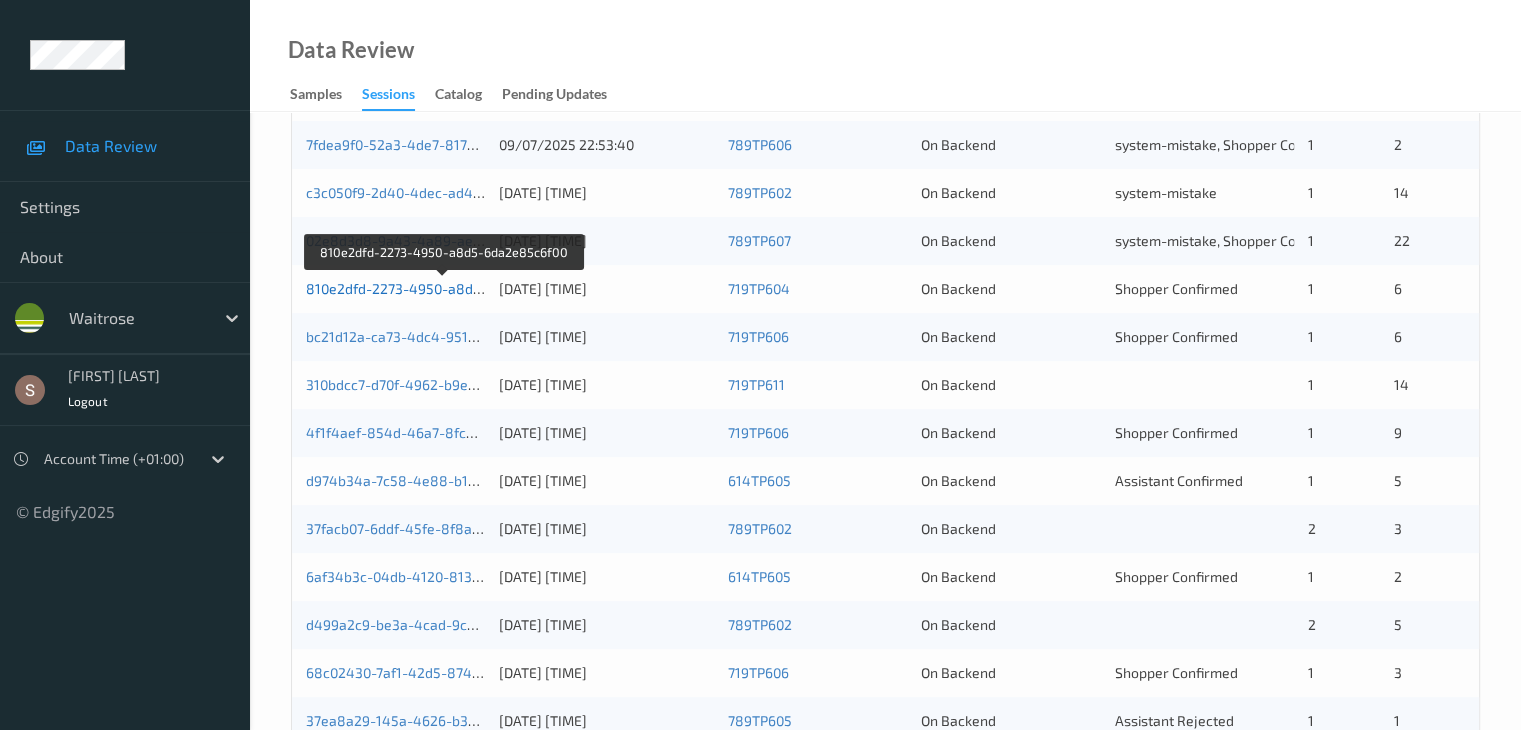 click on "810e2dfd-2273-4950-a8d5-6da2e85c6f00" at bounding box center [443, 288] 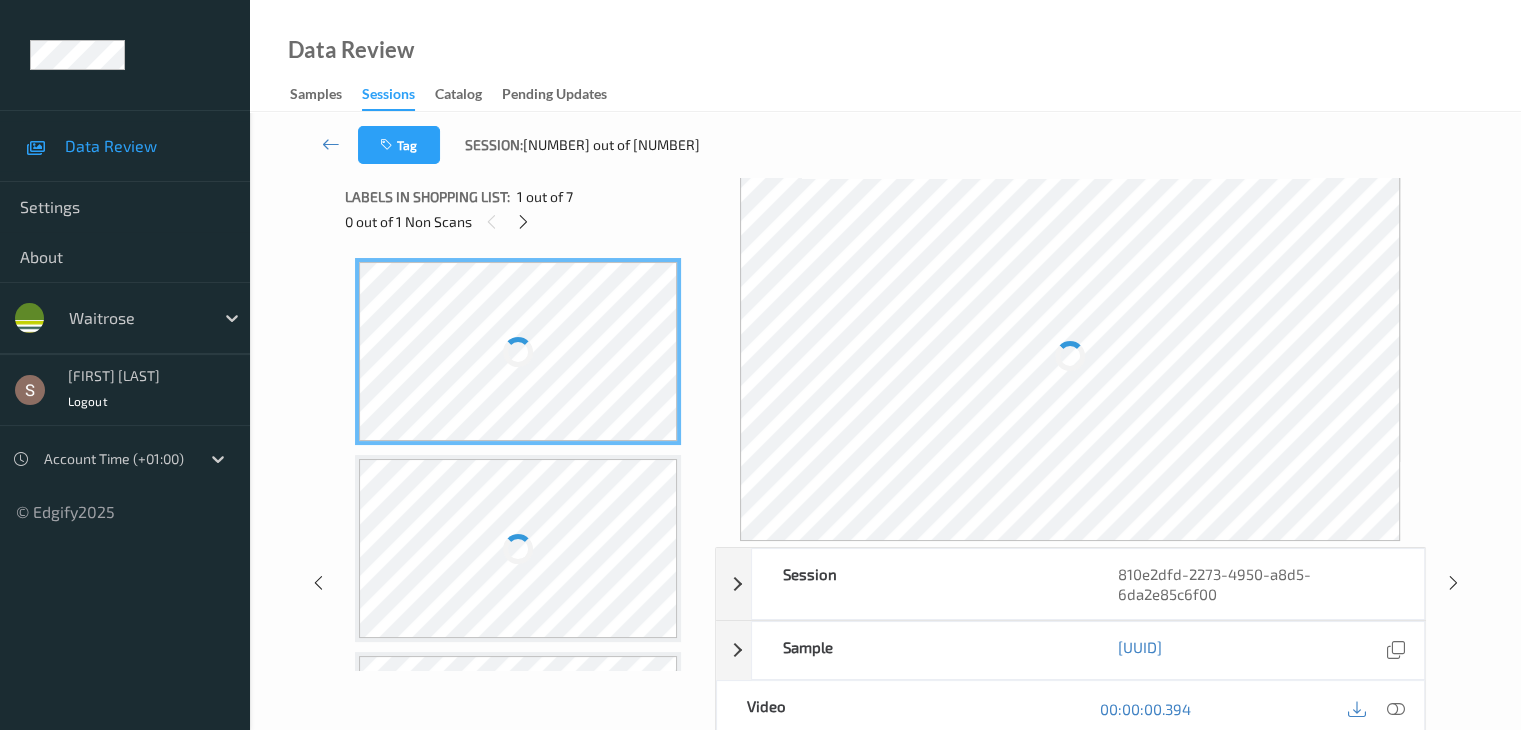 scroll, scrollTop: 0, scrollLeft: 0, axis: both 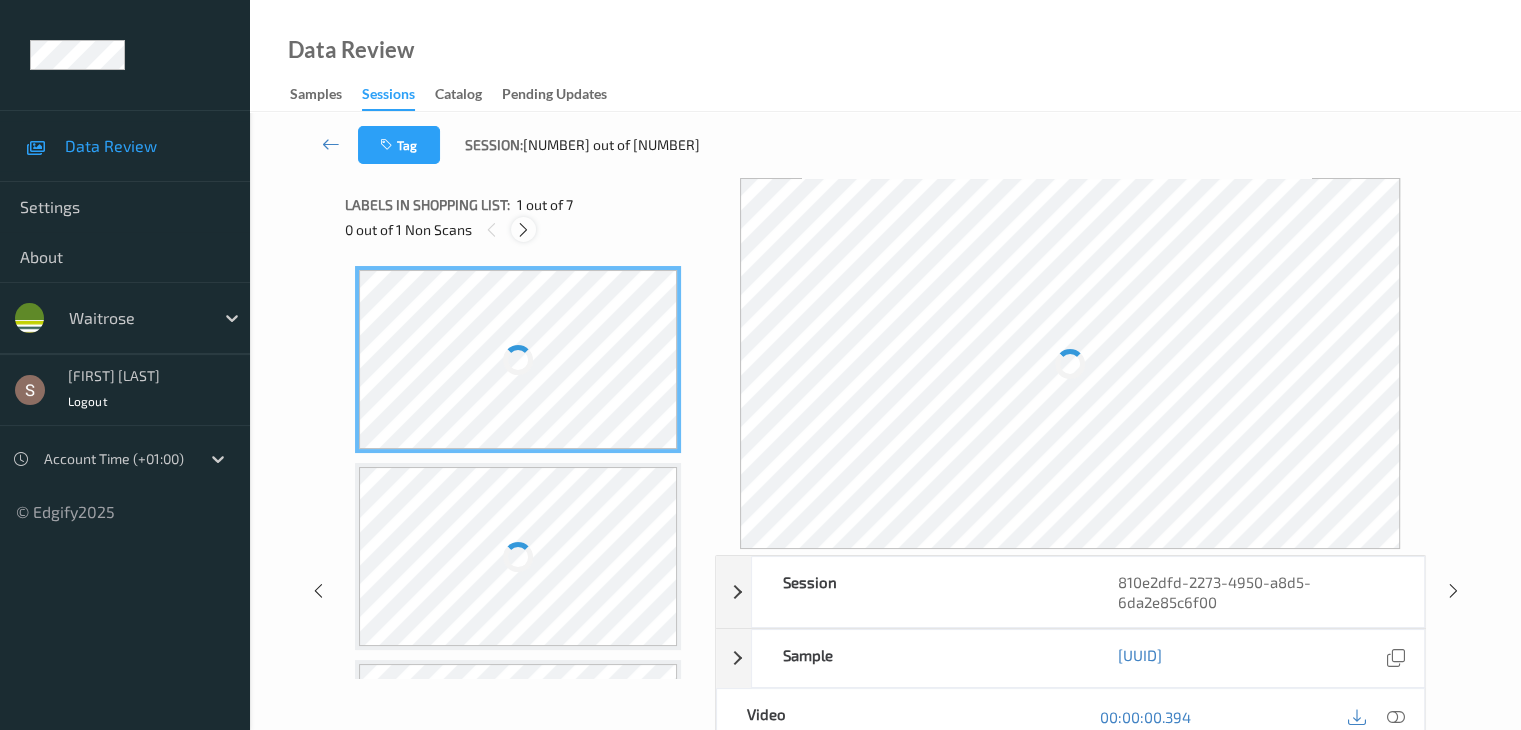click at bounding box center (523, 230) 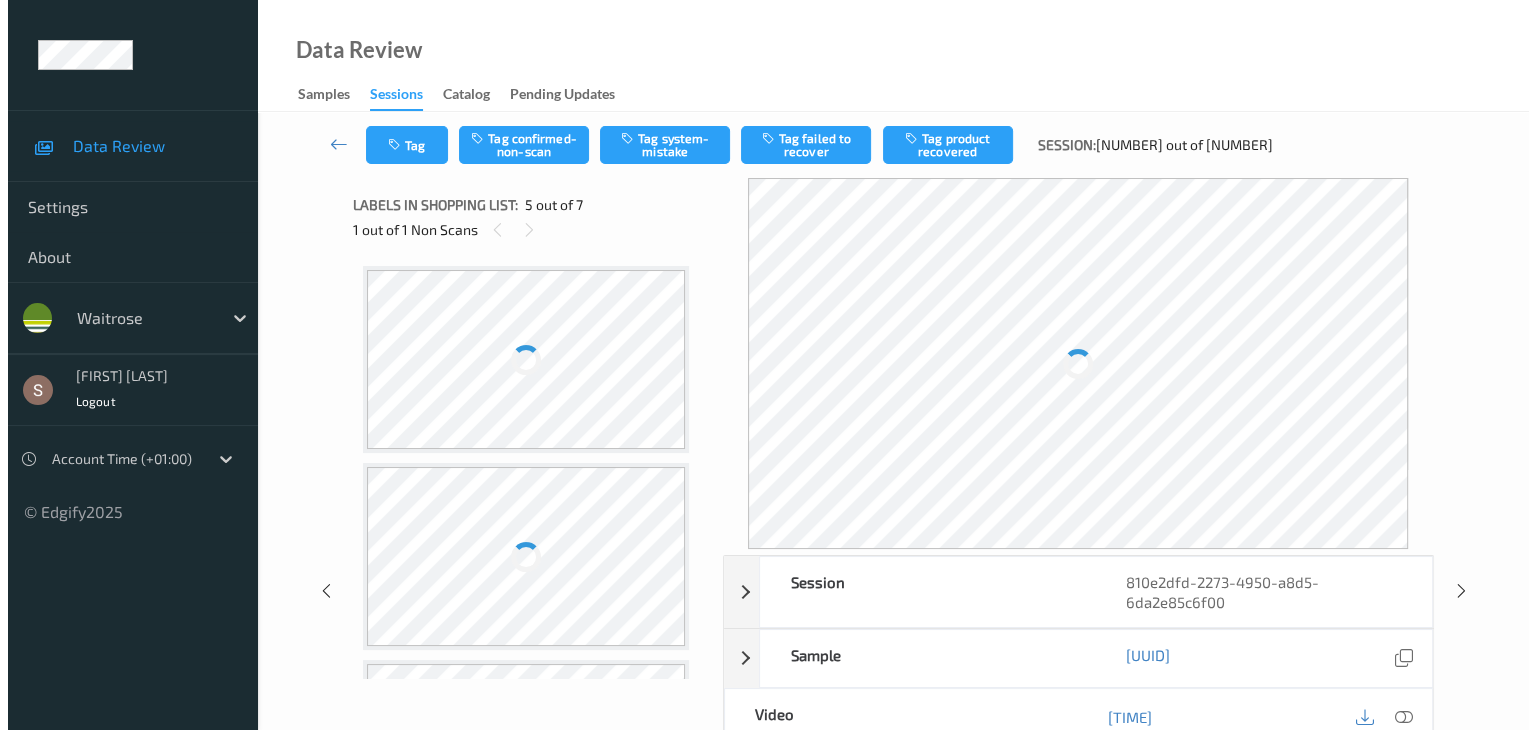 scroll, scrollTop: 664, scrollLeft: 0, axis: vertical 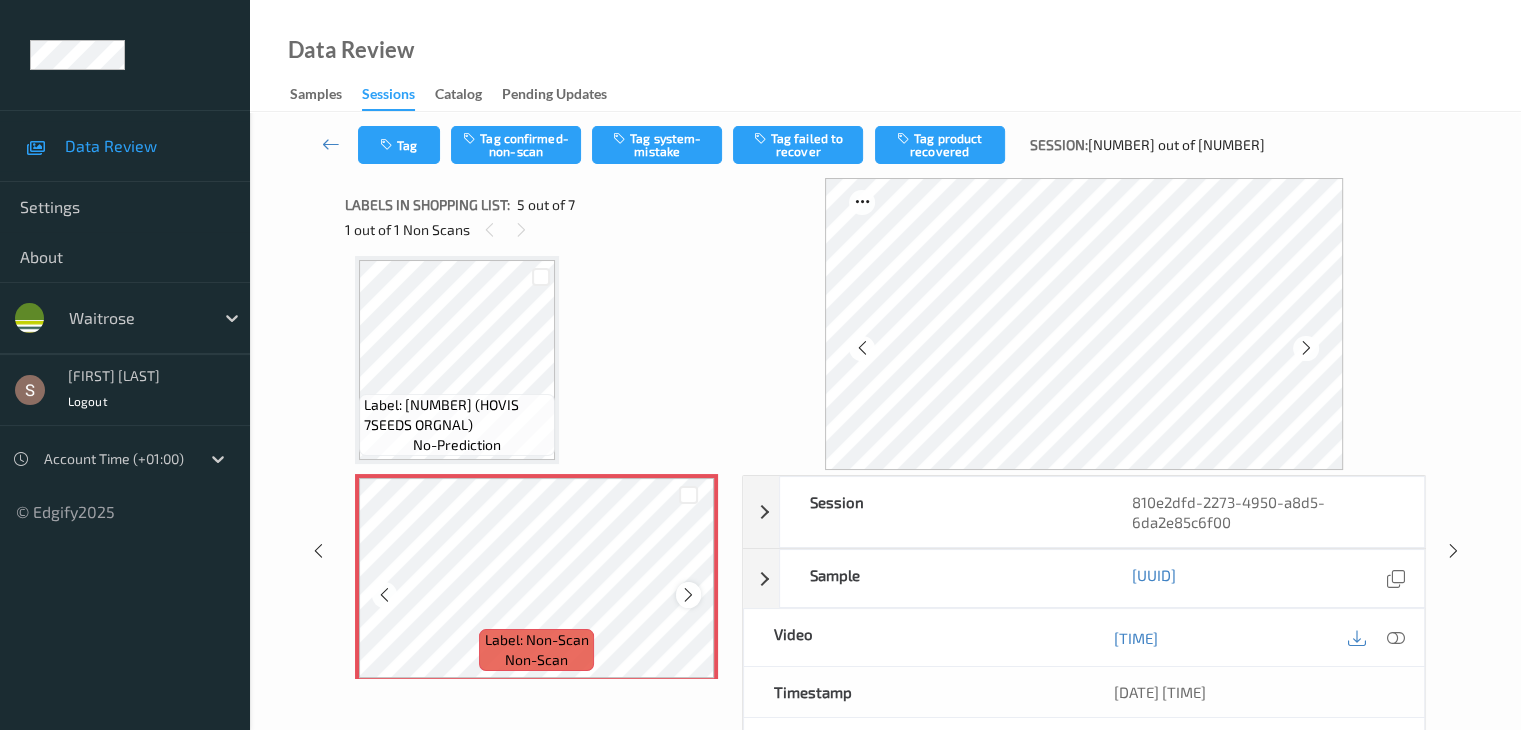click at bounding box center (688, 595) 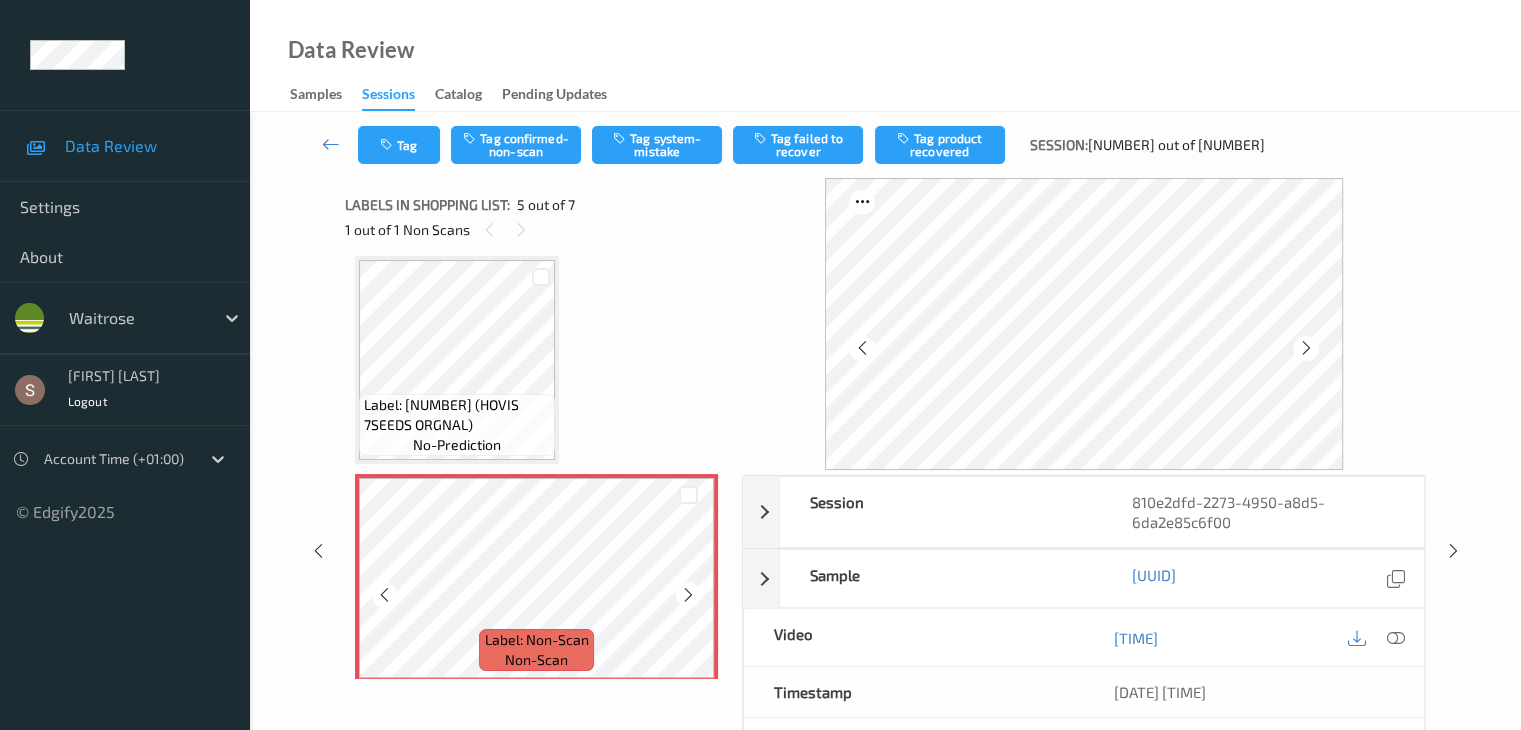 click at bounding box center (688, 595) 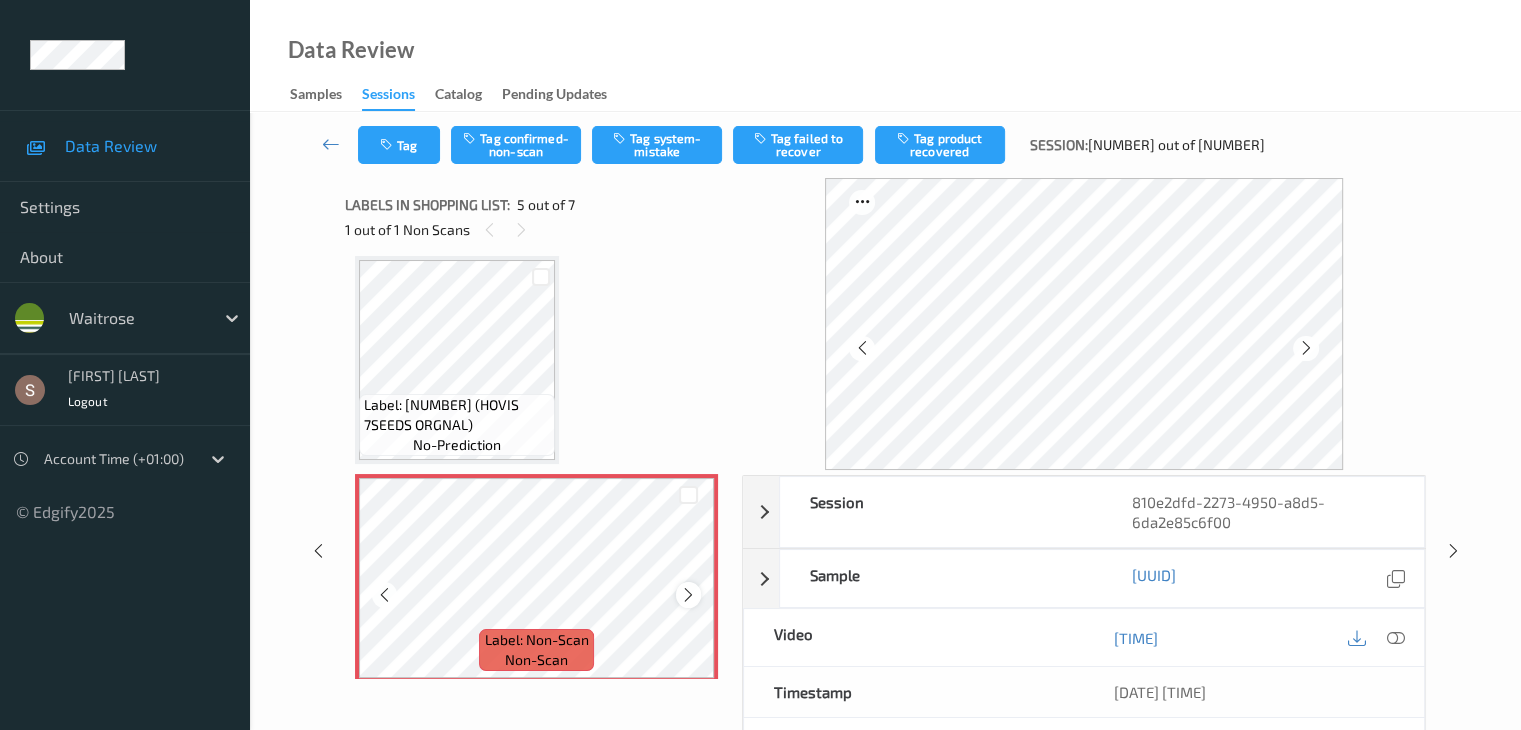 click at bounding box center [688, 595] 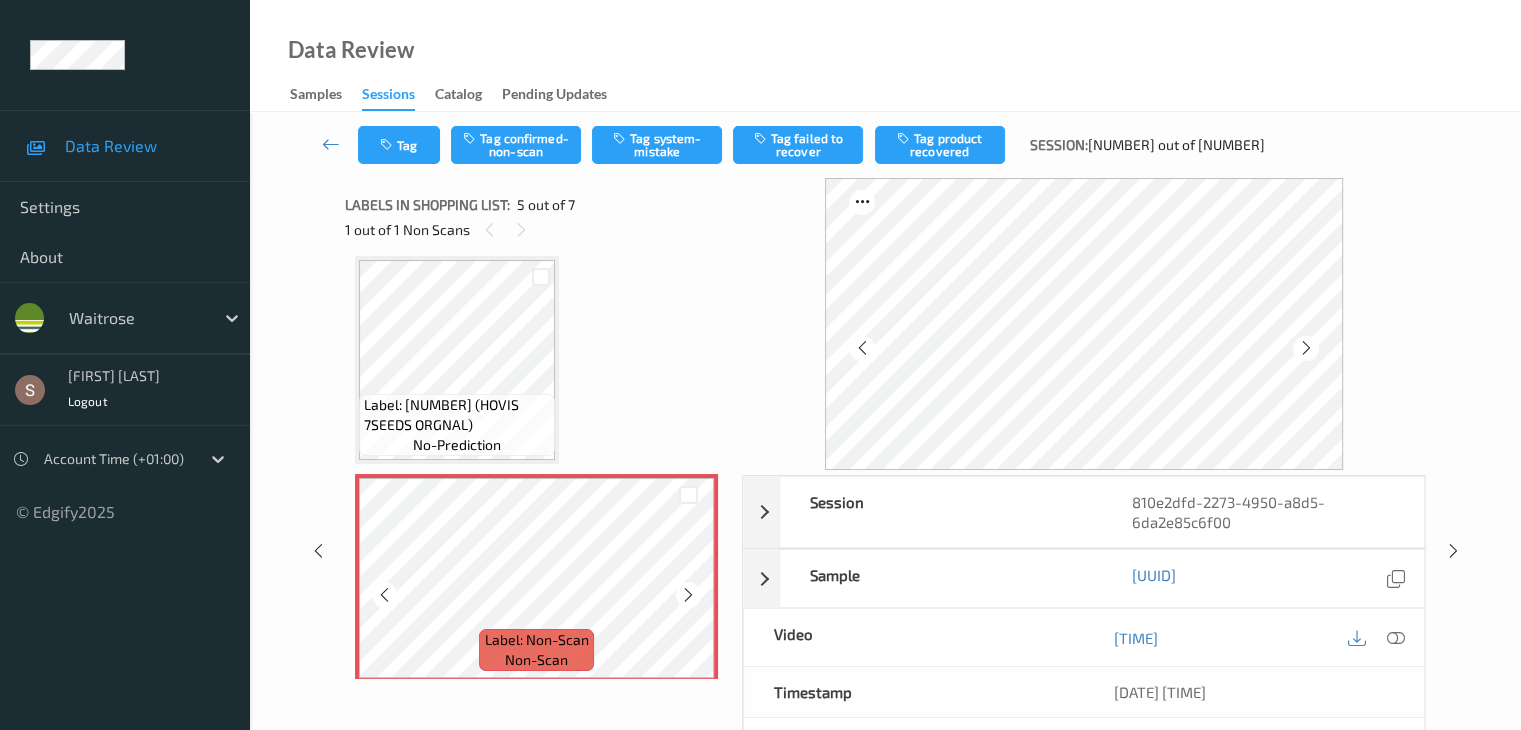 click at bounding box center (688, 595) 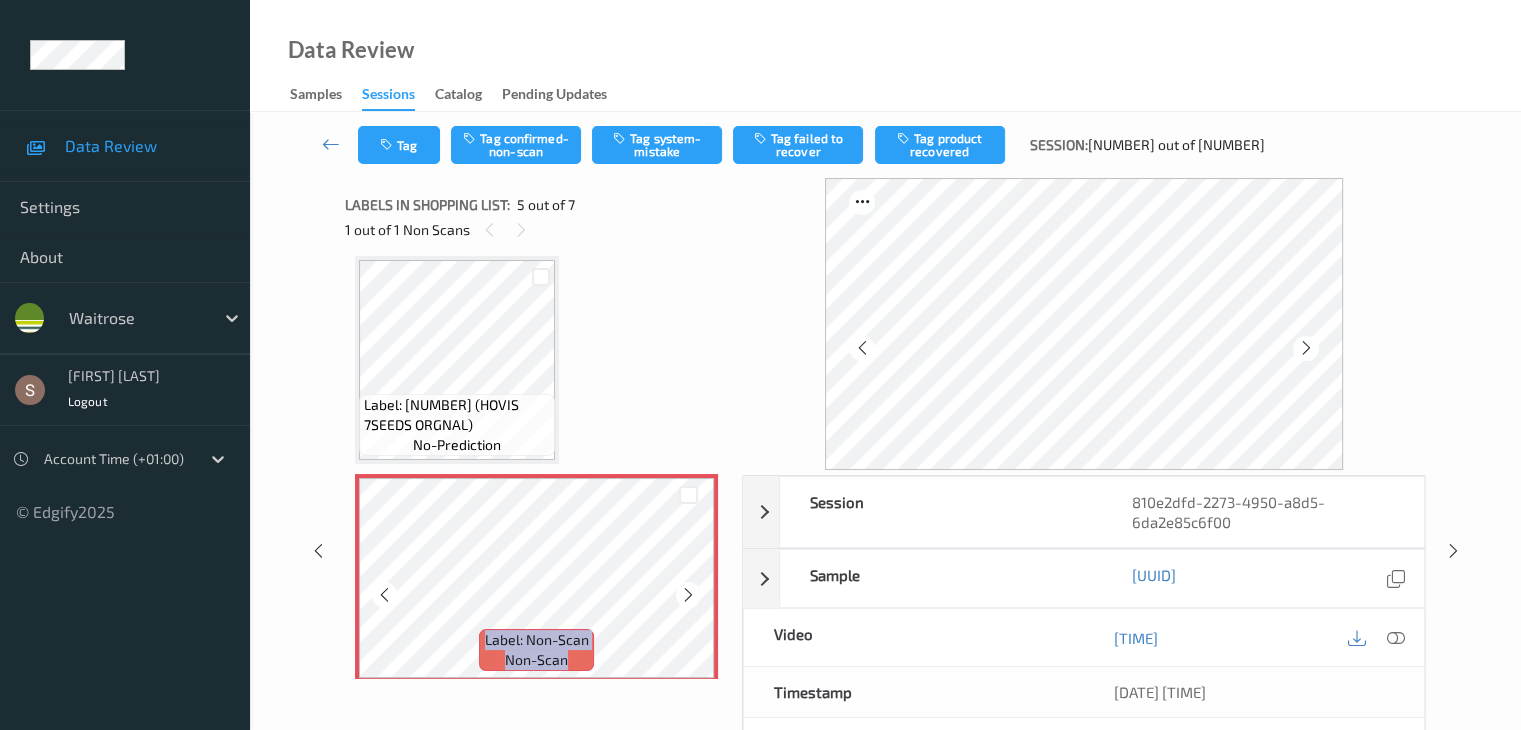 click at bounding box center [688, 595] 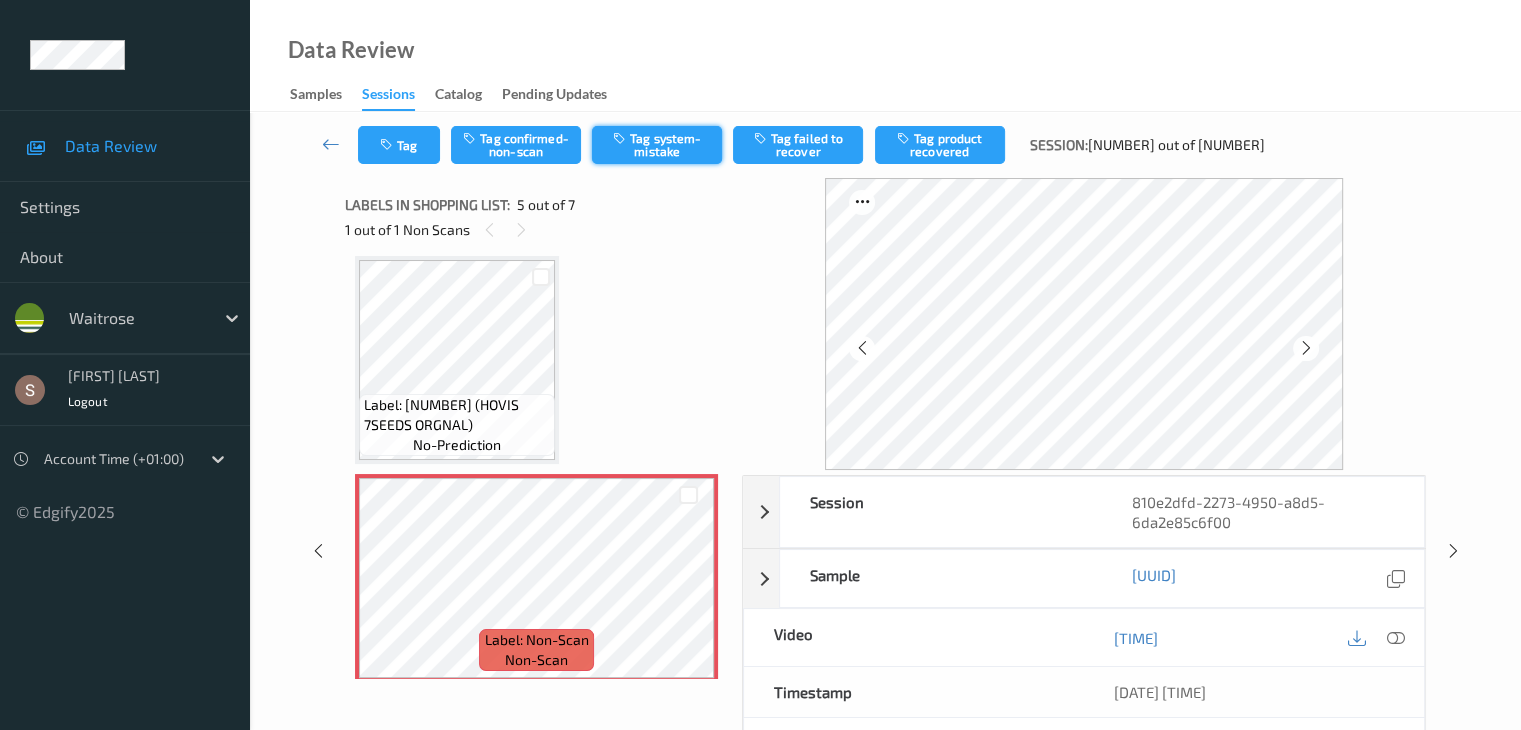 click on "Tag   system-mistake" at bounding box center [657, 145] 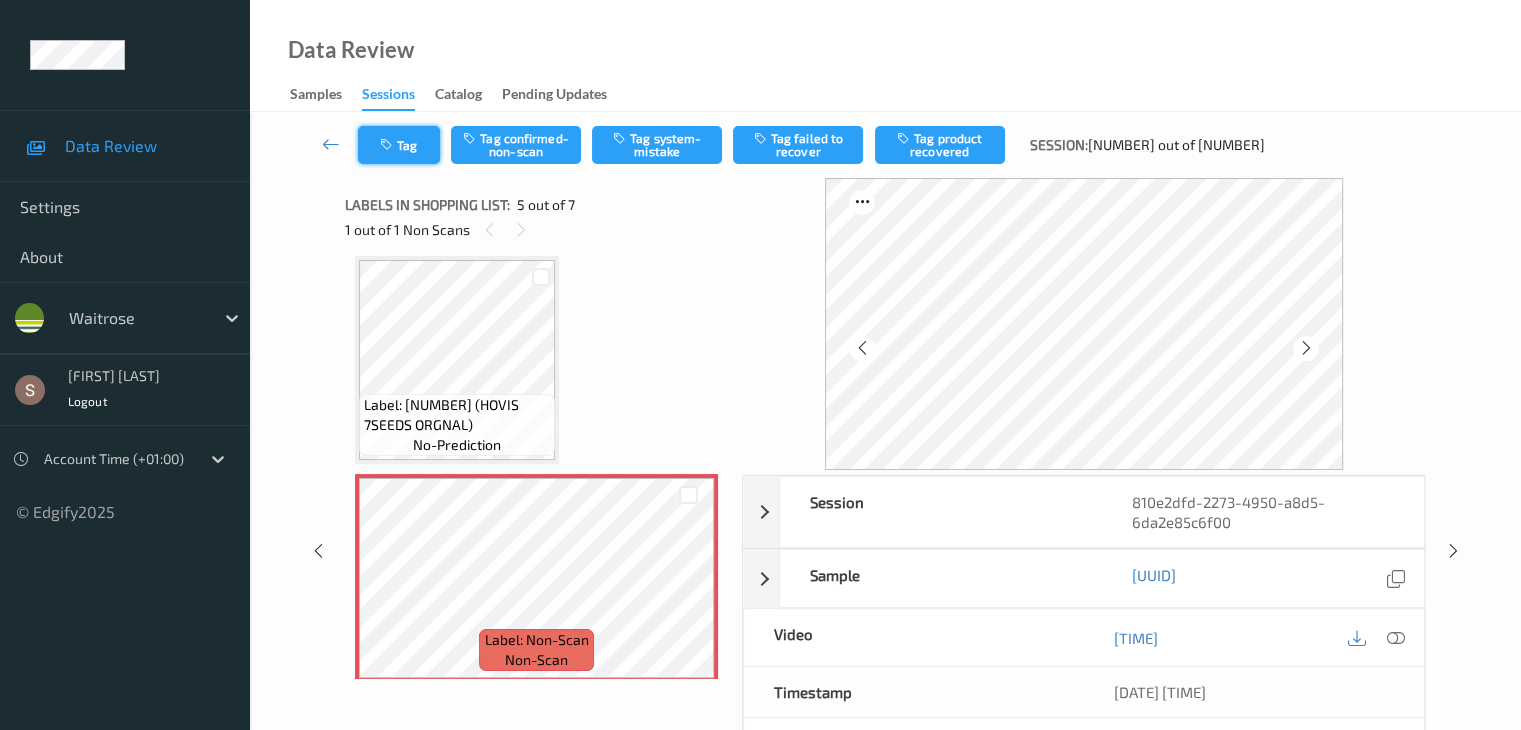 click on "Tag" at bounding box center (399, 145) 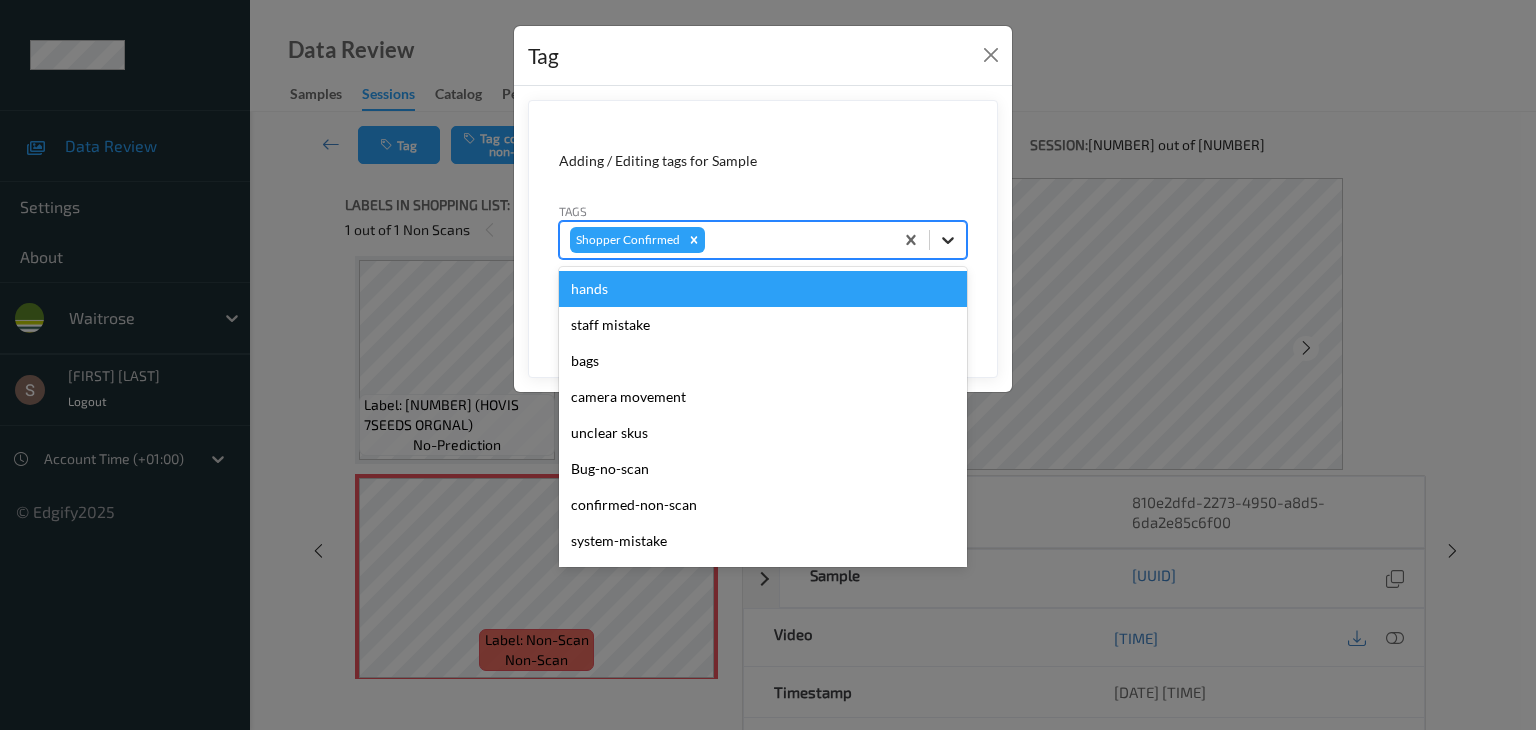 click at bounding box center [948, 240] 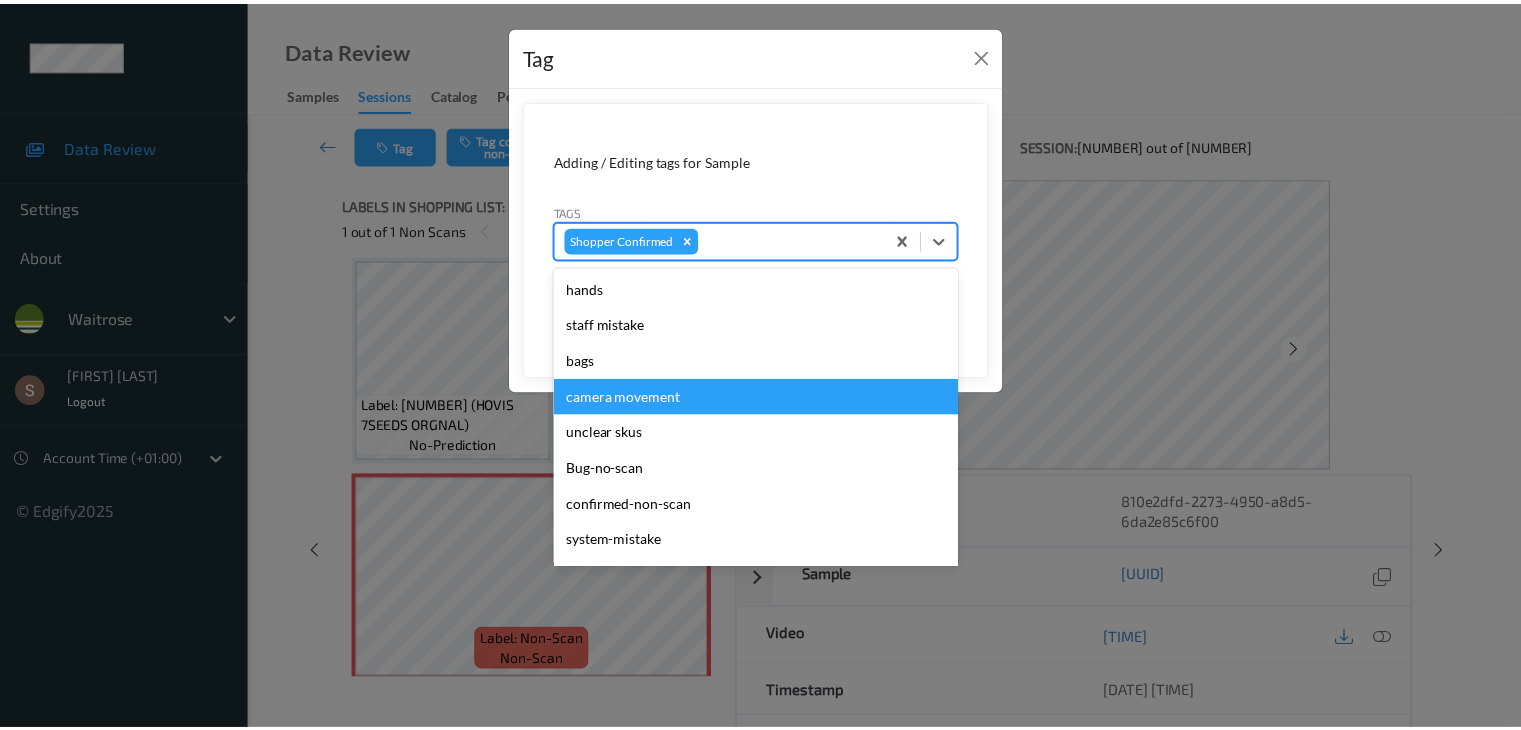 scroll, scrollTop: 392, scrollLeft: 0, axis: vertical 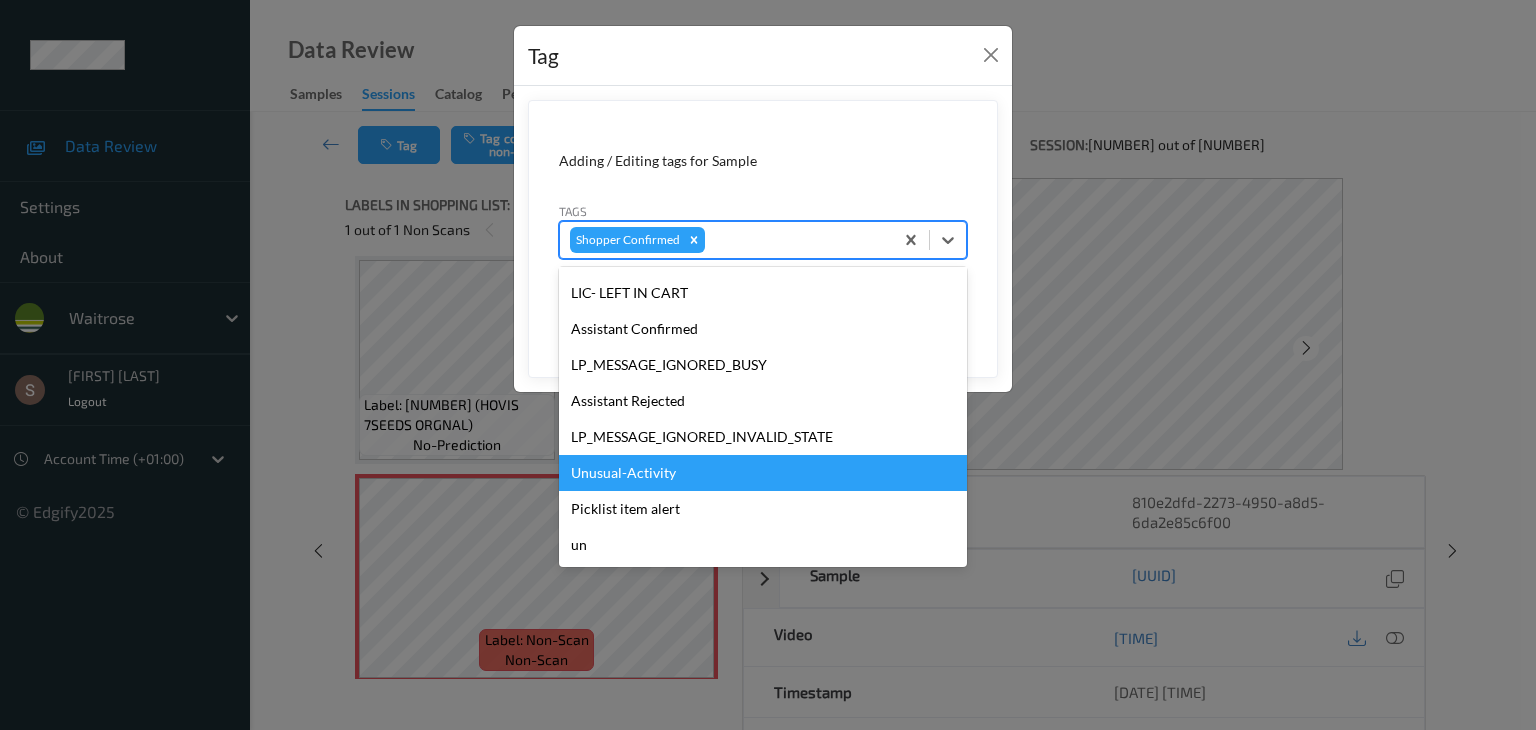 click on "Unusual-Activity" at bounding box center [763, 473] 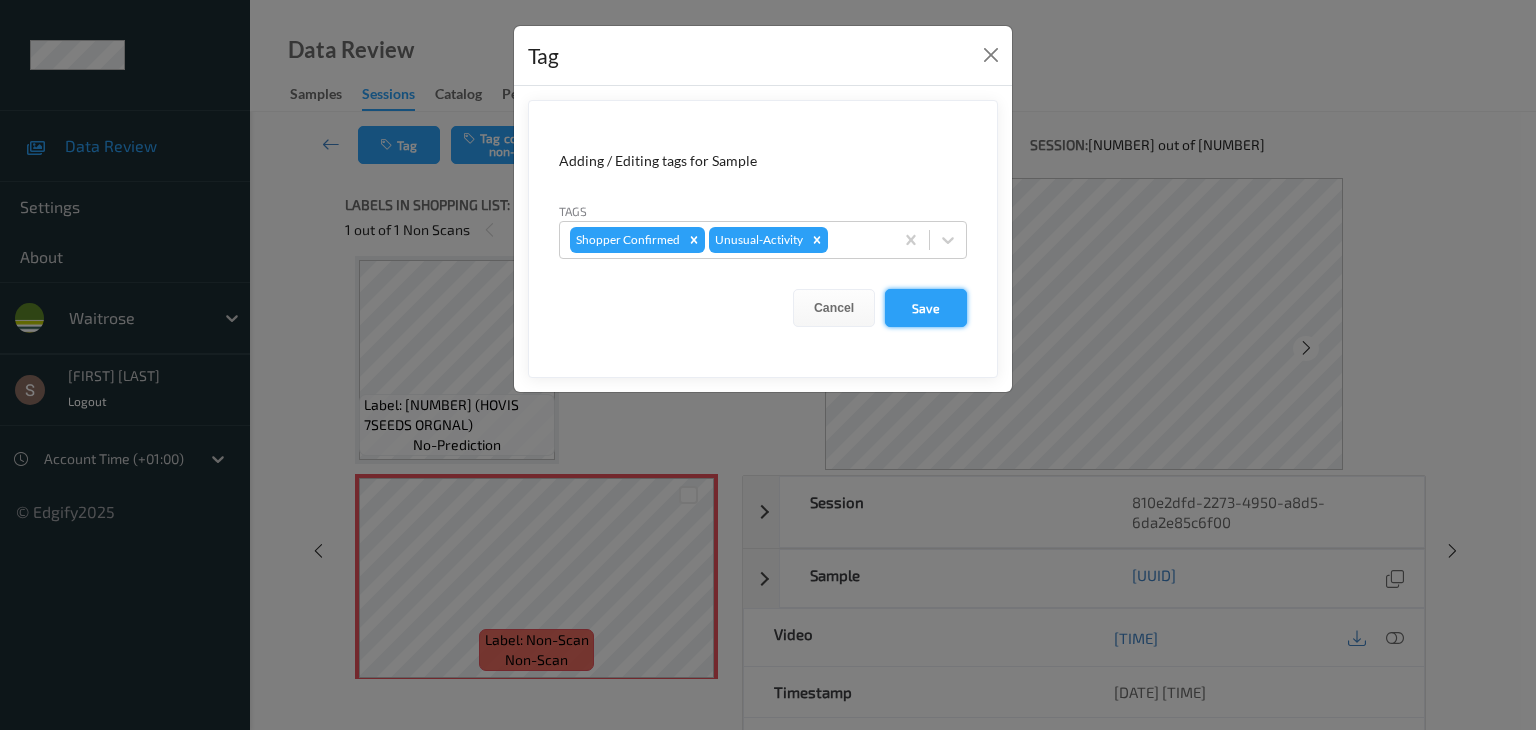 click on "Save" at bounding box center [926, 308] 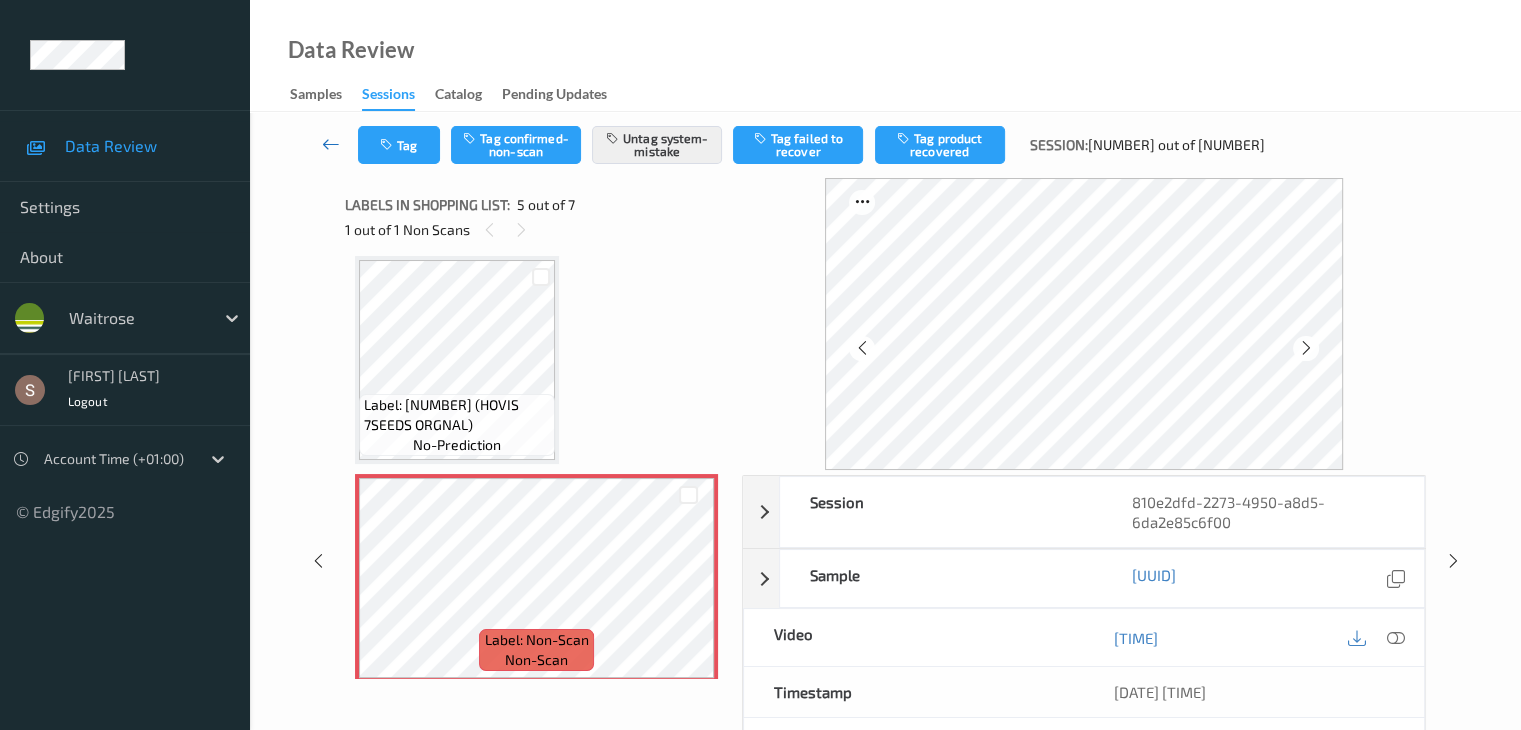 click at bounding box center [331, 144] 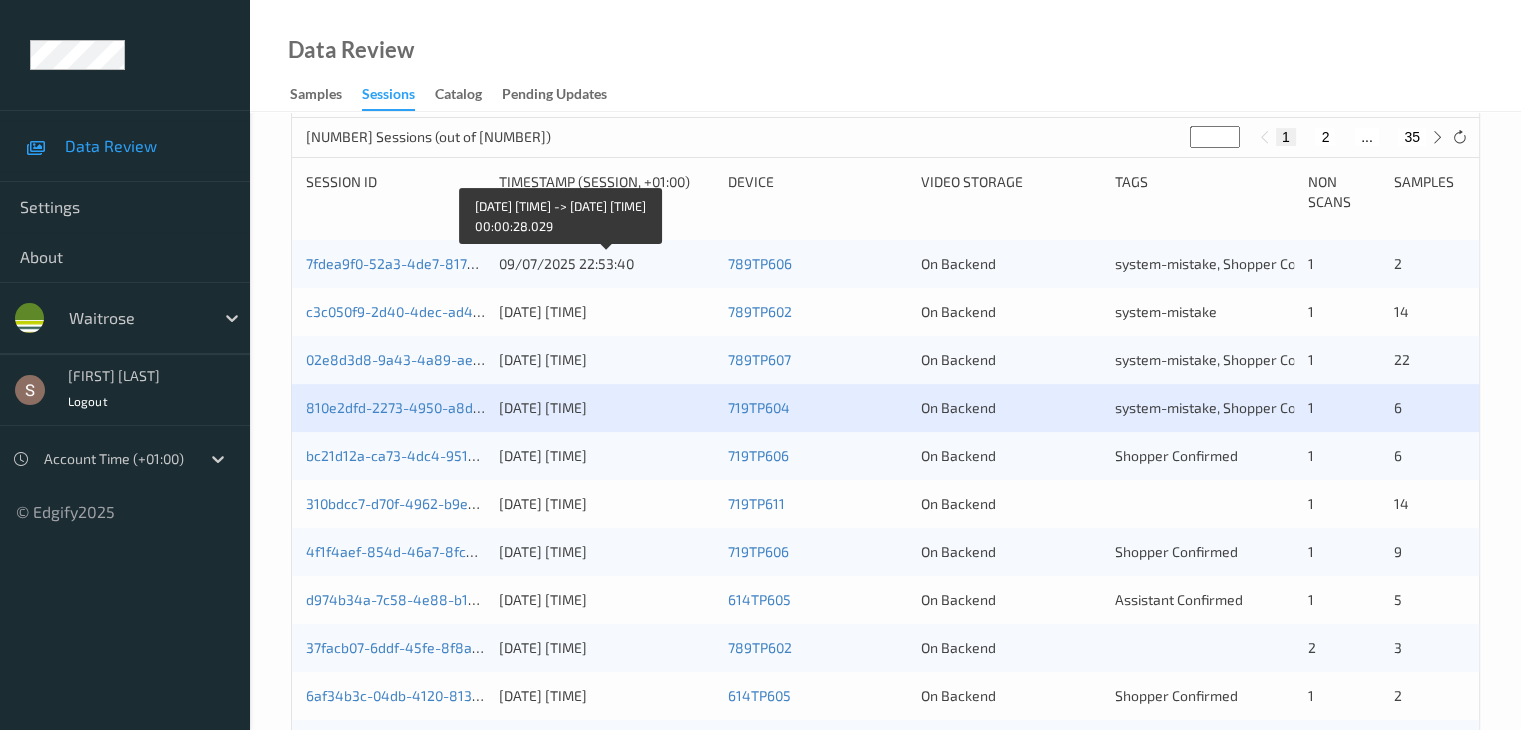 scroll, scrollTop: 400, scrollLeft: 0, axis: vertical 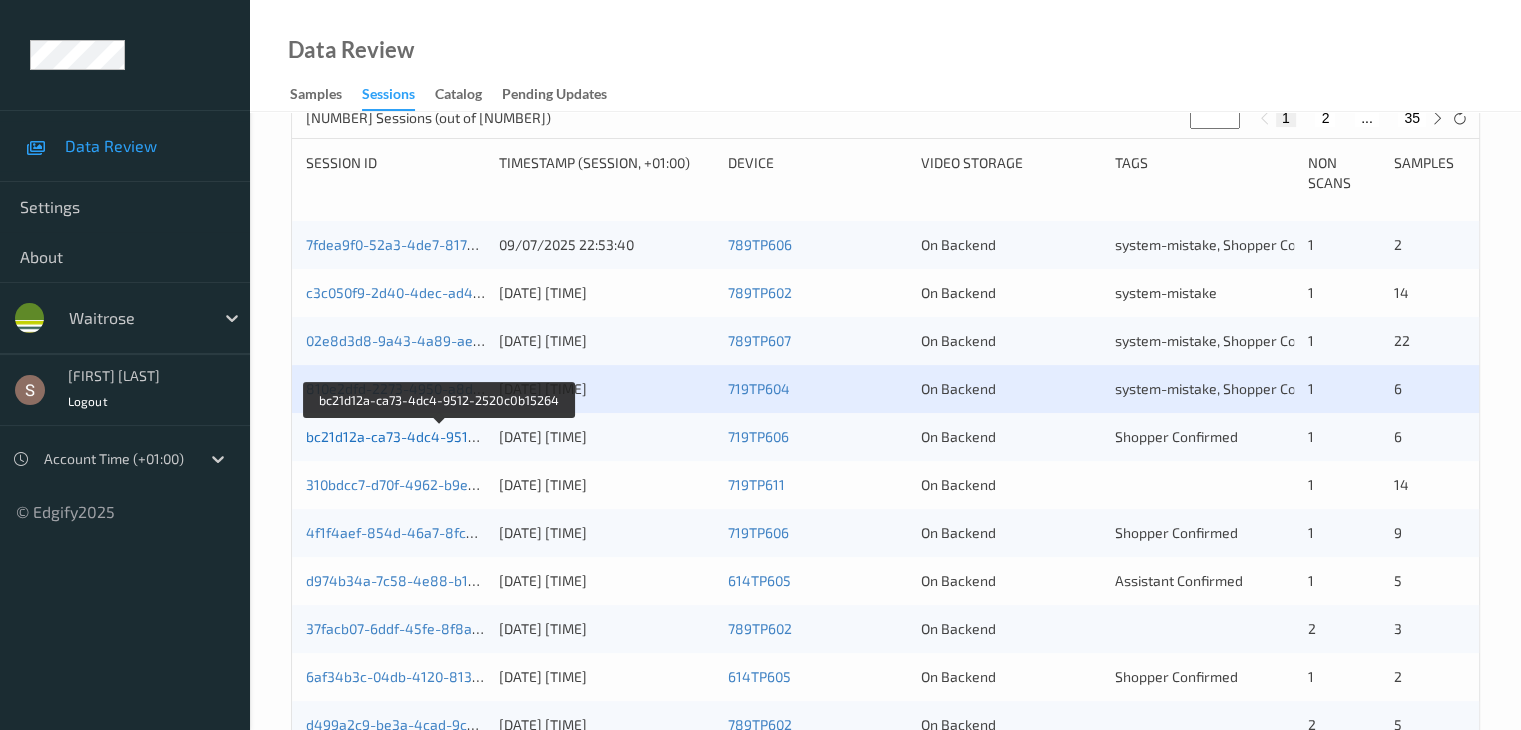 click on "bc21d12a-ca73-4dc4-9512-2520c0b15264" at bounding box center (441, 436) 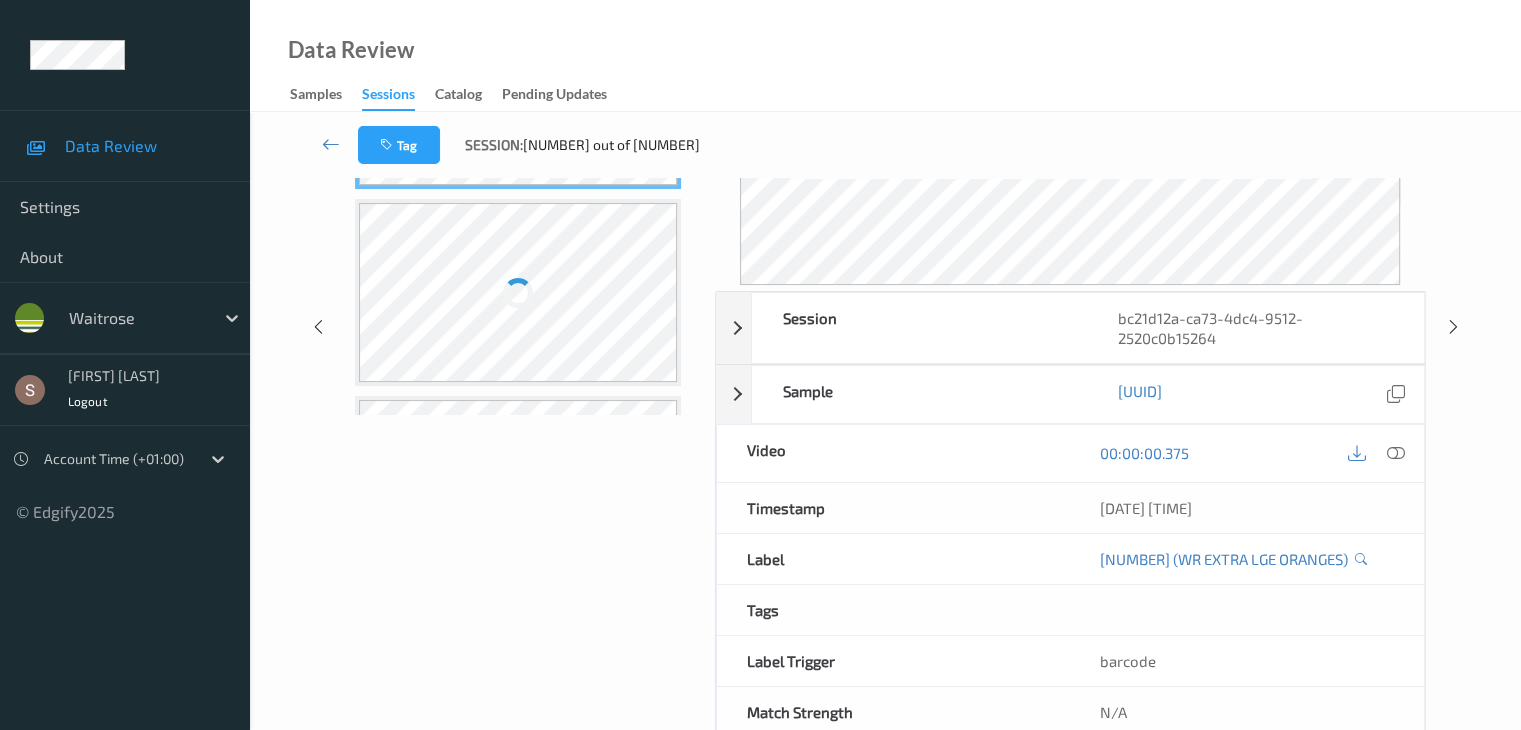 scroll, scrollTop: 0, scrollLeft: 0, axis: both 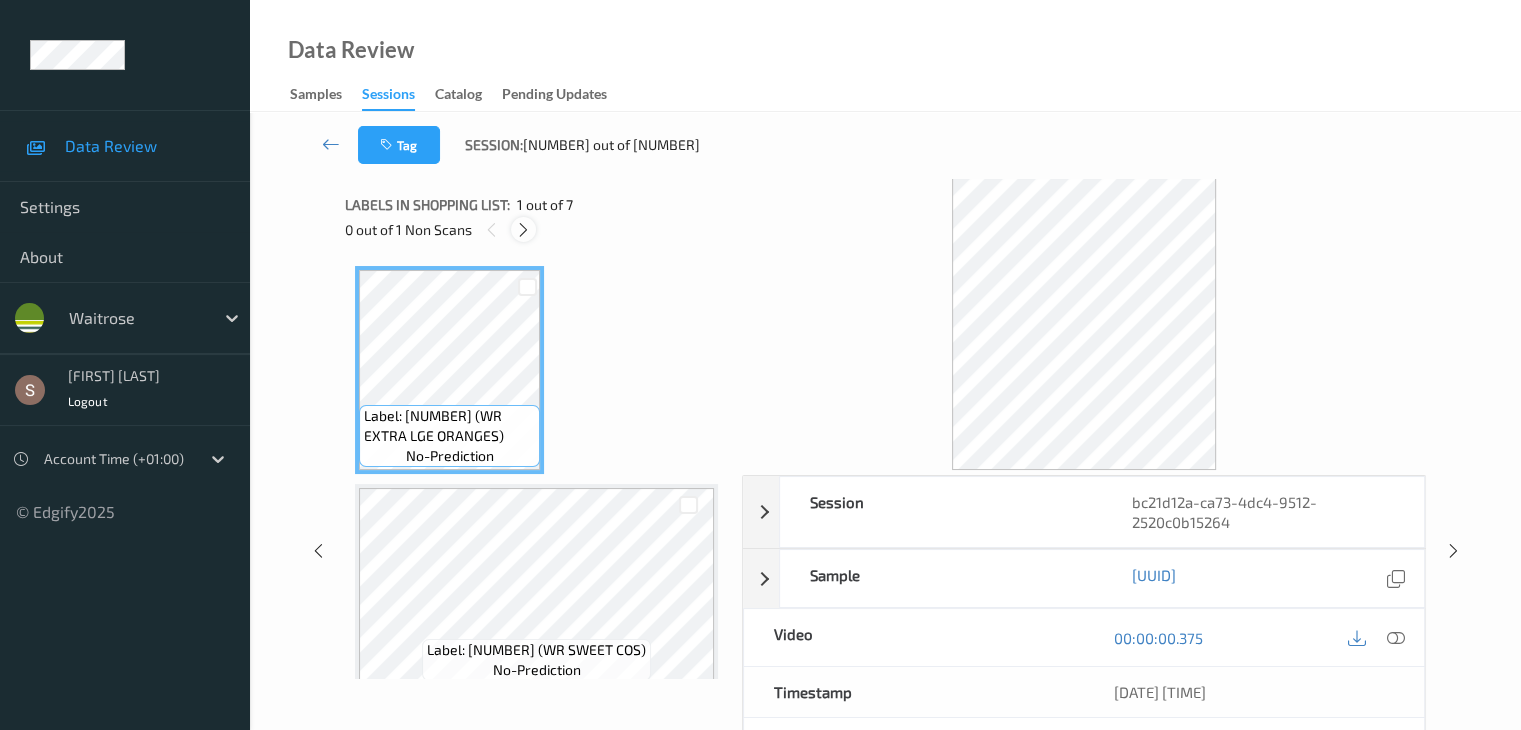 click at bounding box center (523, 230) 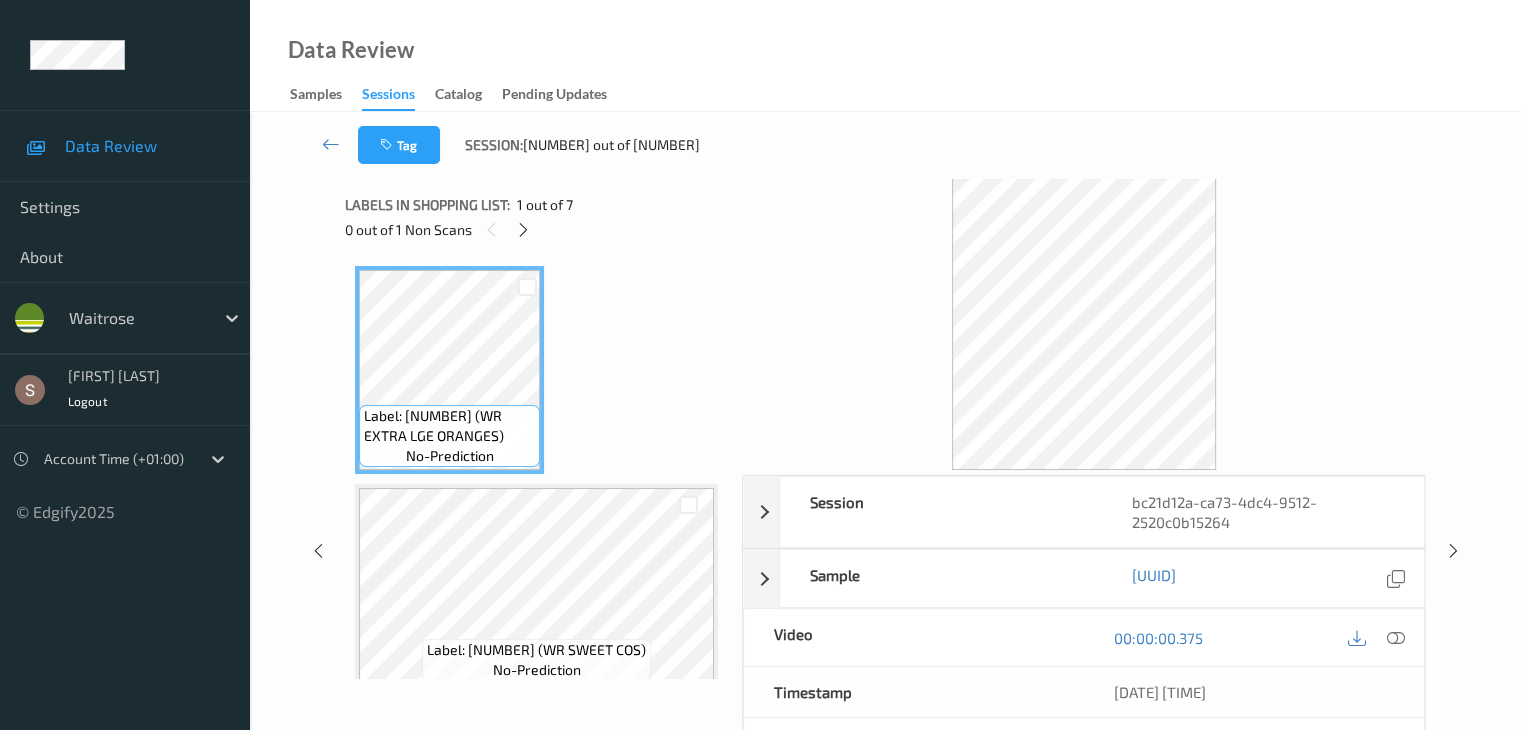 scroll, scrollTop: 446, scrollLeft: 0, axis: vertical 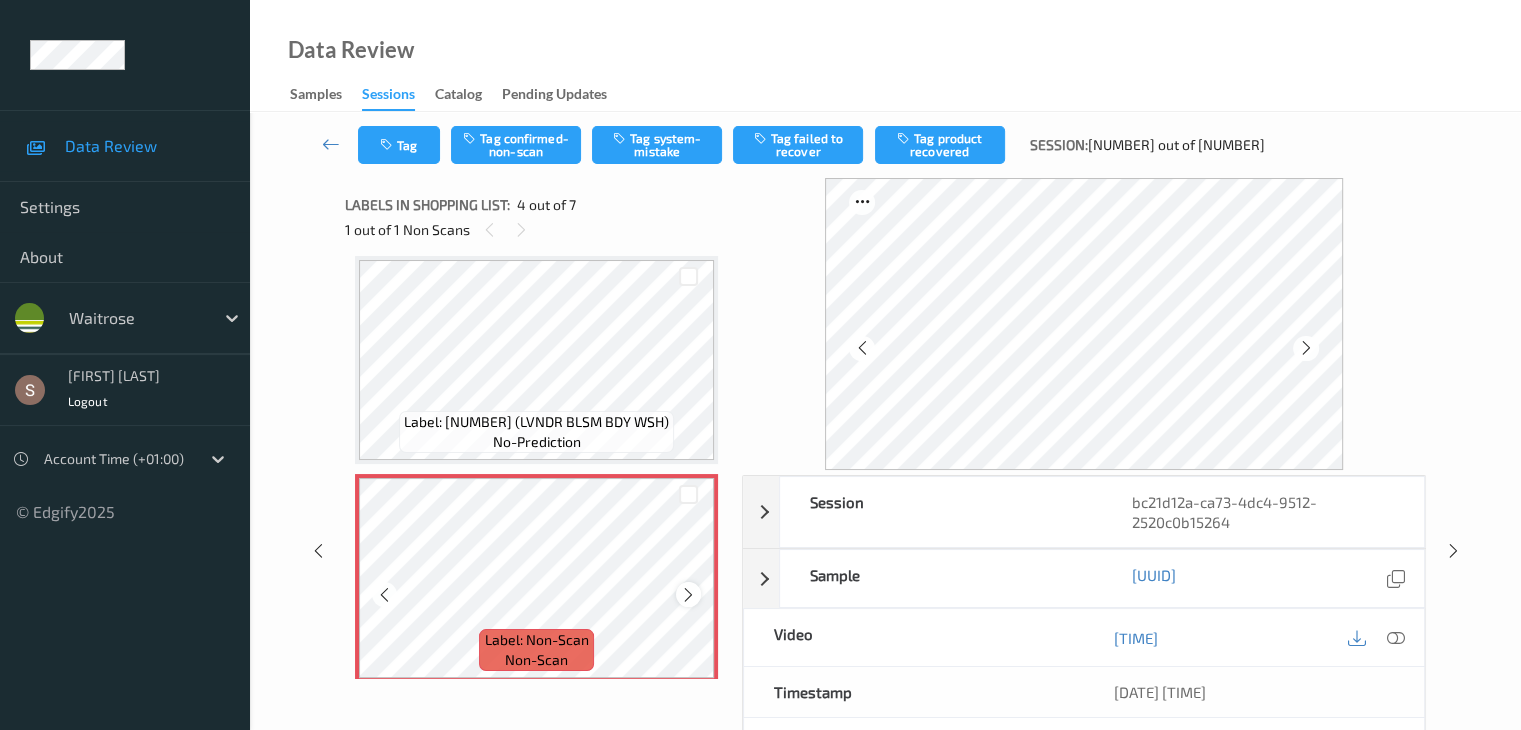 click at bounding box center [688, 594] 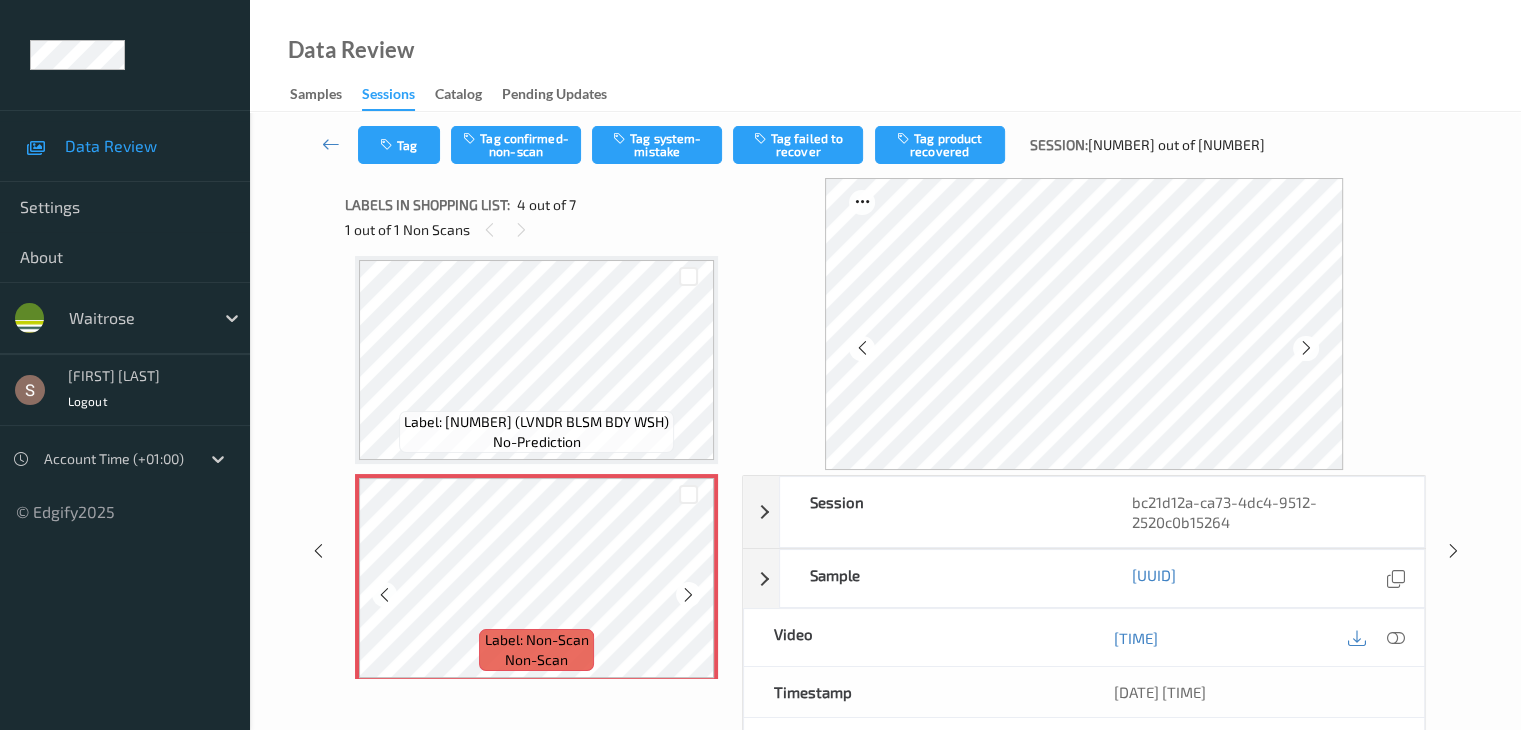 click at bounding box center [688, 594] 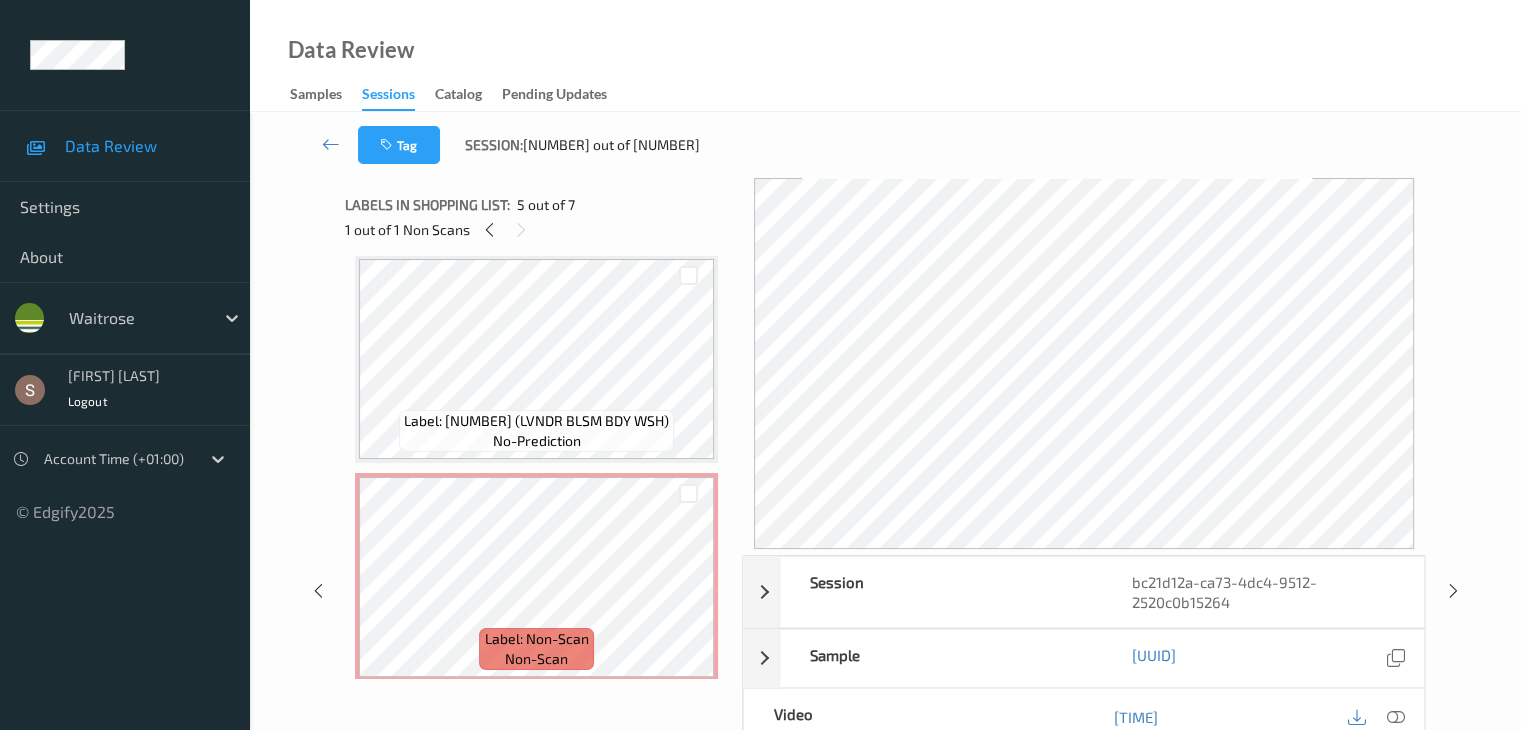 scroll, scrollTop: 446, scrollLeft: 0, axis: vertical 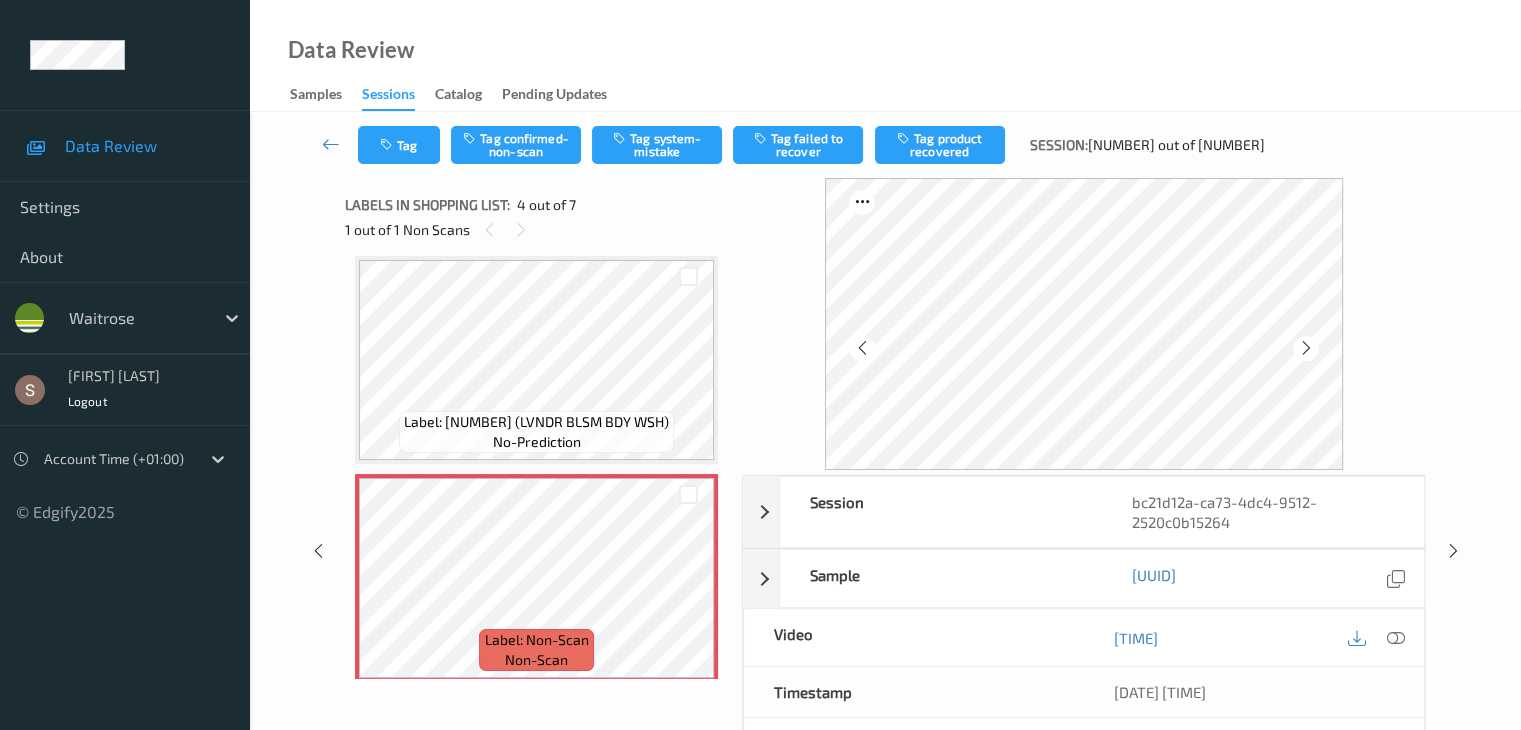 click at bounding box center [1376, 637] 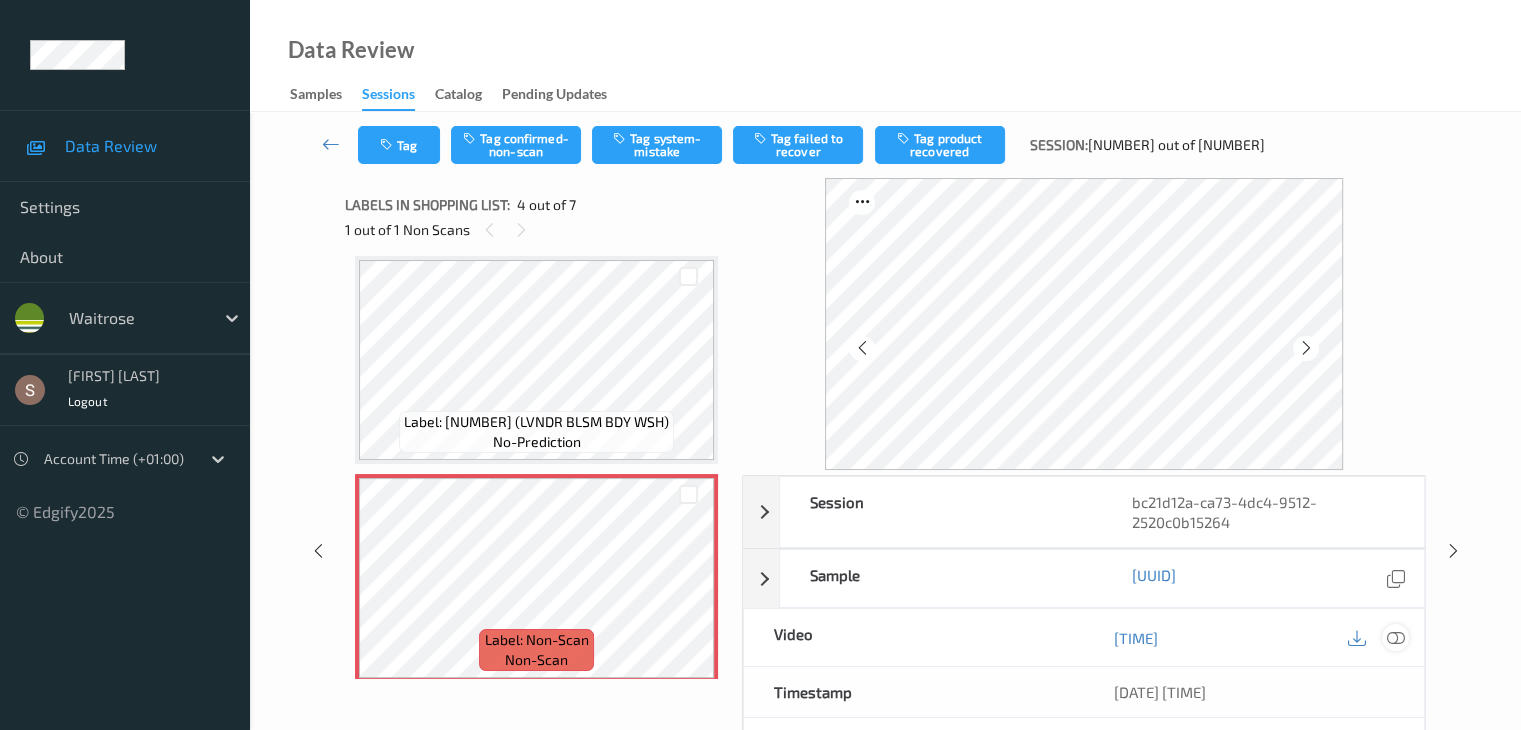 click at bounding box center [1395, 638] 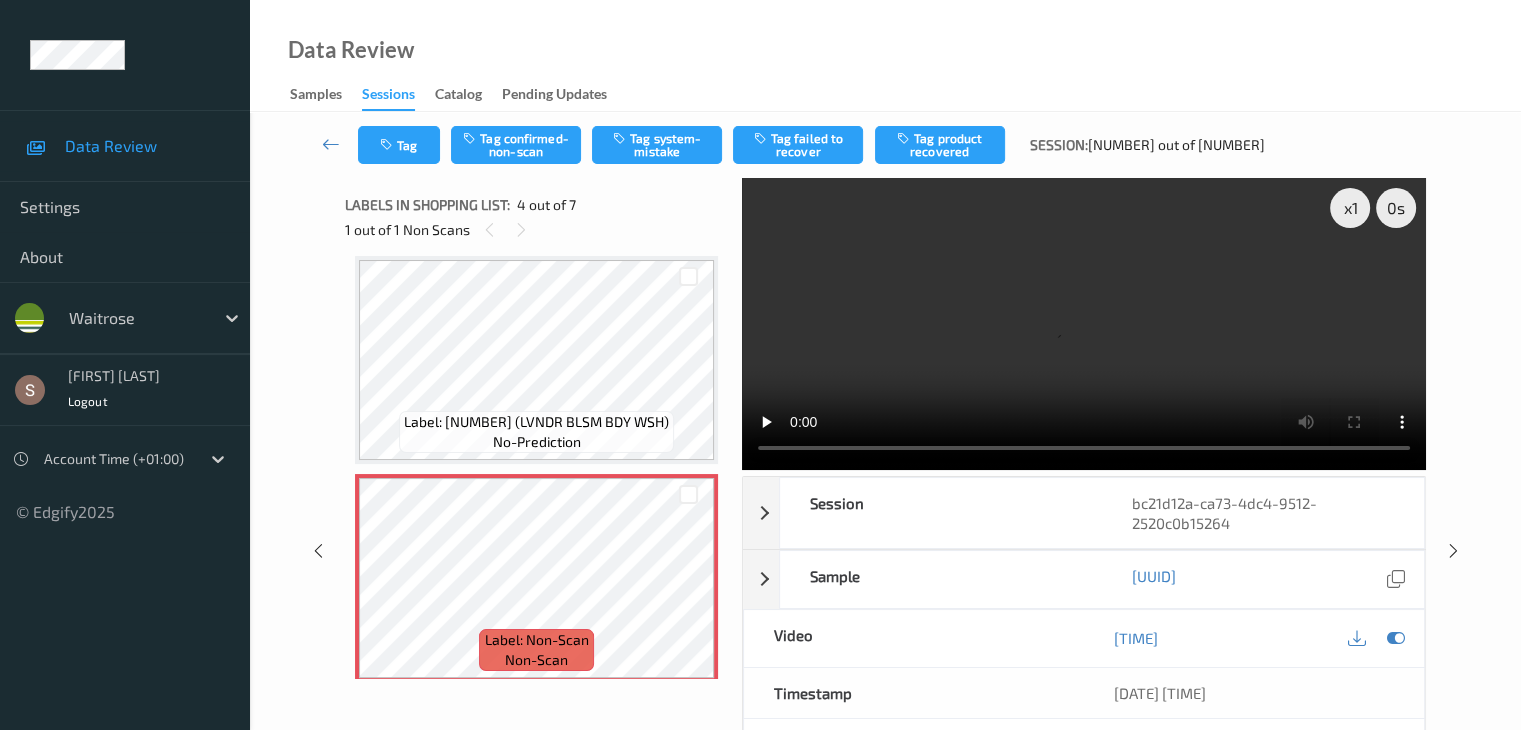 click at bounding box center (1084, 324) 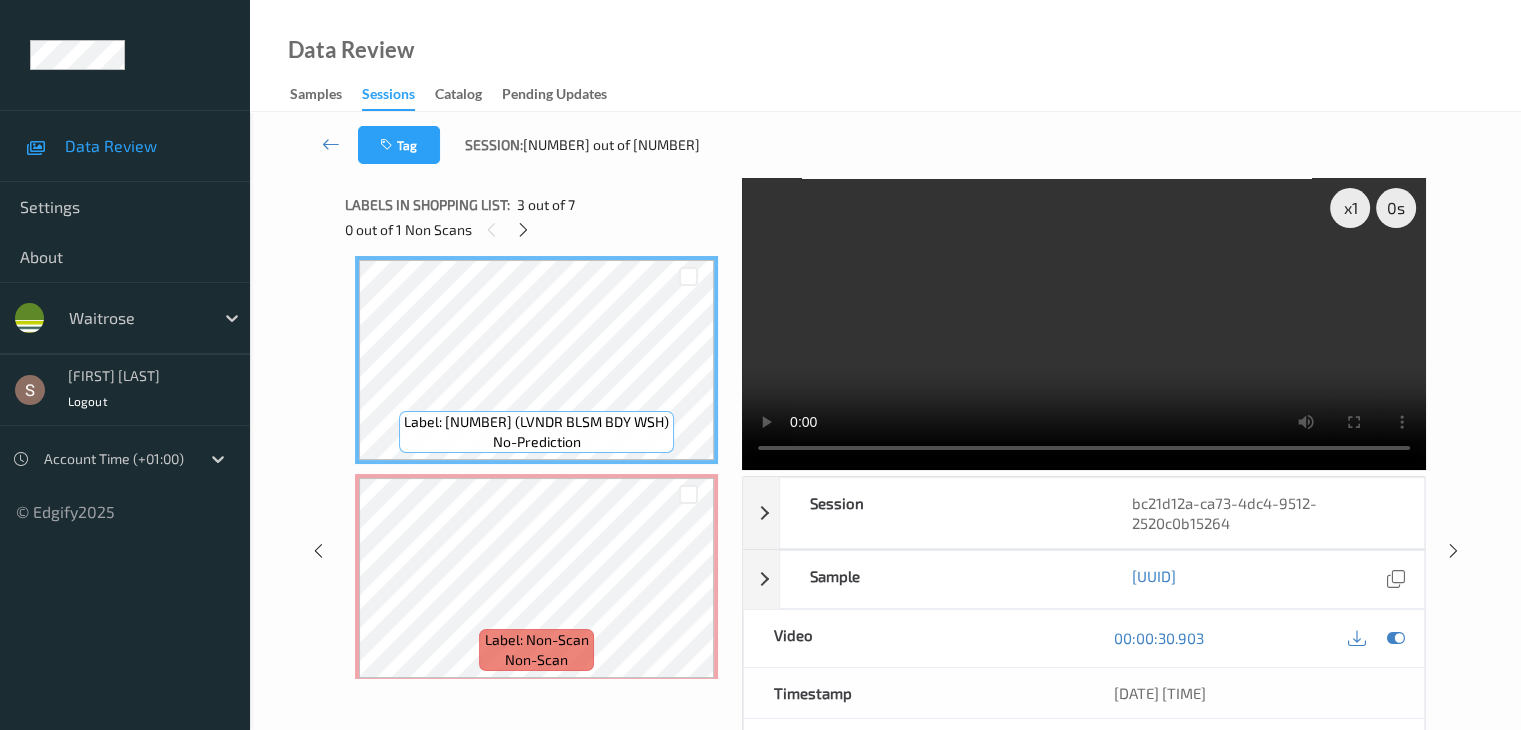 drag, startPoint x: 1083, startPoint y: 342, endPoint x: 1070, endPoint y: 339, distance: 13.341664 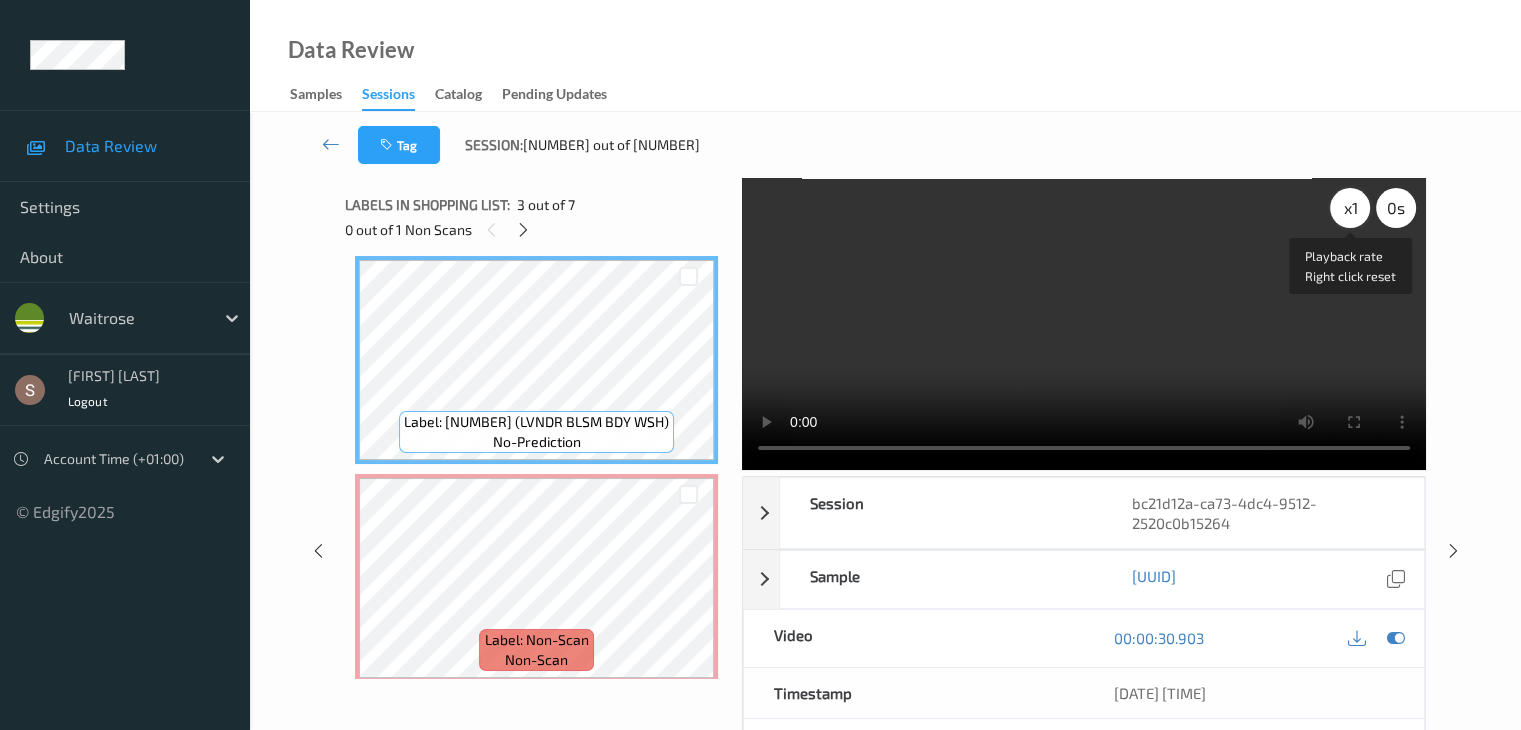 click on "x 1" at bounding box center (1350, 208) 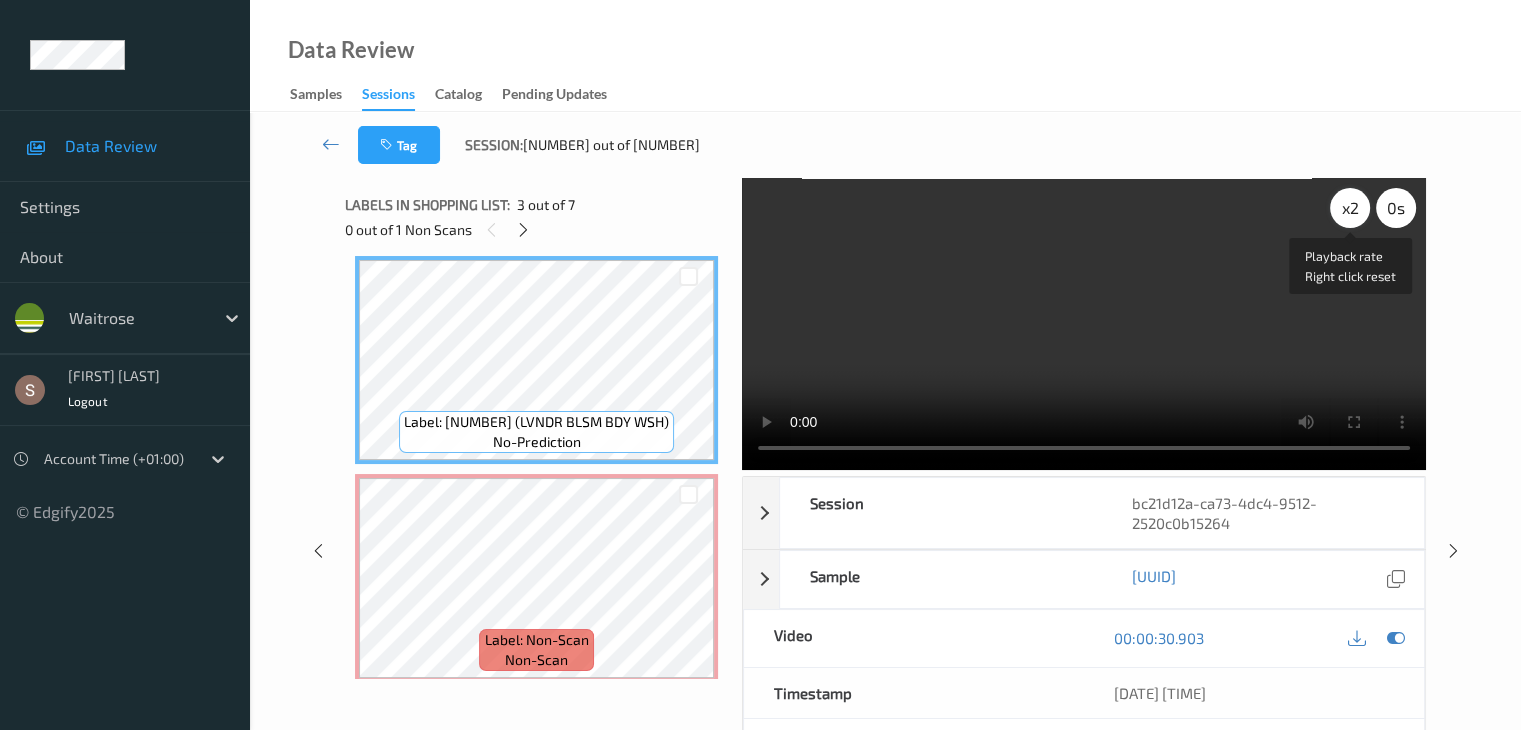 click on "x 2" at bounding box center (1350, 208) 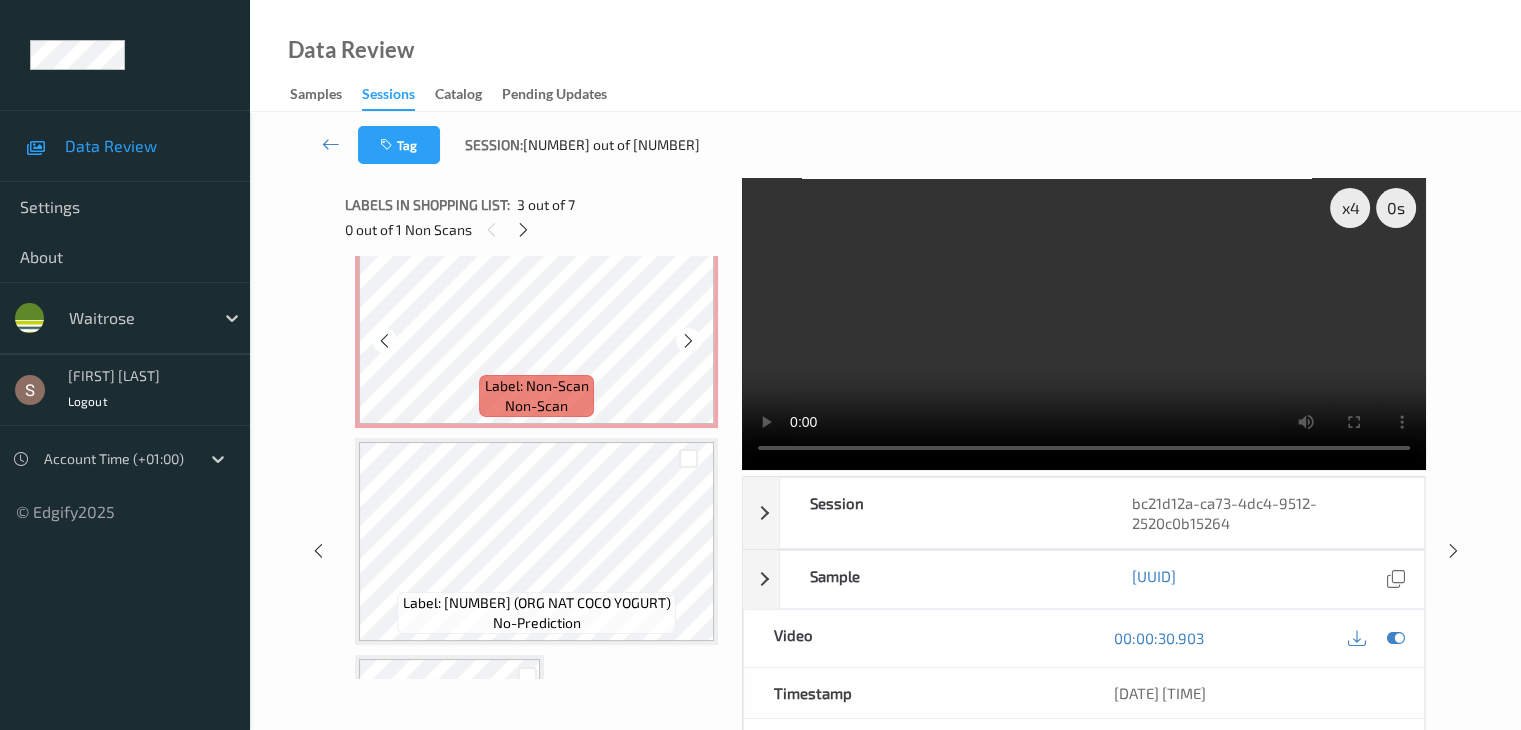scroll, scrollTop: 746, scrollLeft: 0, axis: vertical 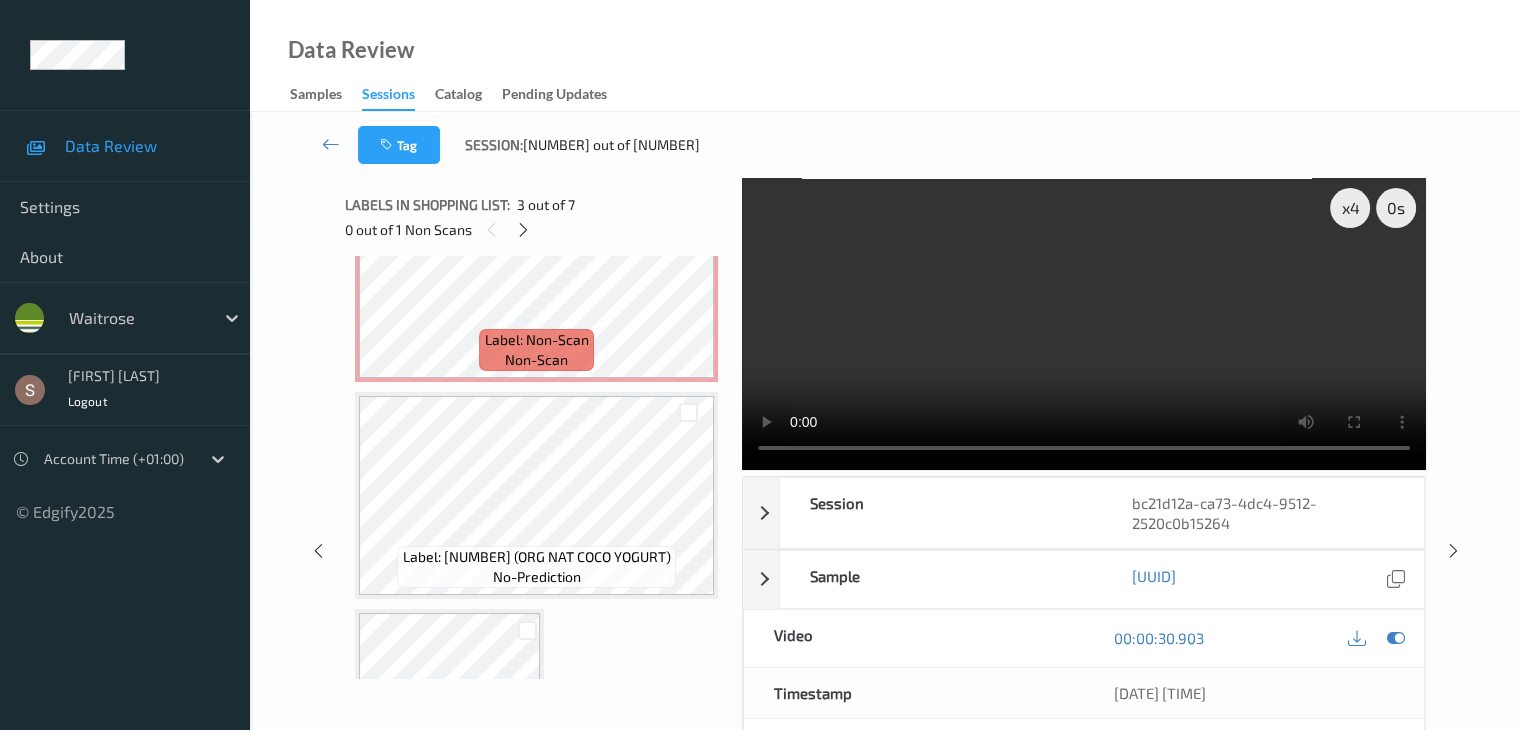 click at bounding box center [1084, 324] 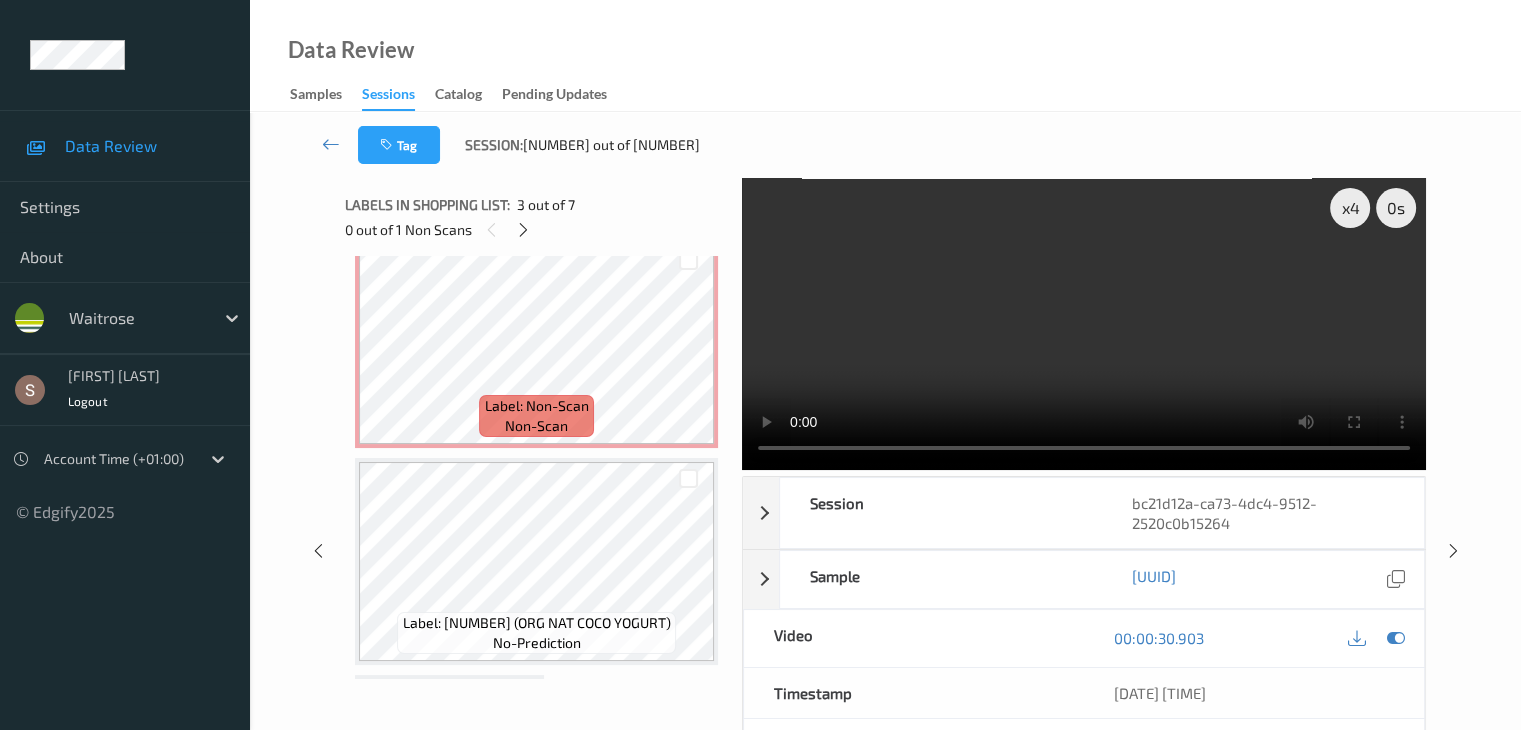 scroll, scrollTop: 646, scrollLeft: 0, axis: vertical 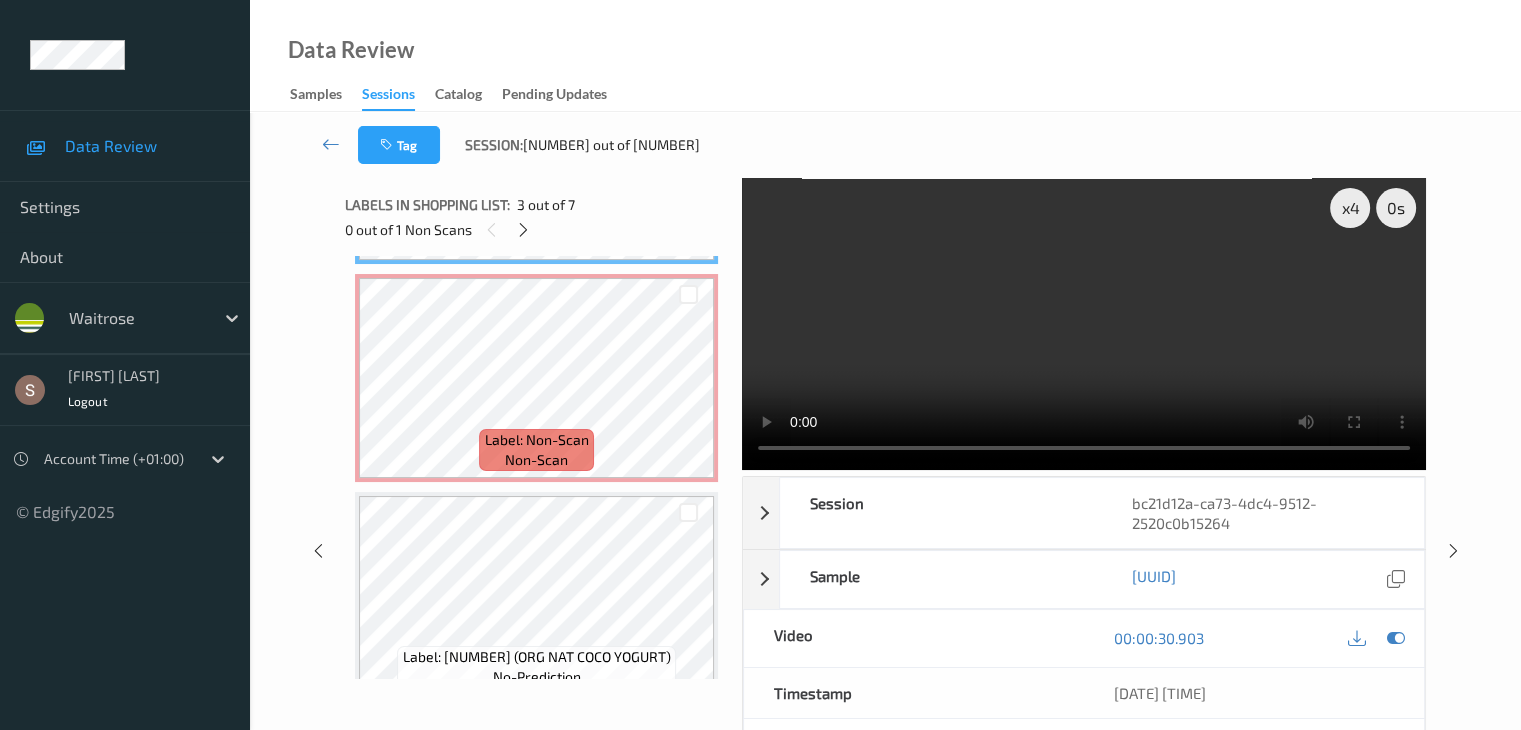 drag, startPoint x: 1173, startPoint y: 339, endPoint x: 1248, endPoint y: 421, distance: 111.12605 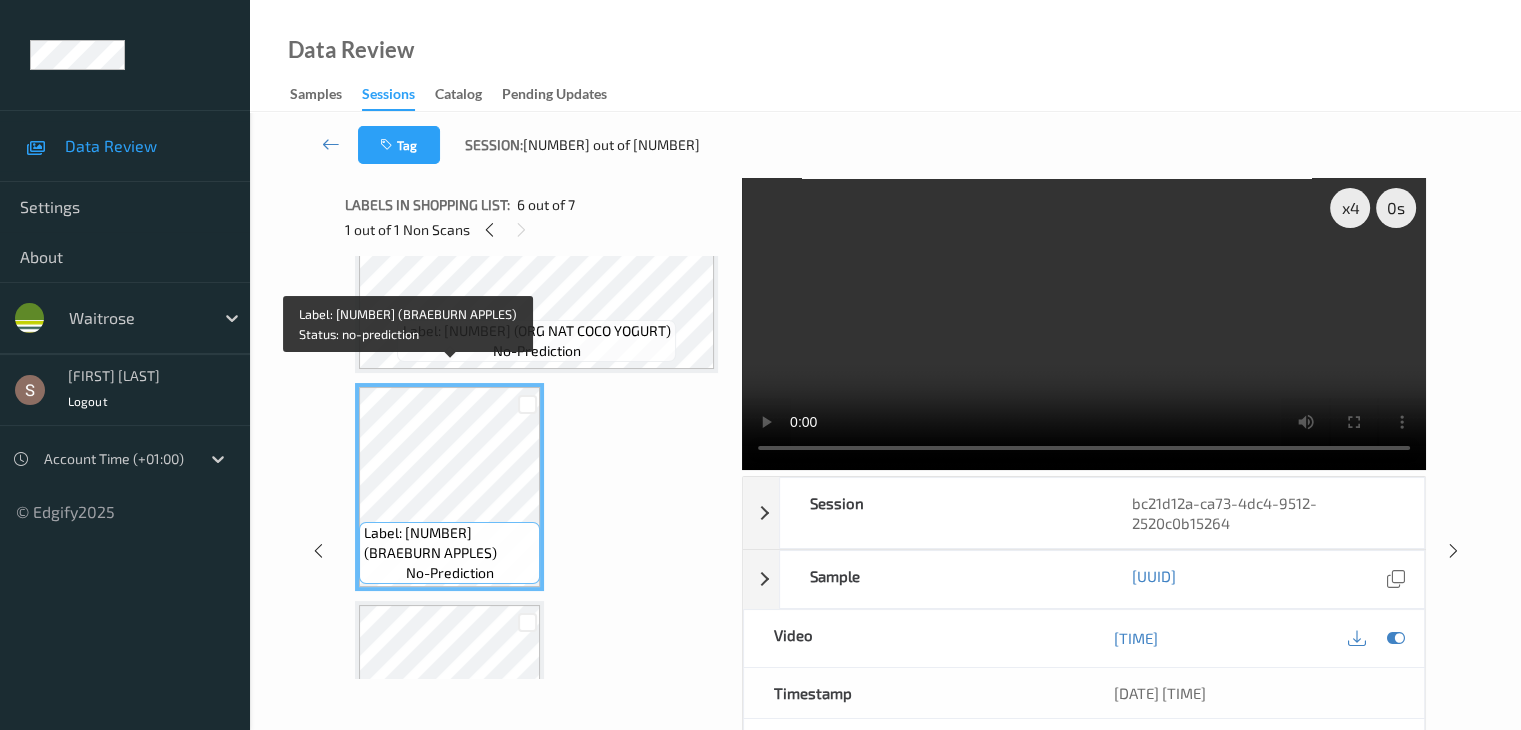 scroll, scrollTop: 912, scrollLeft: 0, axis: vertical 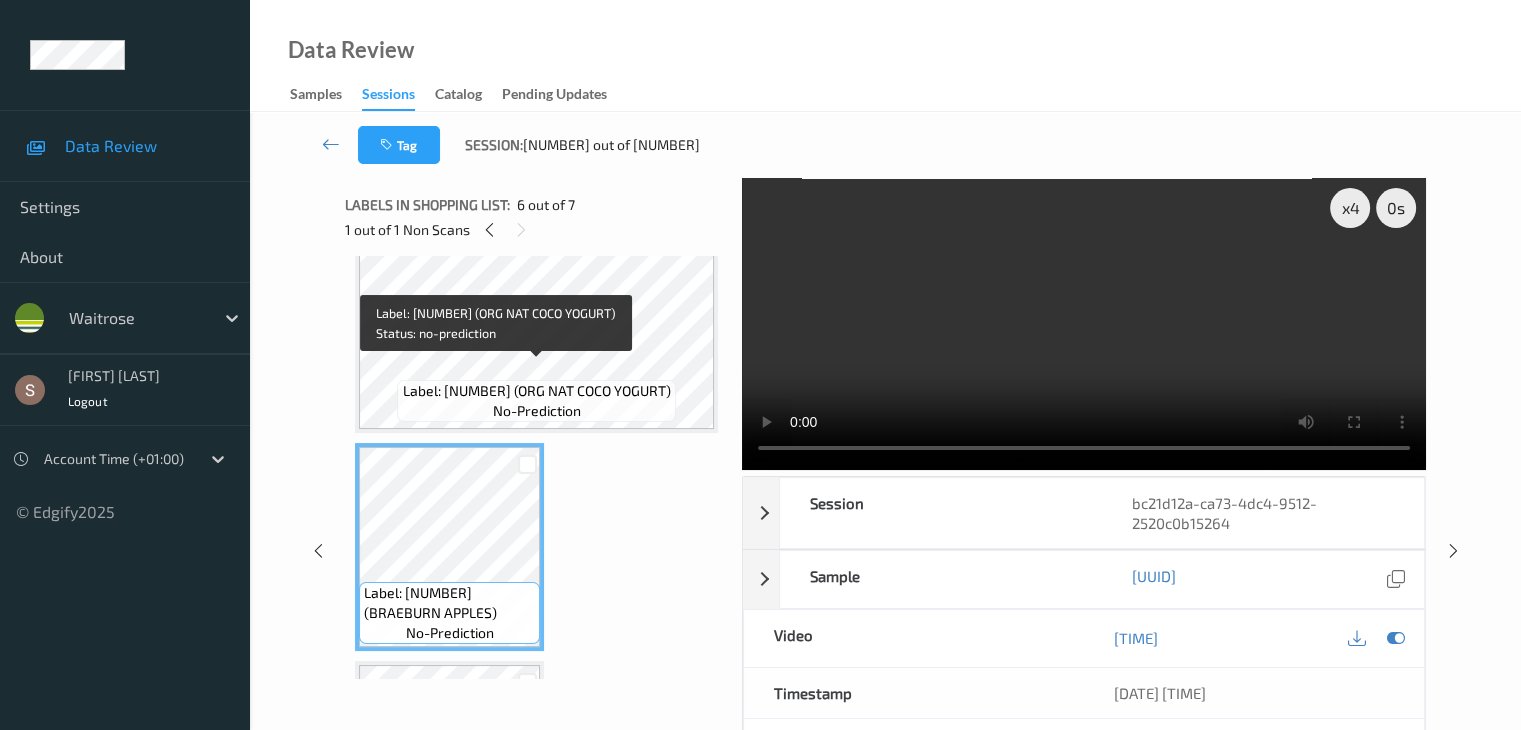 click on "Label: 10506029888160100278 (ORG NAT COCO YOGURT)" at bounding box center [537, 391] 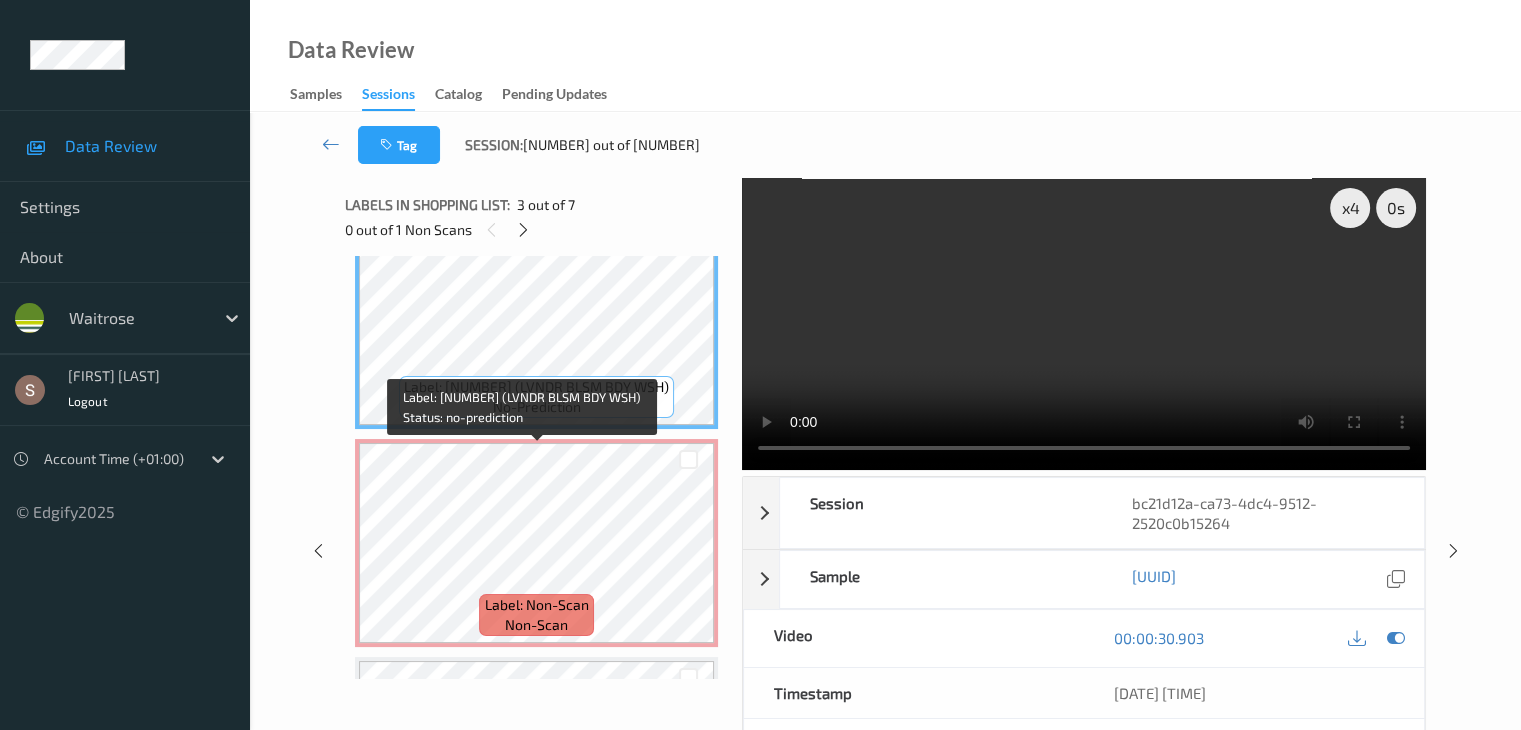 scroll, scrollTop: 512, scrollLeft: 0, axis: vertical 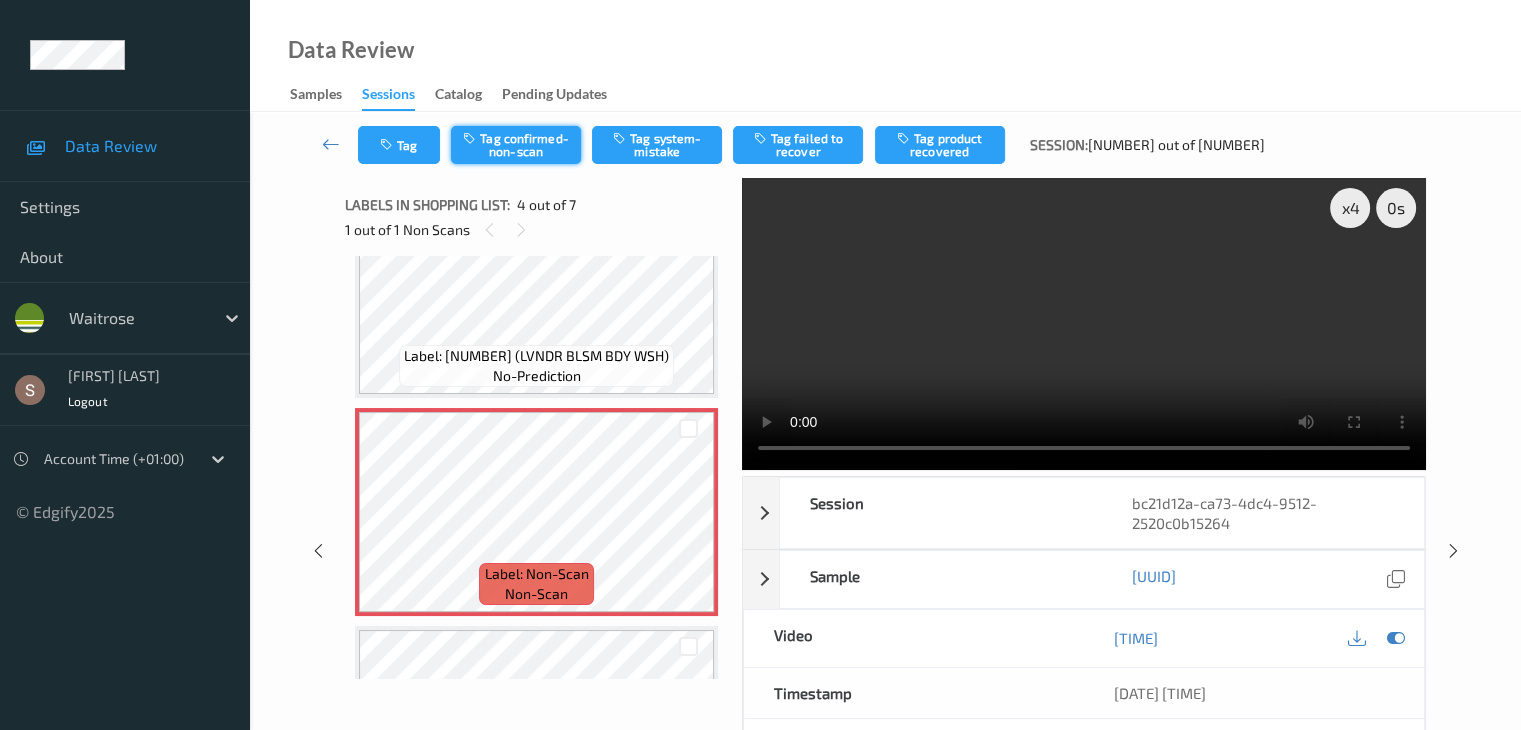 click on "Tag   confirmed-non-scan" at bounding box center (516, 145) 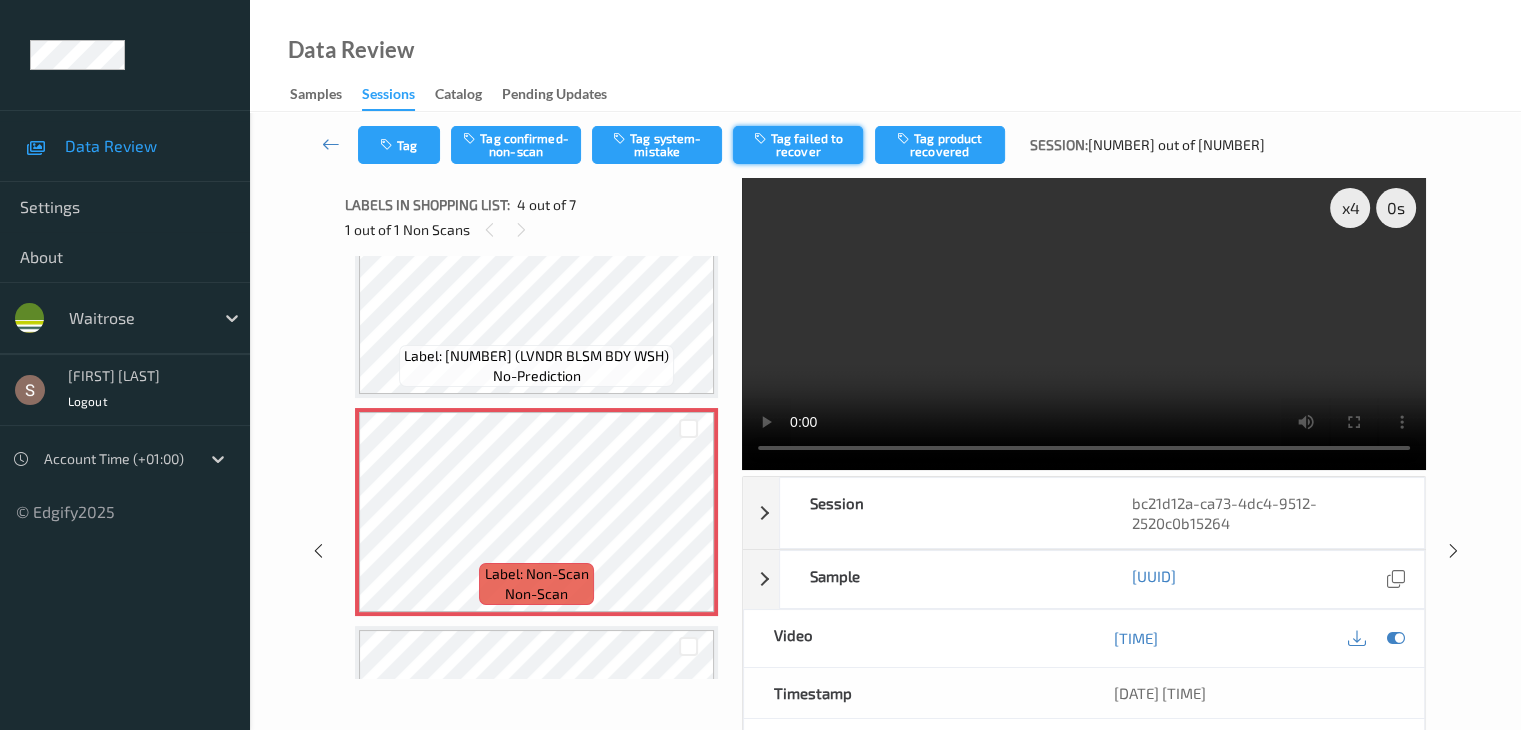 click on "Tag   failed to recover" at bounding box center (798, 145) 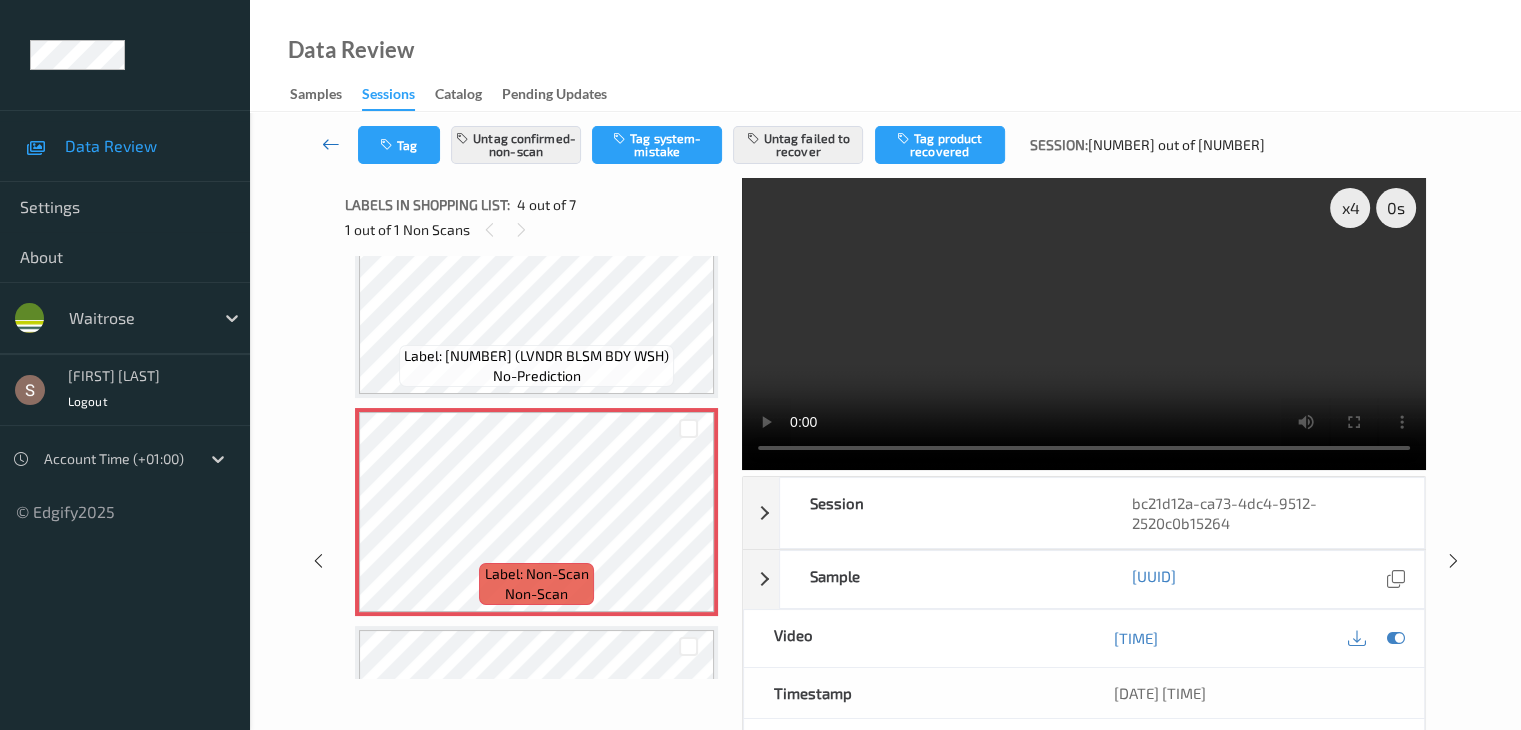 click at bounding box center (331, 144) 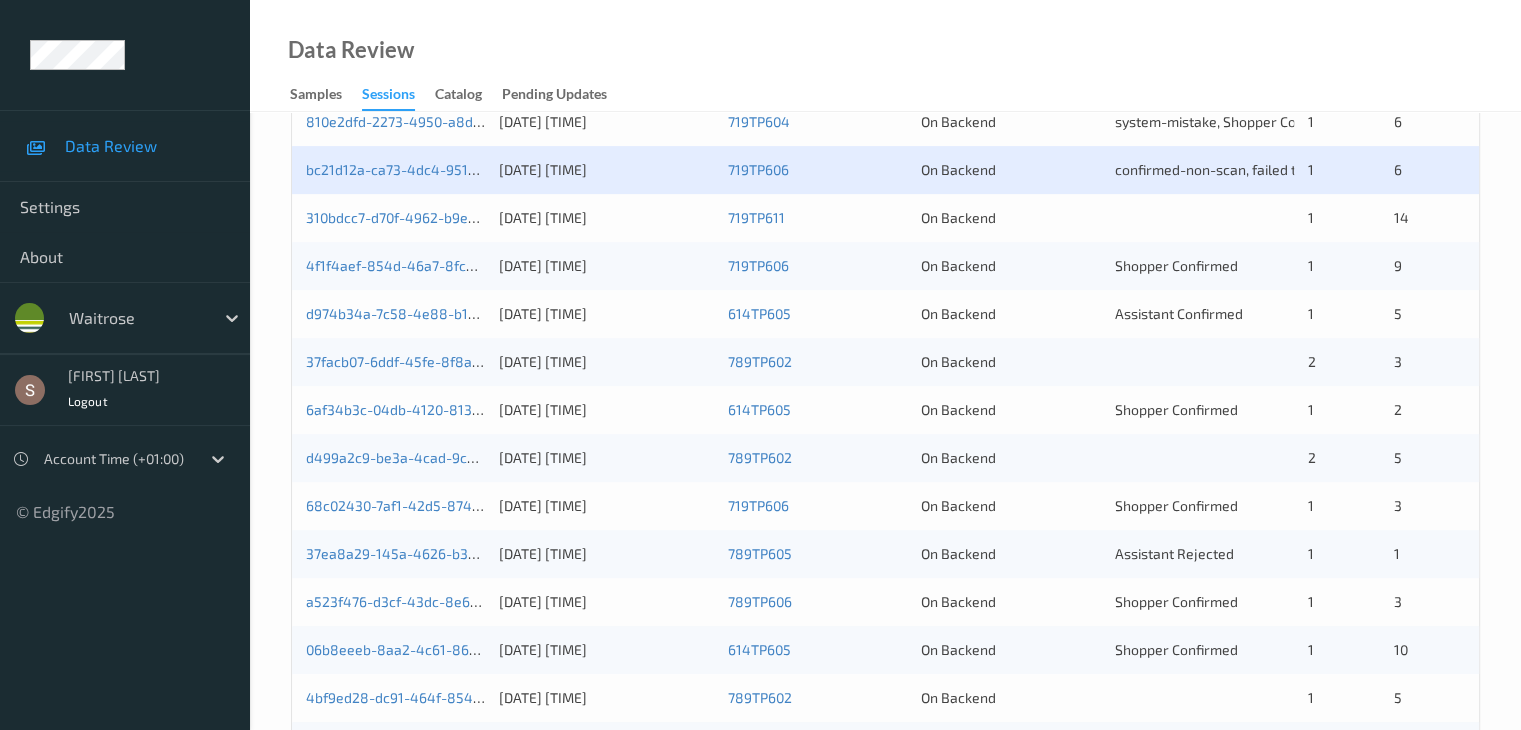 scroll, scrollTop: 700, scrollLeft: 0, axis: vertical 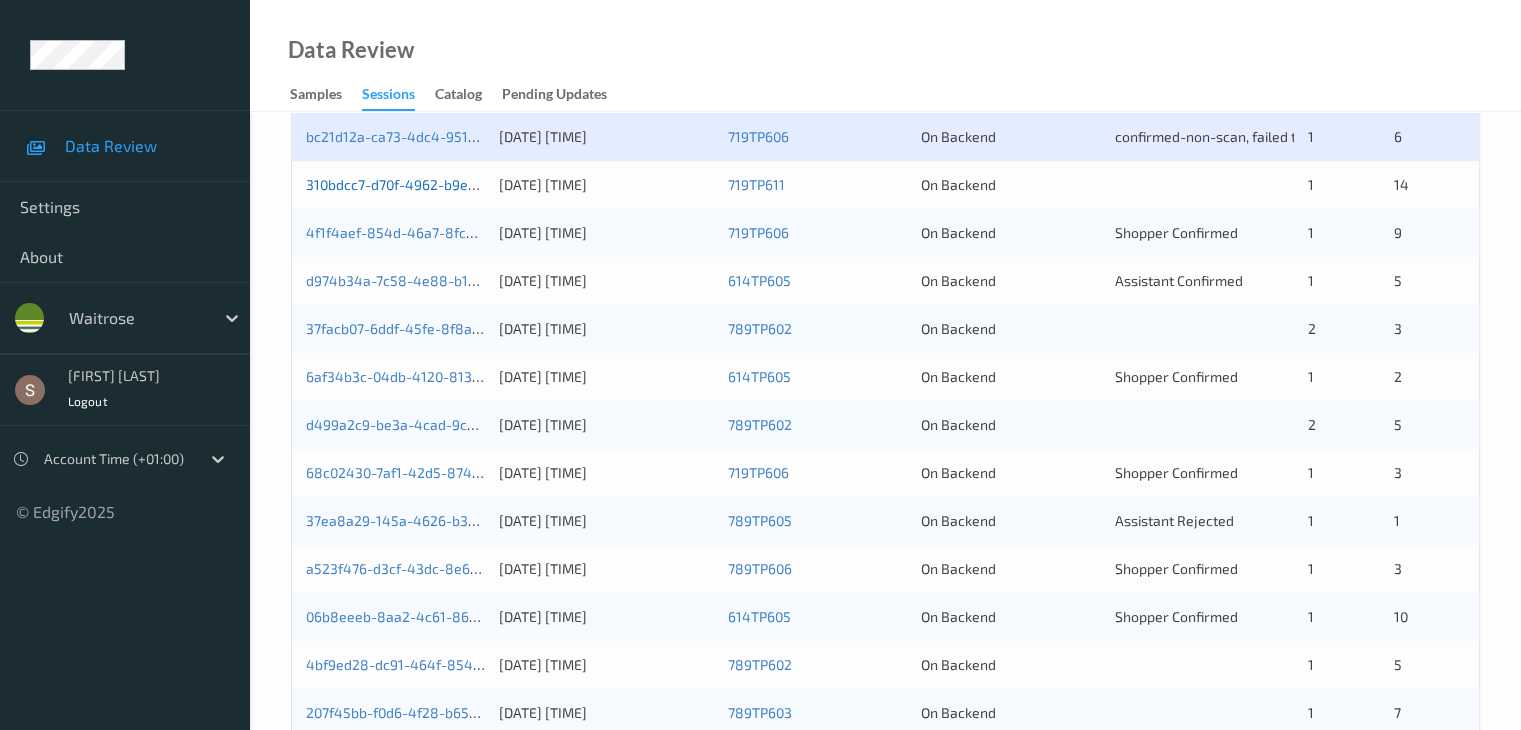 click on "310bdcc7-d70f-4962-b9e3-e784a7bfd9e4" at bounding box center [441, 184] 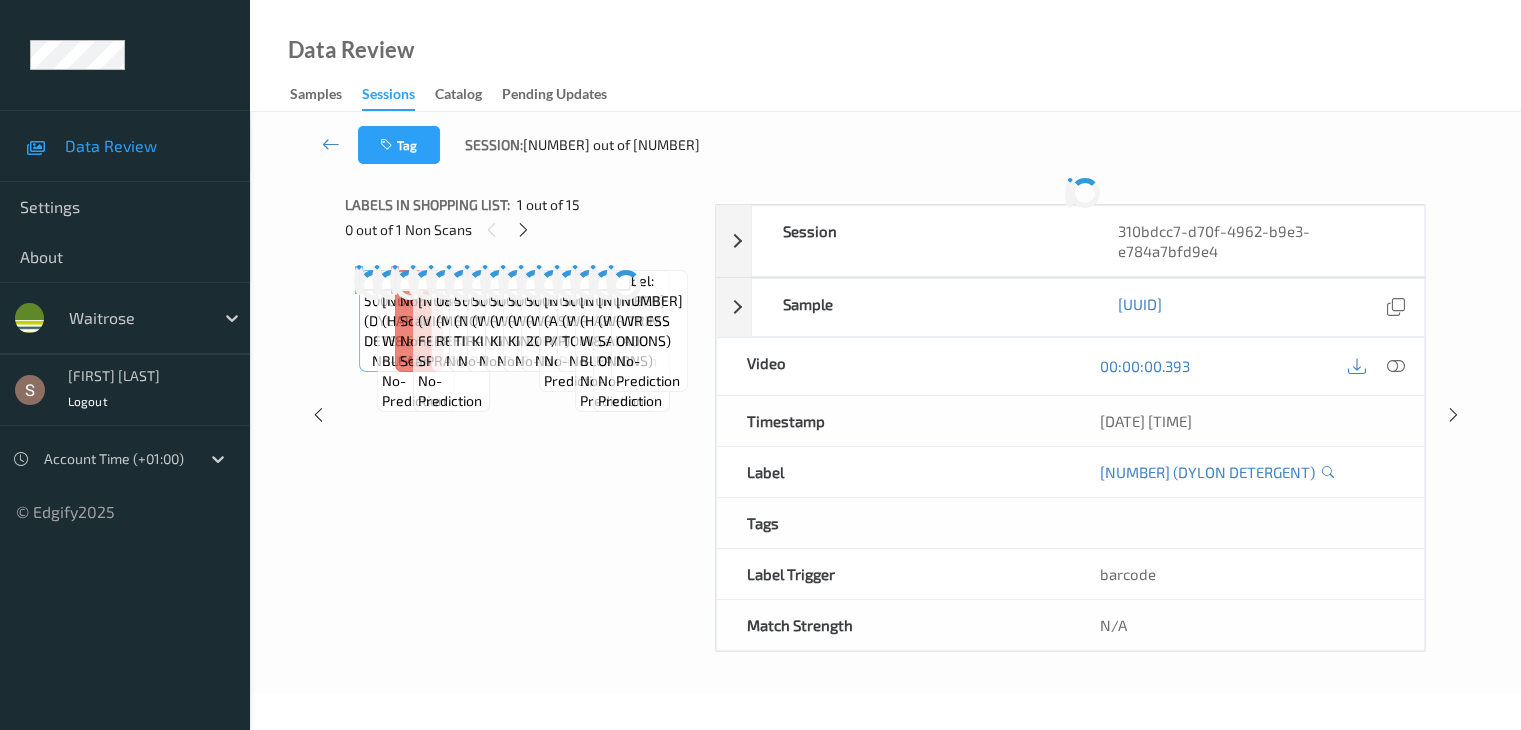 scroll, scrollTop: 0, scrollLeft: 0, axis: both 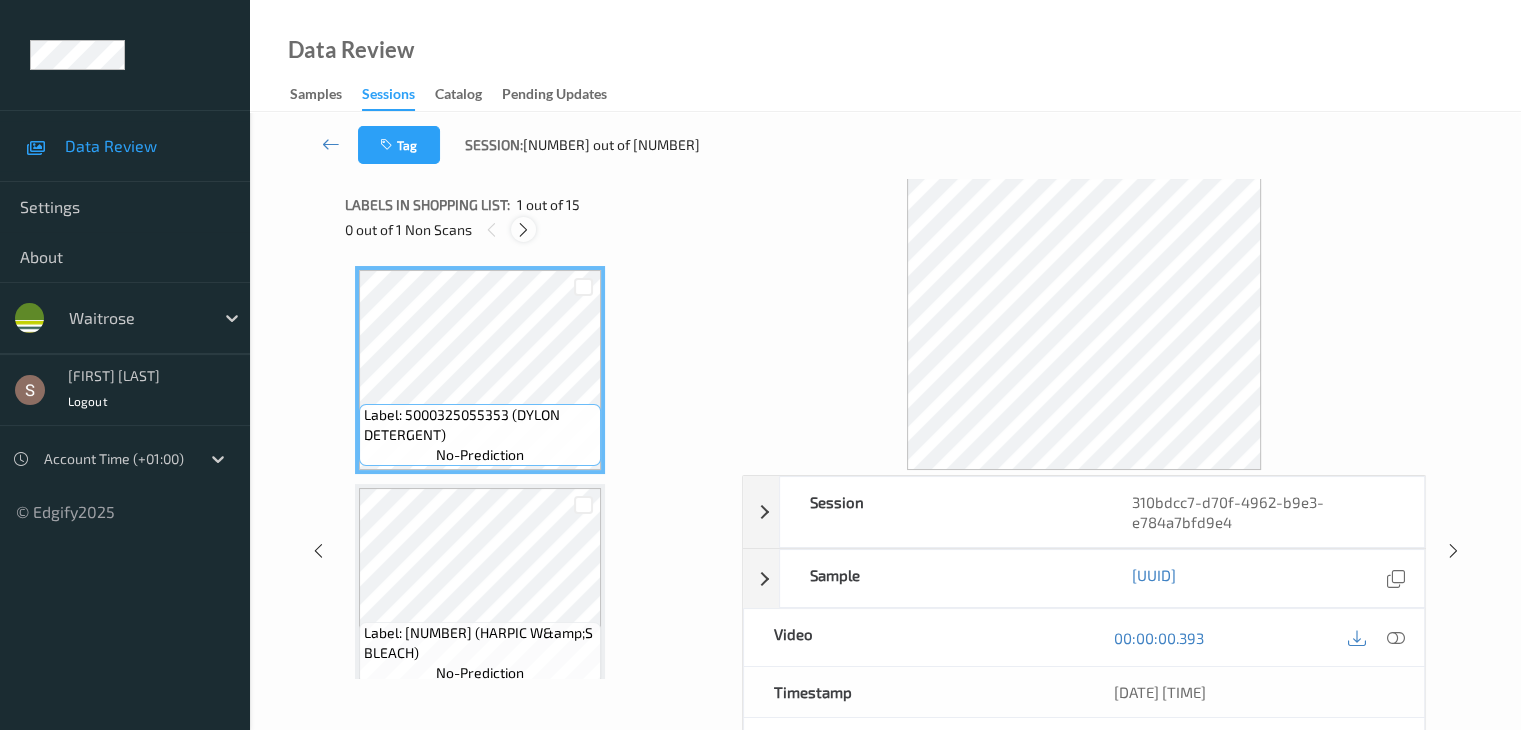 click at bounding box center [523, 230] 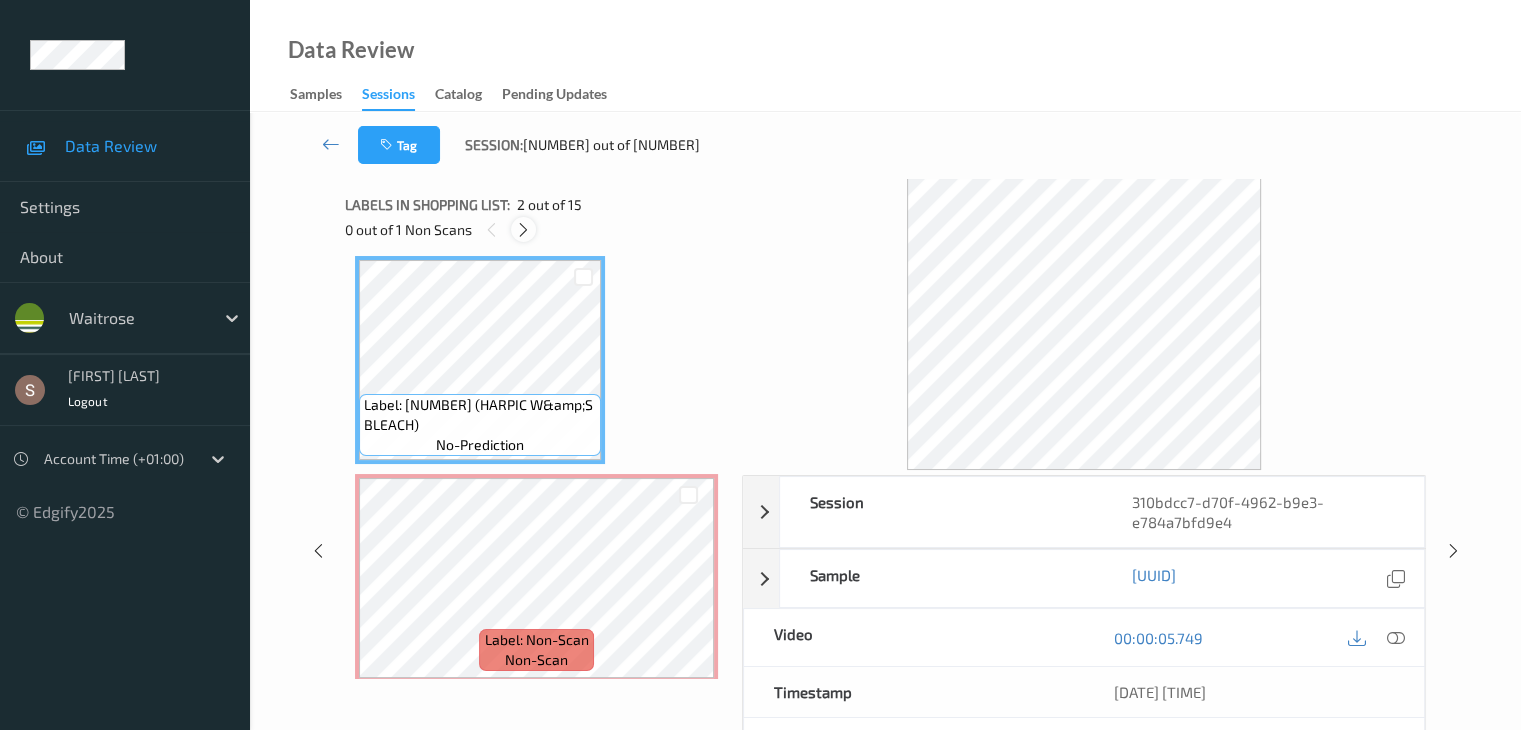 click at bounding box center [523, 230] 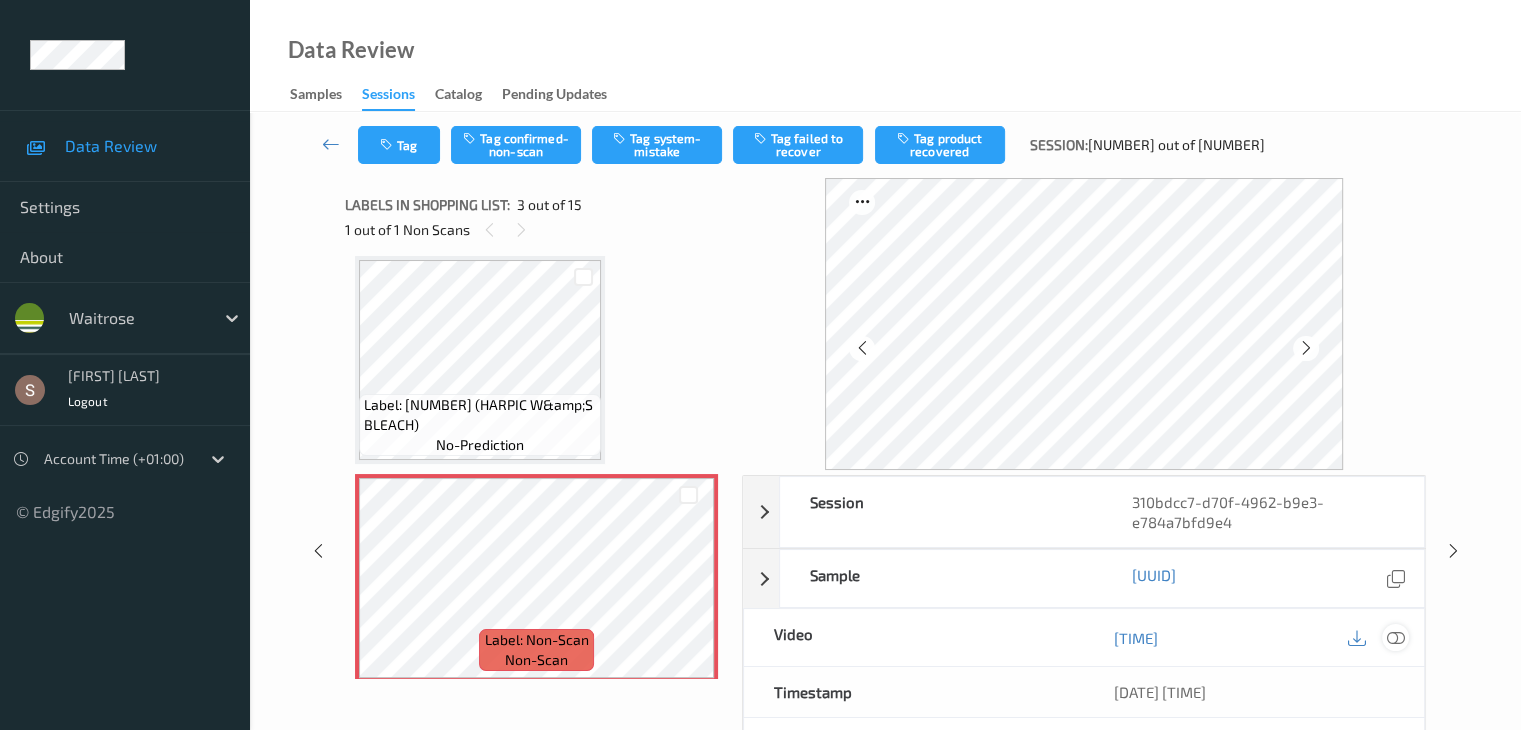 click at bounding box center (1395, 638) 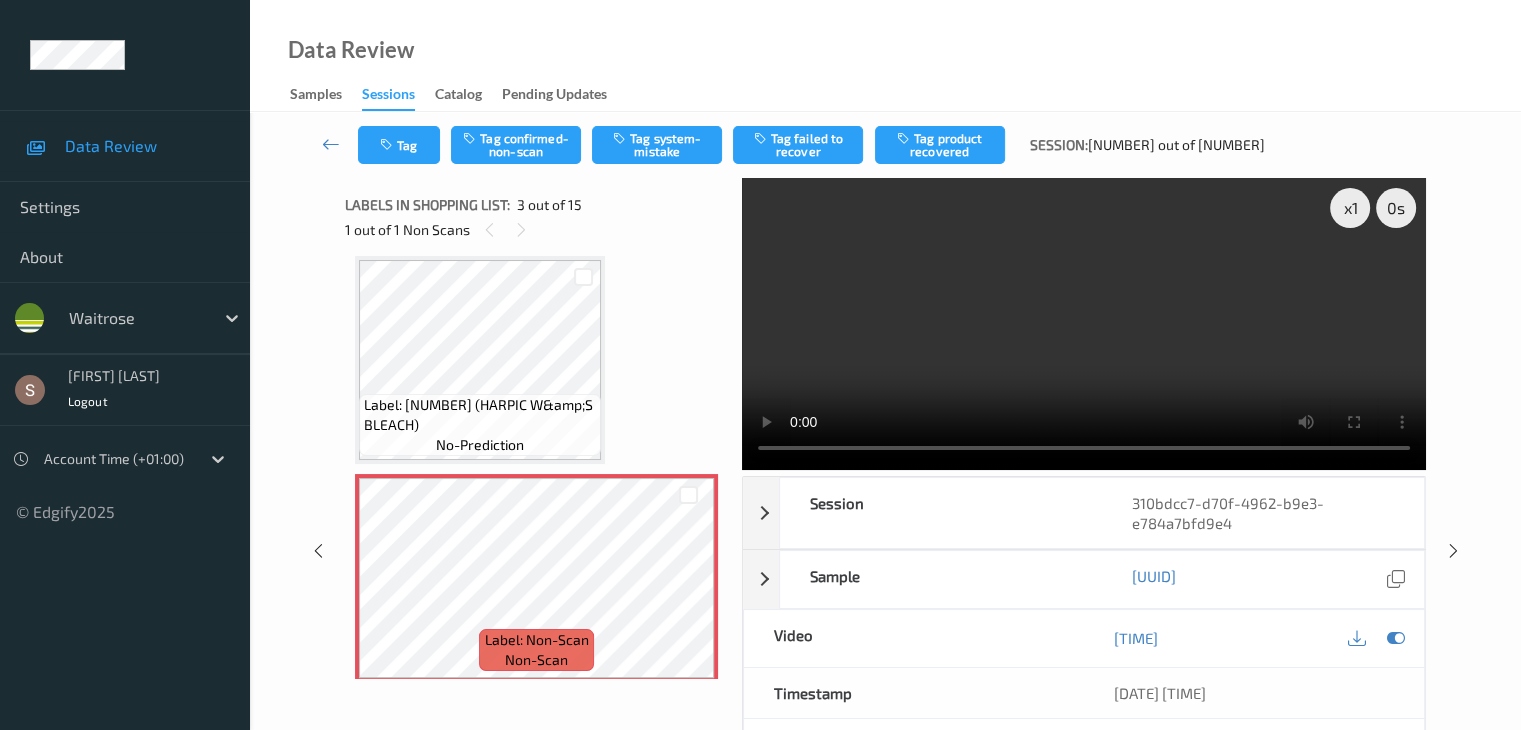click at bounding box center (1084, 324) 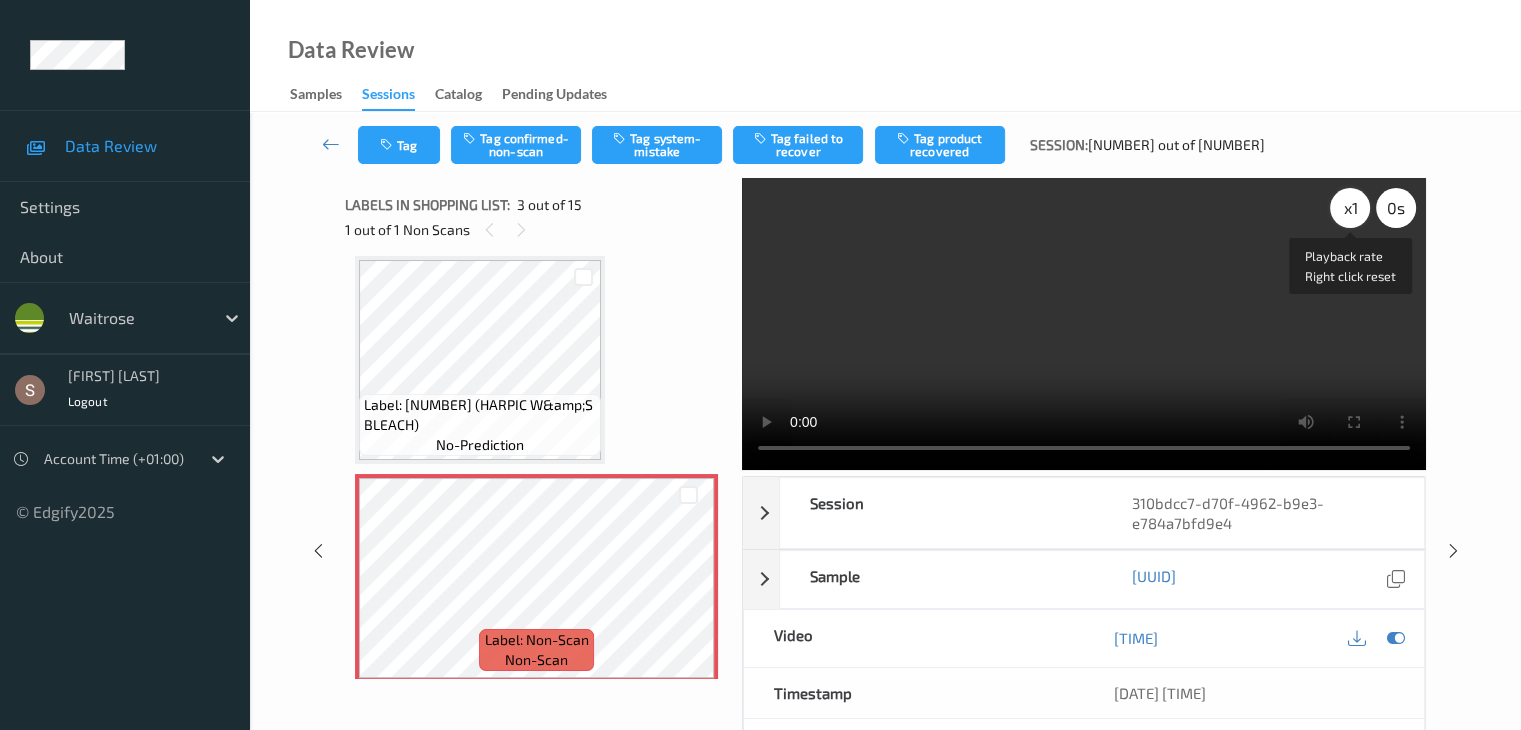 click on "x 1" at bounding box center (1350, 208) 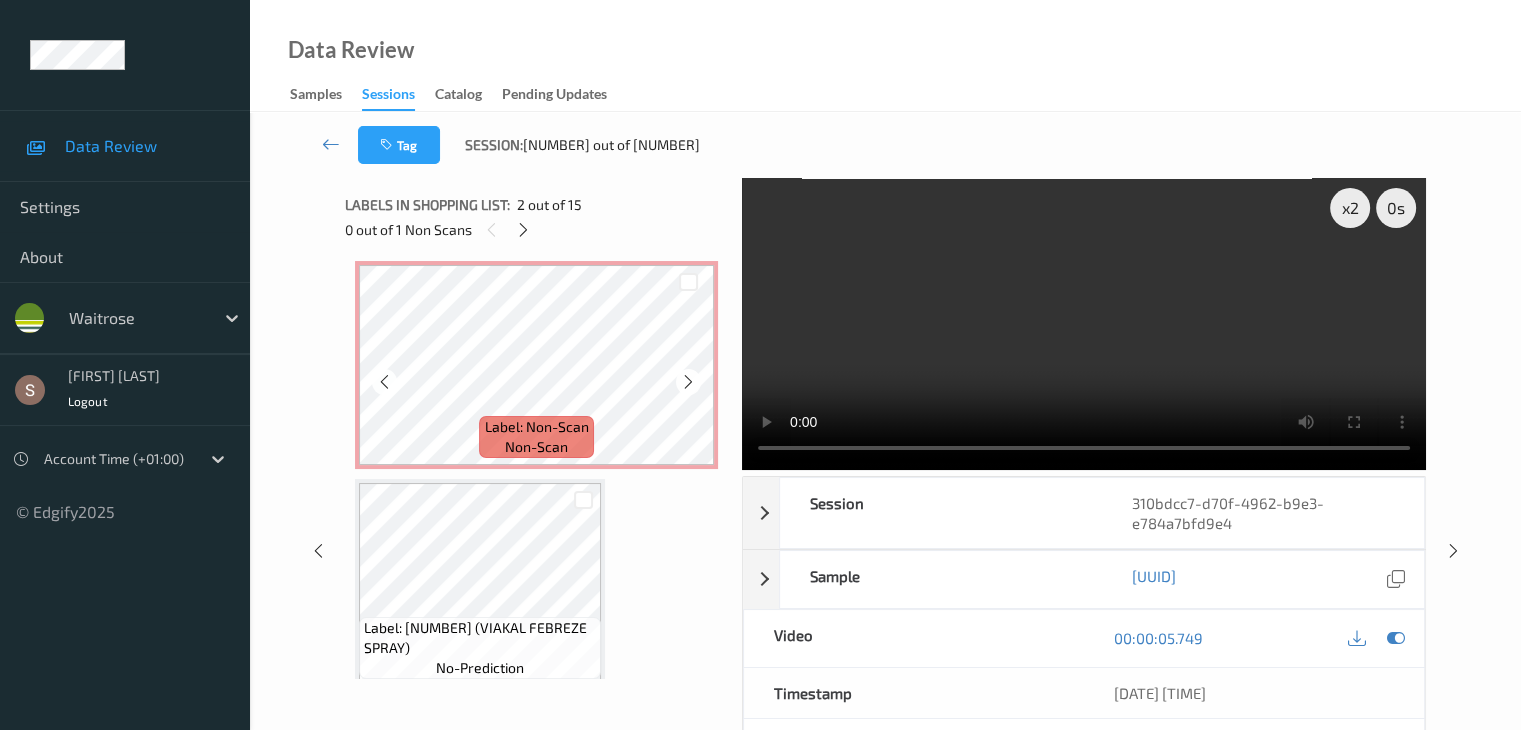 scroll, scrollTop: 528, scrollLeft: 0, axis: vertical 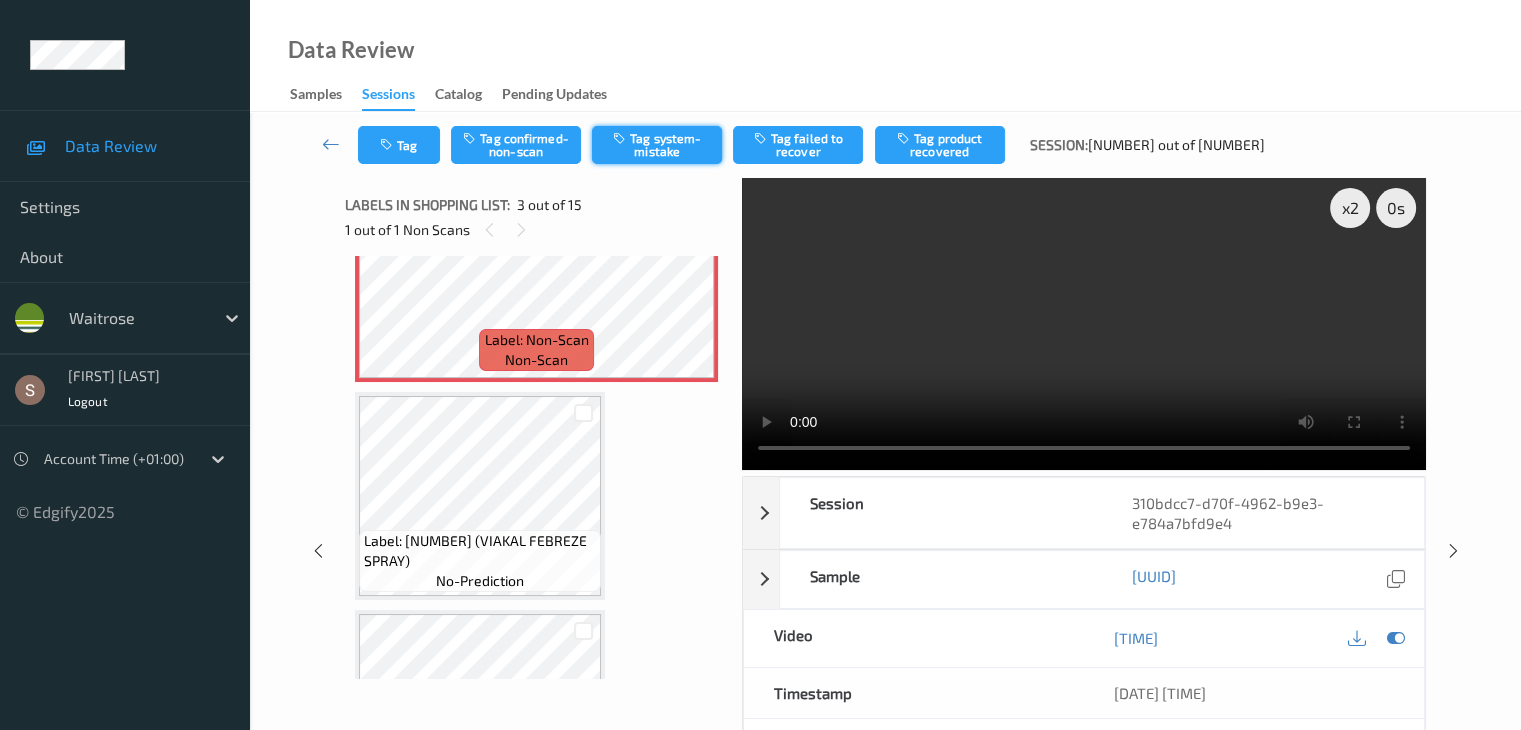 drag, startPoint x: 628, startPoint y: 169, endPoint x: 632, endPoint y: 157, distance: 12.649111 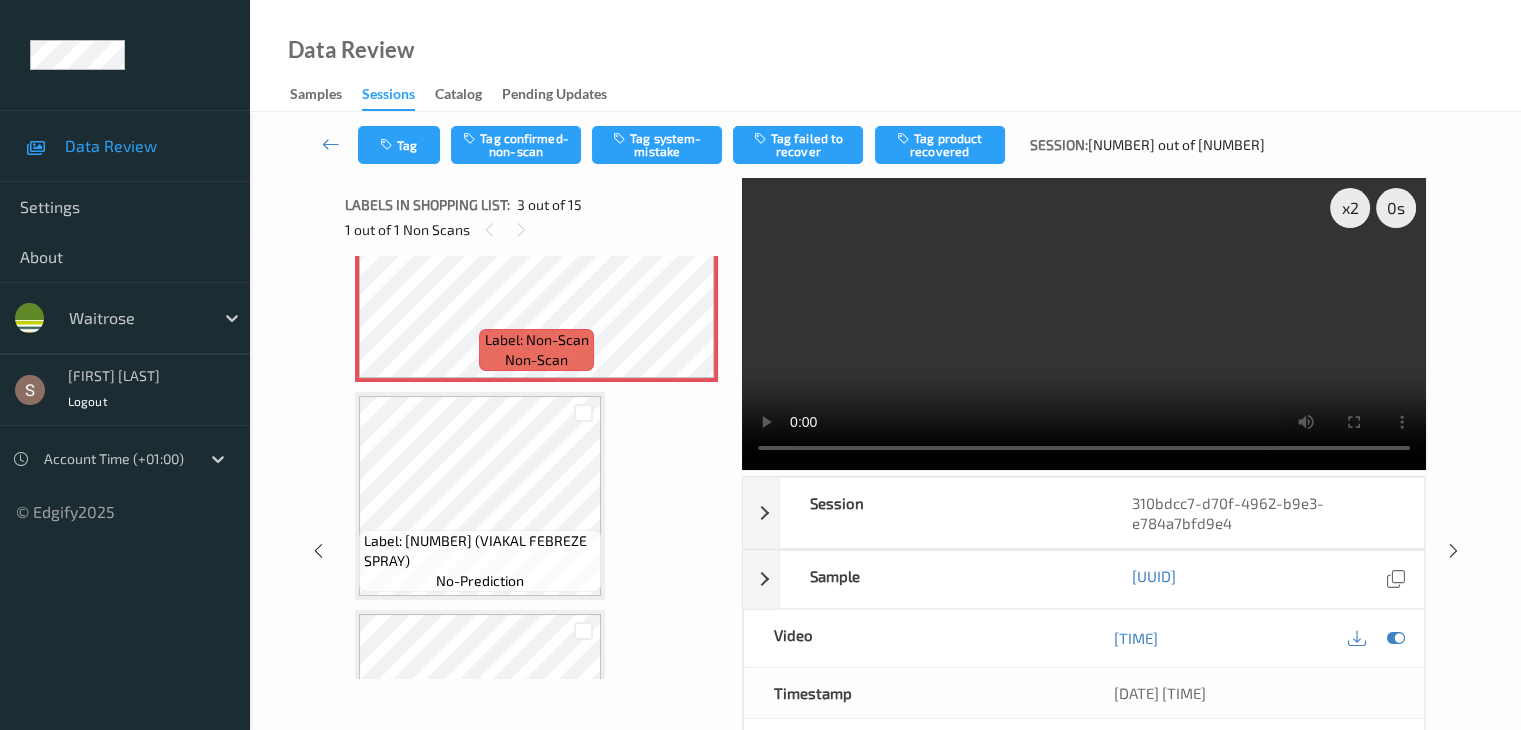 click on "Labels in shopping list: 3 out of 15" at bounding box center [536, 204] 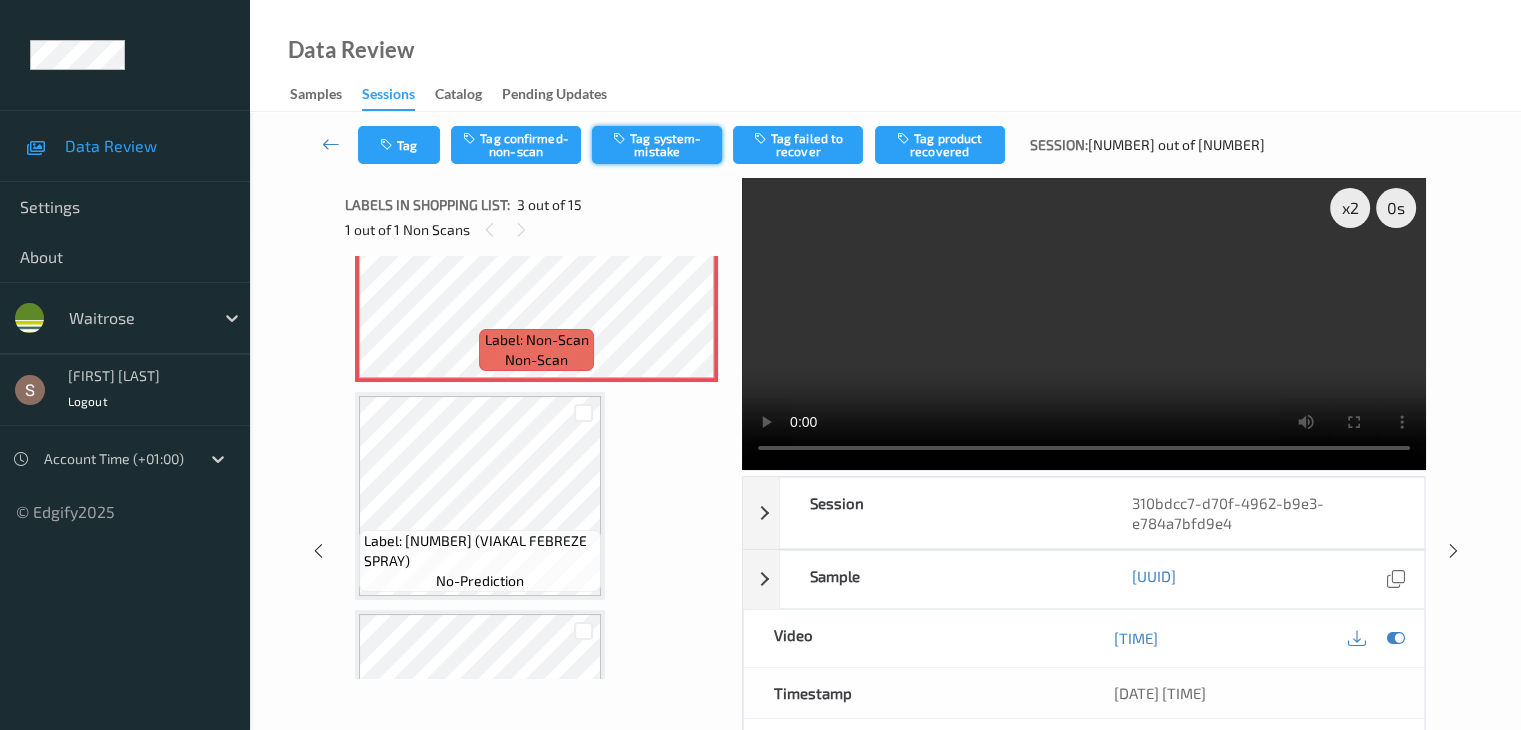 click on "Tag   system-mistake" at bounding box center (657, 145) 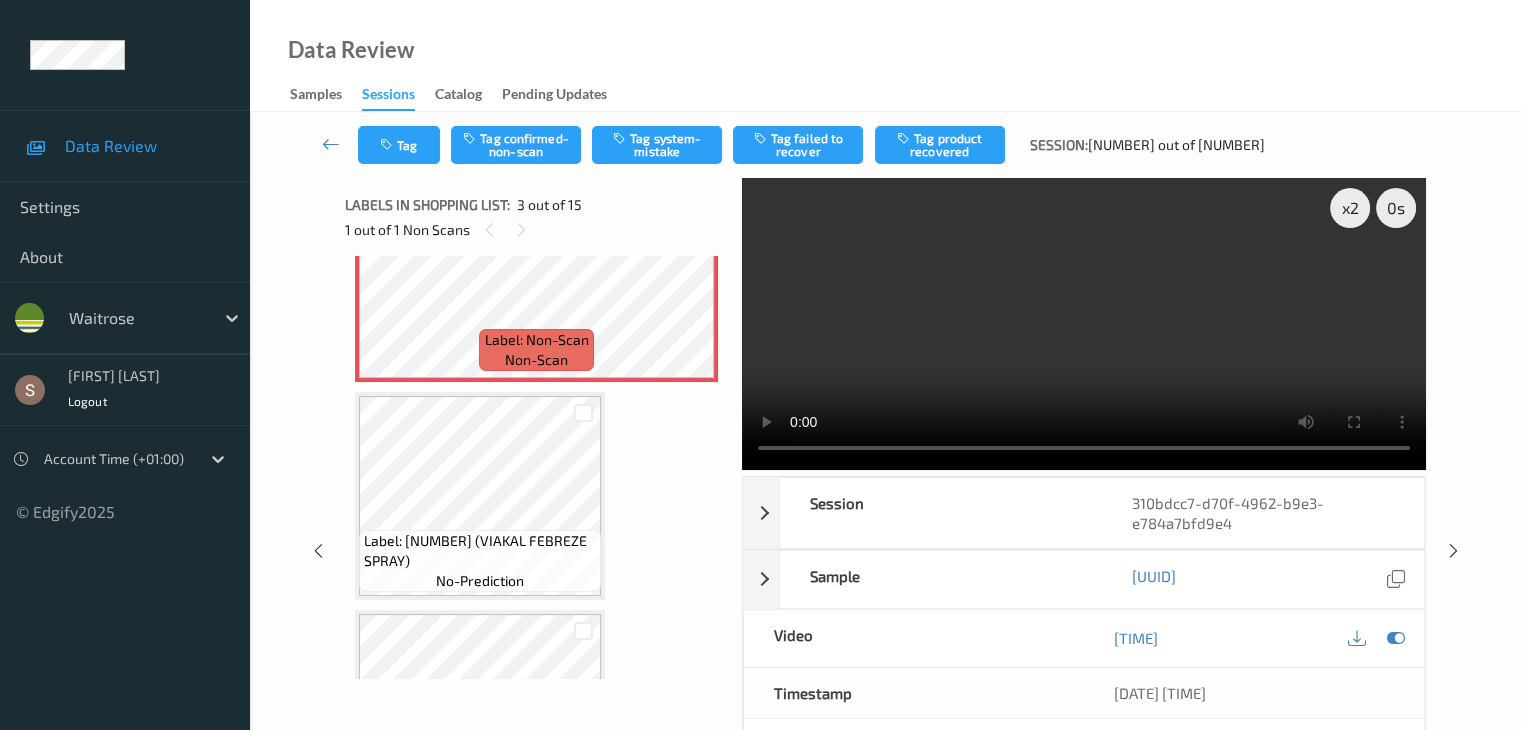 click on "Labels in shopping list: 3 out of 15 1 out of 1 Non Scans" at bounding box center [536, 217] 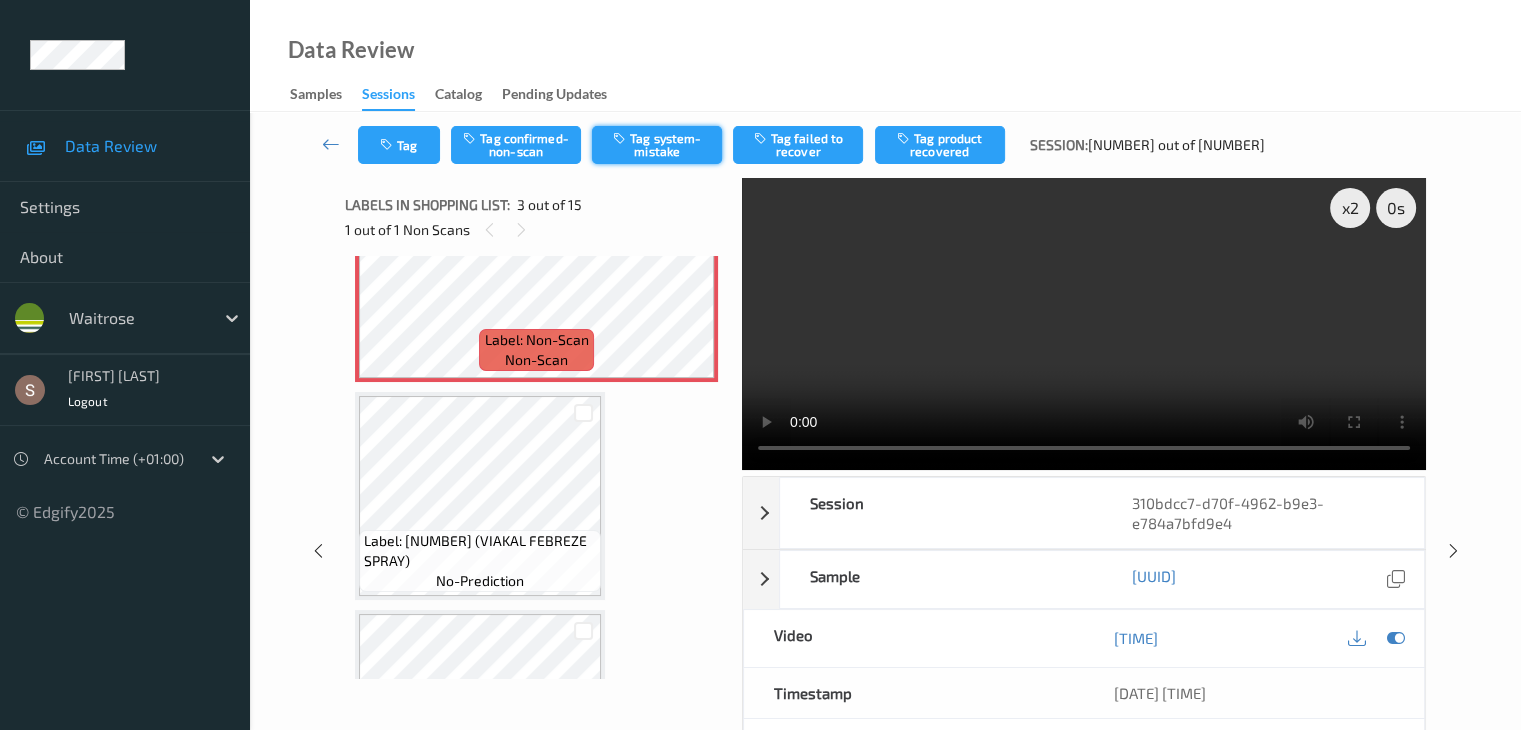 click on "Tag   system-mistake" at bounding box center (657, 145) 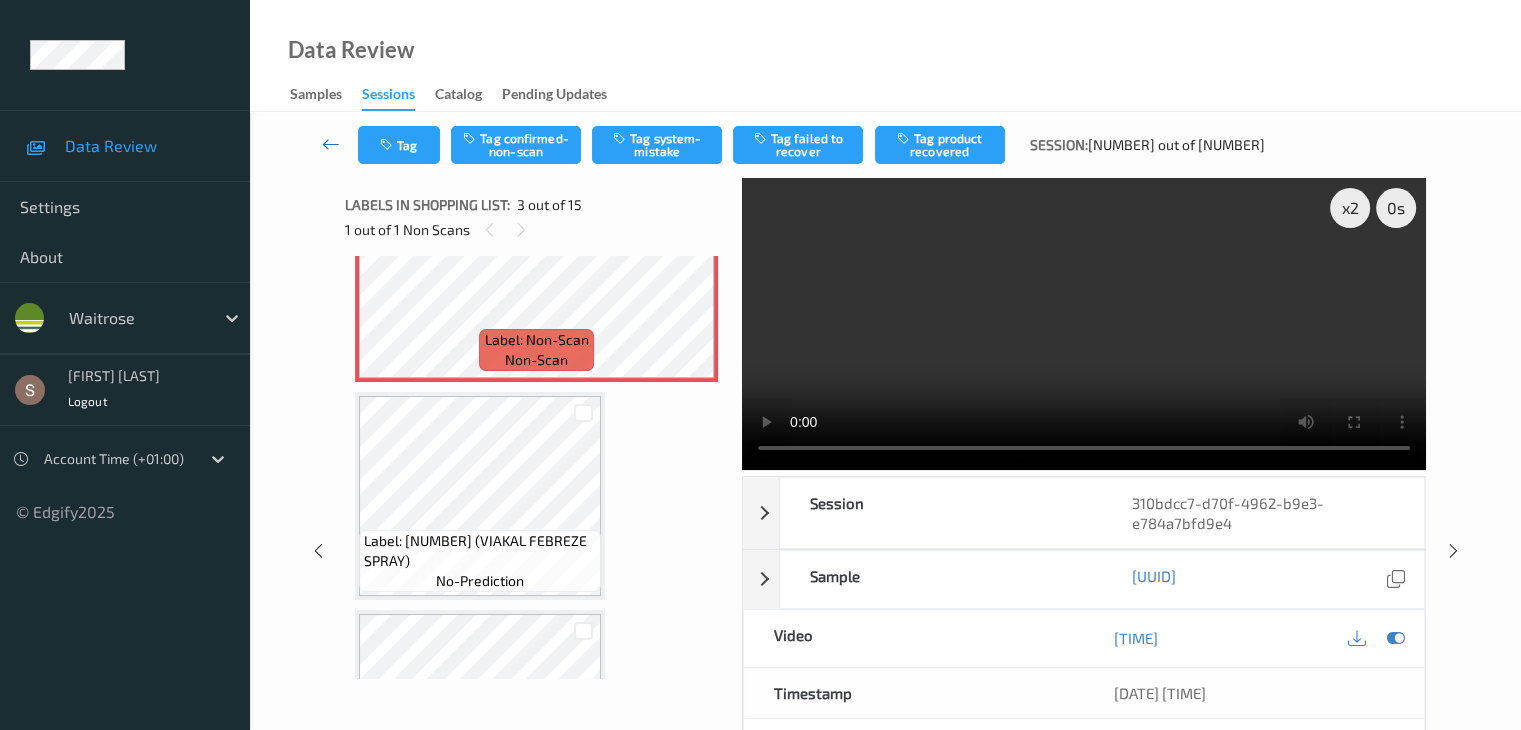 click at bounding box center (331, 144) 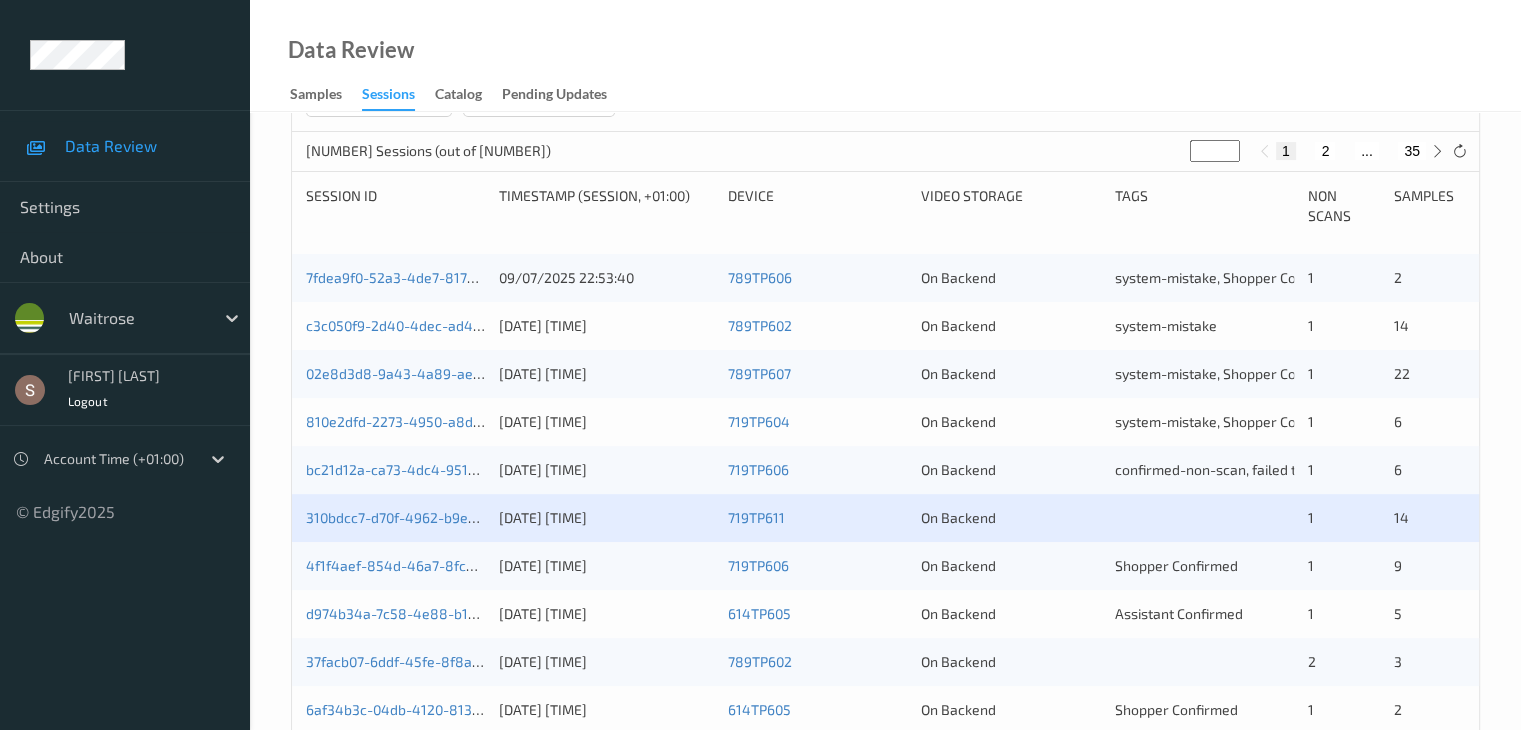 scroll, scrollTop: 200, scrollLeft: 0, axis: vertical 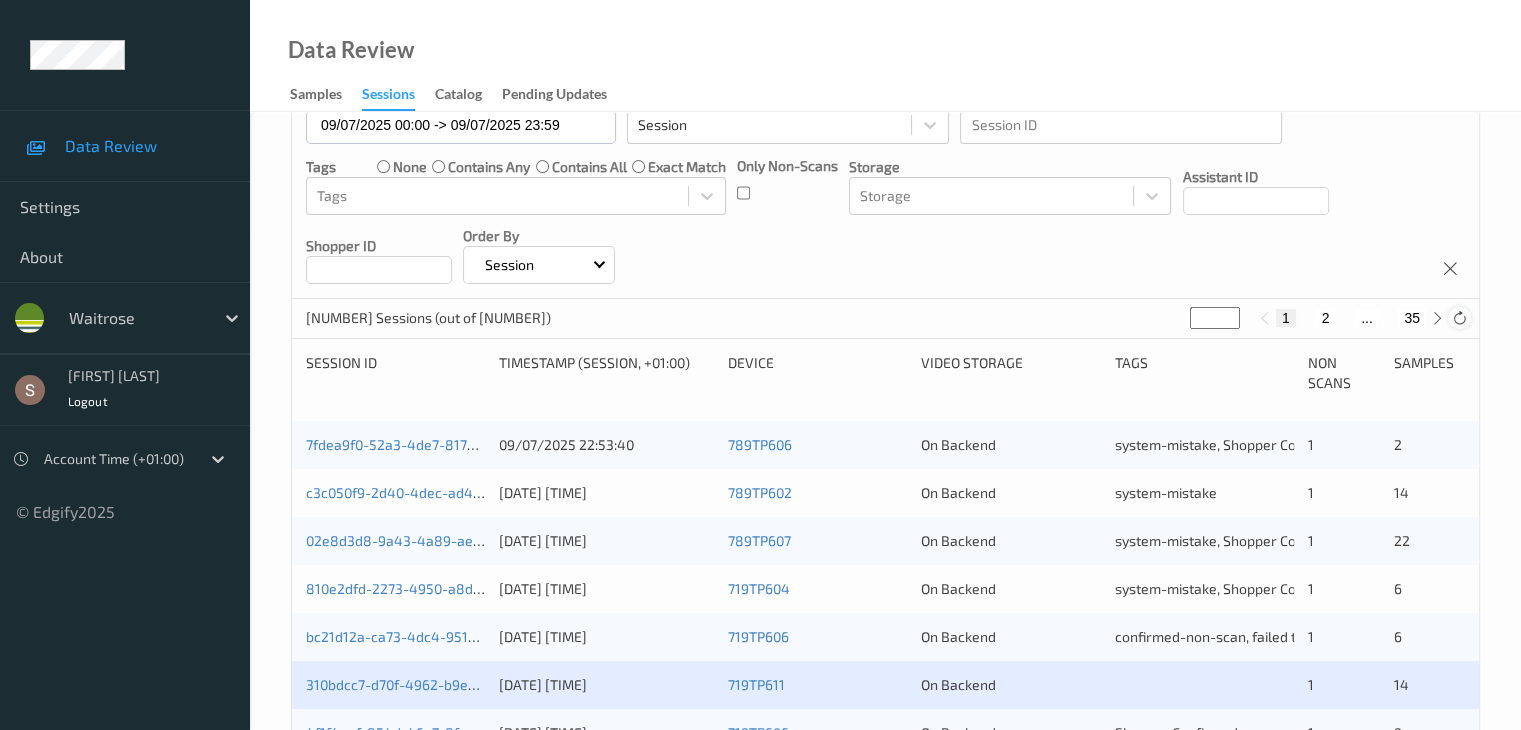 click at bounding box center [1459, 318] 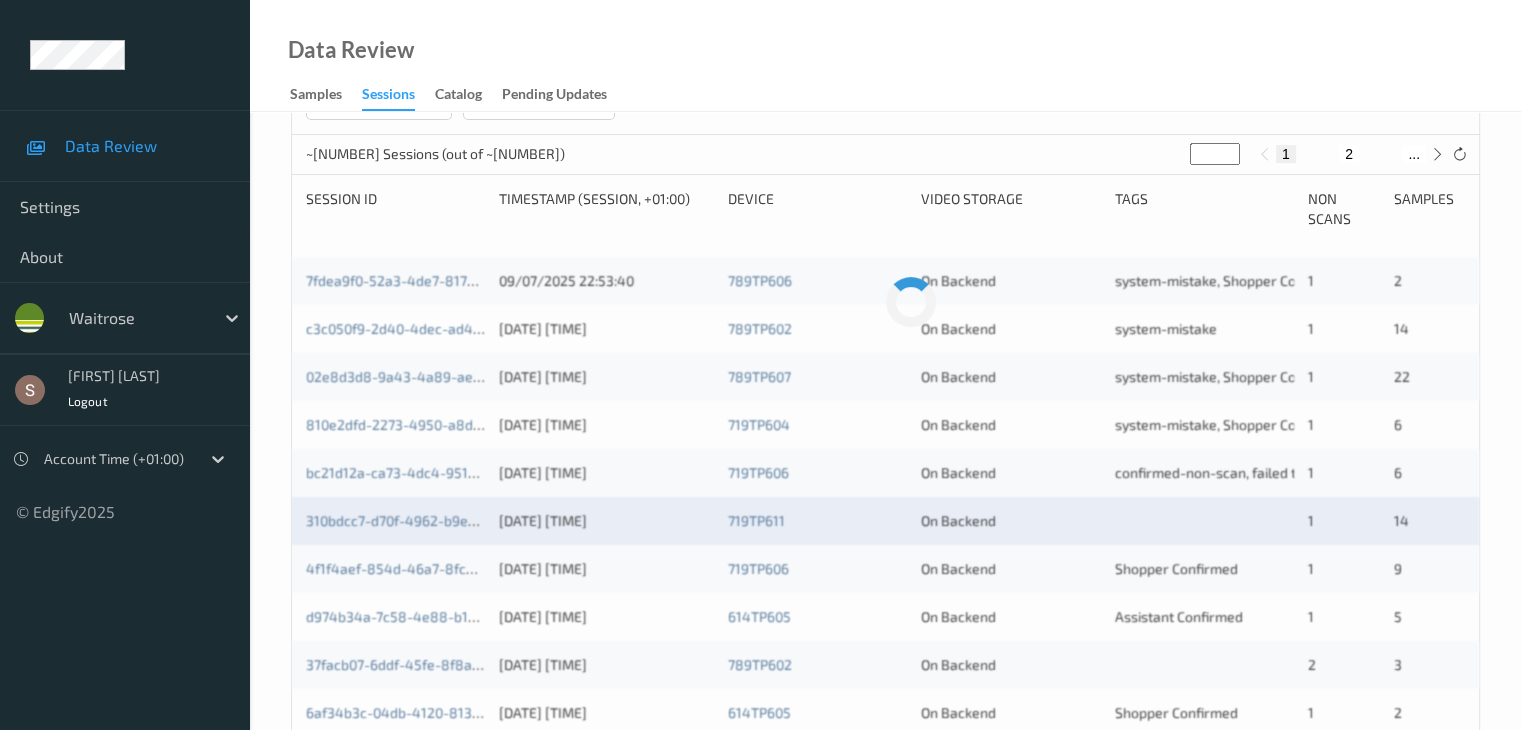 scroll, scrollTop: 400, scrollLeft: 0, axis: vertical 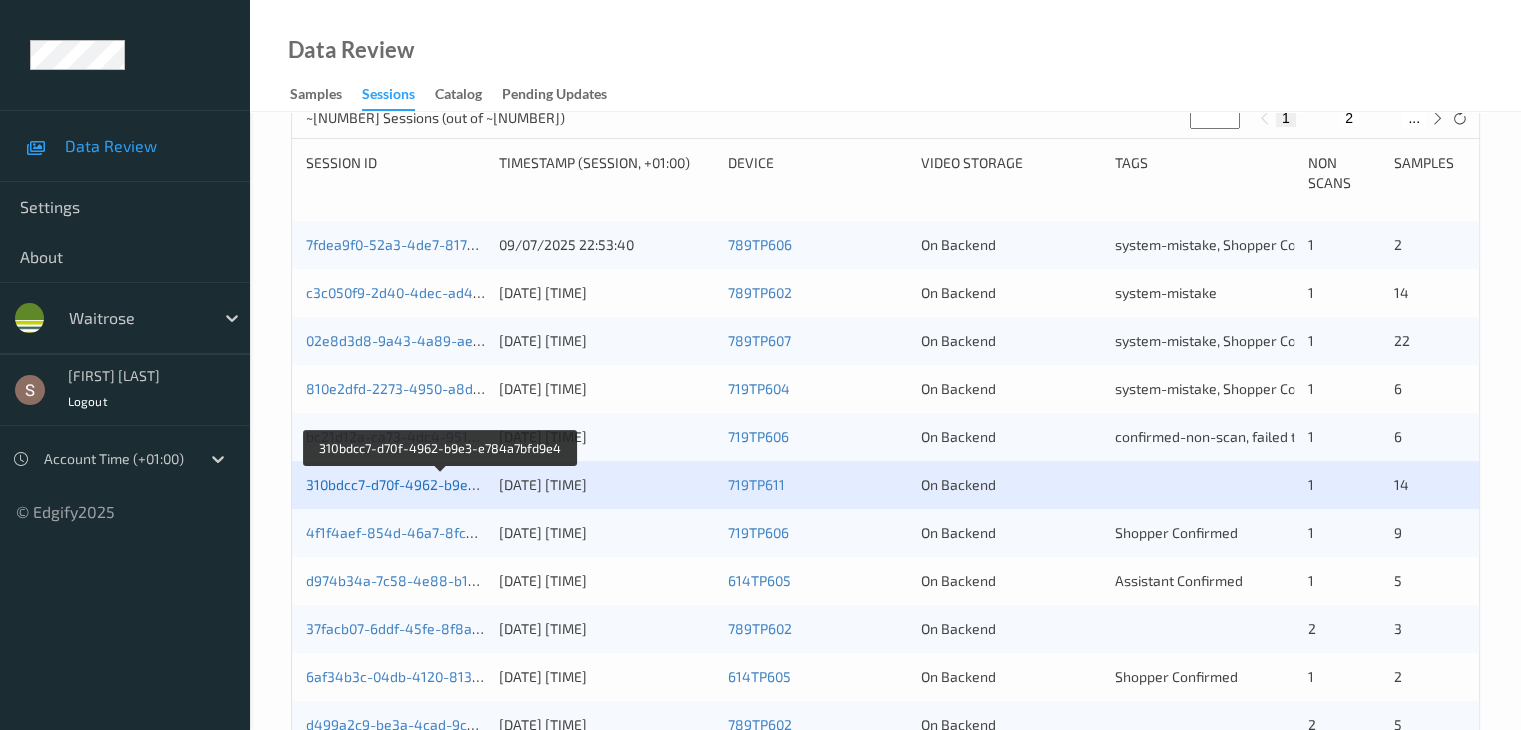 click on "310bdcc7-d70f-4962-b9e3-e784a7bfd9e4" at bounding box center [441, 484] 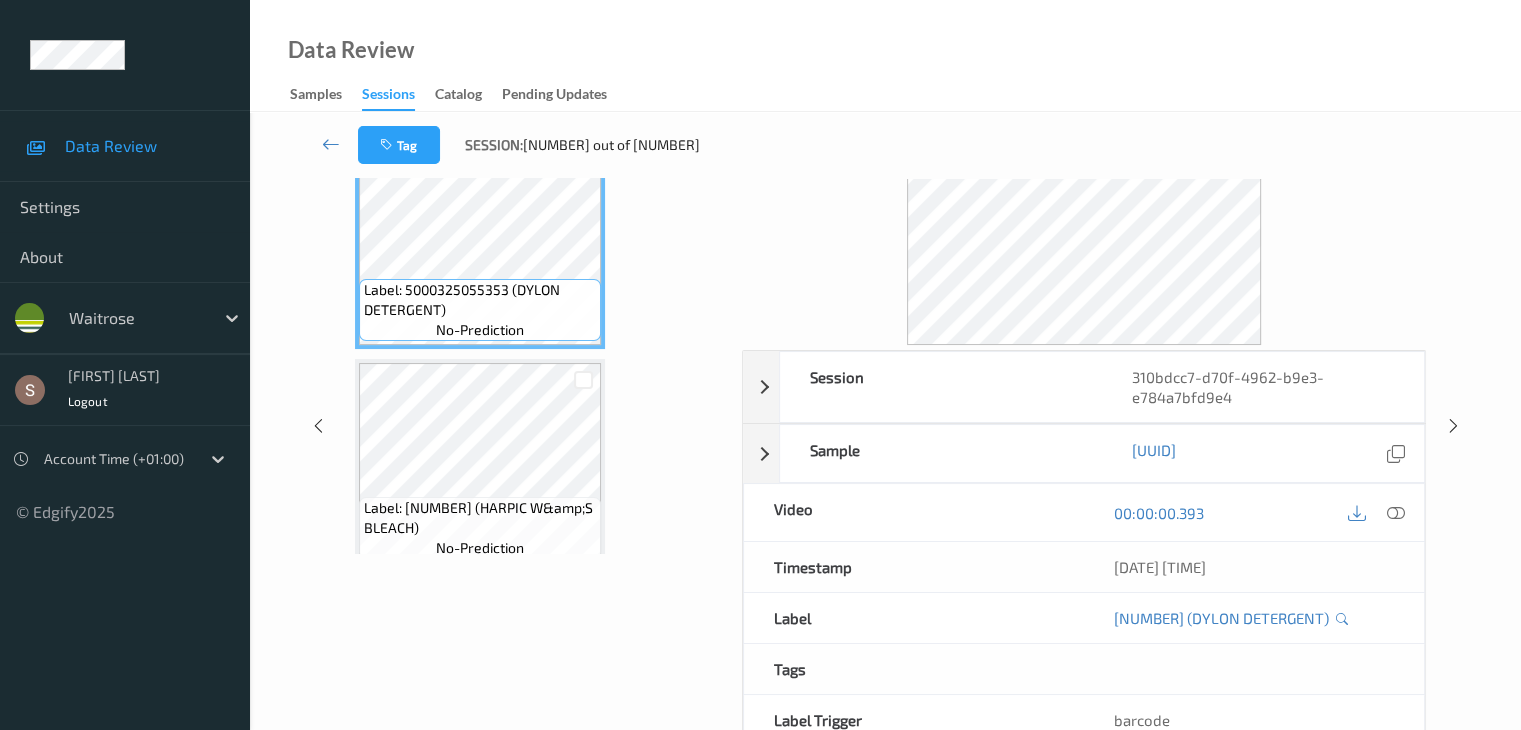 scroll, scrollTop: 0, scrollLeft: 0, axis: both 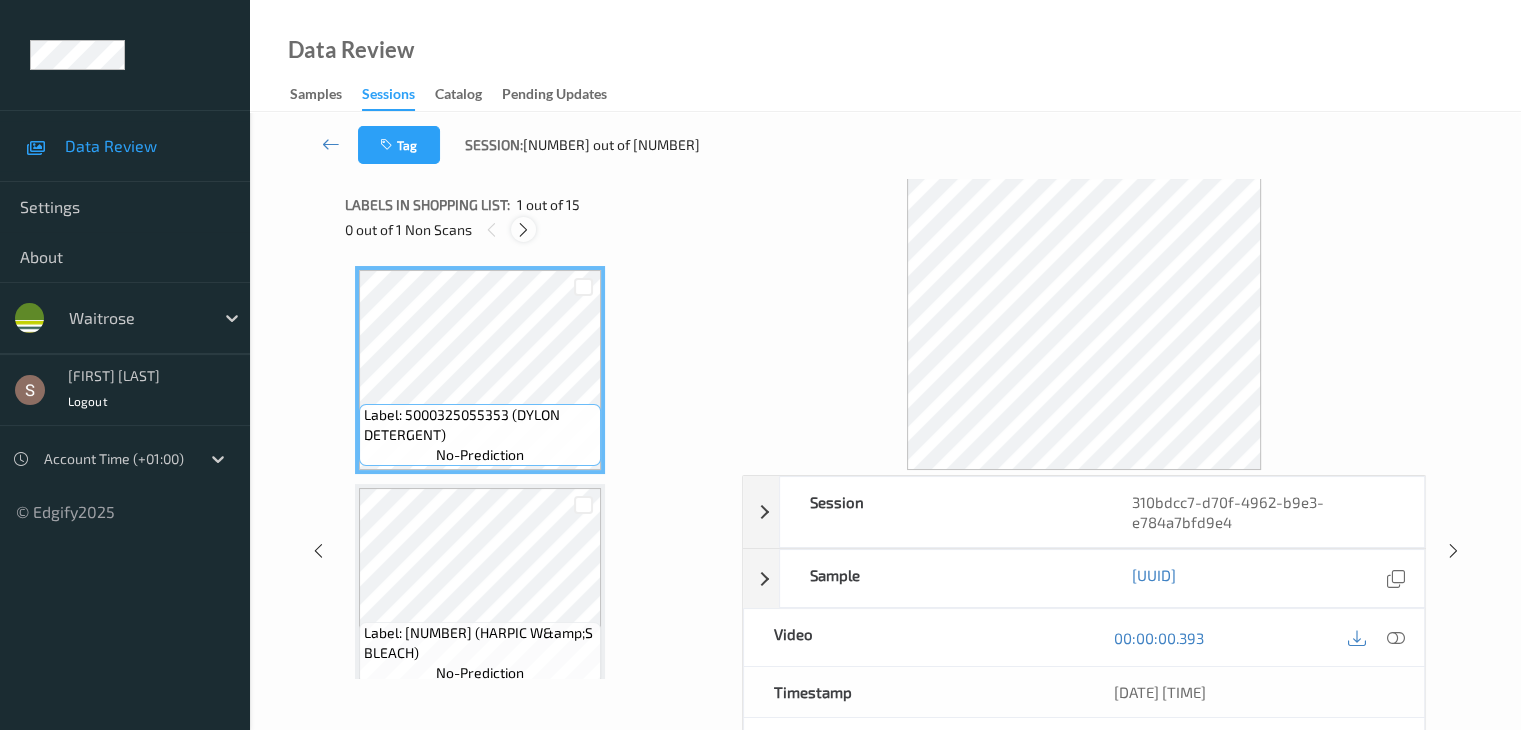 click at bounding box center [523, 230] 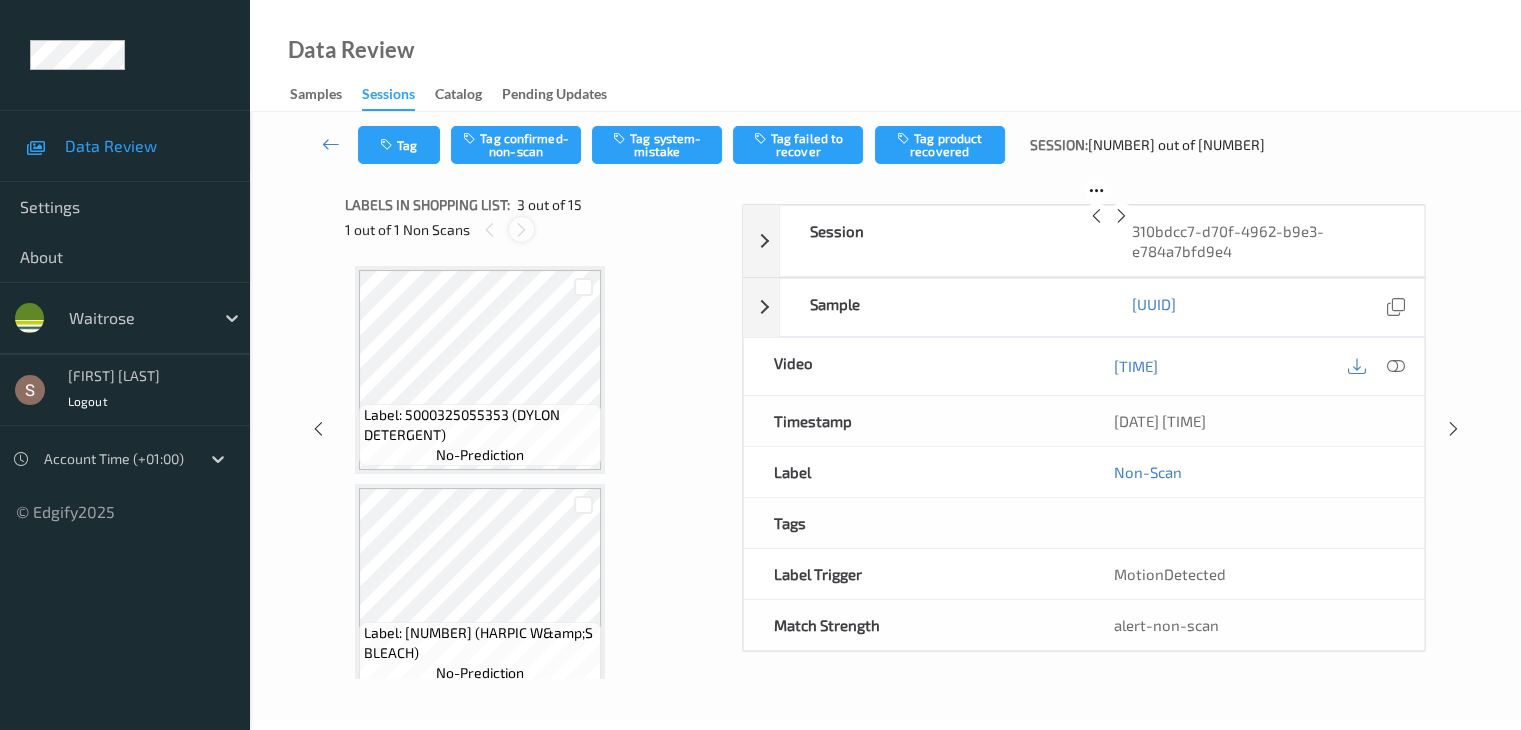 scroll, scrollTop: 228, scrollLeft: 0, axis: vertical 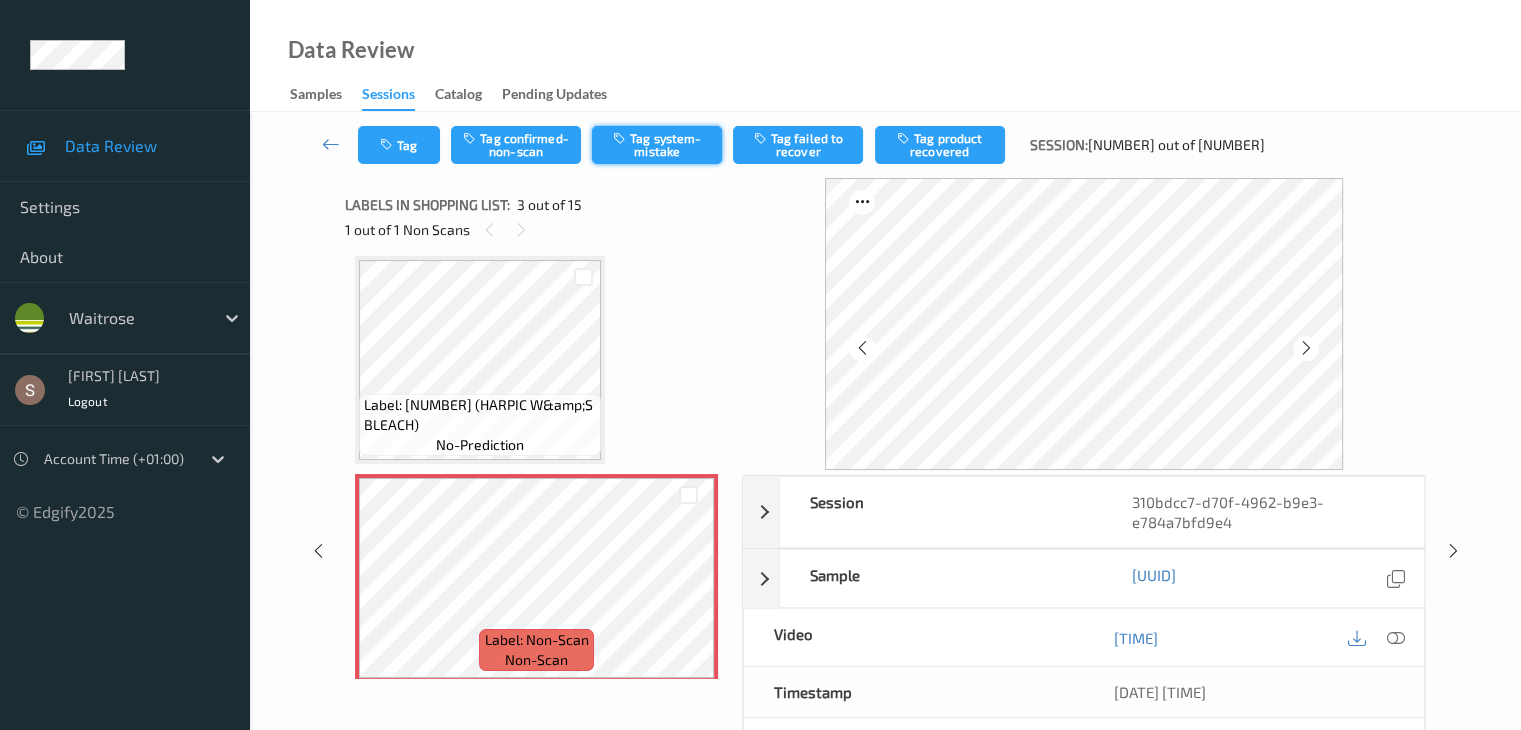 click on "Tag   system-mistake" at bounding box center [657, 145] 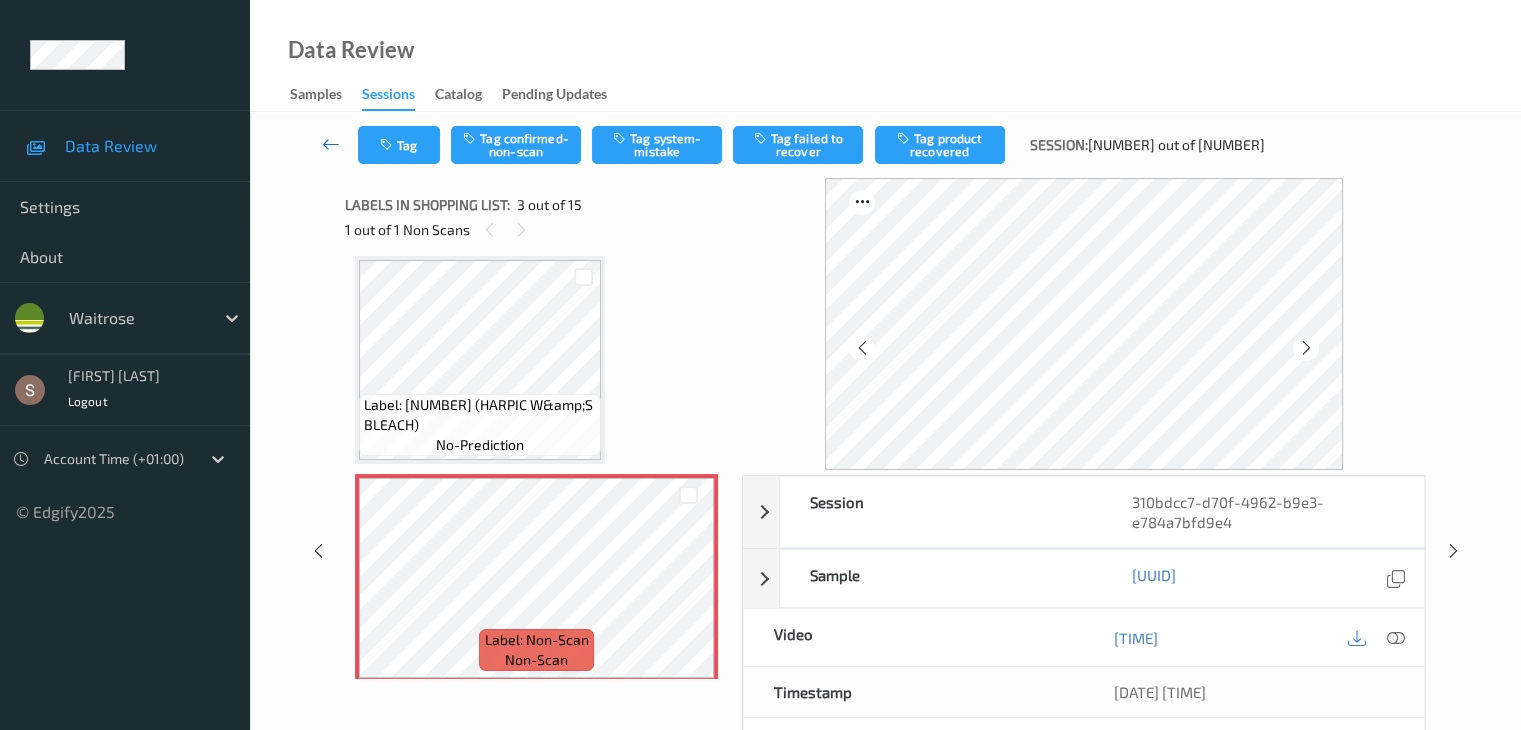 click at bounding box center [331, 144] 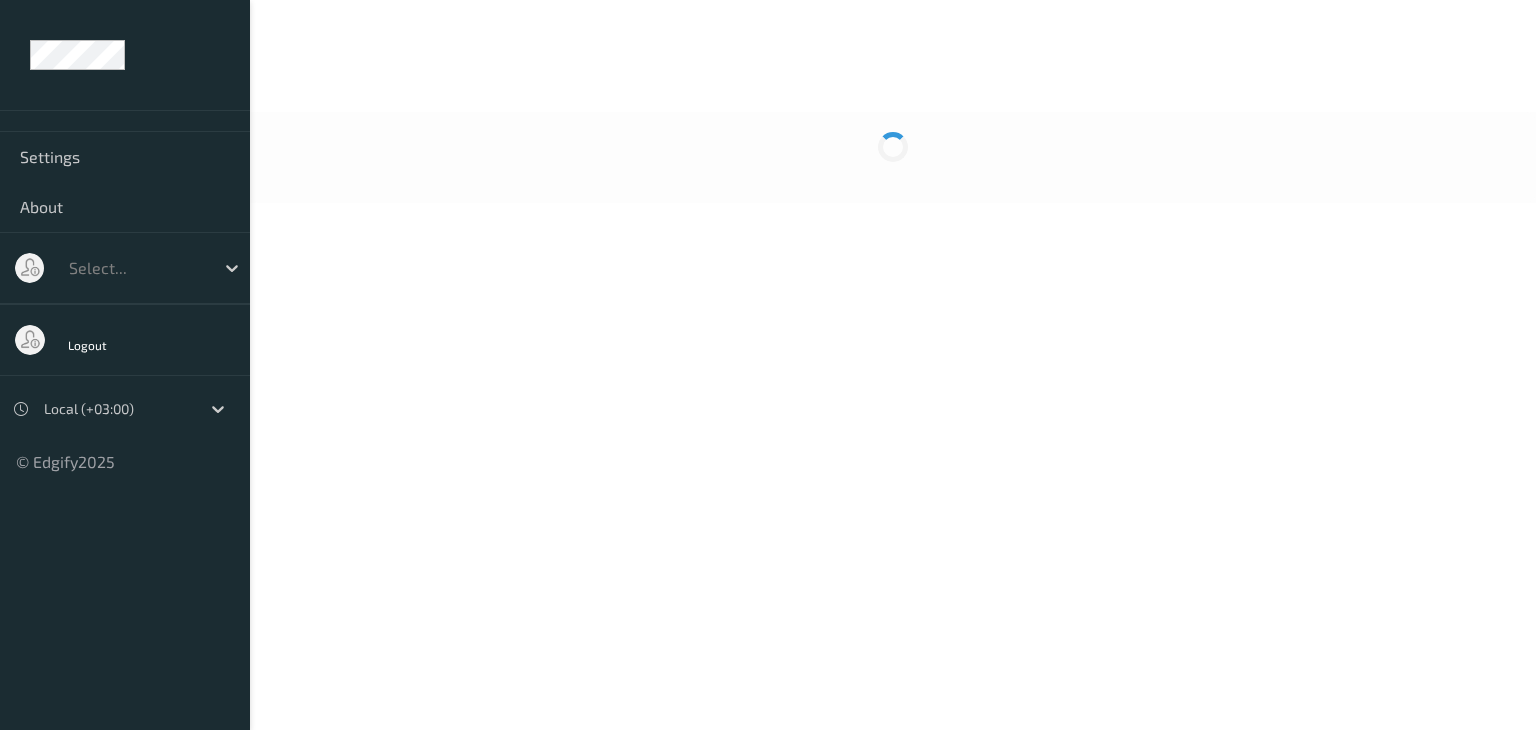 scroll, scrollTop: 0, scrollLeft: 0, axis: both 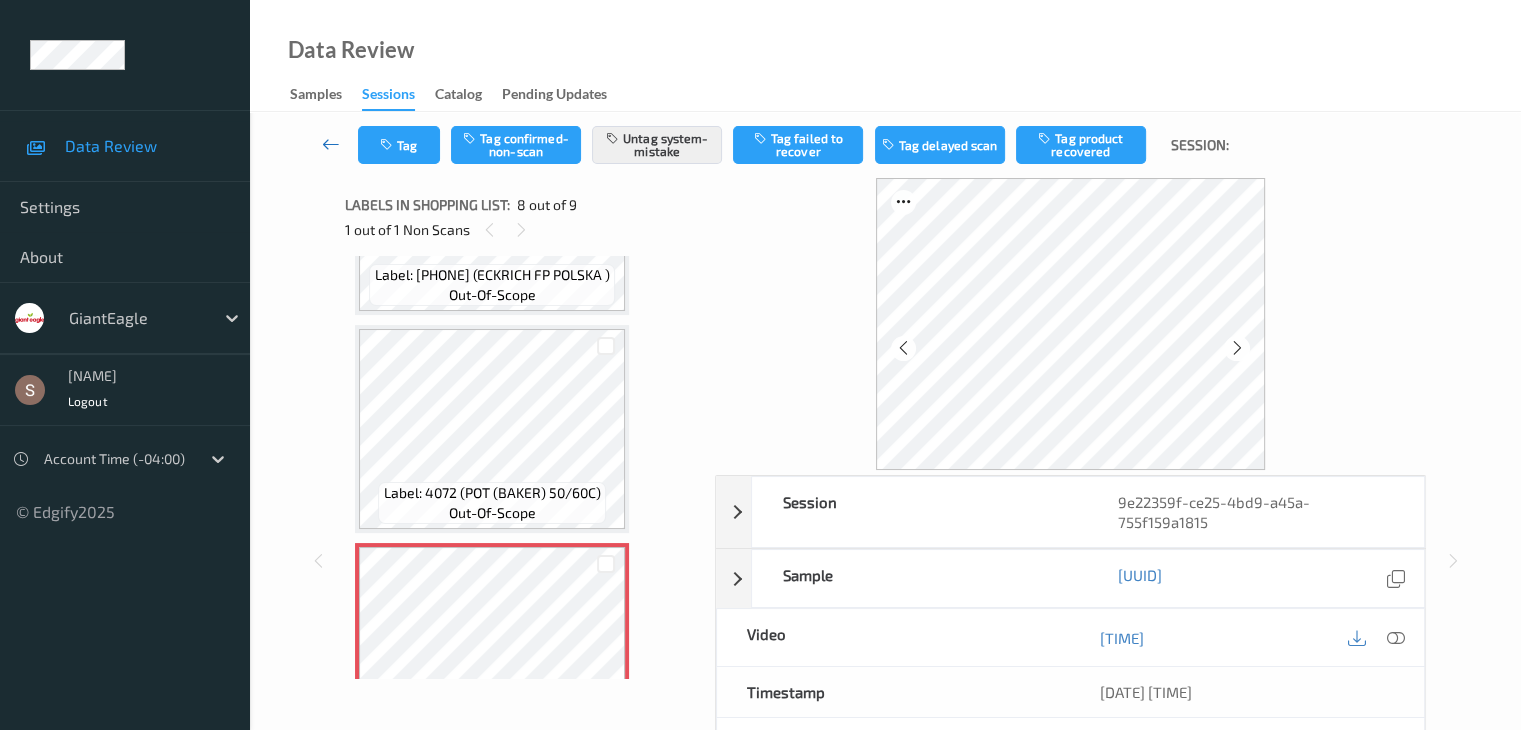 click at bounding box center (331, 144) 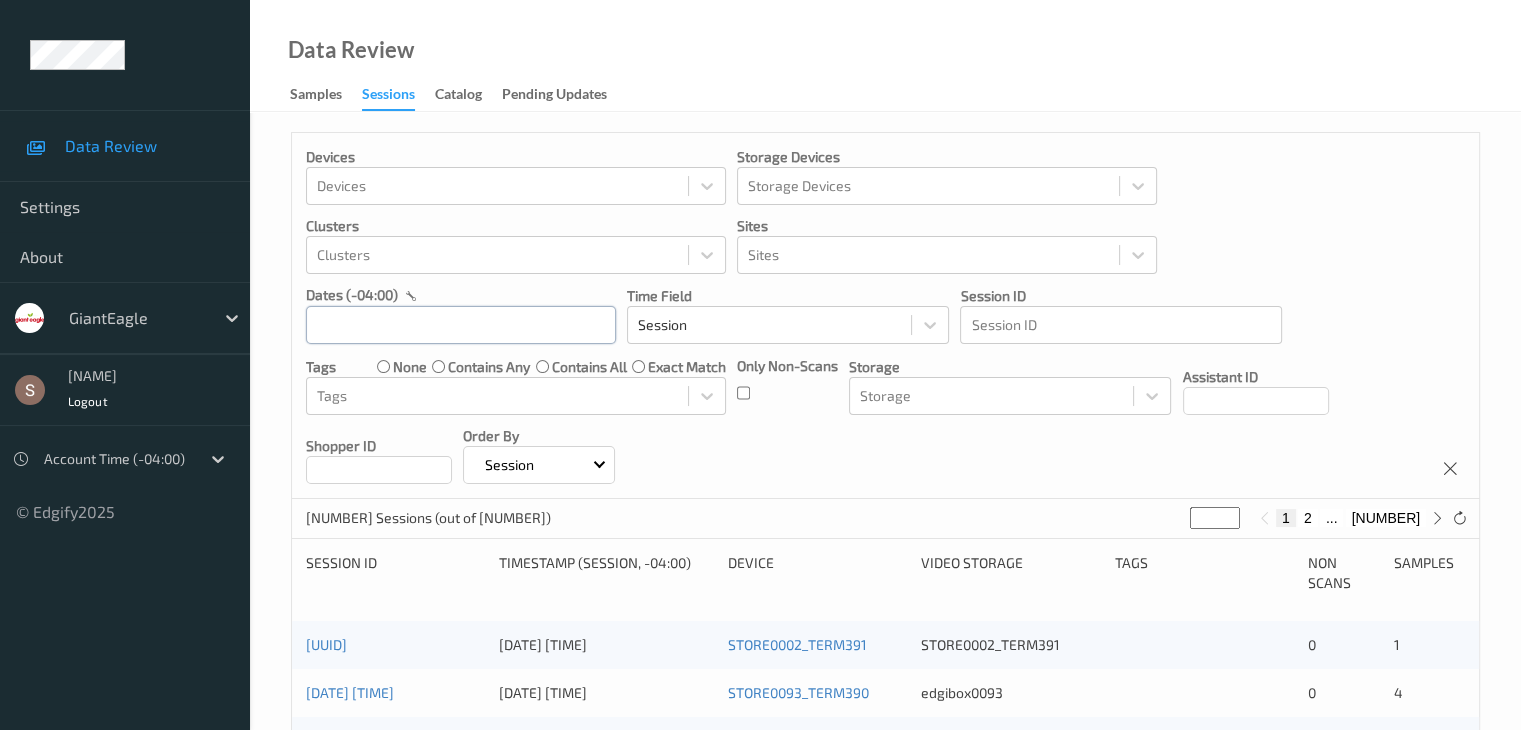 click at bounding box center [461, 325] 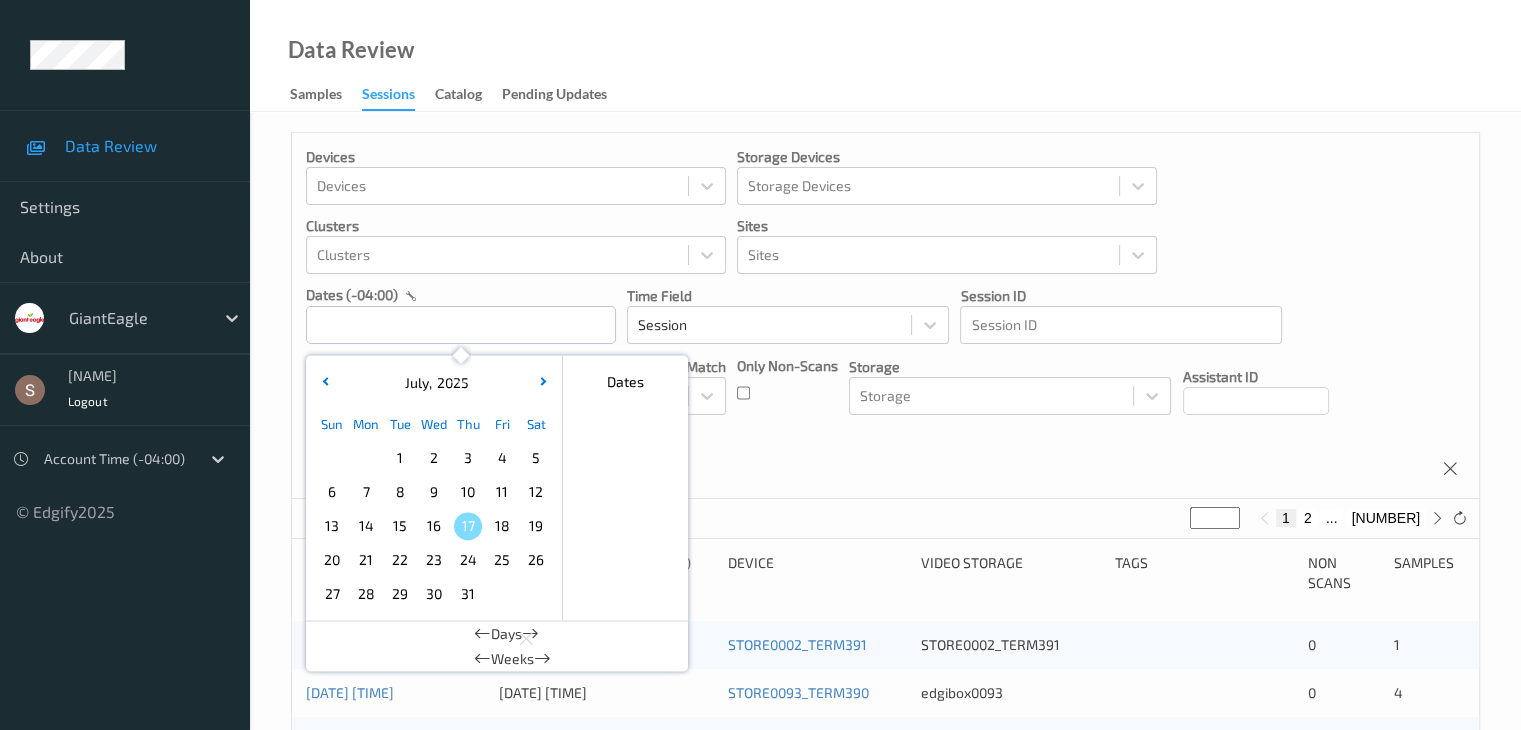 click on "10" at bounding box center [468, 492] 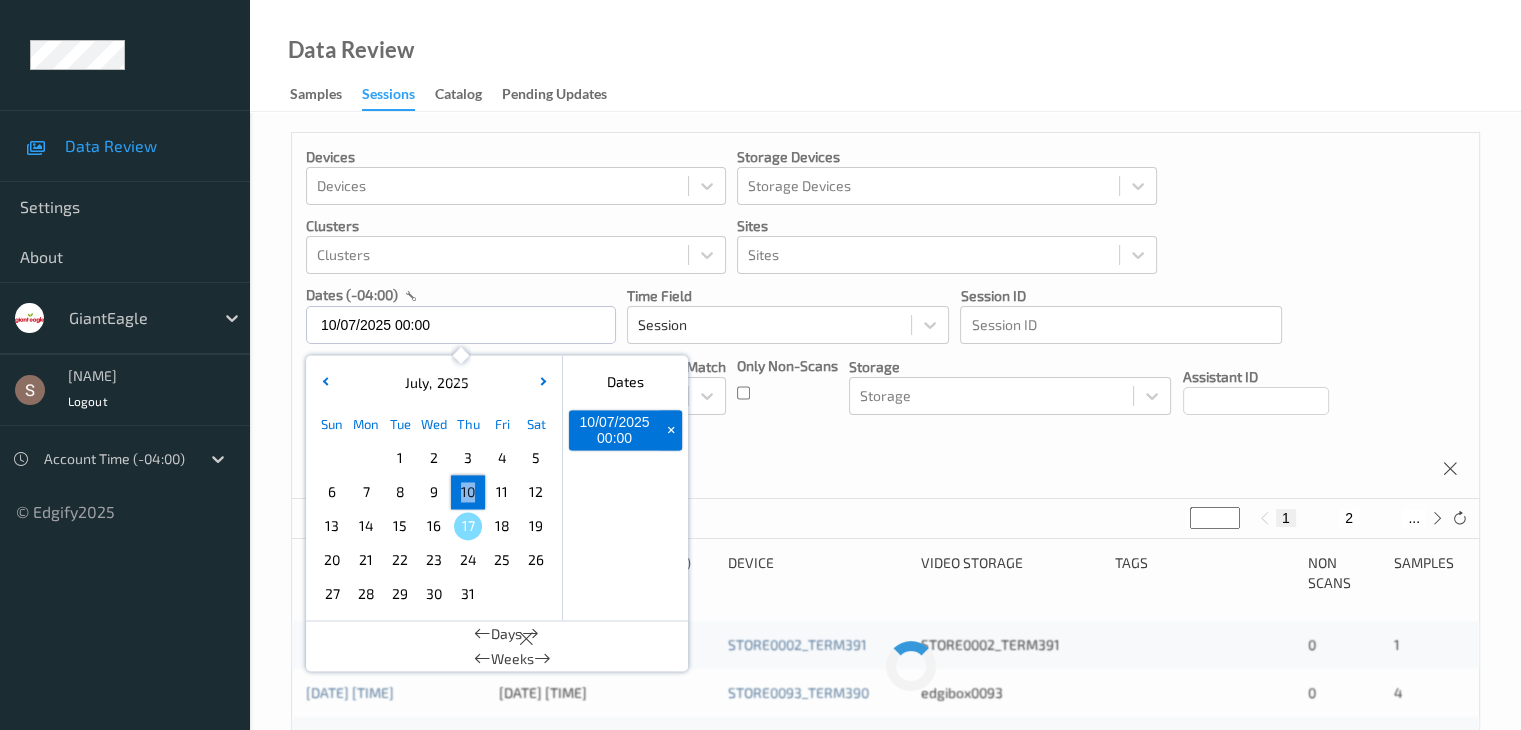 click on "10" at bounding box center [468, 492] 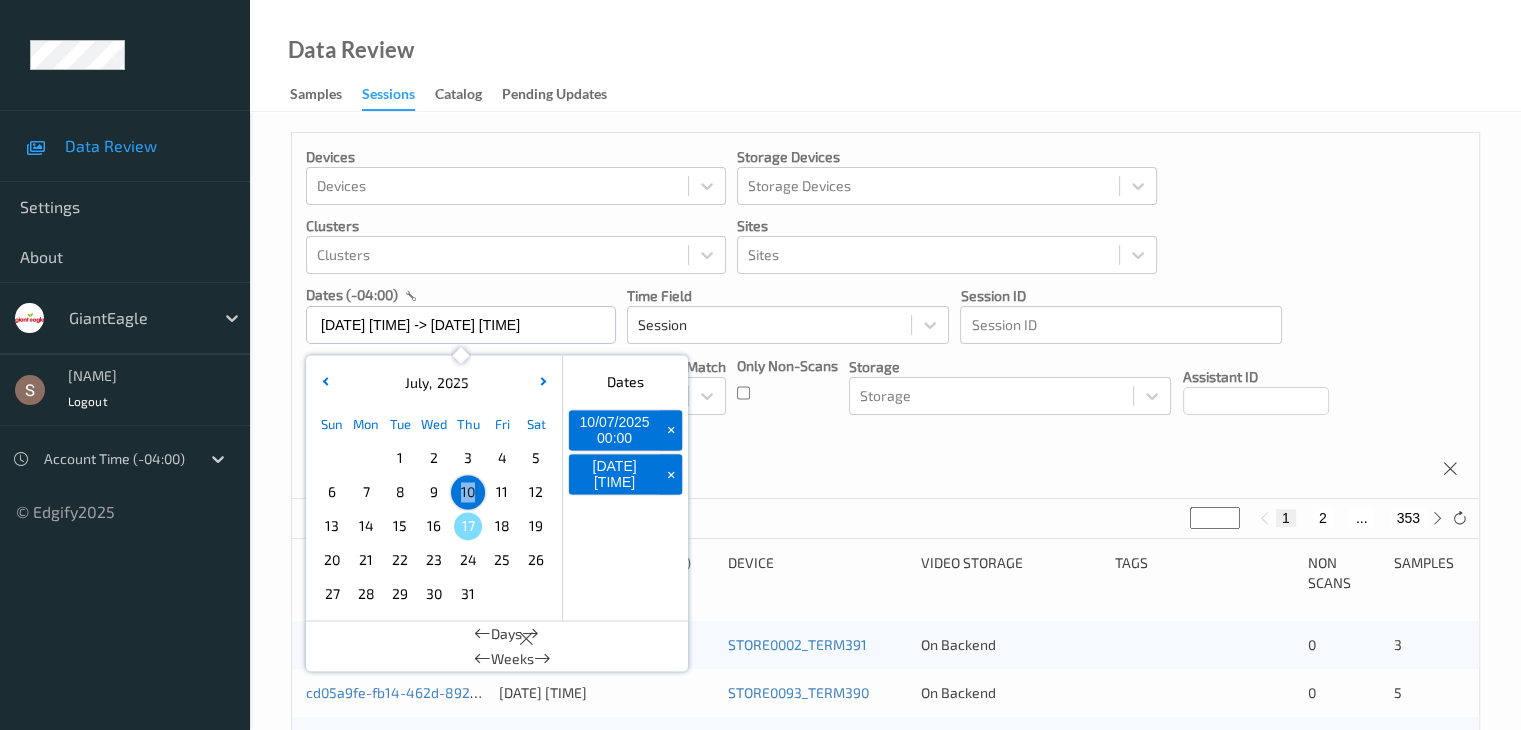 click on "Devices Devices Storage Devices Storage Devices Clusters Clusters Sites Sites dates (-04:00) 10/07/2025 00:00 -> 10/07/2025 23:59 July , 2025 Sun Mon Tue Wed Thu Fri Sat 1 2 3 4 5 6 7 8 9 10 11 12 13 14 15 16 17 18 19 20 21 22 23 24 25 26 27 28 29 30 31 January February March April May June July August September October November December 2021 2022 2023 2024 2025 2026 2027 2028 2029 2030 2031 2032 Dates 10/07/2025 00:00 + 10/07/2025 23:59 + Days Weeks Time Field Session Session ID Session ID Tags none contains any contains all exact match Tags Only Non-Scans Storage Storage Assistant ID Shopper ID Order By Session" at bounding box center [885, 316] 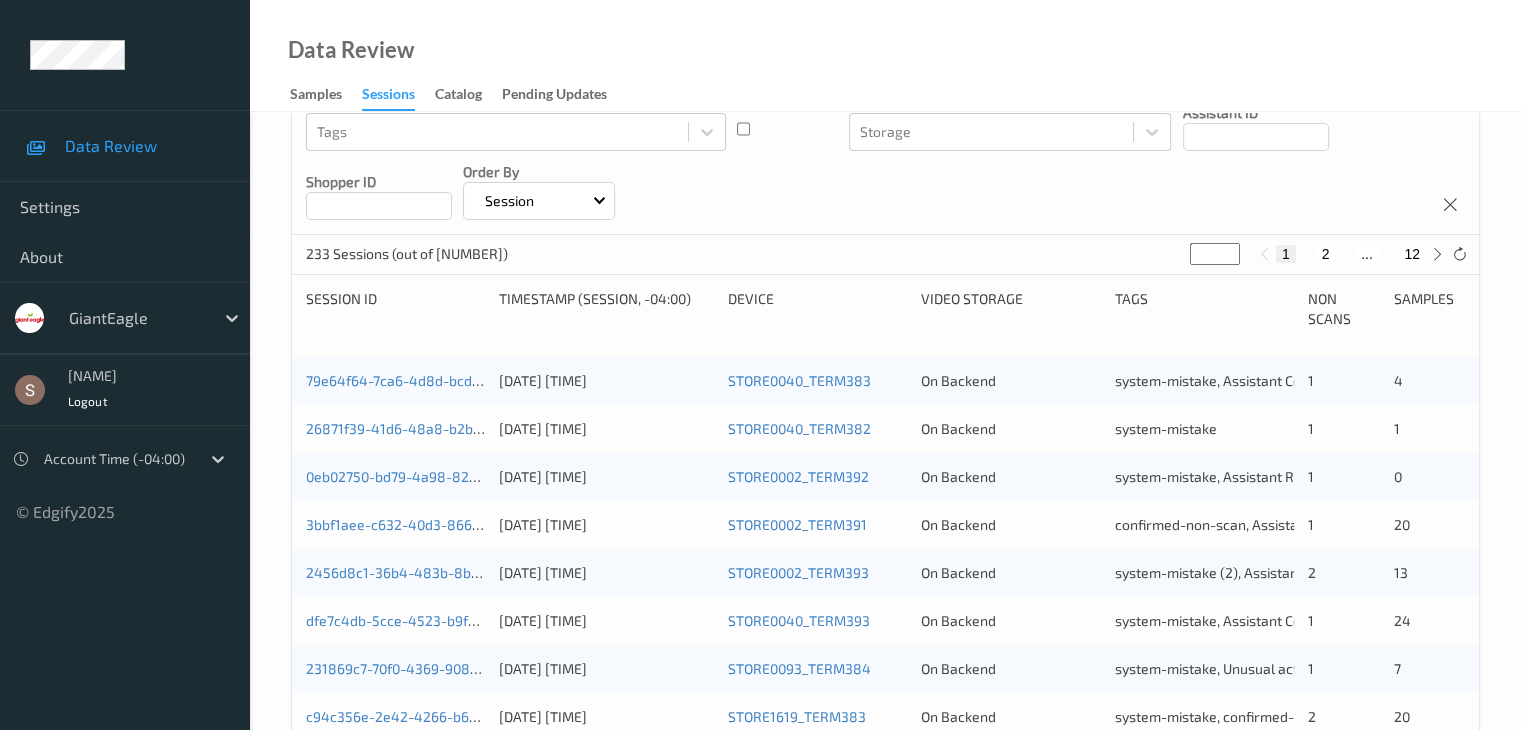 scroll, scrollTop: 300, scrollLeft: 0, axis: vertical 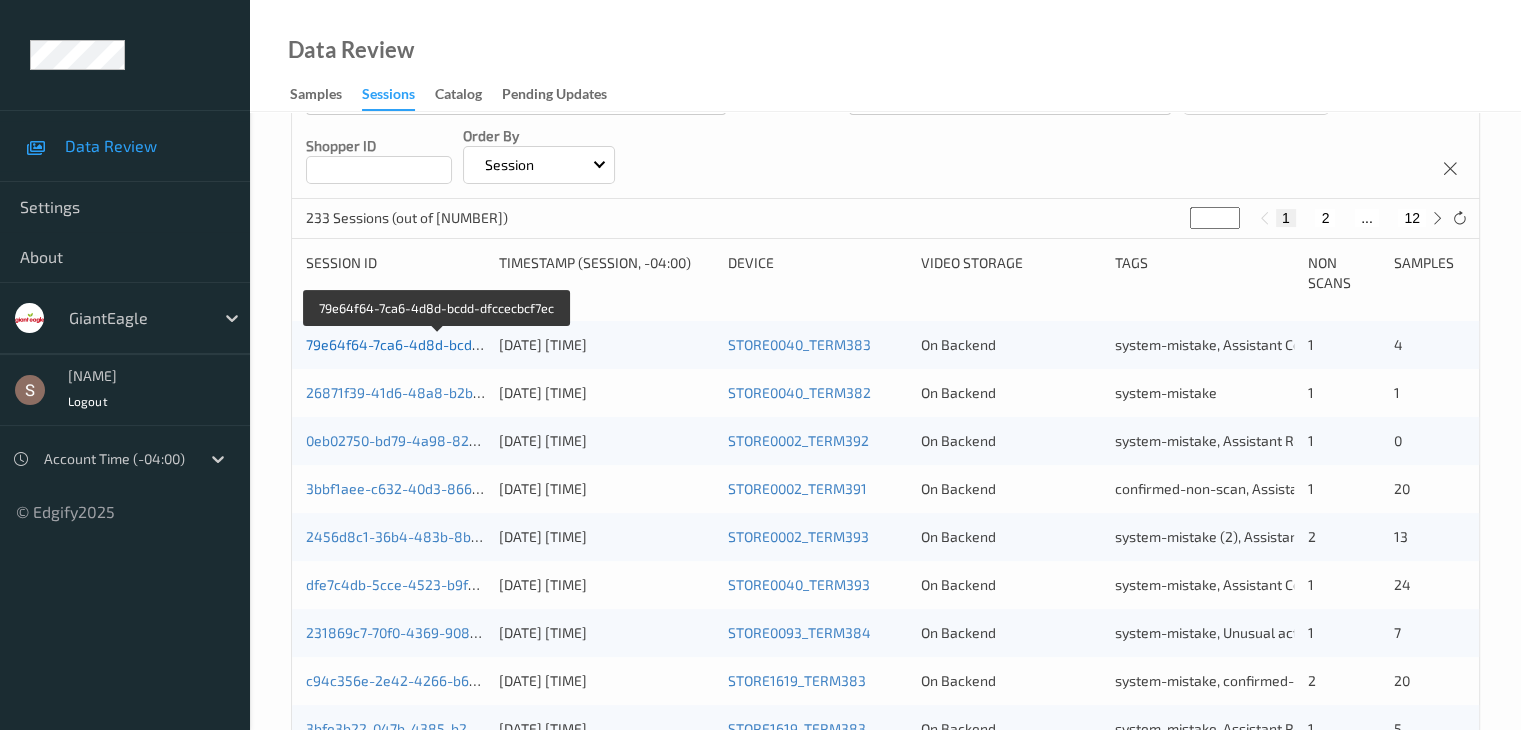 click on "79e64f64-7ca6-4d8d-bcdd-dfccecbcf7ec" at bounding box center [438, 344] 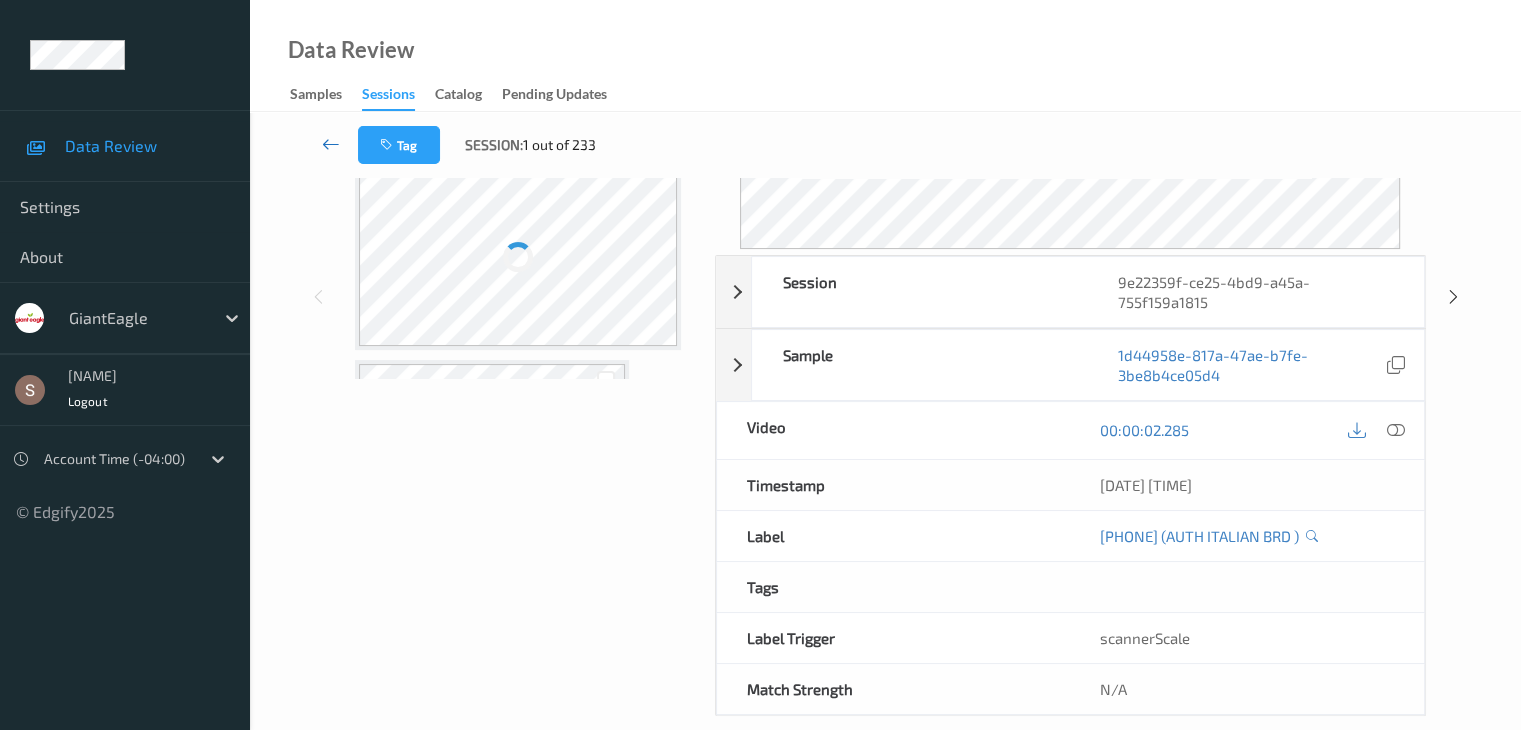click at bounding box center (331, 144) 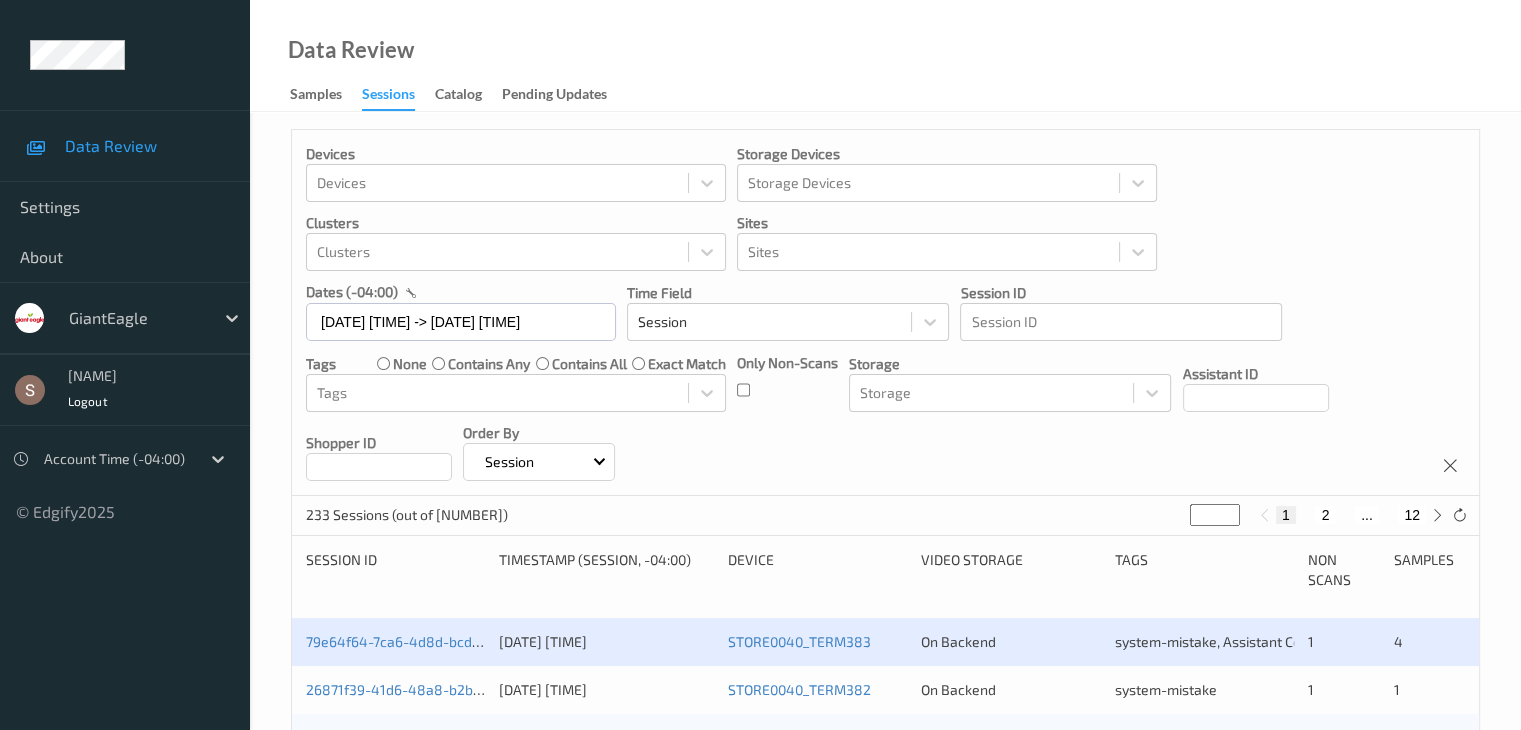 scroll, scrollTop: 0, scrollLeft: 0, axis: both 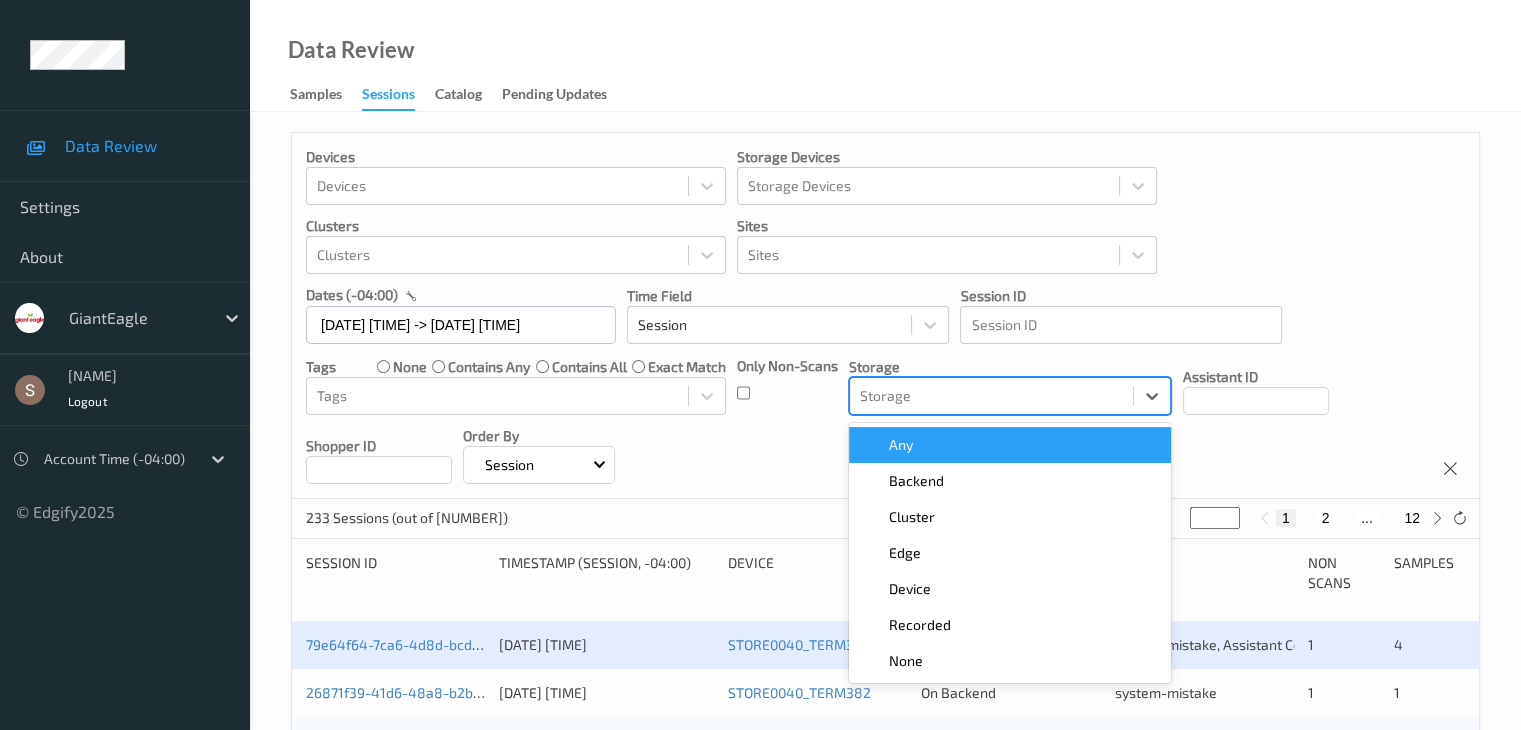 click at bounding box center (991, 396) 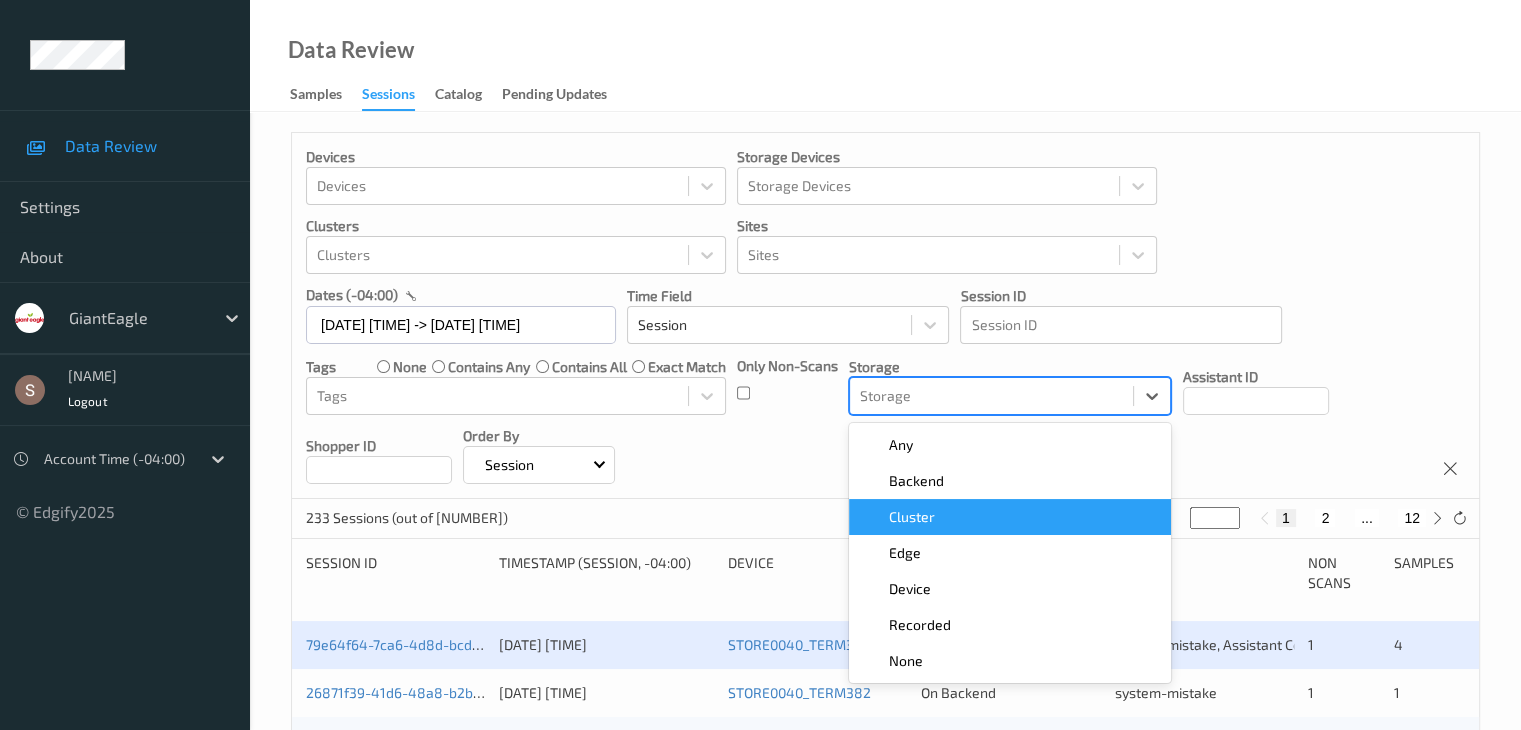 click on "Devices Devices Storage Devices Storage Devices Clusters Clusters Sites Sites dates (-04:00) 10/07/2025 00:00 -> 10/07/2025 23:59 Time Field Session Session ID Session ID Tags none contains any contains all exact match Tags Only Non-Scans Storage option Cluster focused, 3 of 7. 7 results available. Use Up and Down to choose options, press Enter to select the currently focused option, press Escape to exit the menu, press Tab to select the option and exit the menu. Storage    Any    Backend    Cluster    Edge    Device    Recorded    None Assistant ID Shopper ID Order By Session" at bounding box center [885, 316] 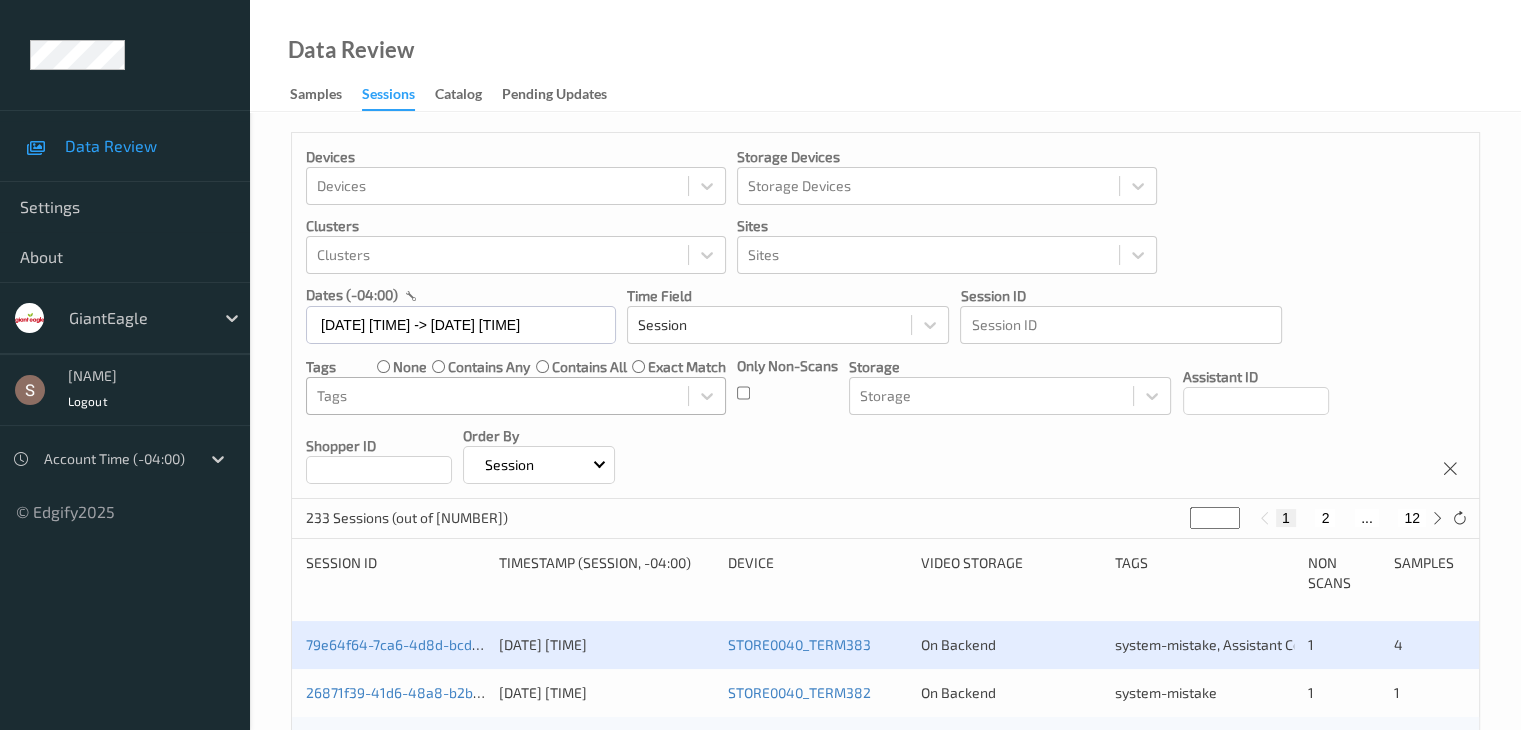 click at bounding box center [497, 396] 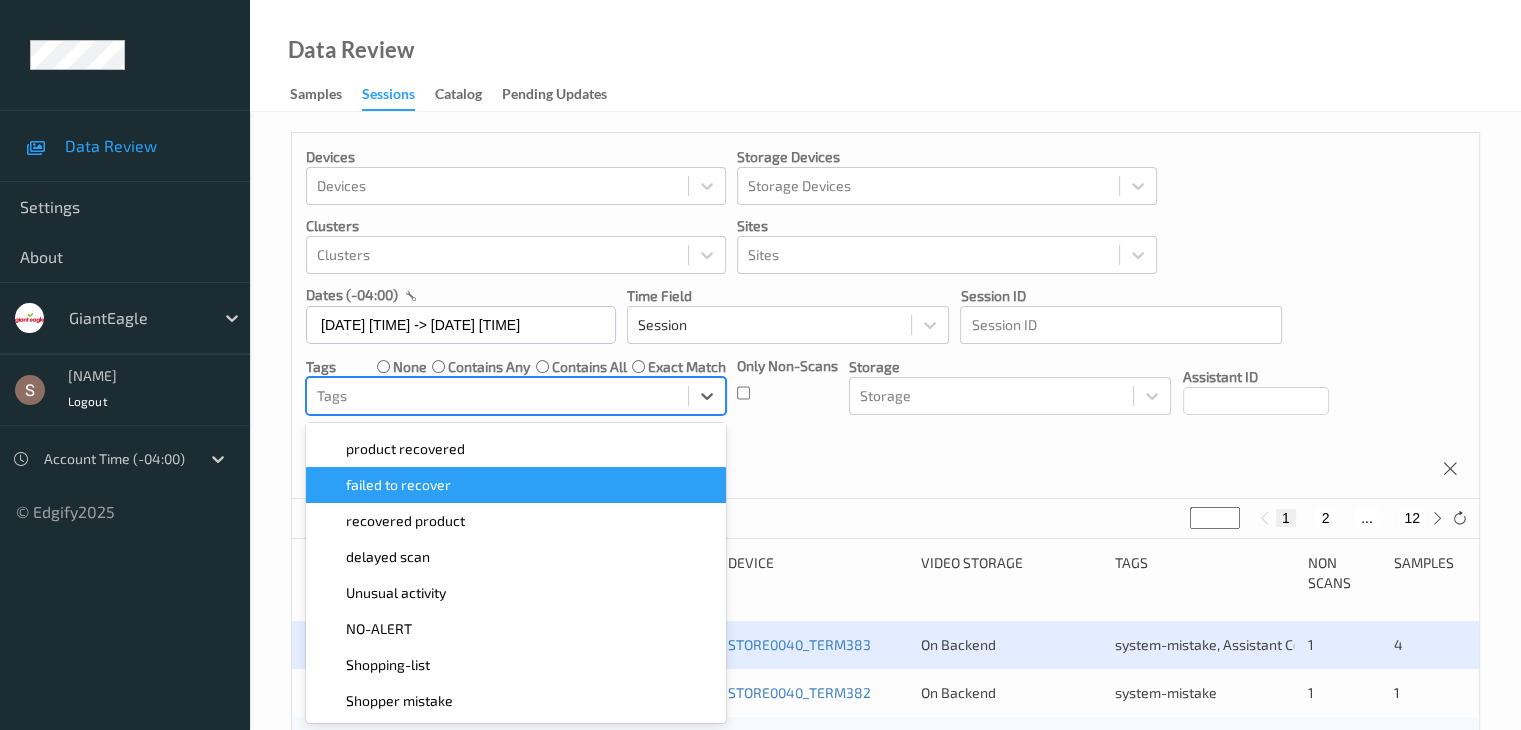 scroll, scrollTop: 0, scrollLeft: 0, axis: both 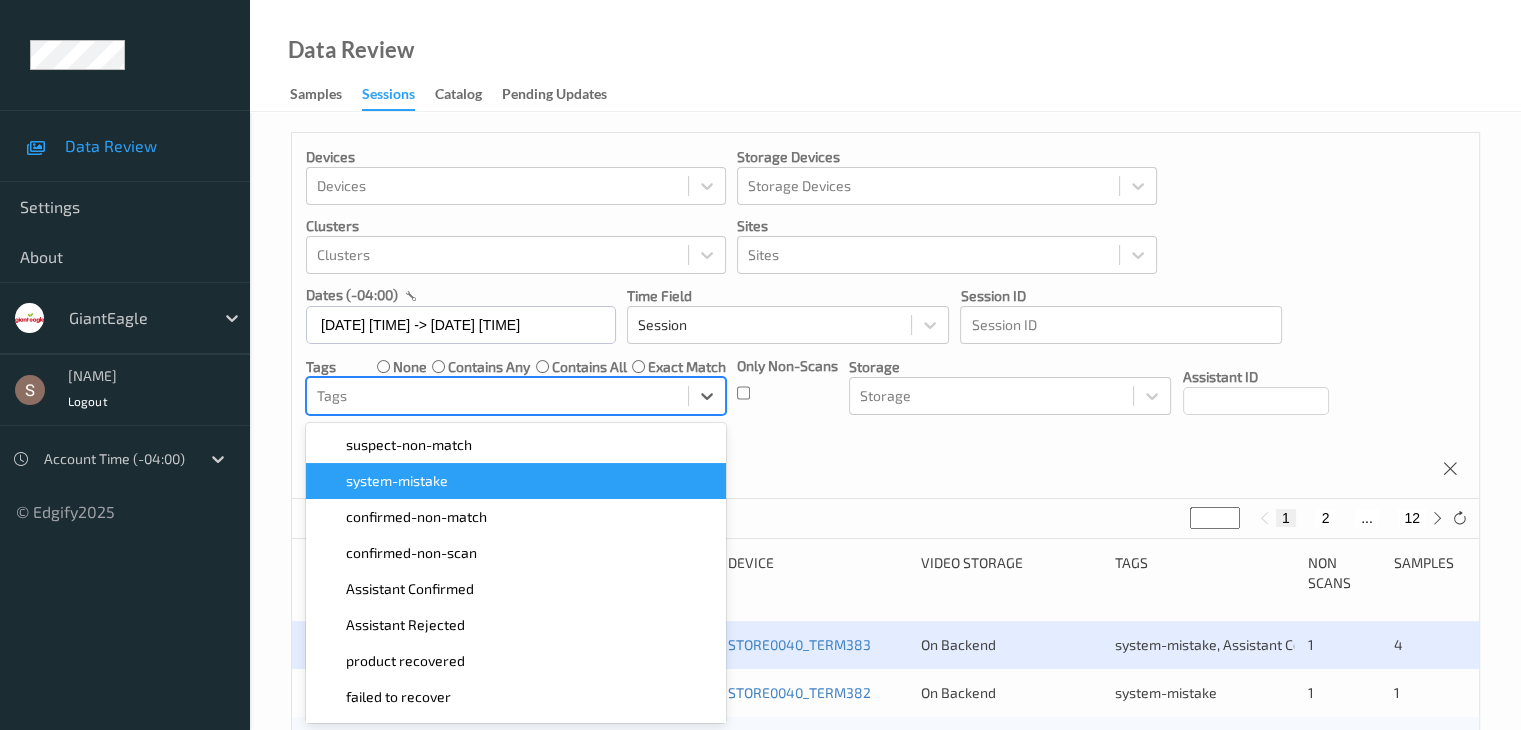 click on "system-mistake" at bounding box center (516, 481) 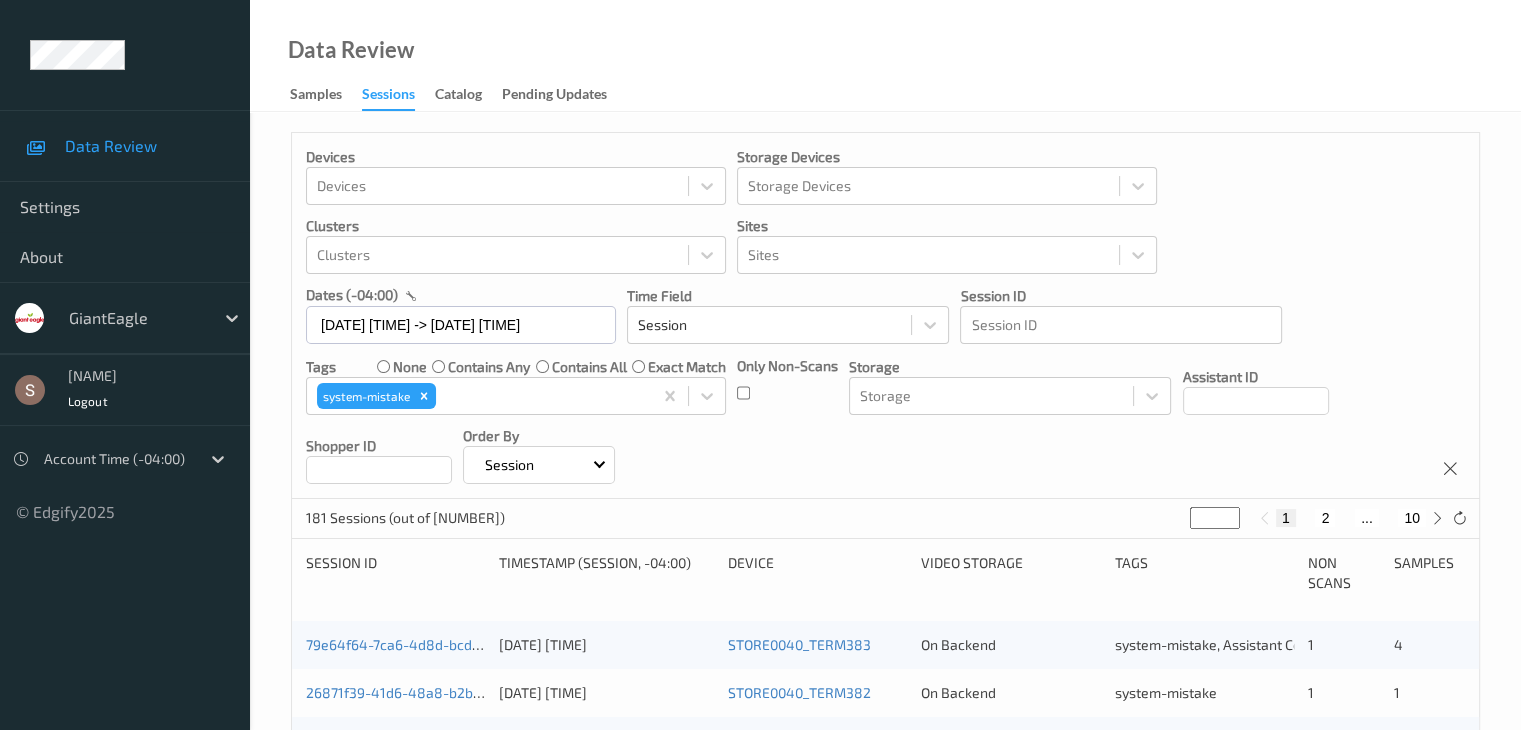 click on "Devices Devices Storage Devices Storage Devices Clusters Clusters Sites Sites dates (-04:00) 10/07/2025 00:00 -> 10/07/2025 23:59 Time Field Session Session ID Session ID Tags none contains any contains all exact match system-mistake Only Non-Scans Storage Storage Assistant ID Shopper ID Order By Session" at bounding box center [885, 316] 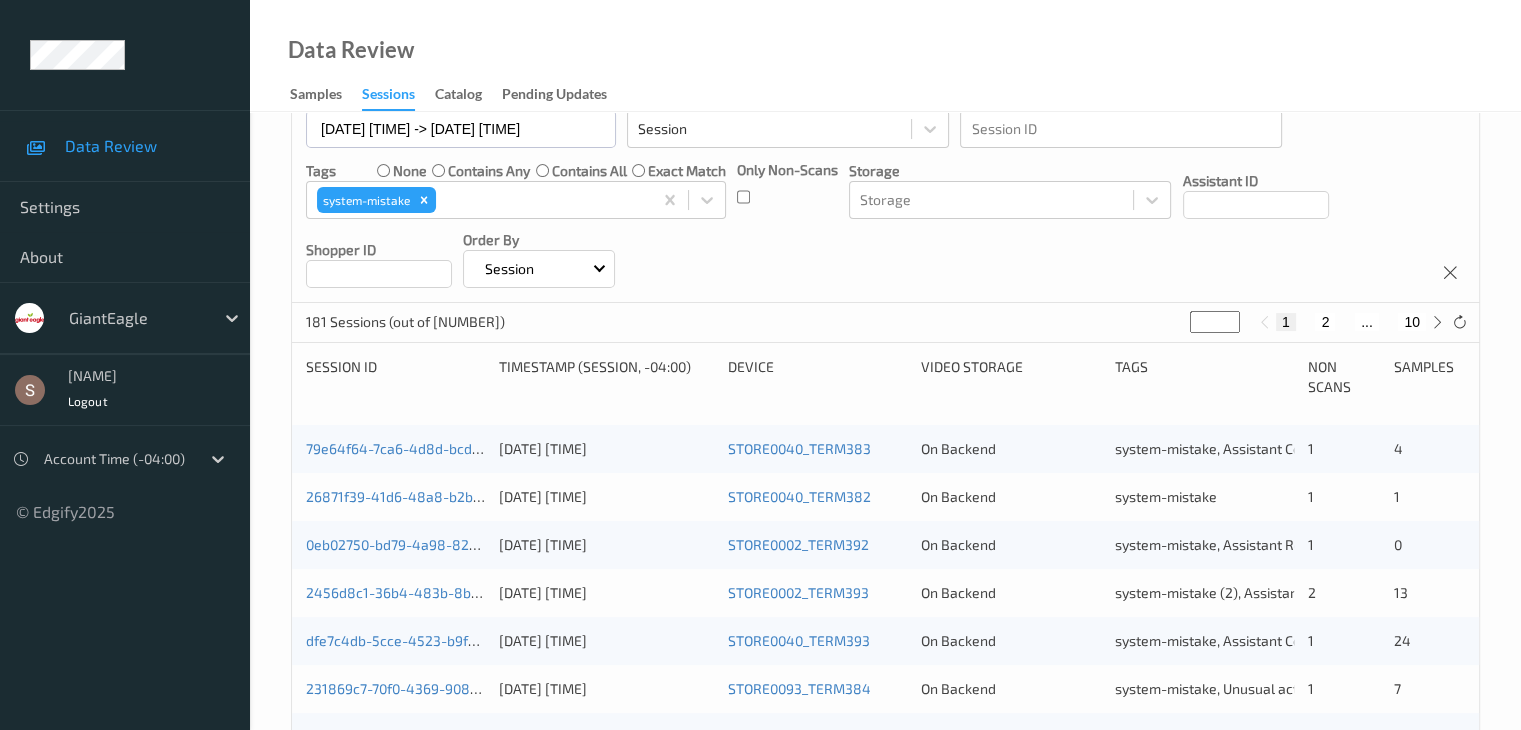 scroll, scrollTop: 200, scrollLeft: 0, axis: vertical 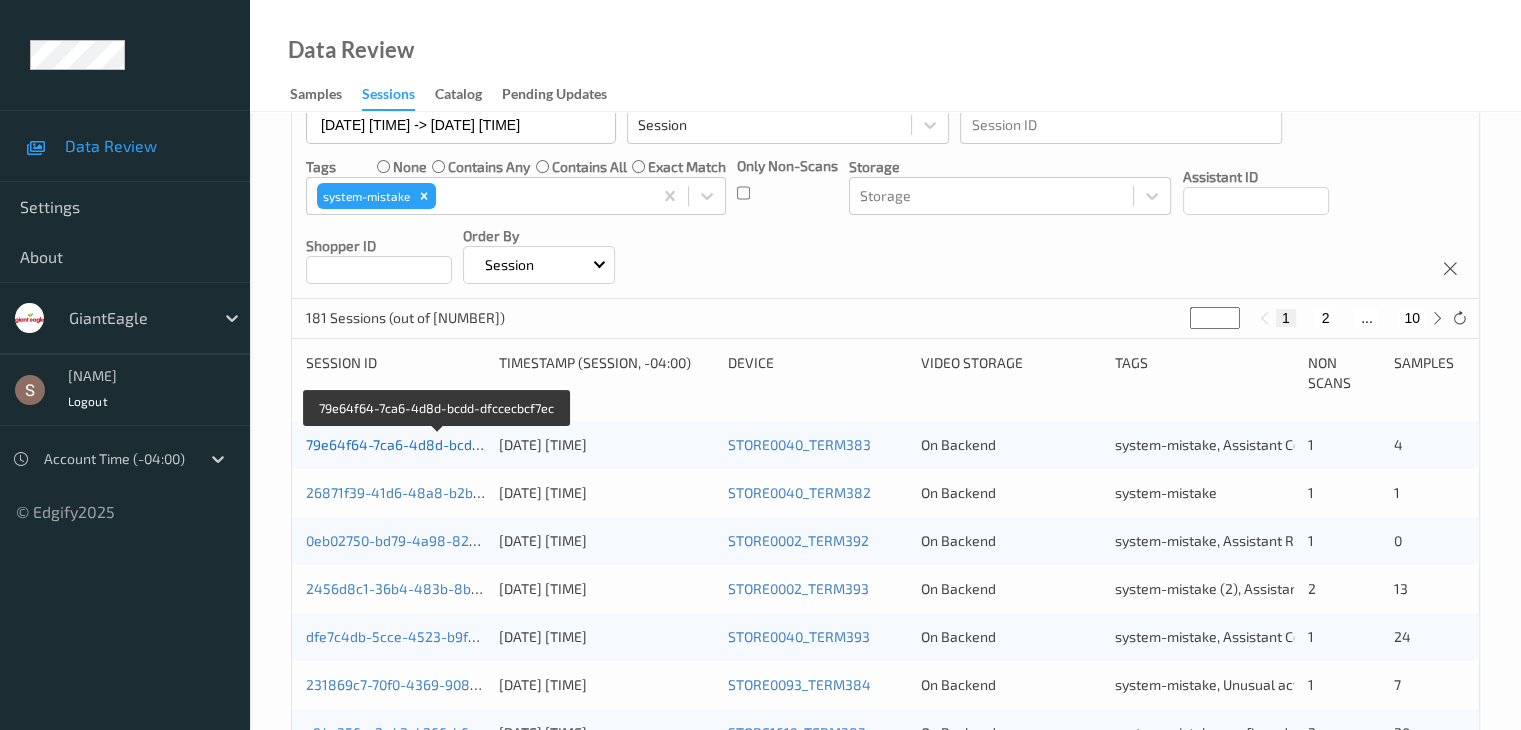 click on "79e64f64-7ca6-4d8d-bcdd-dfccecbcf7ec" at bounding box center [438, 444] 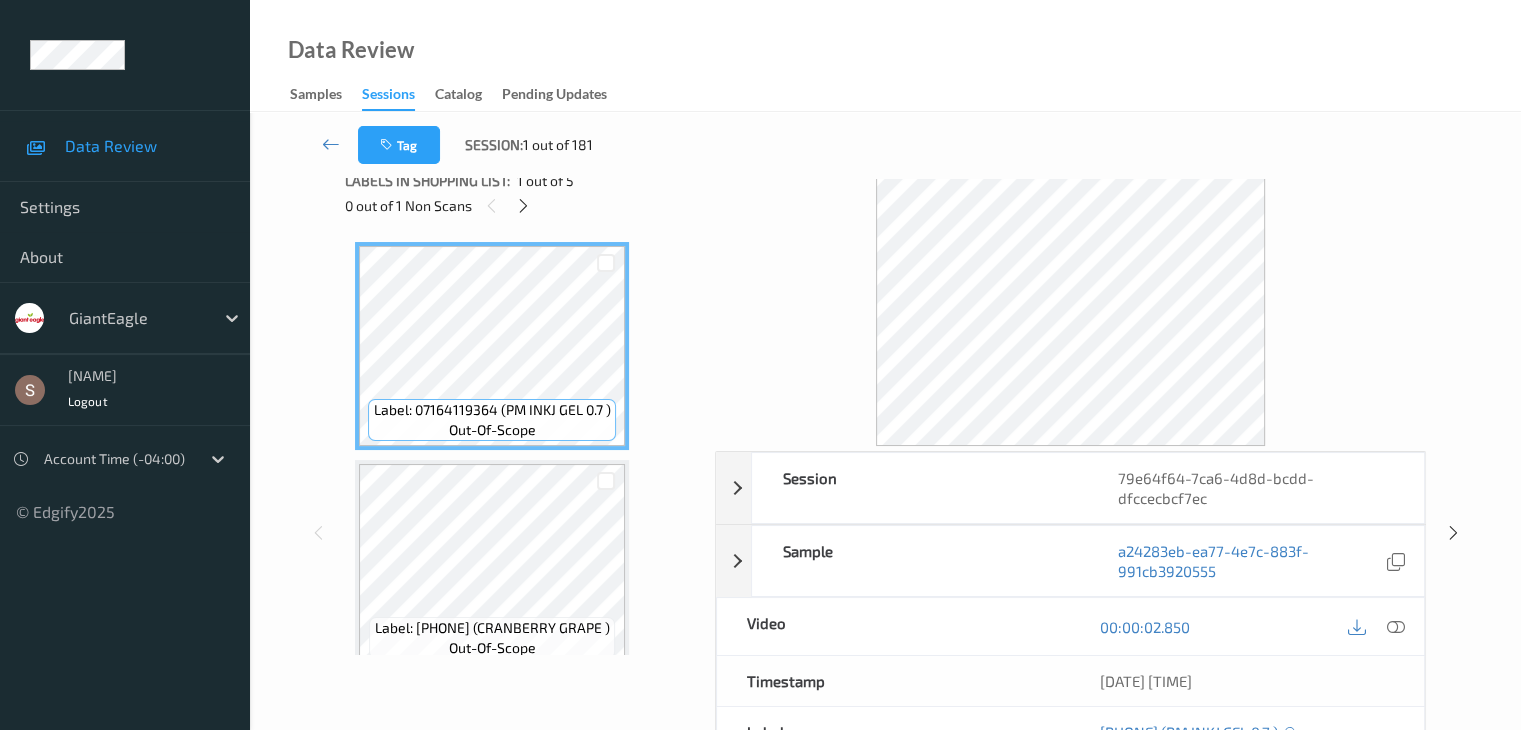 scroll, scrollTop: 0, scrollLeft: 0, axis: both 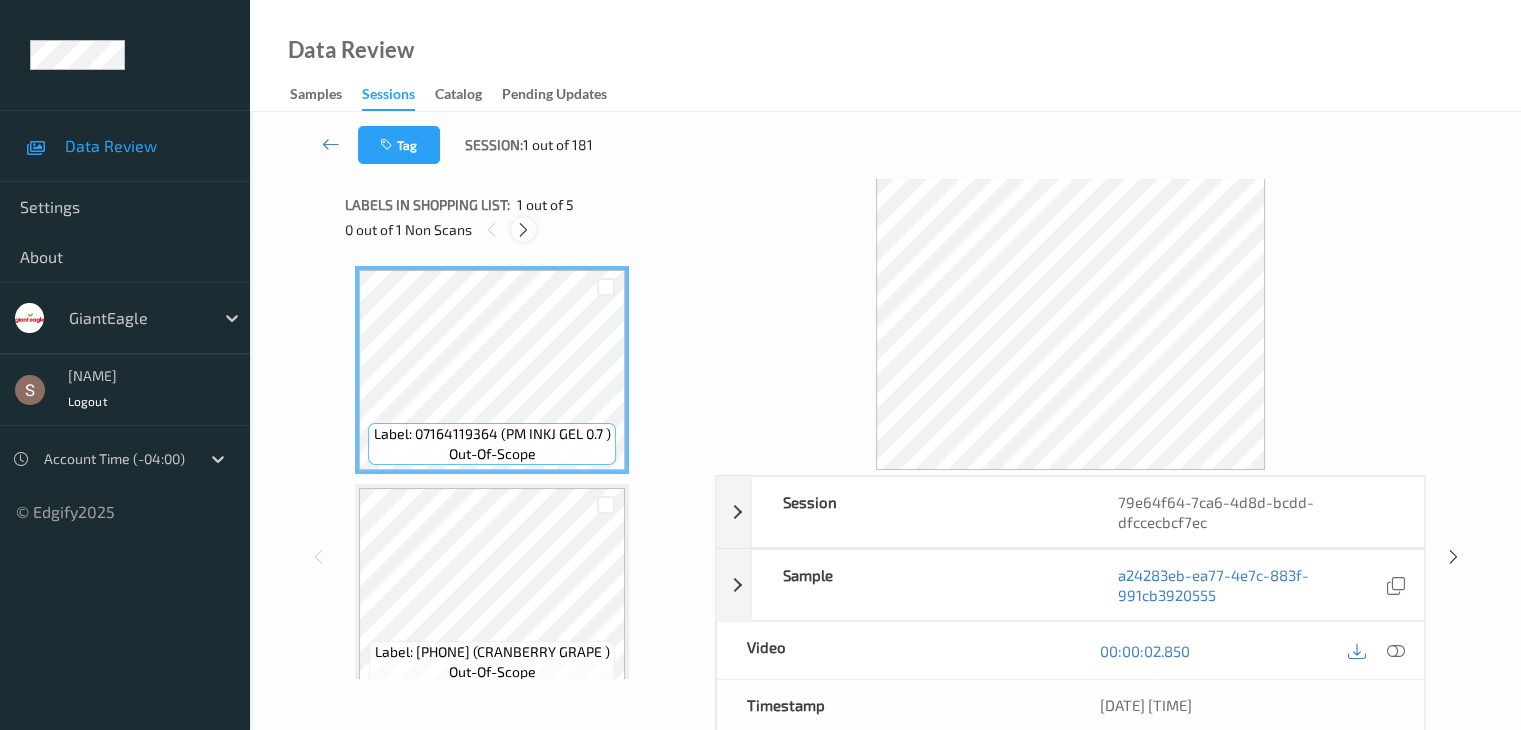 click at bounding box center (523, 230) 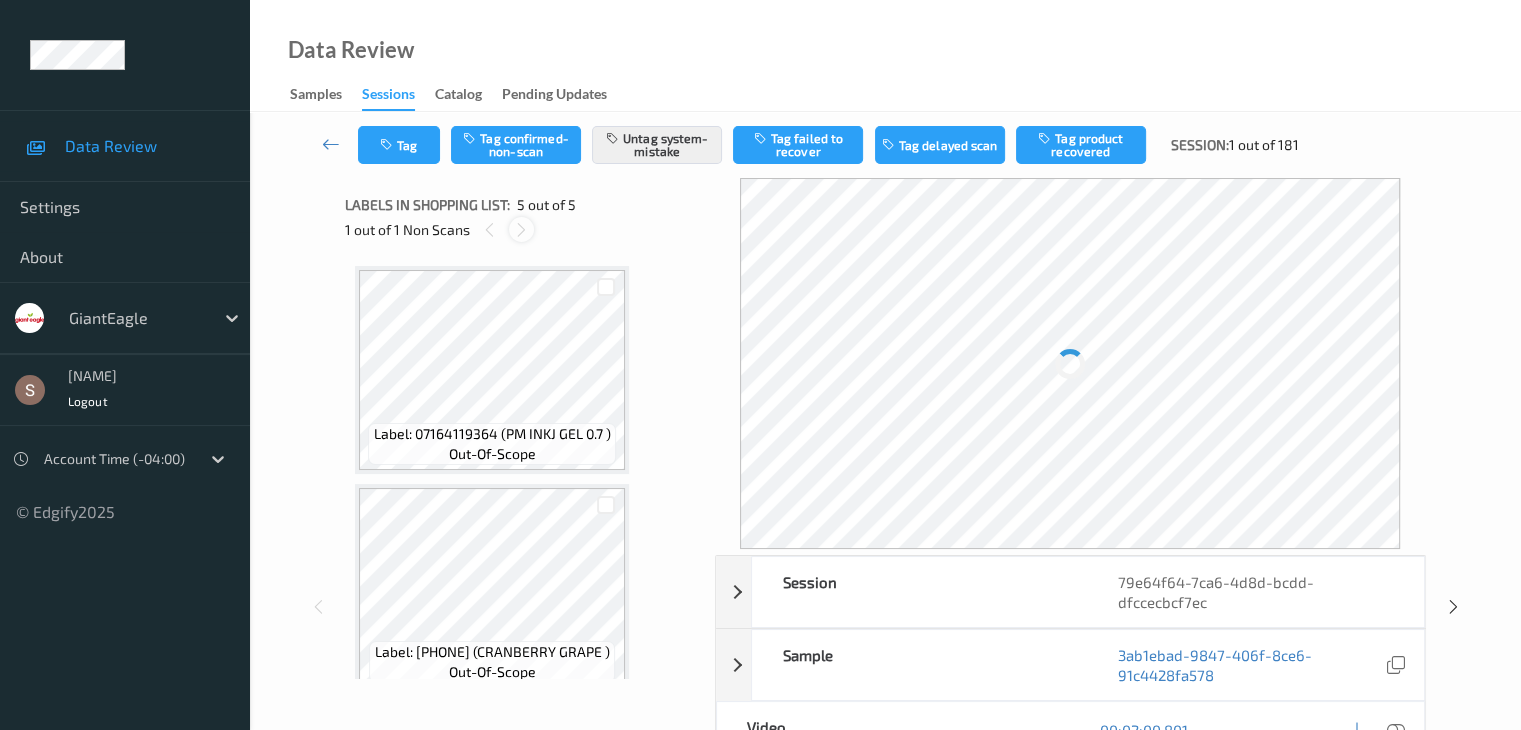 scroll, scrollTop: 664, scrollLeft: 0, axis: vertical 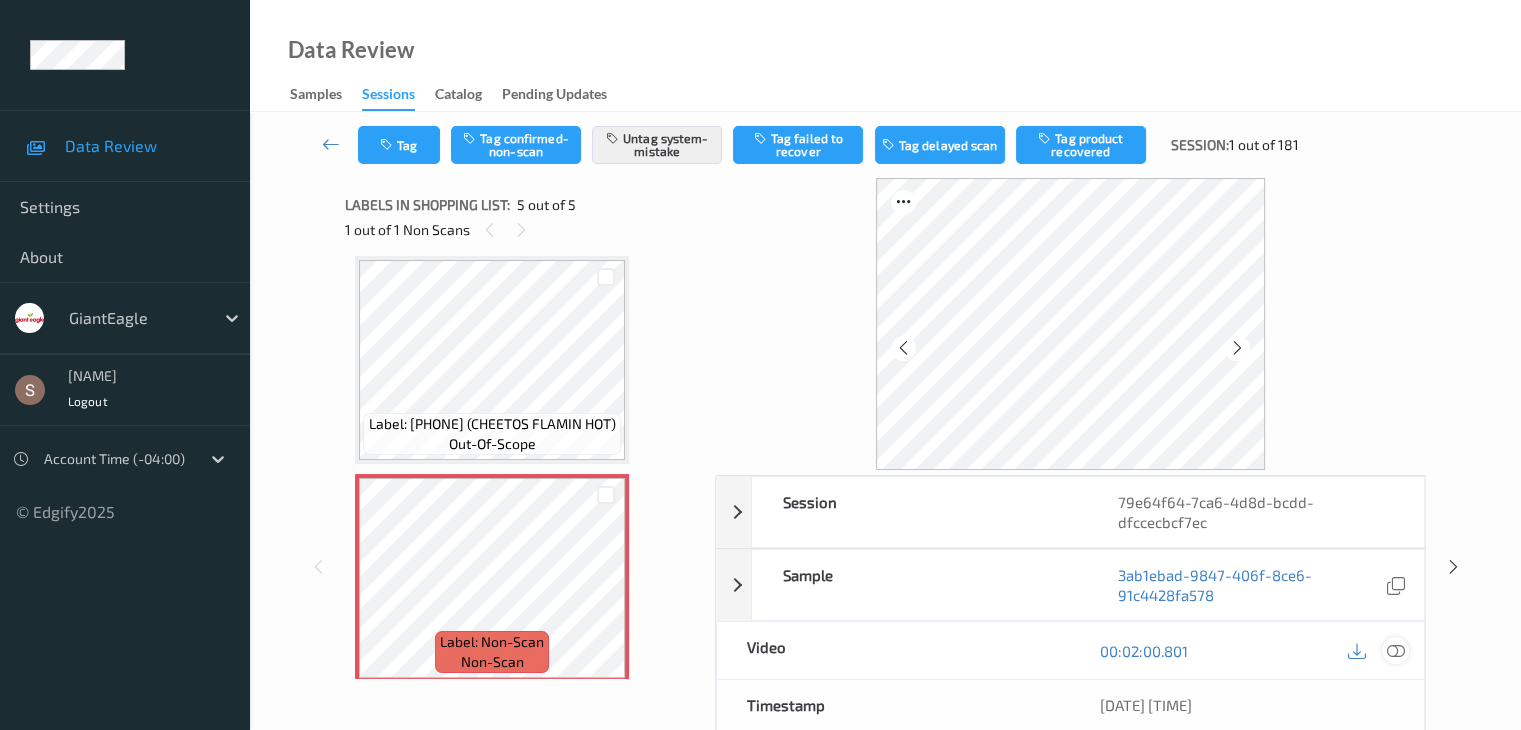 click at bounding box center [1395, 651] 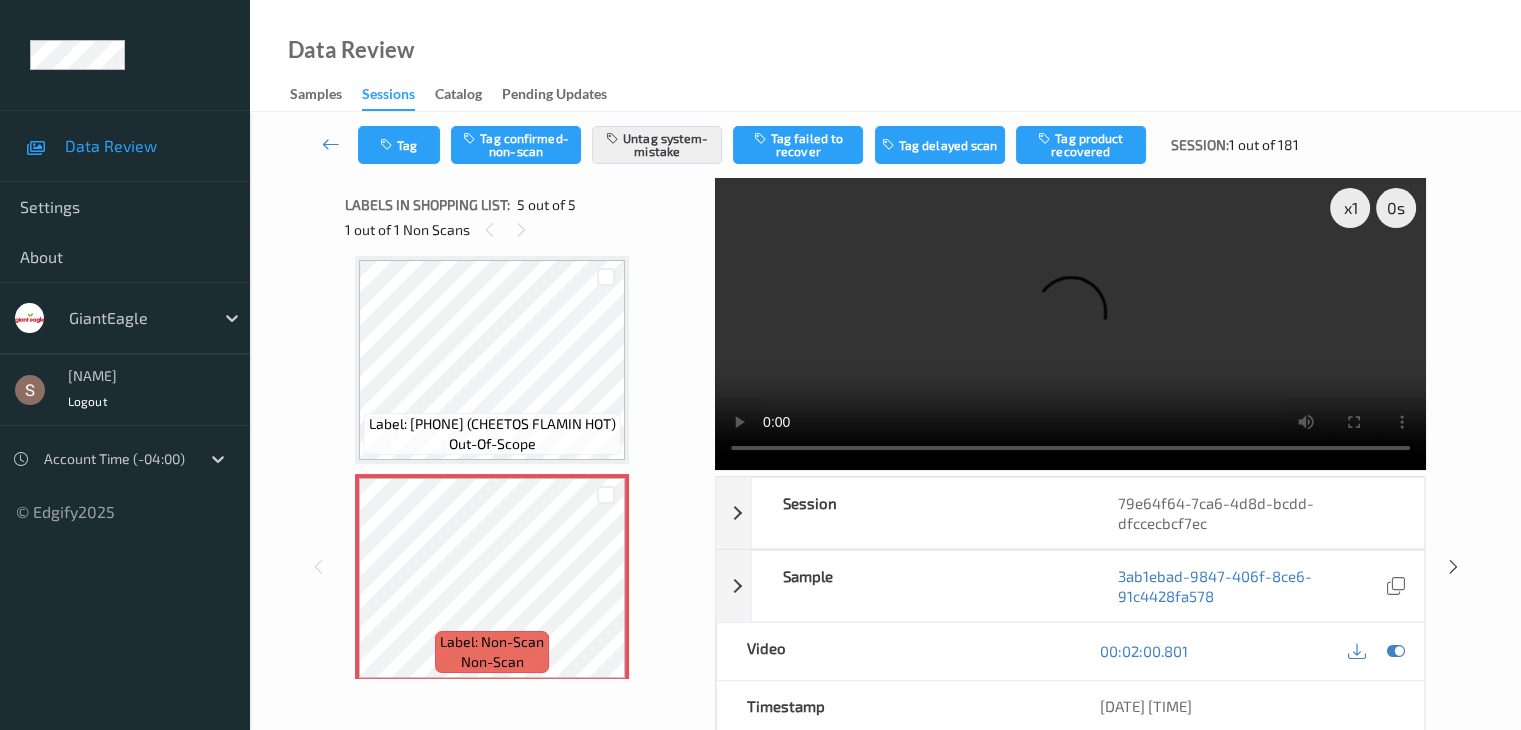 click at bounding box center (1070, 324) 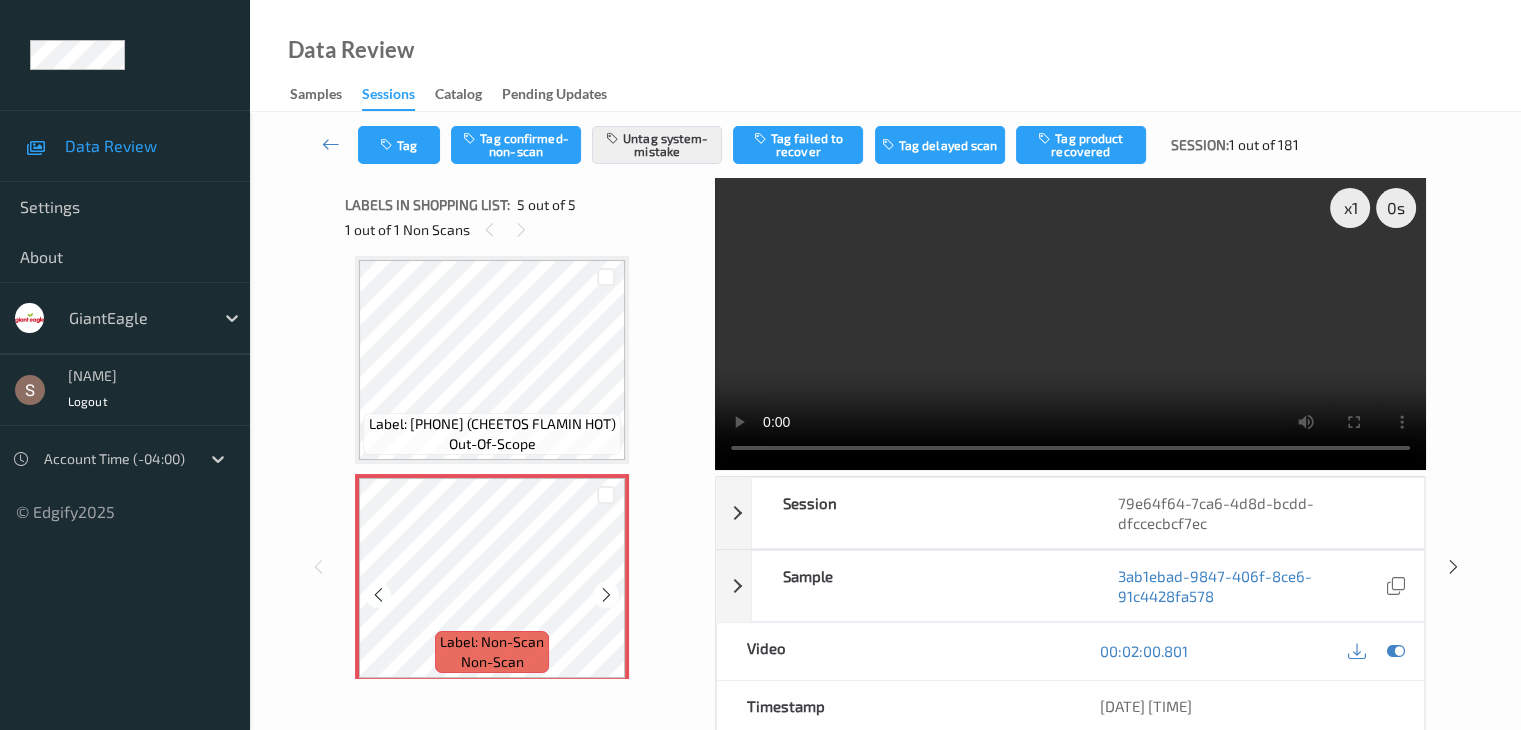 scroll, scrollTop: 677, scrollLeft: 0, axis: vertical 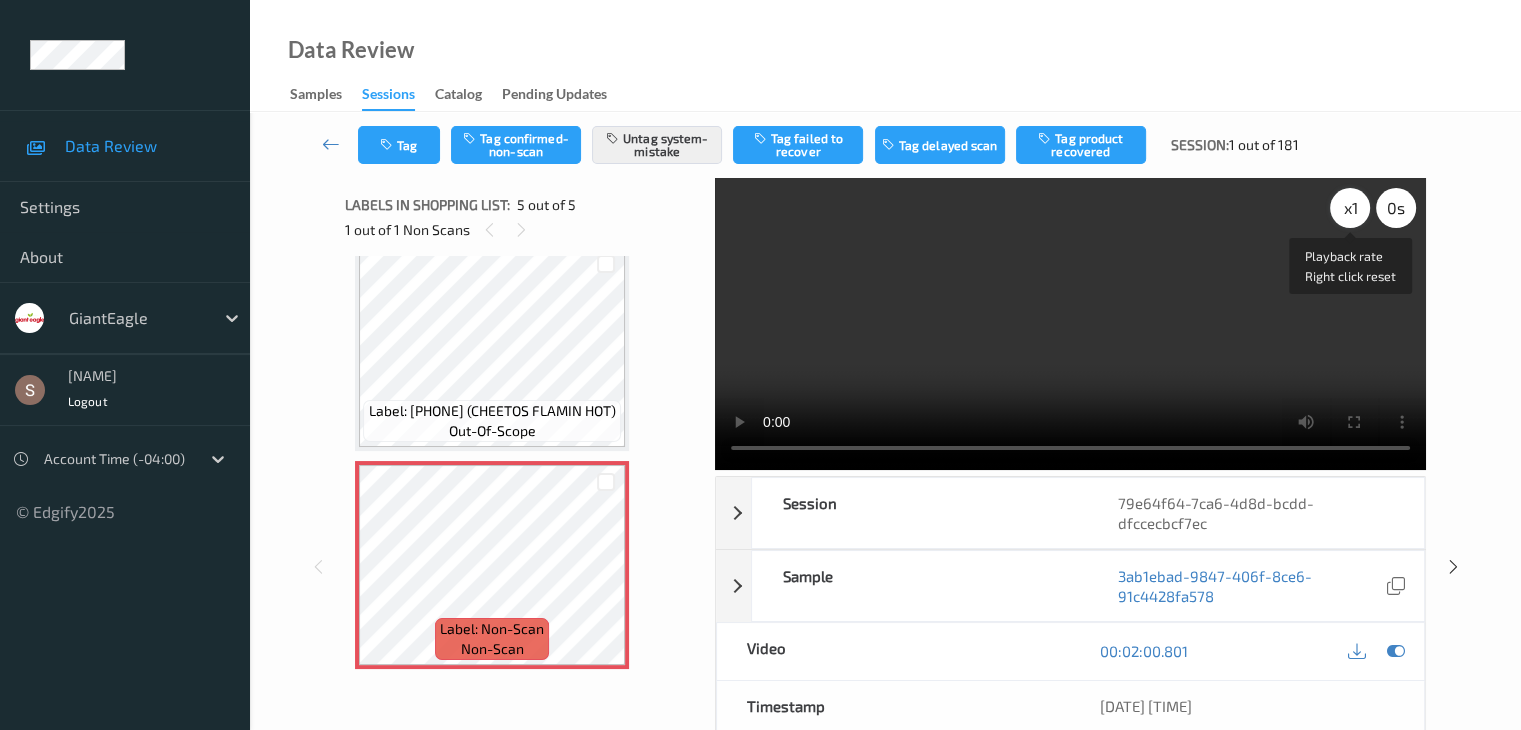 click on "x 1" at bounding box center (1350, 208) 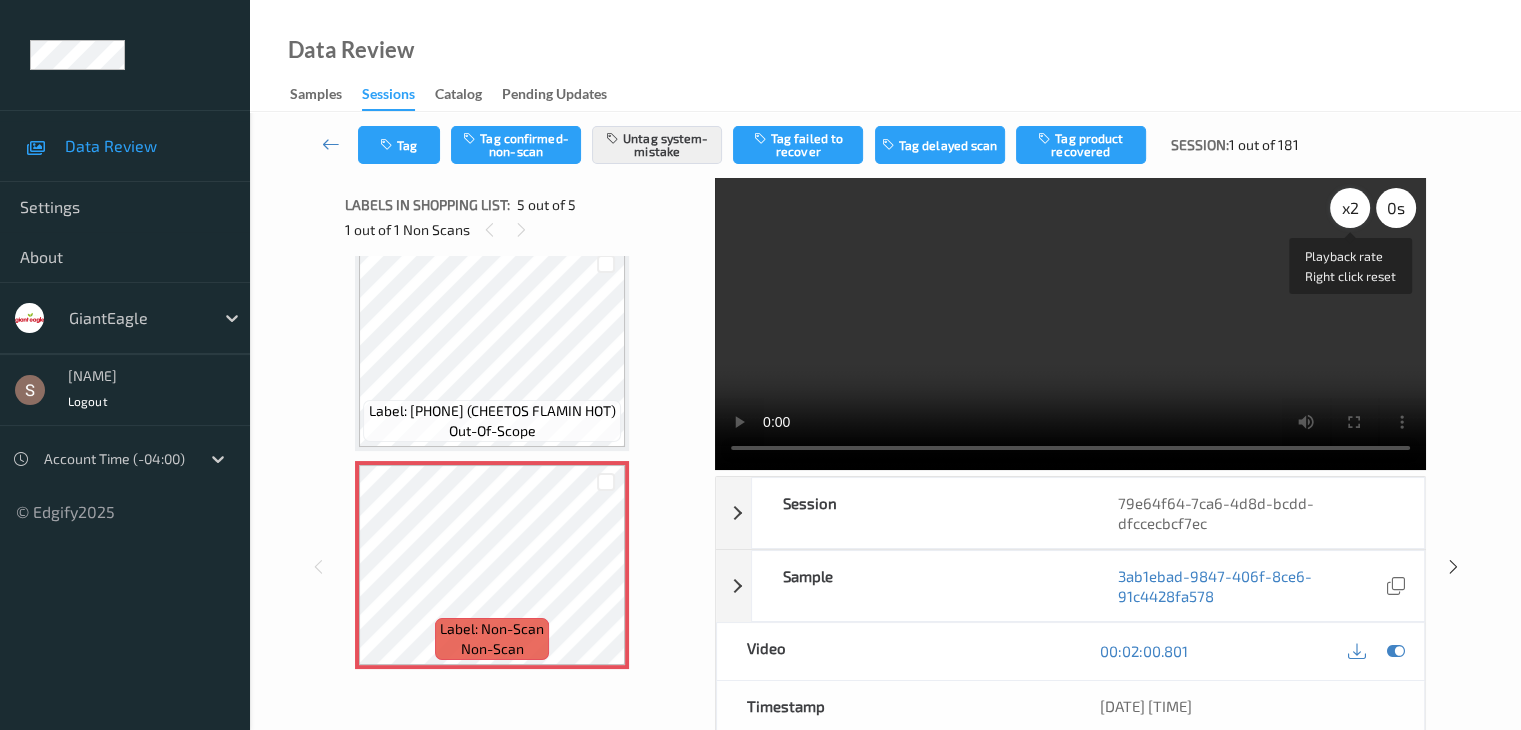 click on "x 2" at bounding box center [1350, 208] 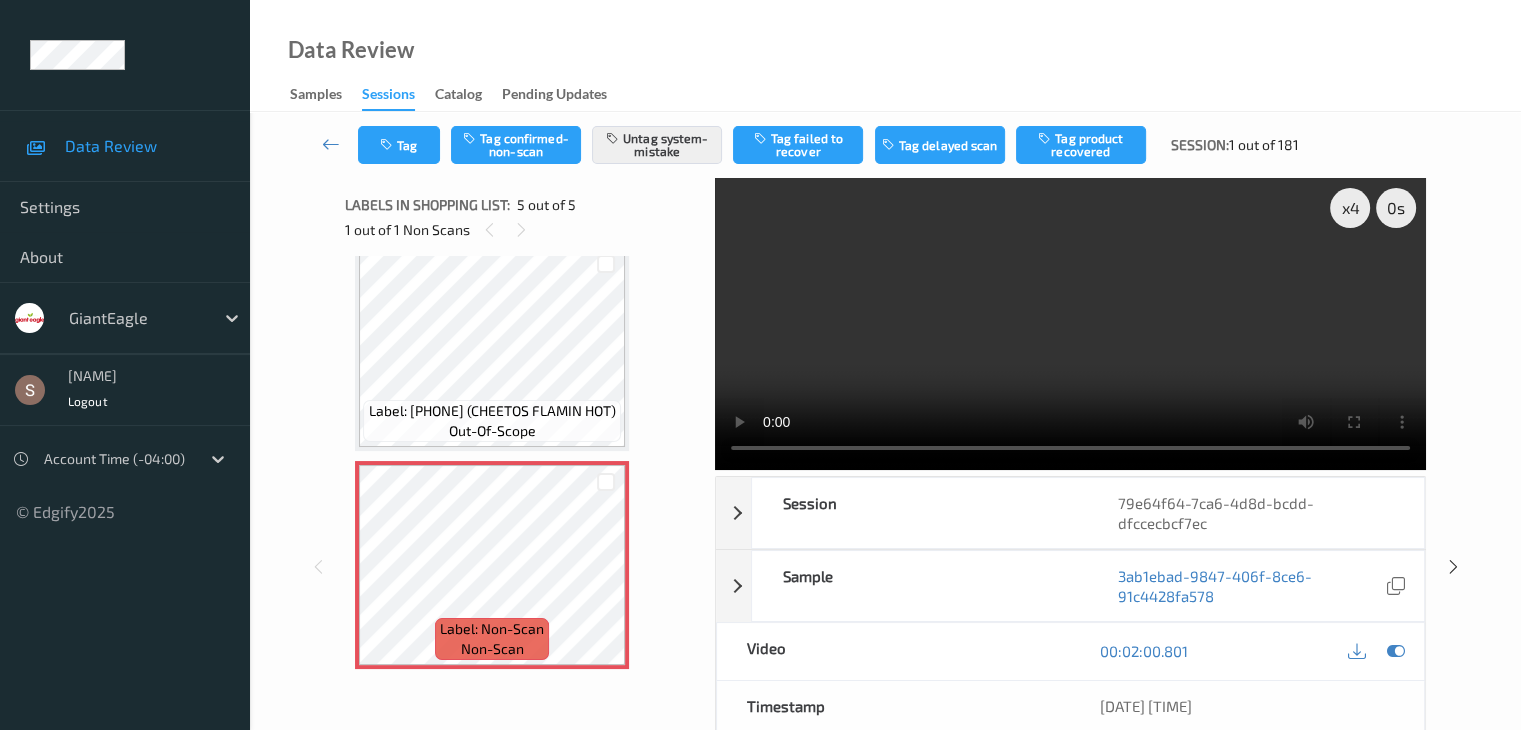 click at bounding box center [1070, 324] 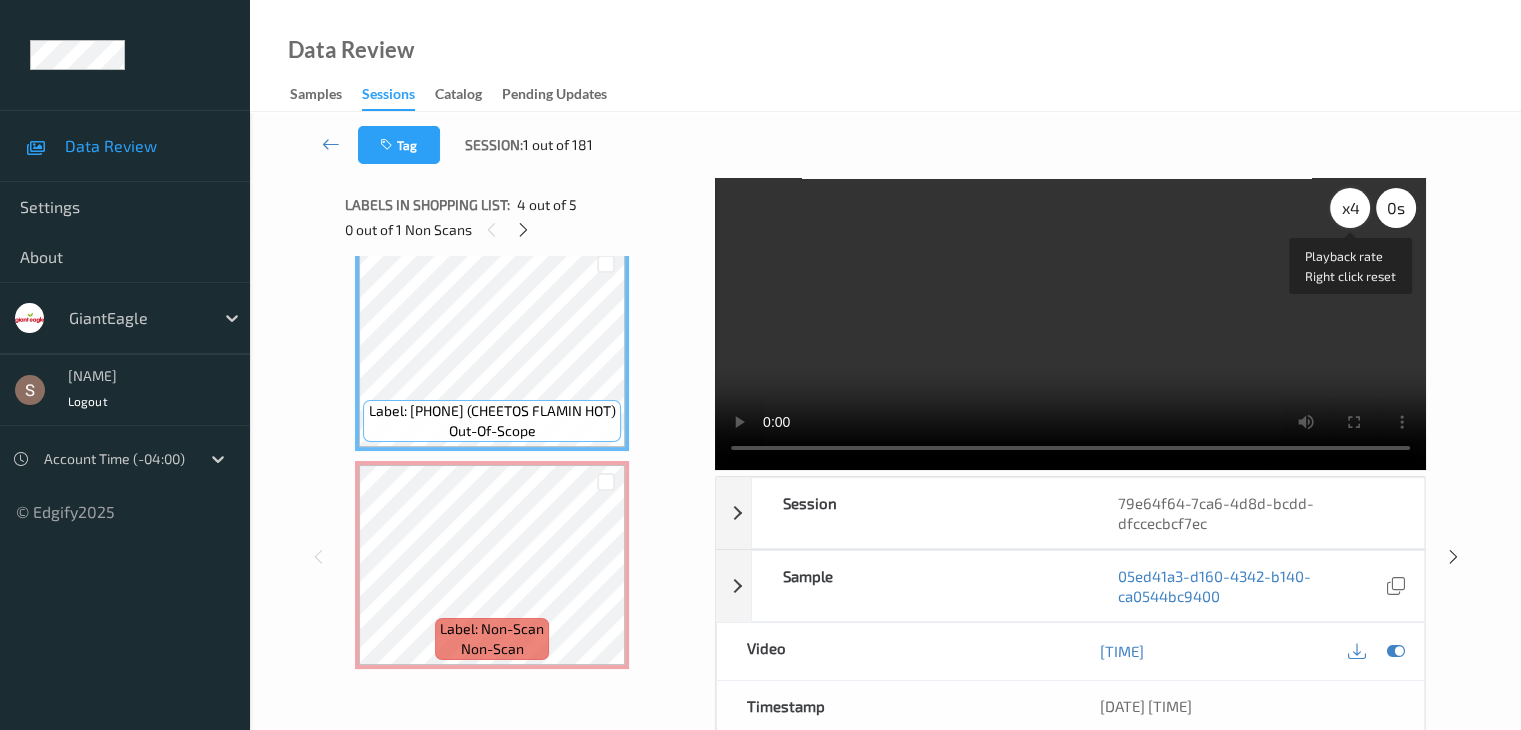 click on "x 4" at bounding box center (1350, 208) 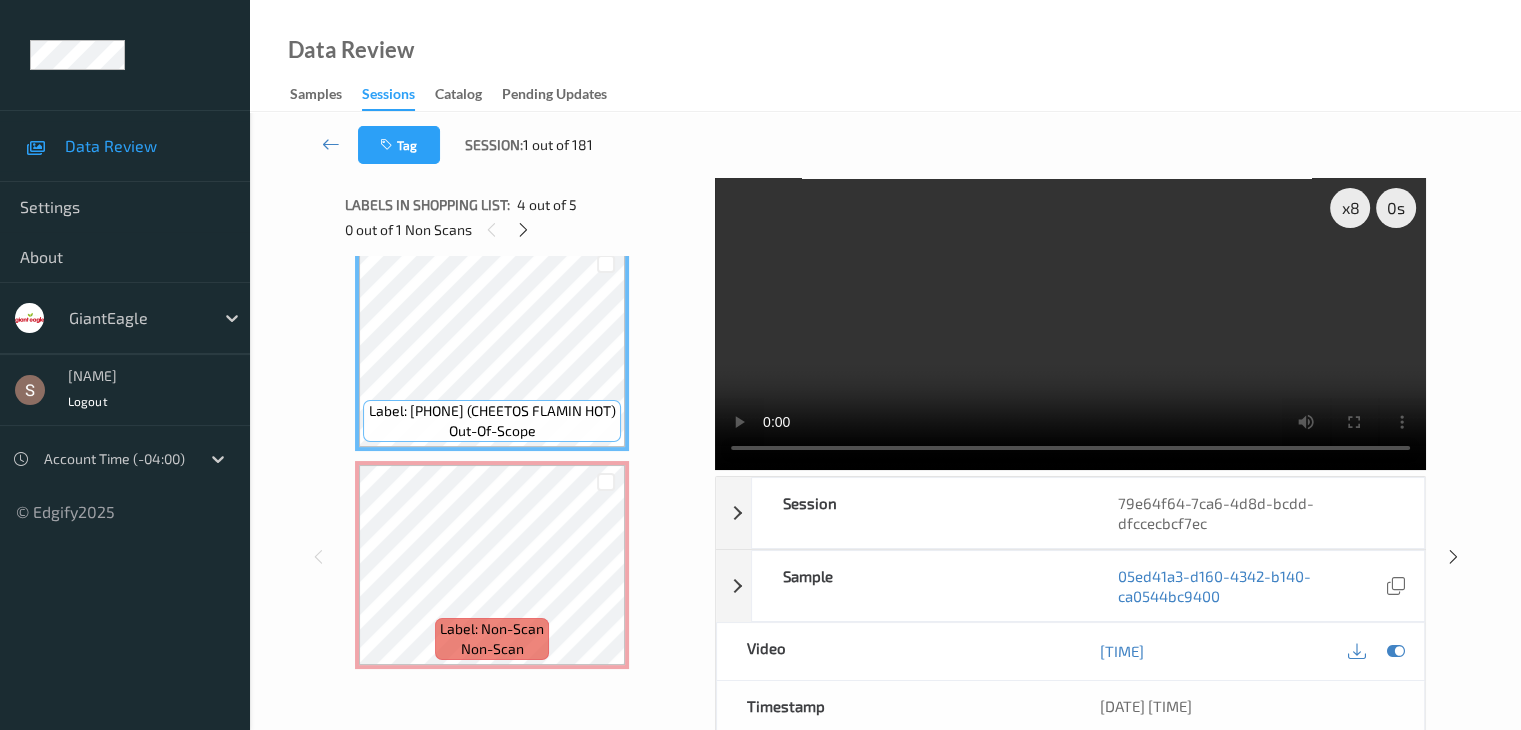 click at bounding box center (1070, 324) 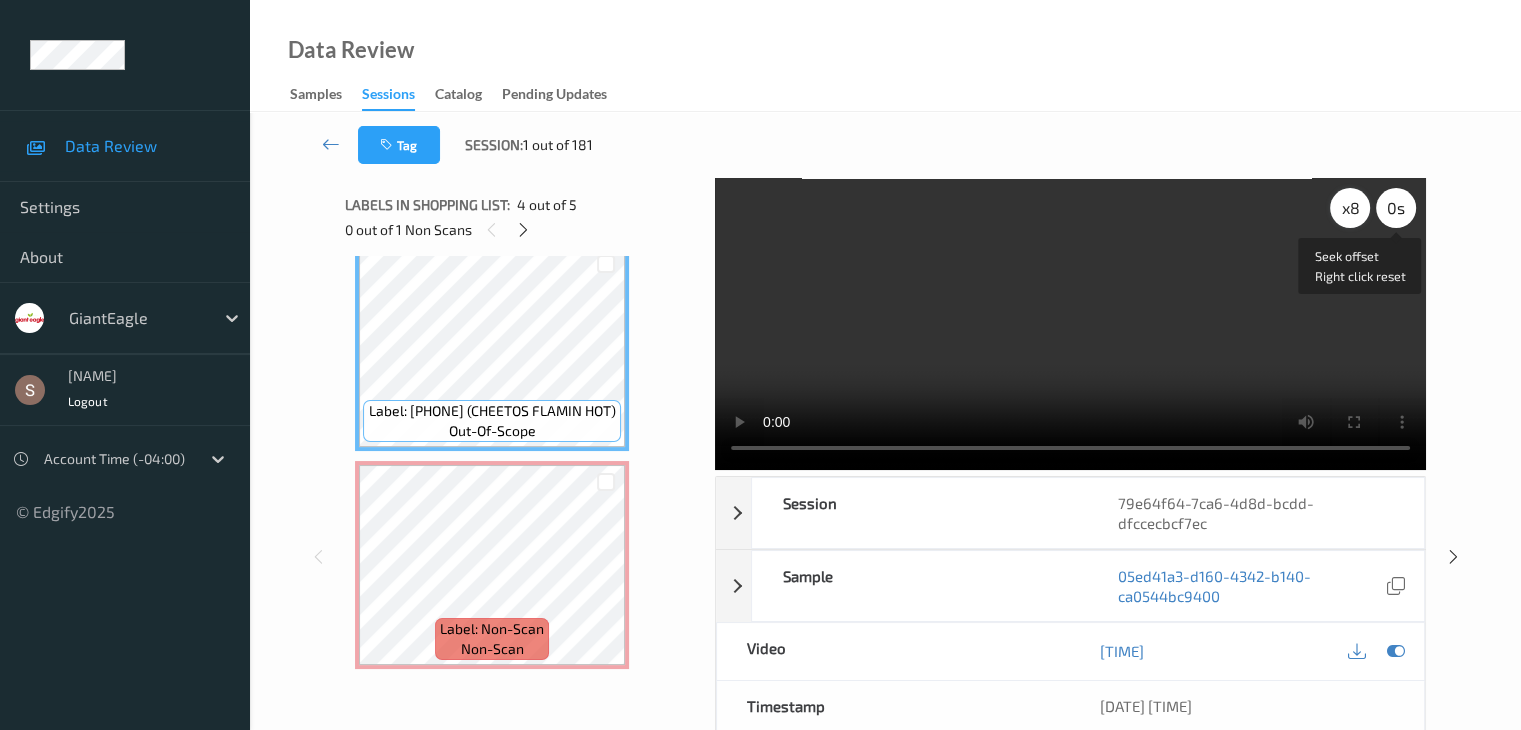 click on "x 8" at bounding box center [1350, 208] 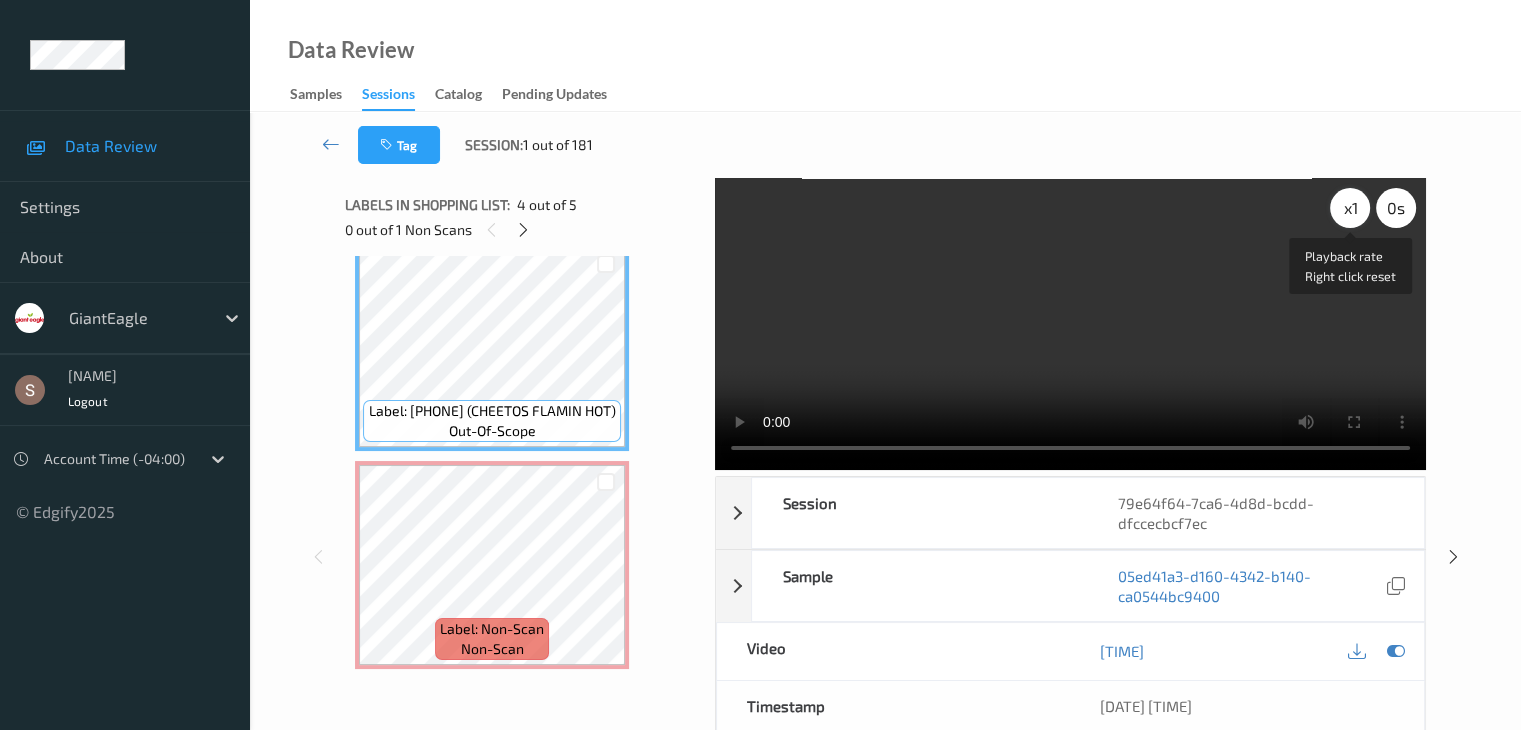 click on "x 1" at bounding box center [1350, 208] 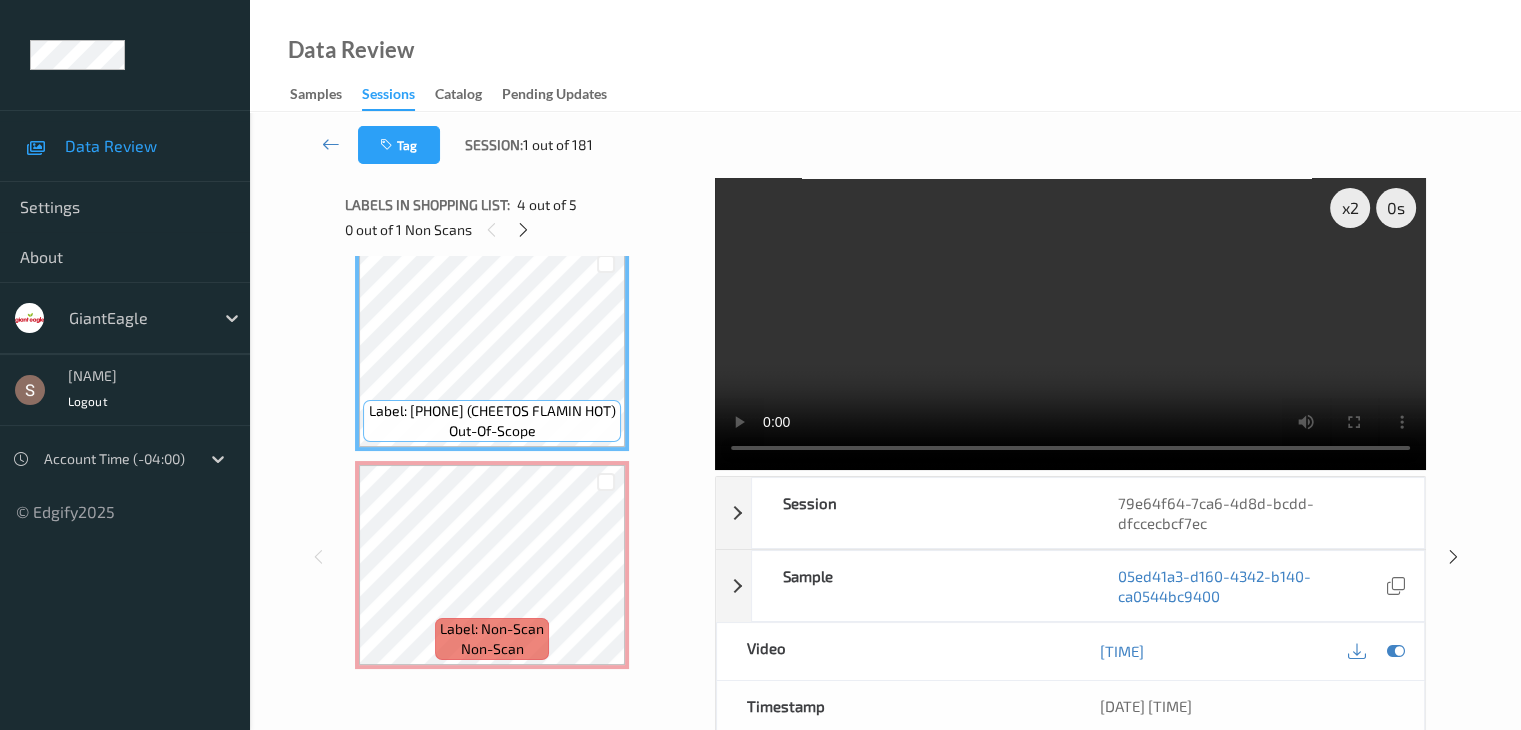 click at bounding box center (1070, 324) 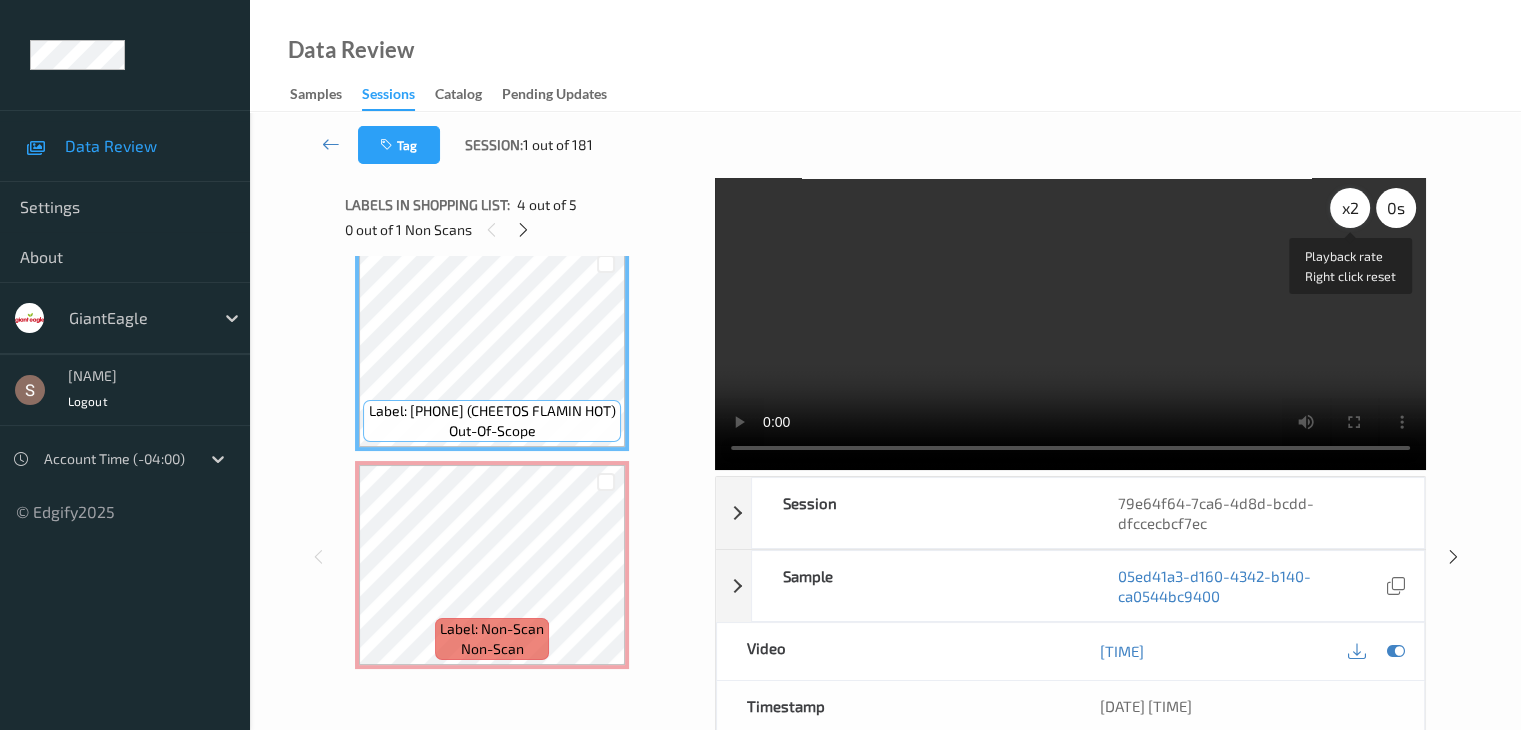 click on "x 2" at bounding box center [1350, 208] 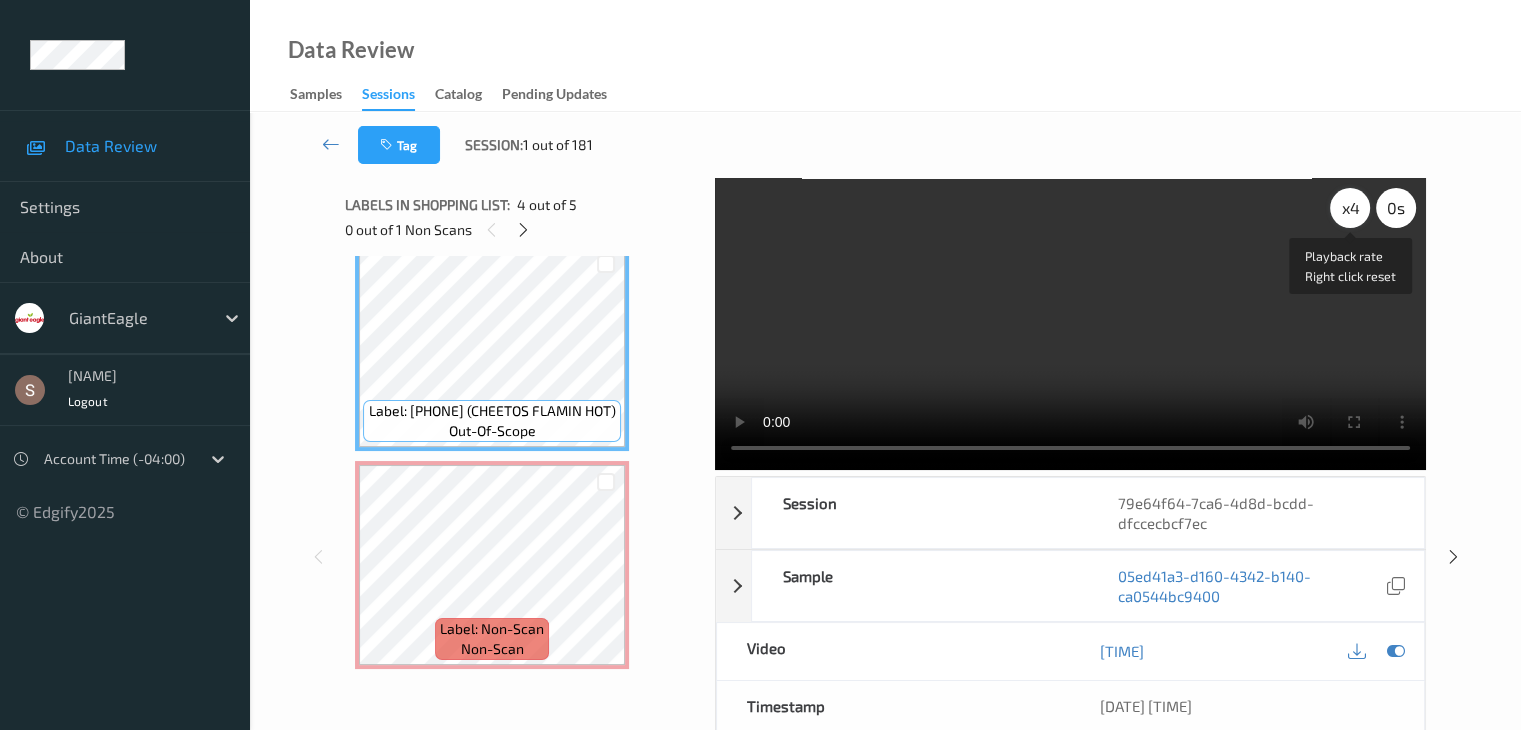click on "x 4" at bounding box center (1350, 208) 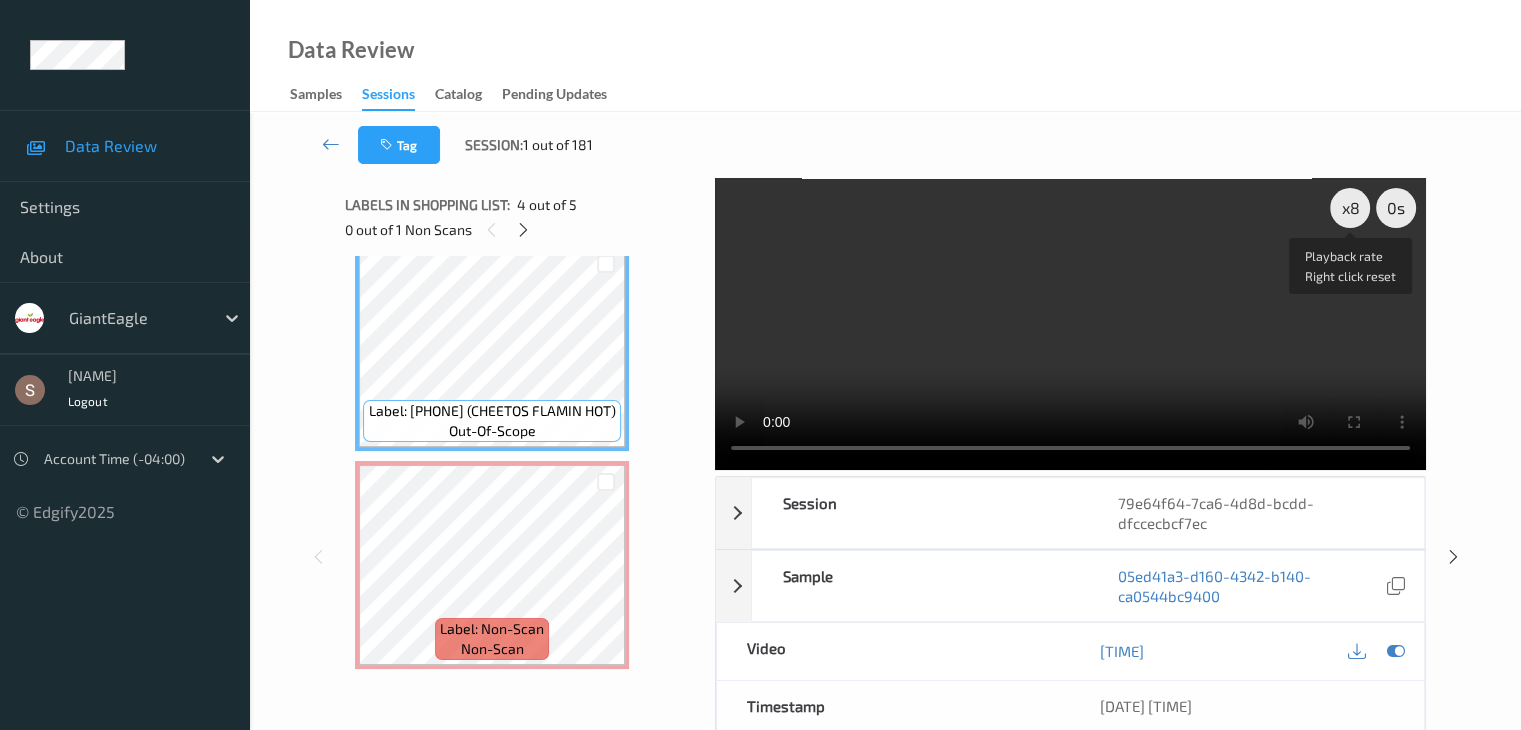 click at bounding box center [1070, 324] 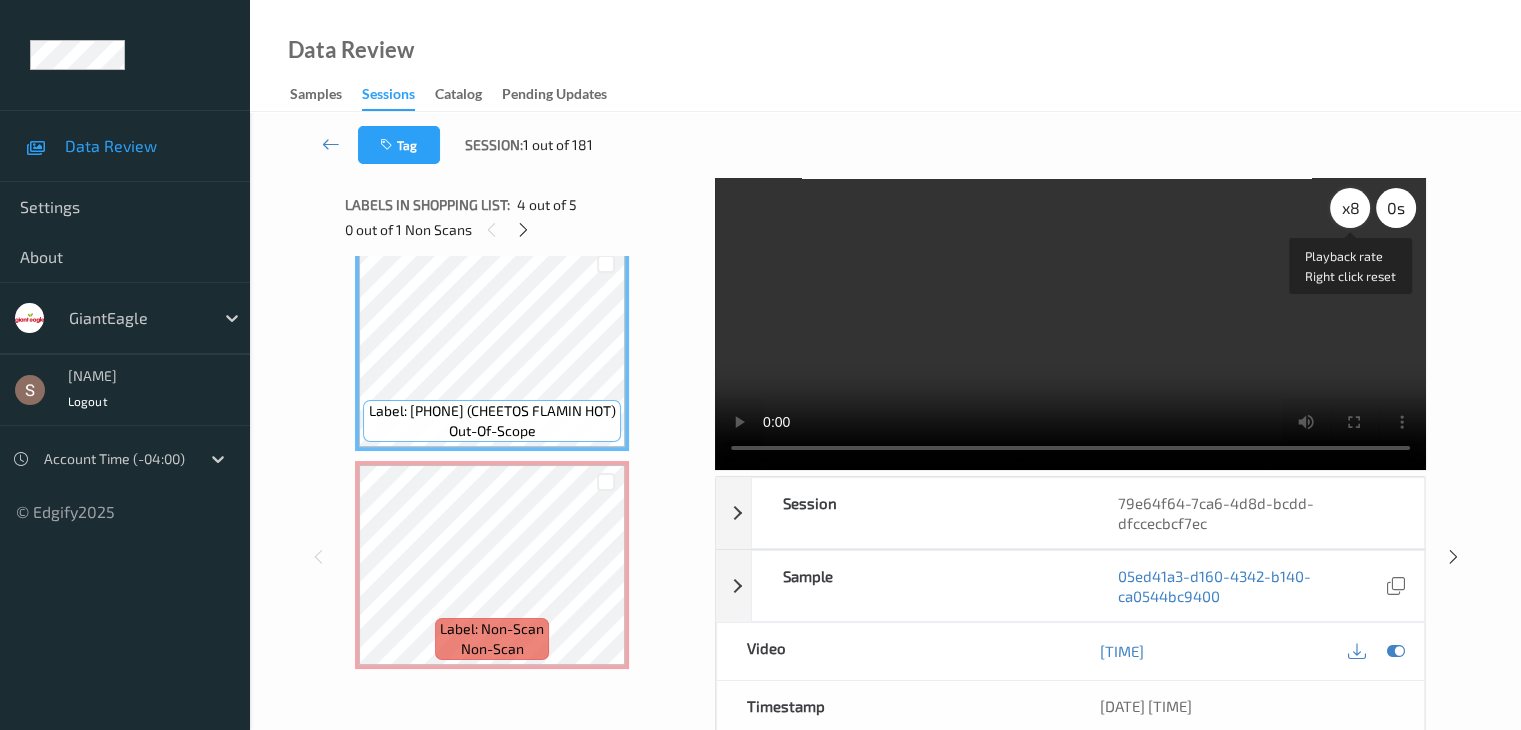 click on "x 8" at bounding box center [1350, 208] 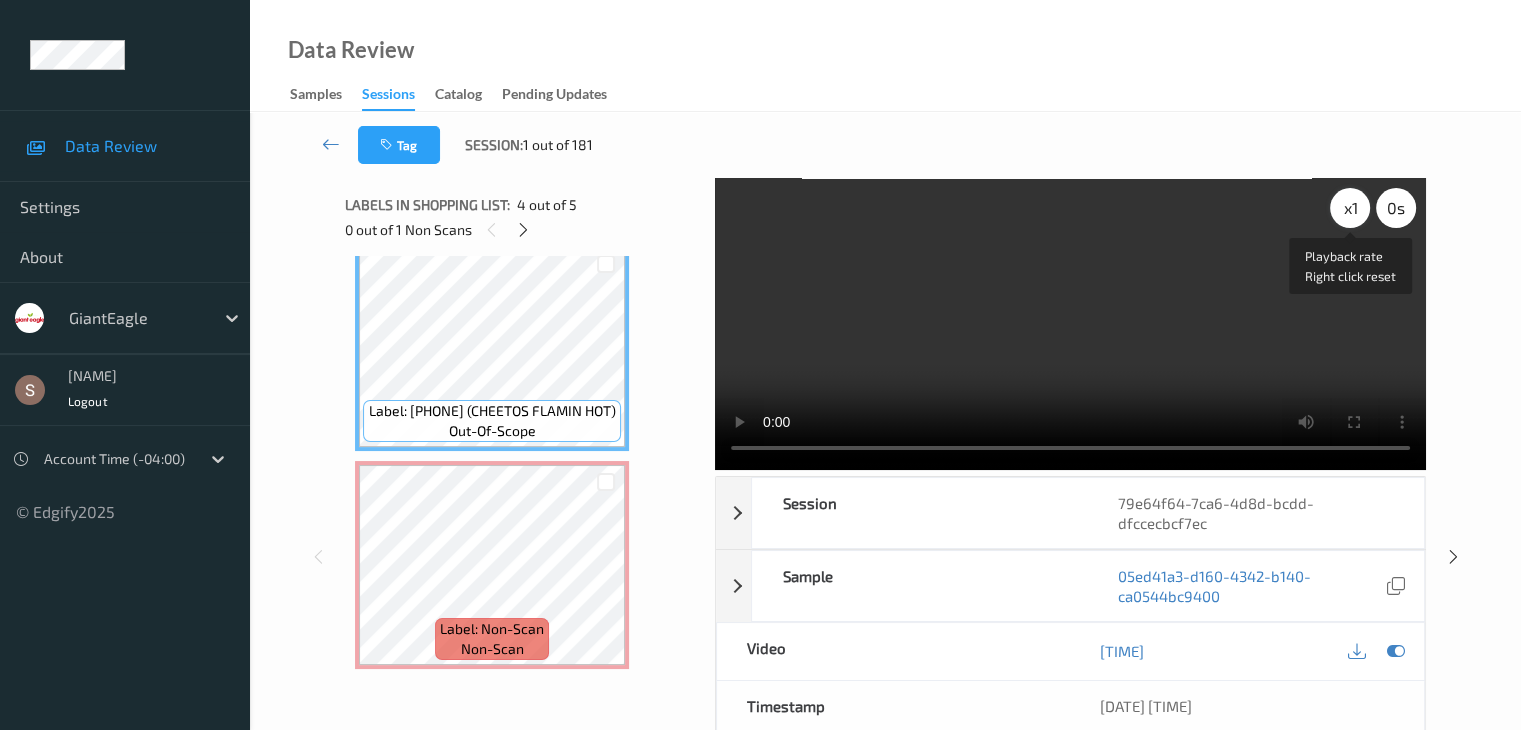 click on "x 1" at bounding box center (1350, 208) 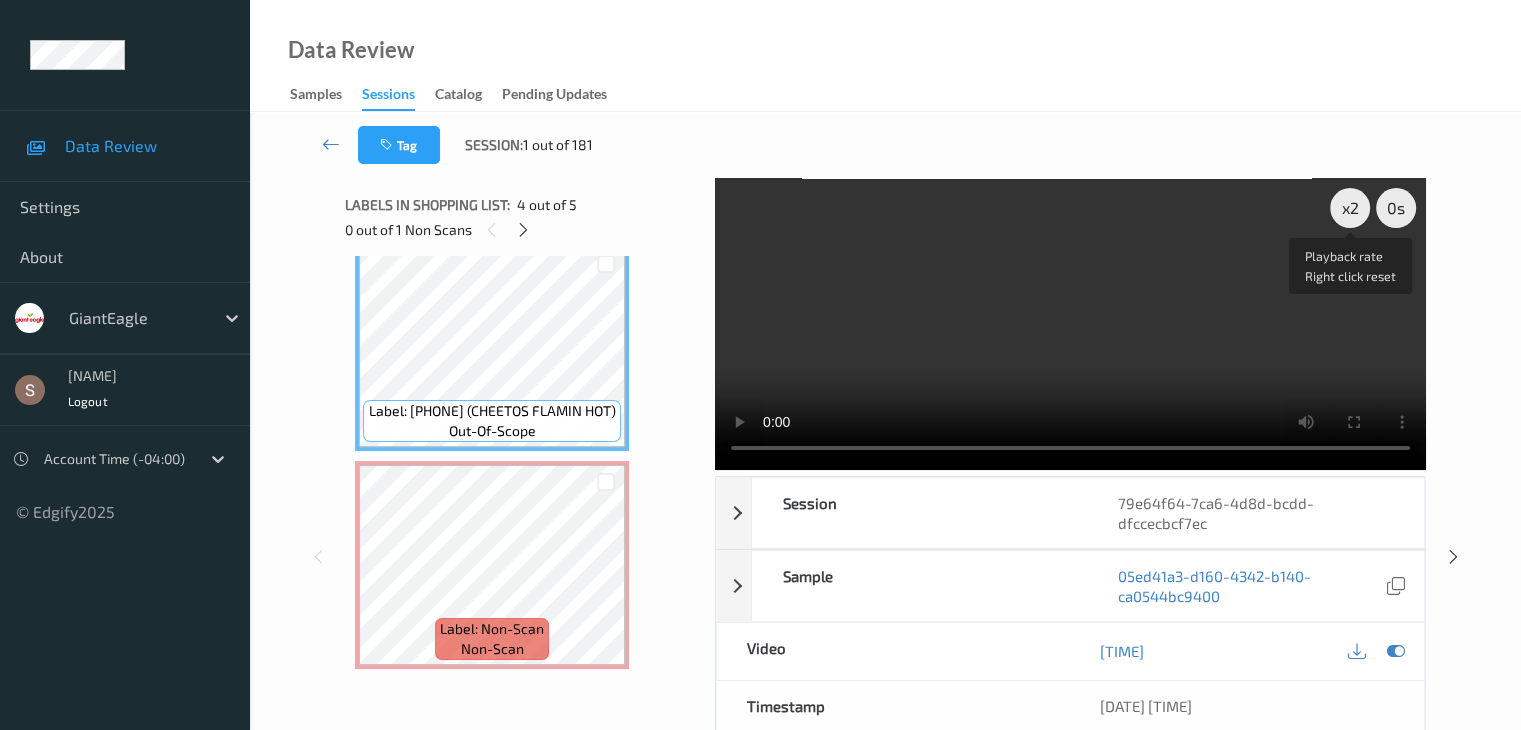 click at bounding box center (1070, 324) 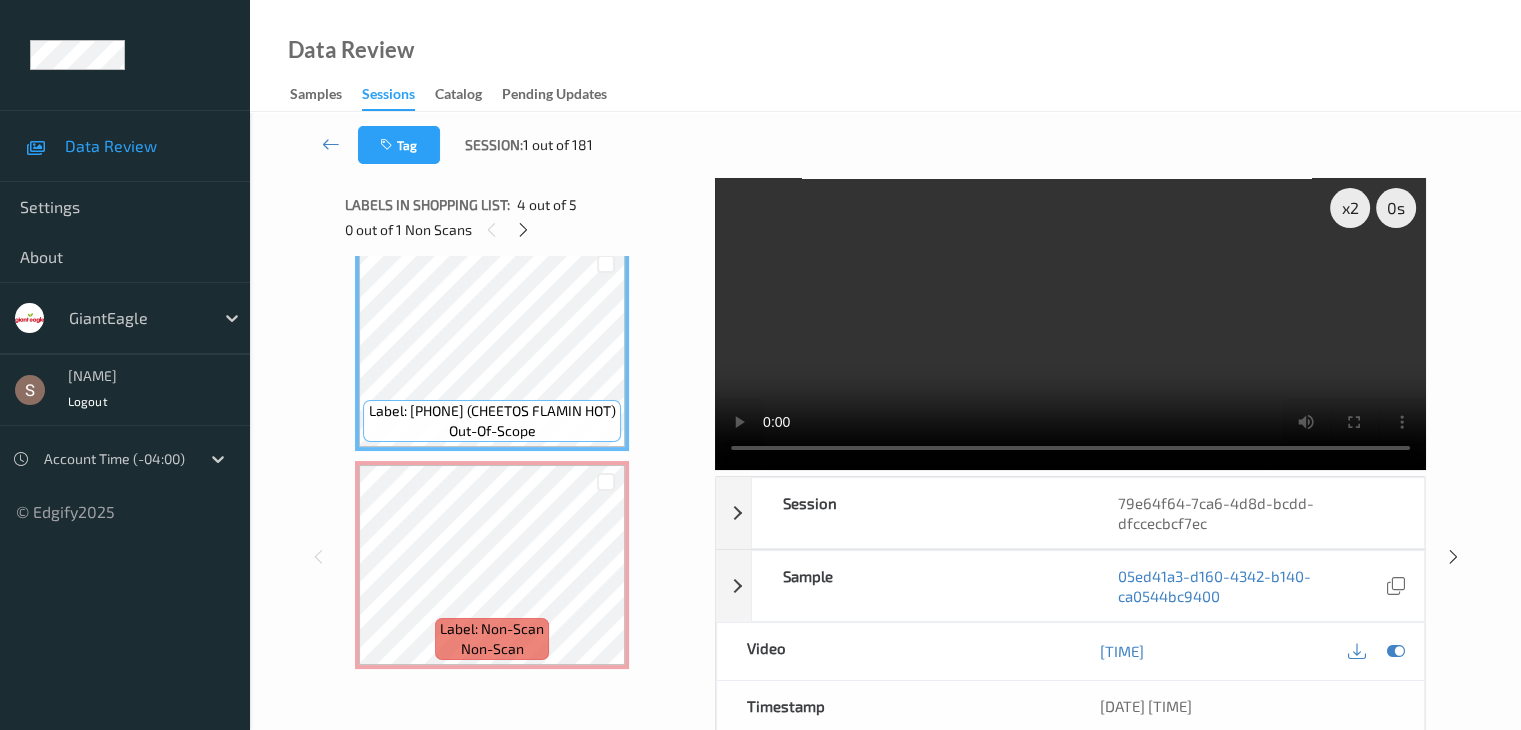 click at bounding box center [1070, 324] 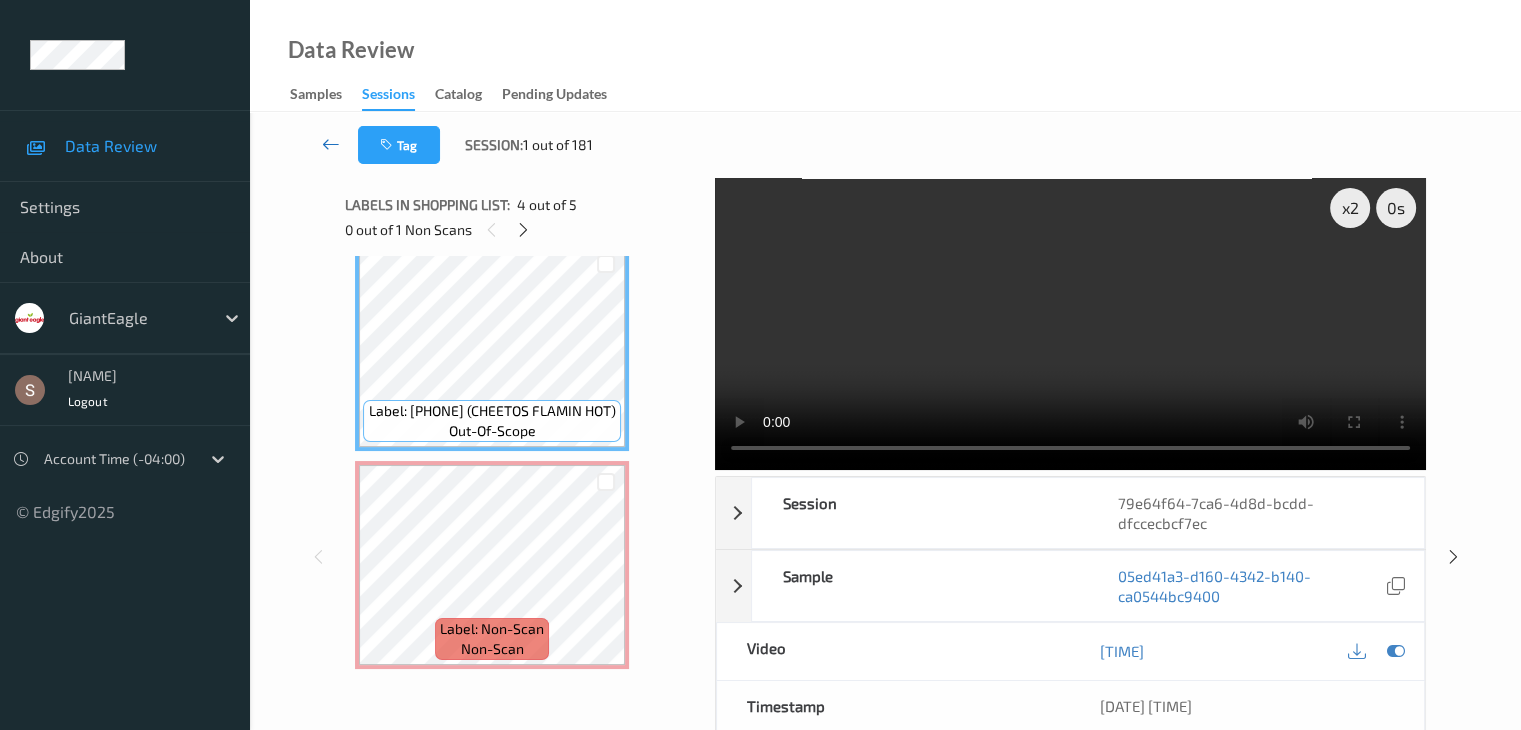 click at bounding box center [331, 144] 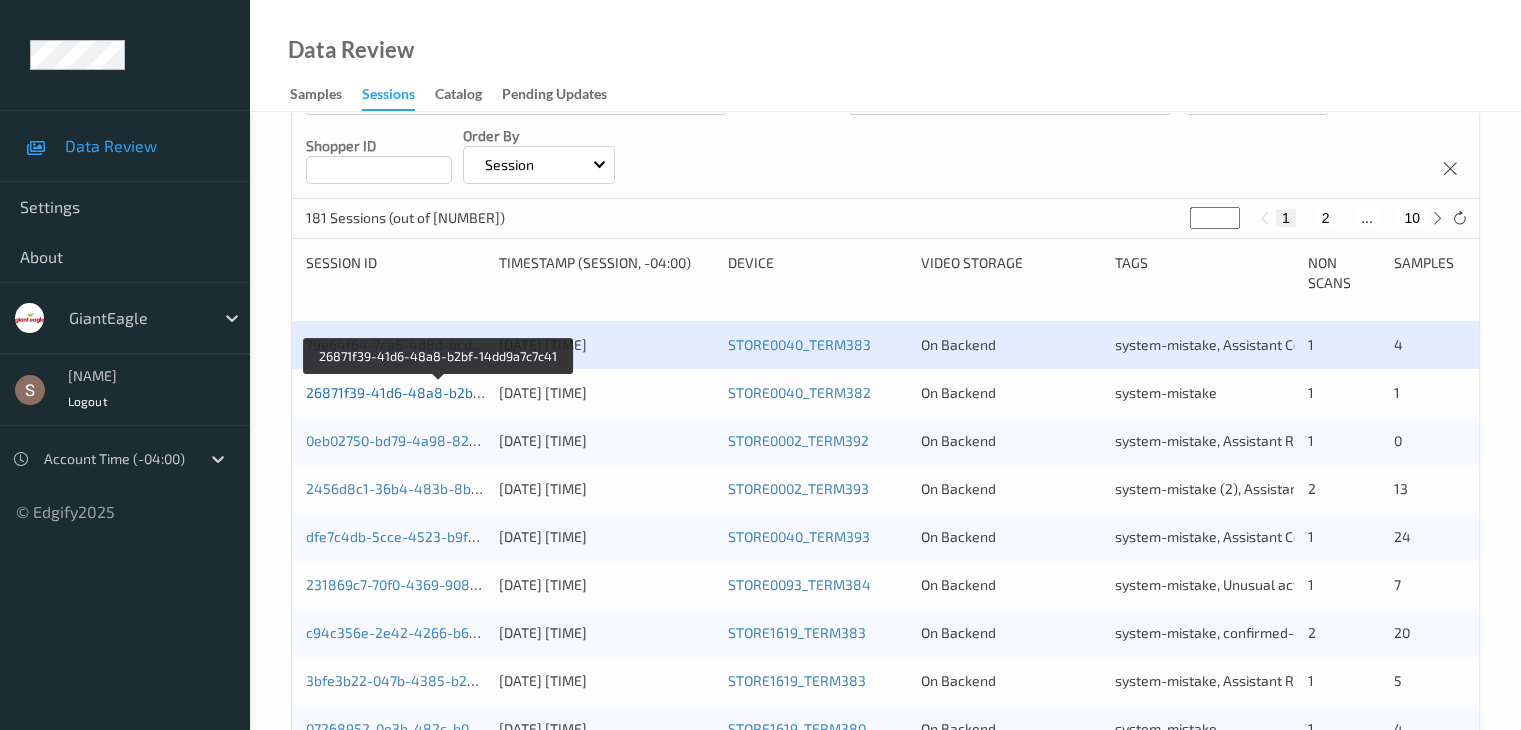 click on "26871f39-41d6-48a8-b2bf-14dd9a7c7c41" at bounding box center (440, 392) 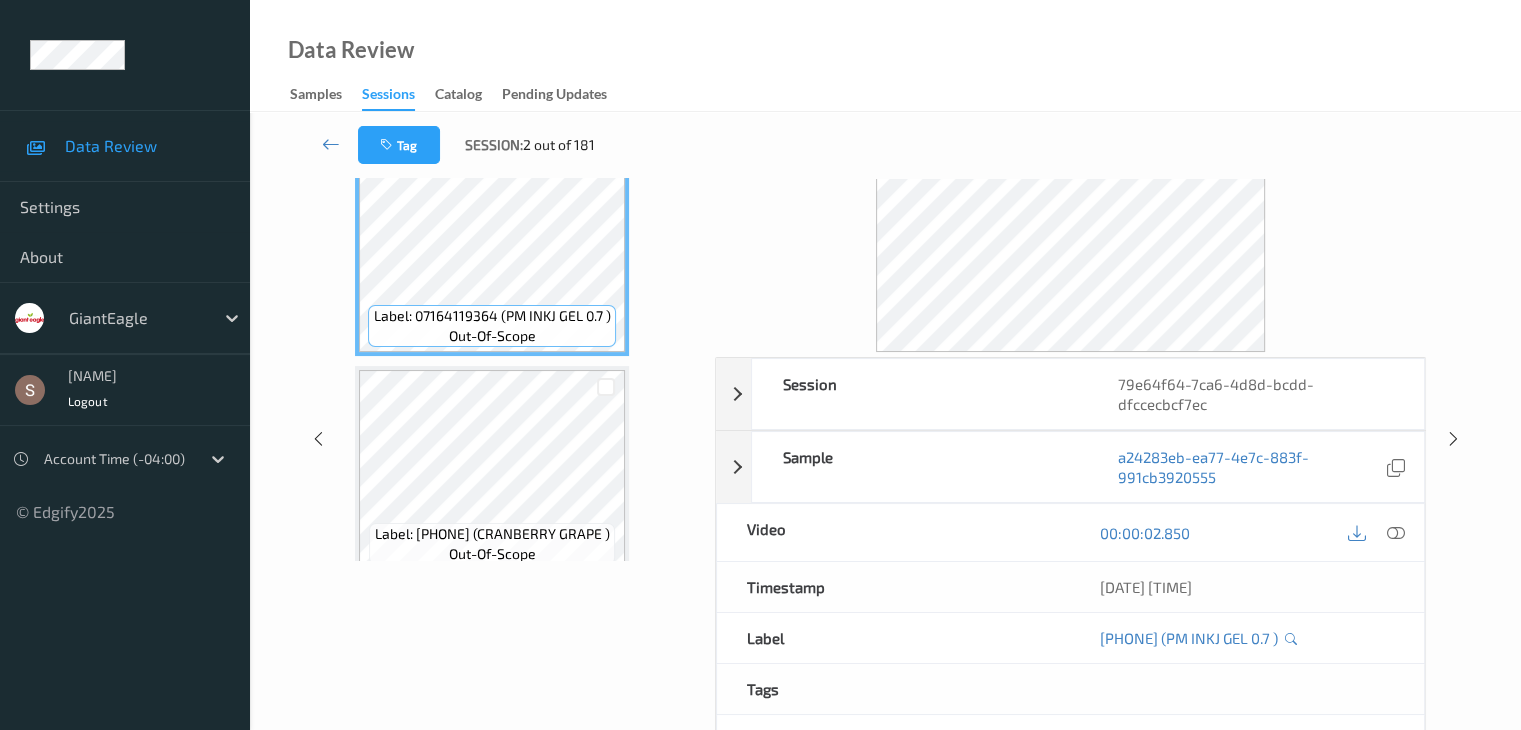 scroll, scrollTop: 0, scrollLeft: 0, axis: both 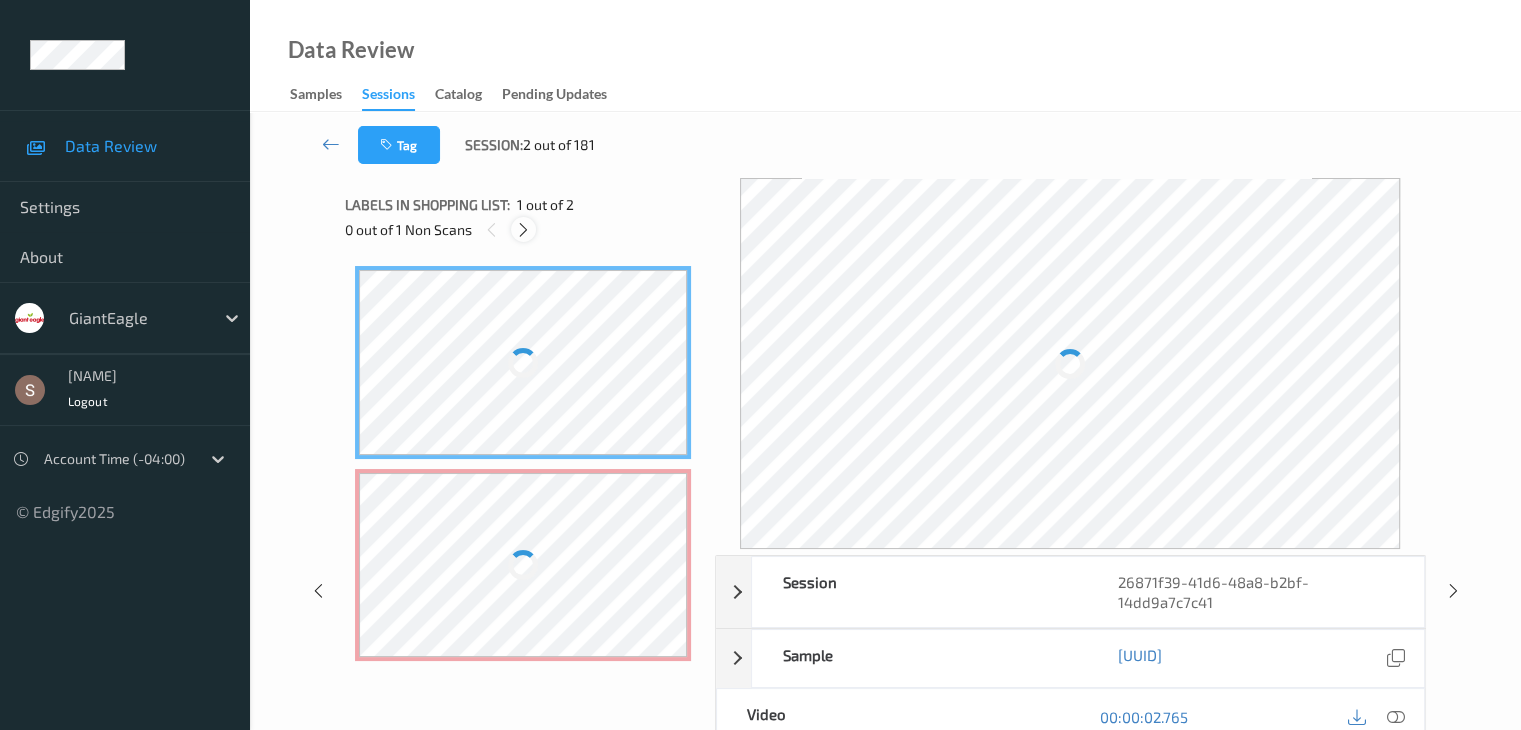click at bounding box center (523, 230) 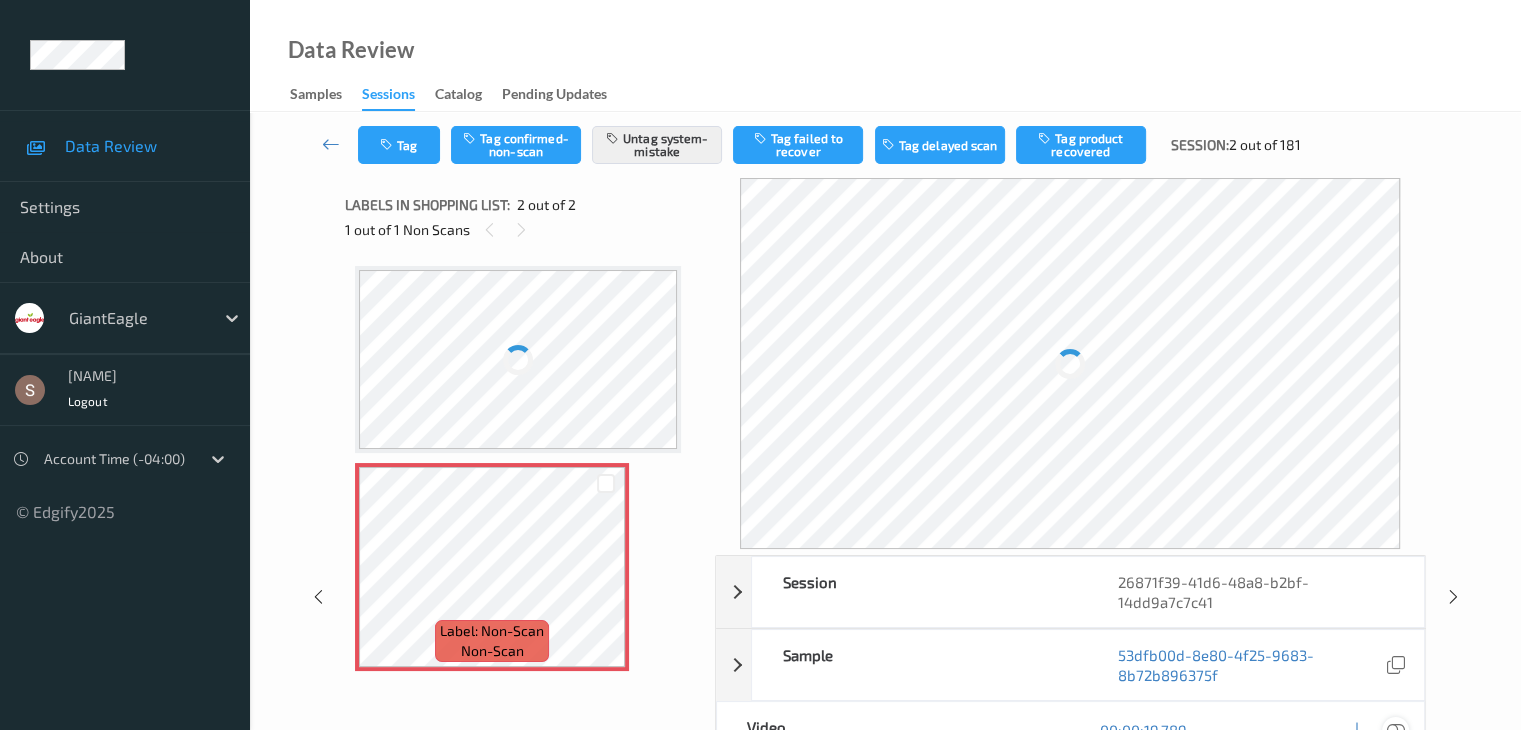 click at bounding box center [1395, 730] 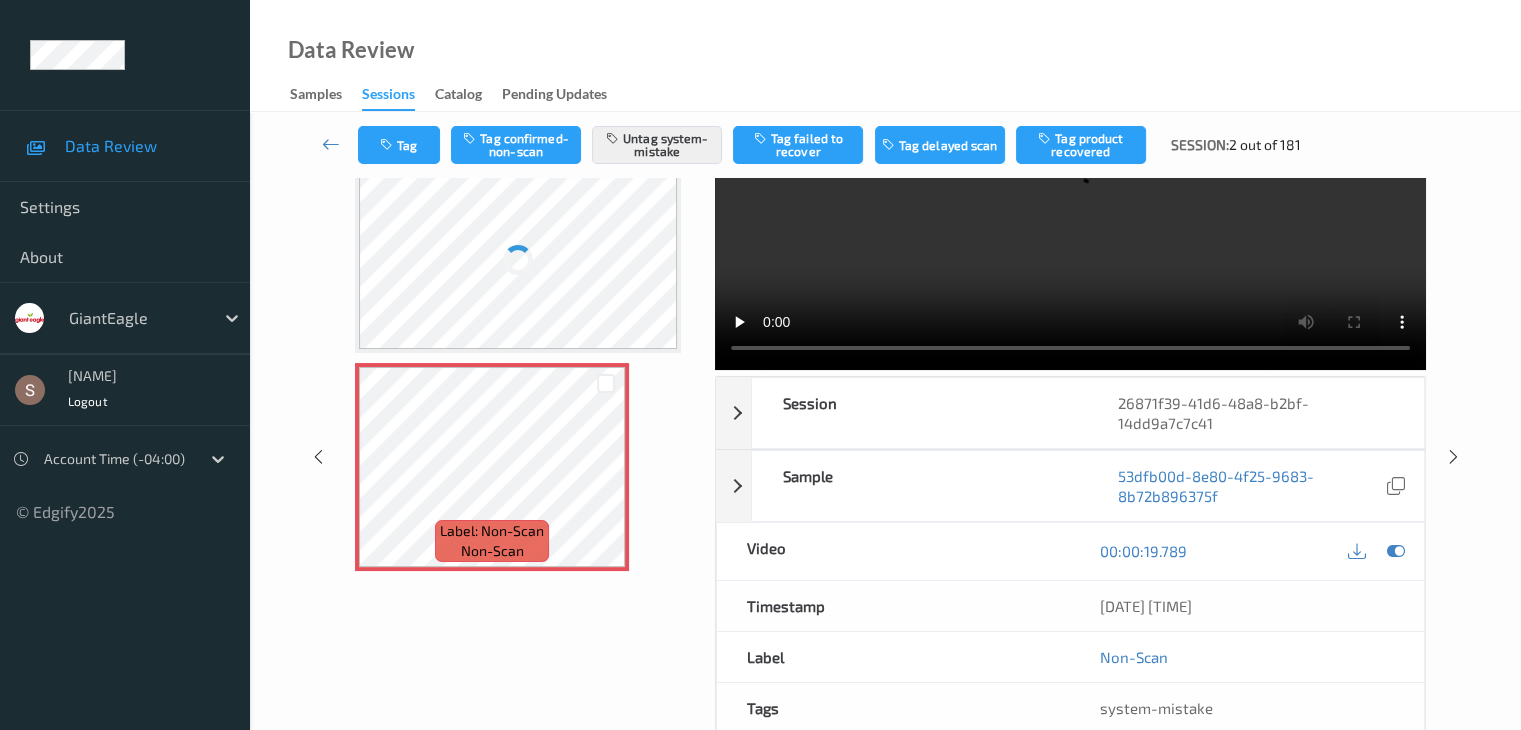 scroll, scrollTop: 0, scrollLeft: 0, axis: both 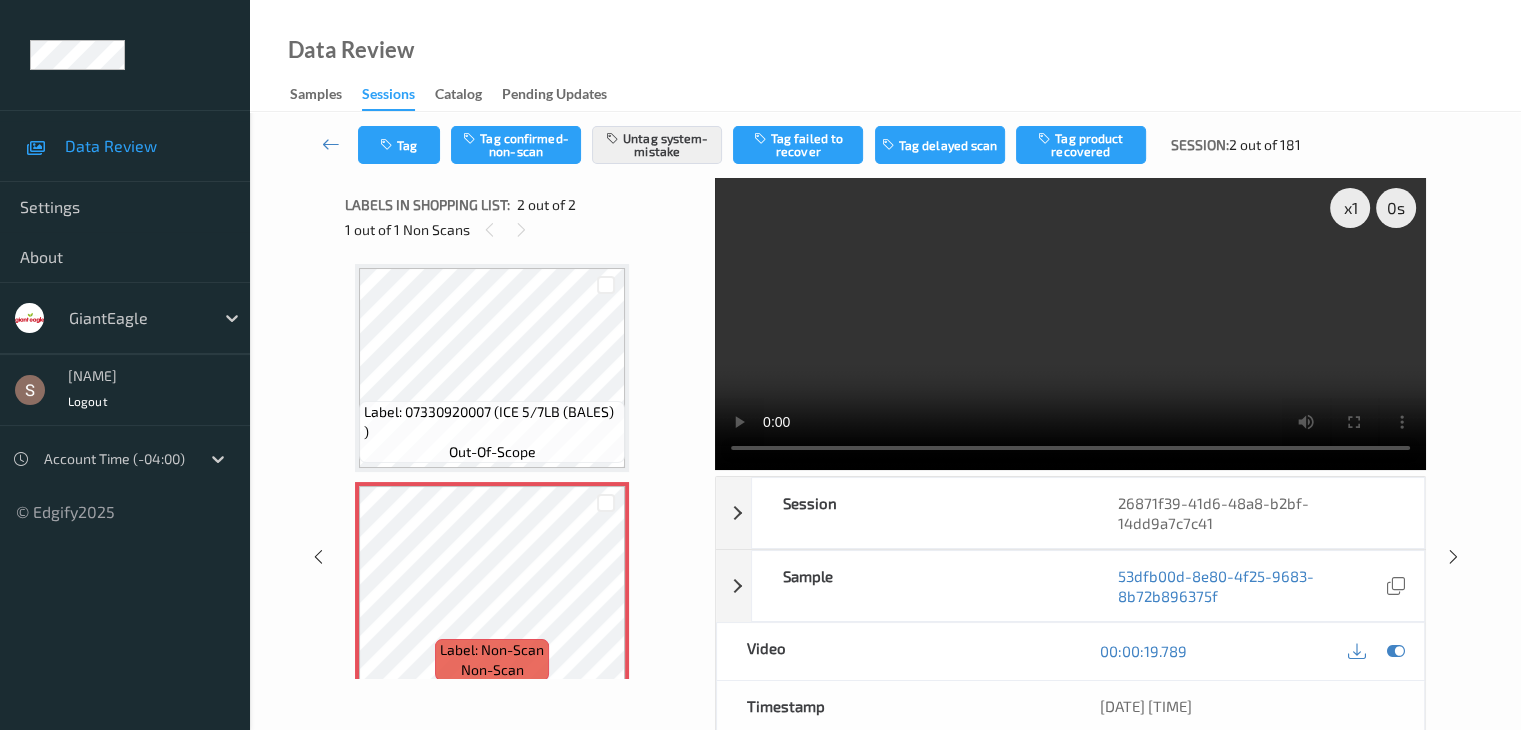 click at bounding box center (1070, 324) 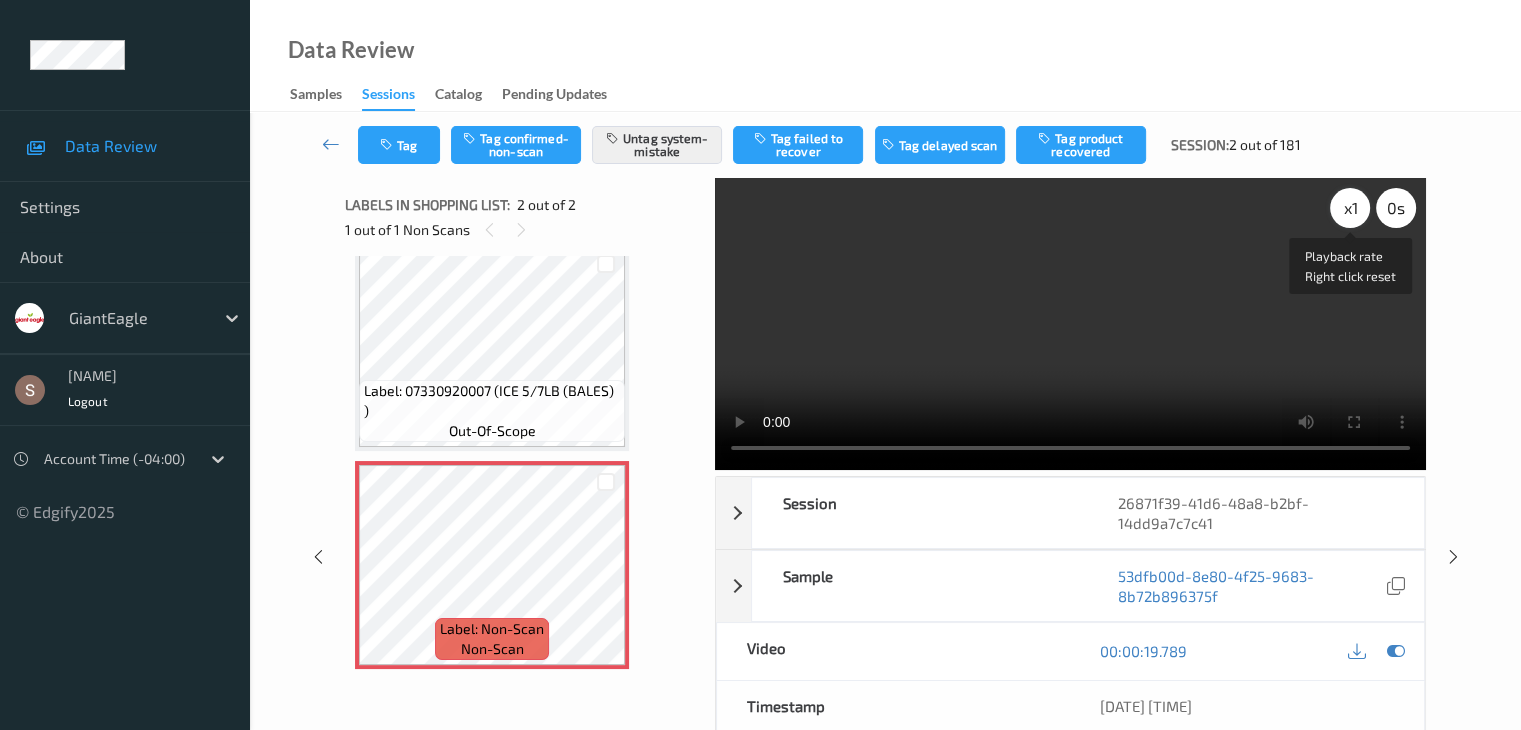 click on "x 1" at bounding box center [1350, 208] 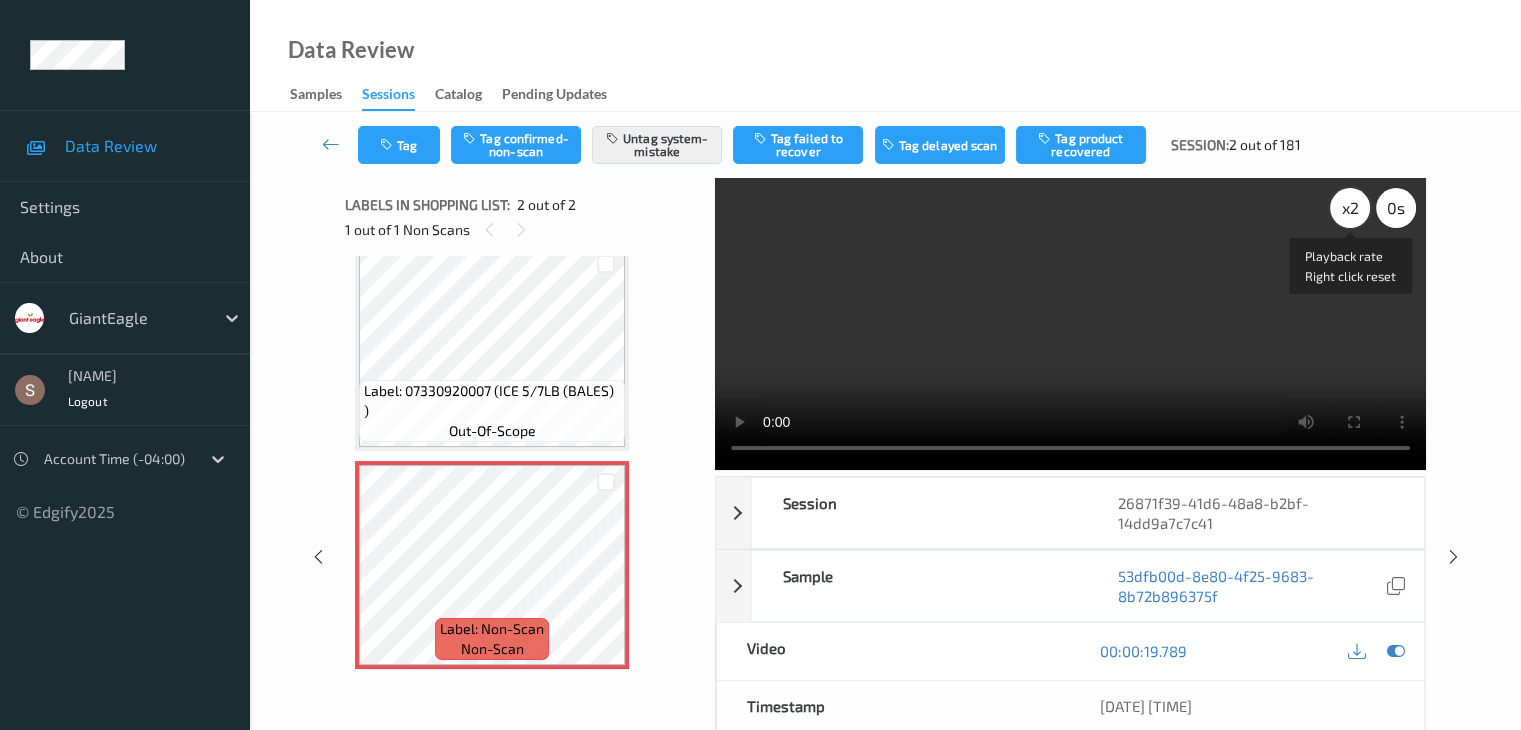click on "x 2" at bounding box center [1350, 208] 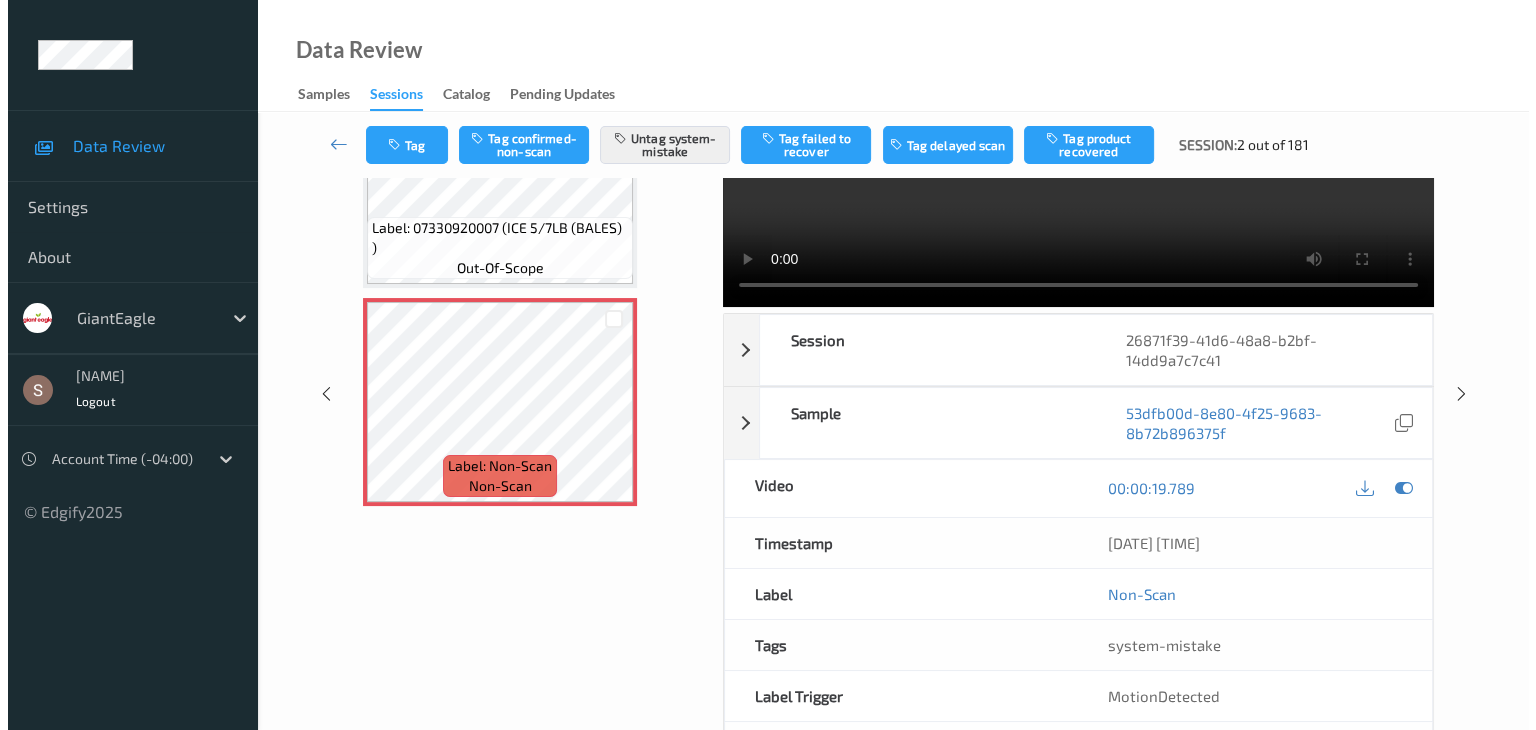 scroll, scrollTop: 0, scrollLeft: 0, axis: both 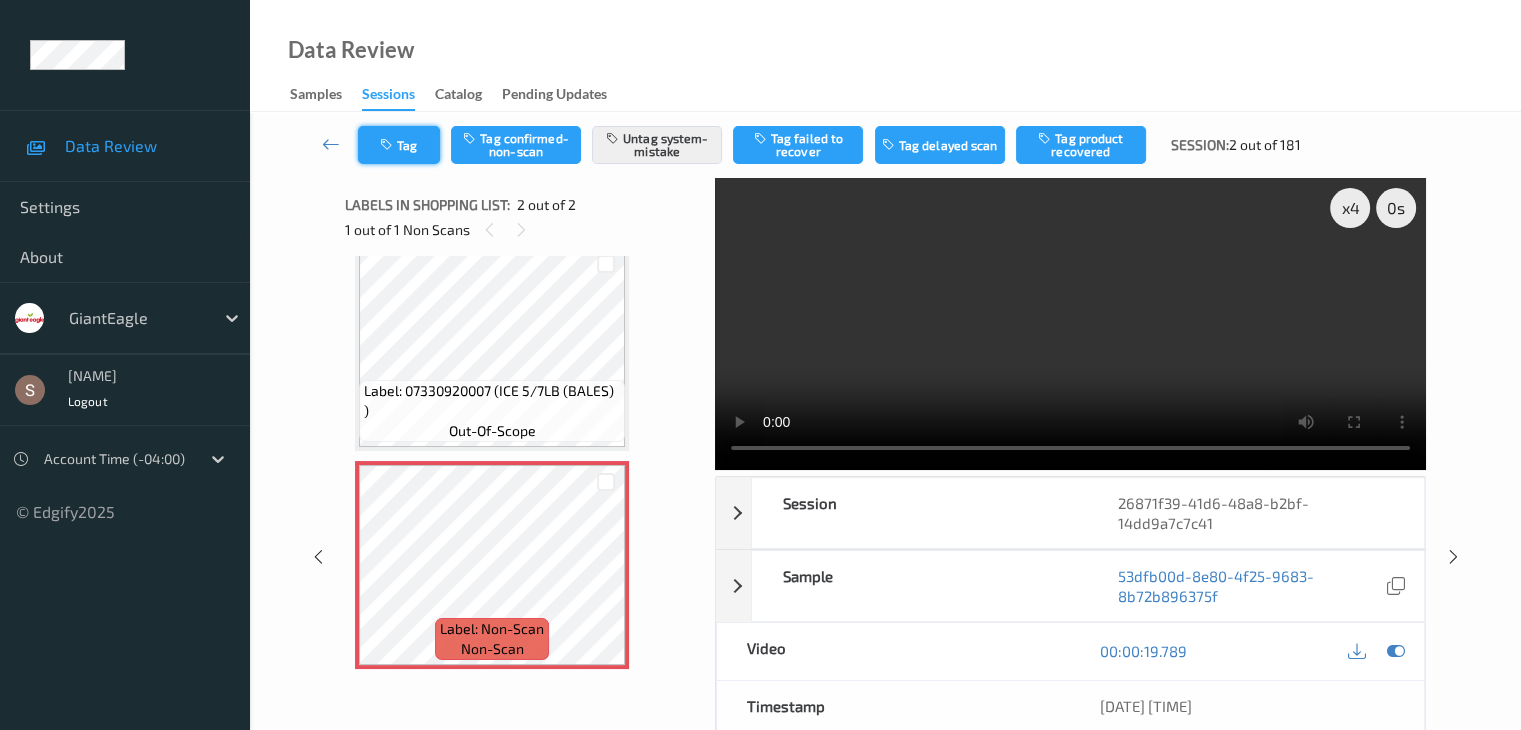 click at bounding box center [388, 145] 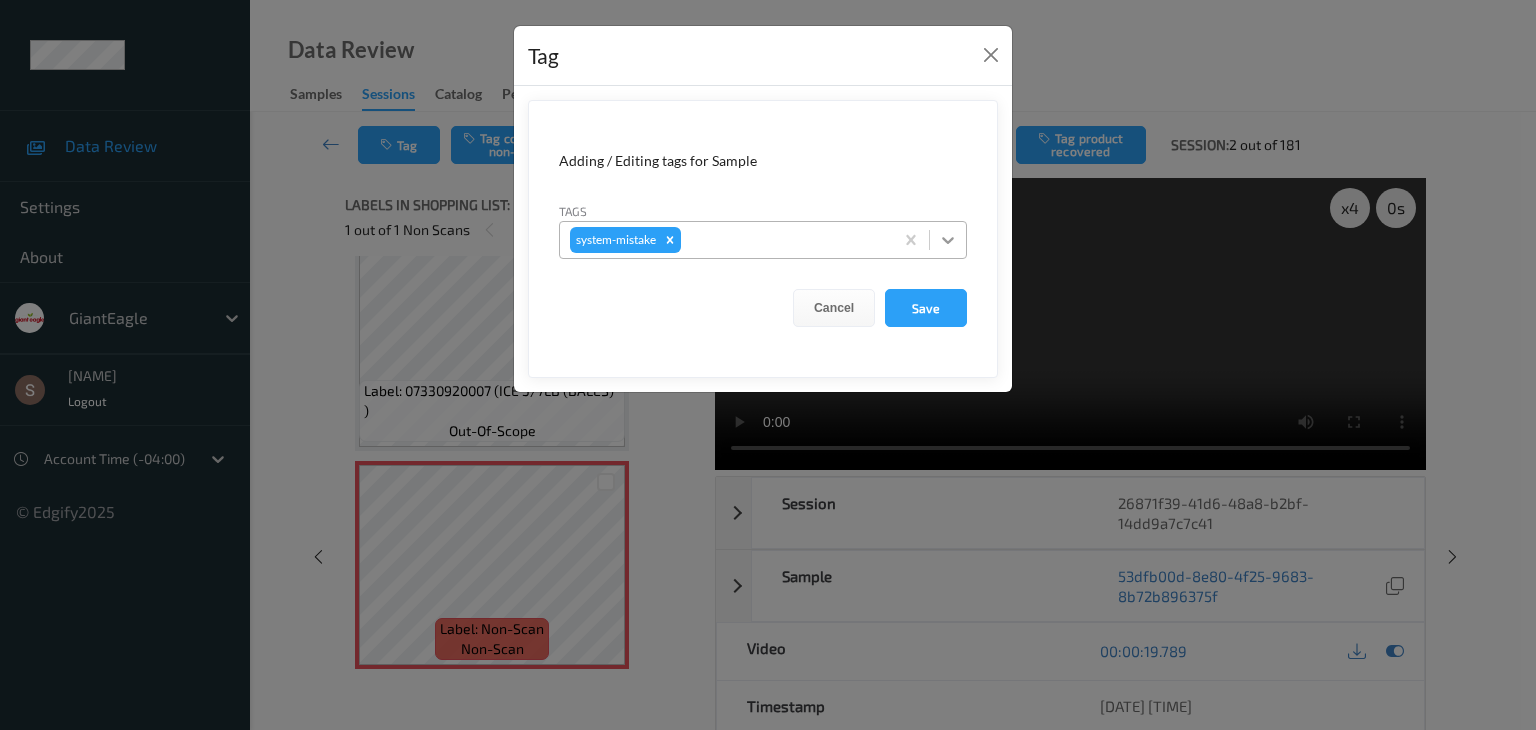 click at bounding box center [948, 240] 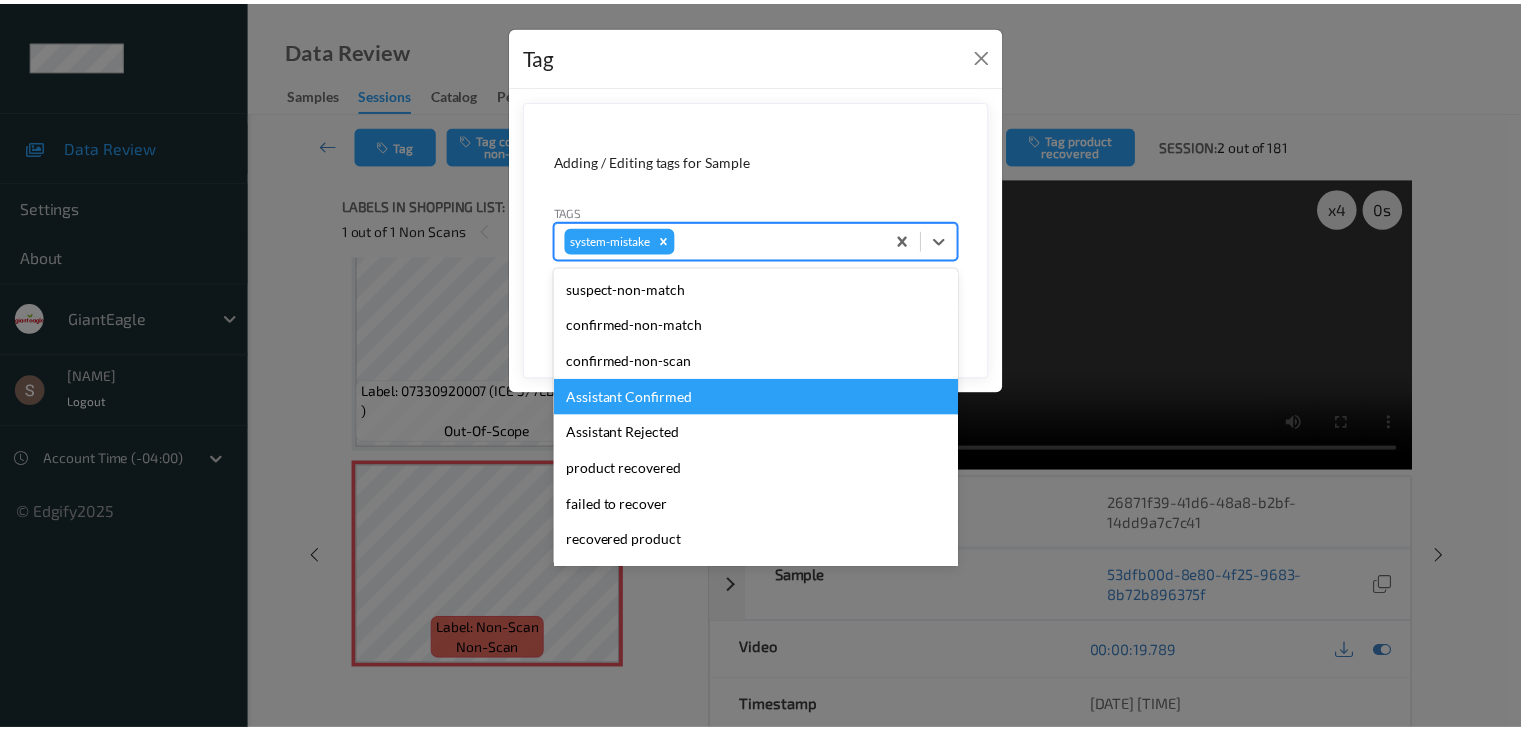 scroll, scrollTop: 176, scrollLeft: 0, axis: vertical 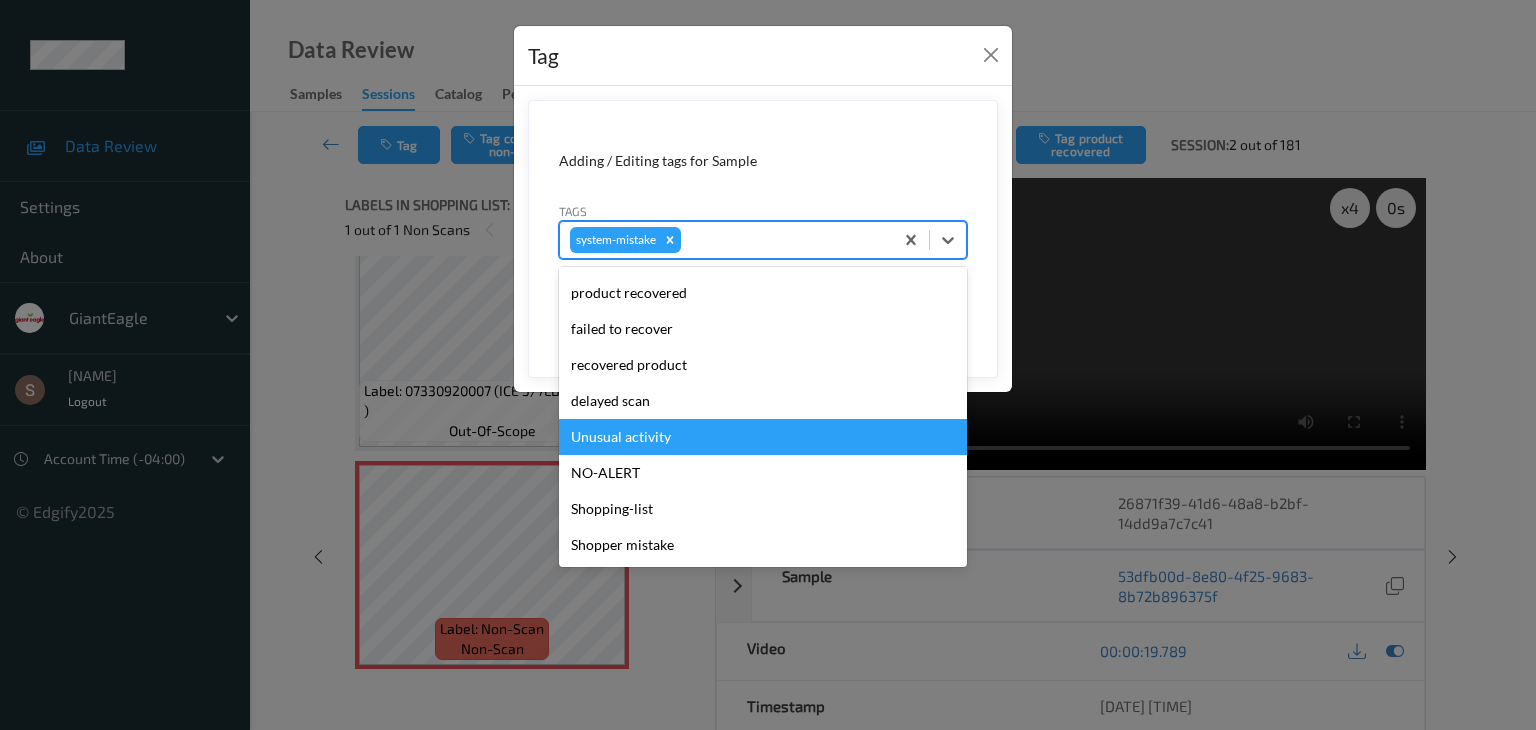 click on "Unusual activity" at bounding box center (763, 437) 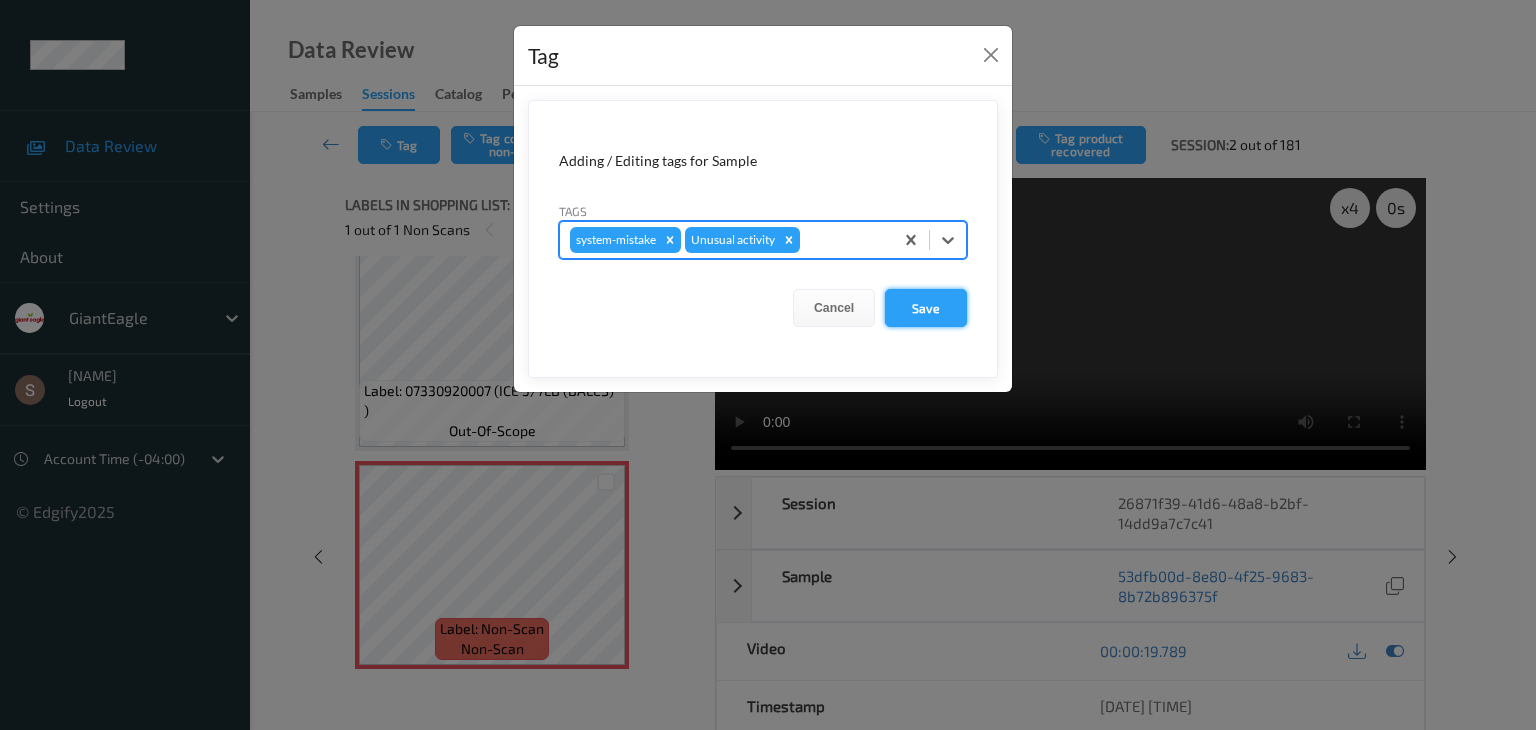 click on "Save" at bounding box center [926, 308] 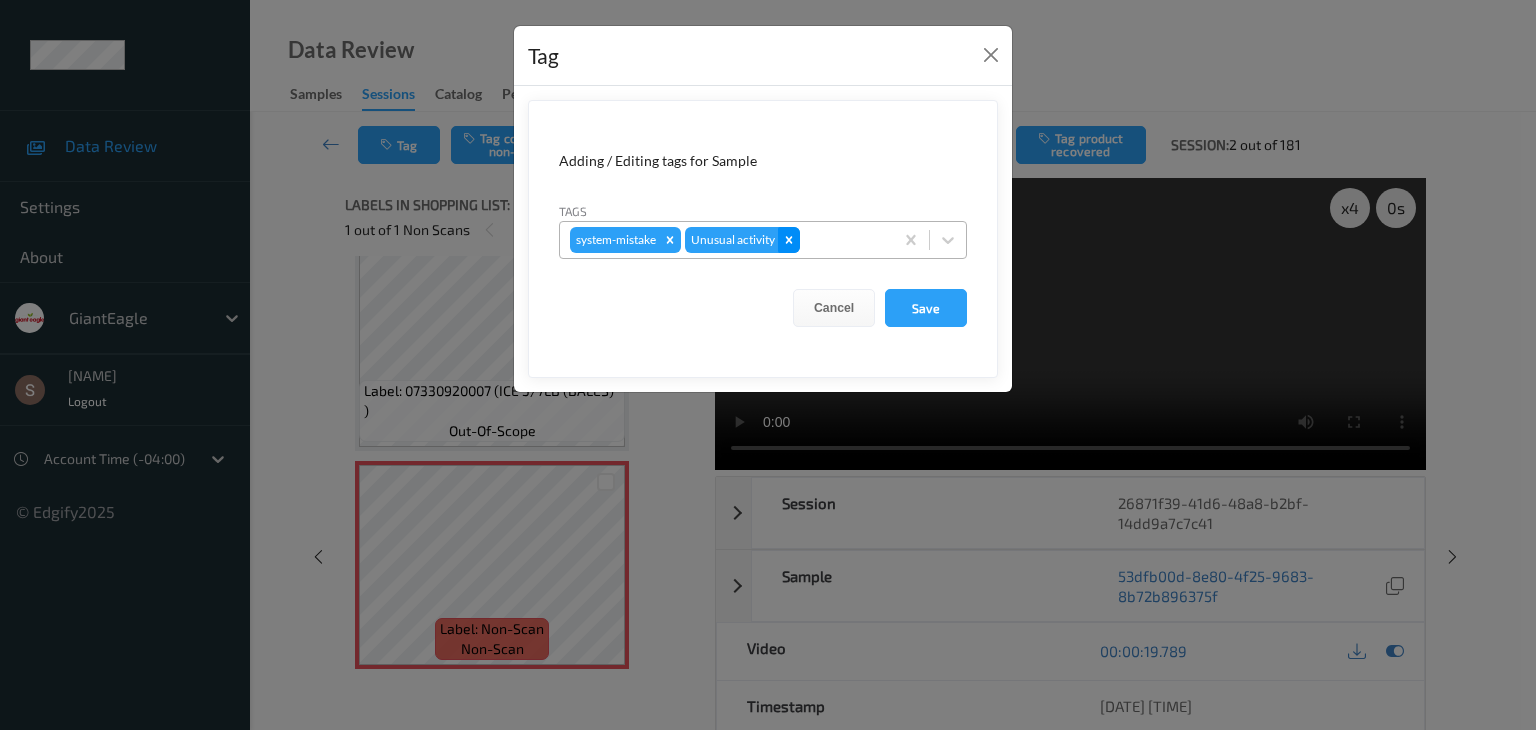 click 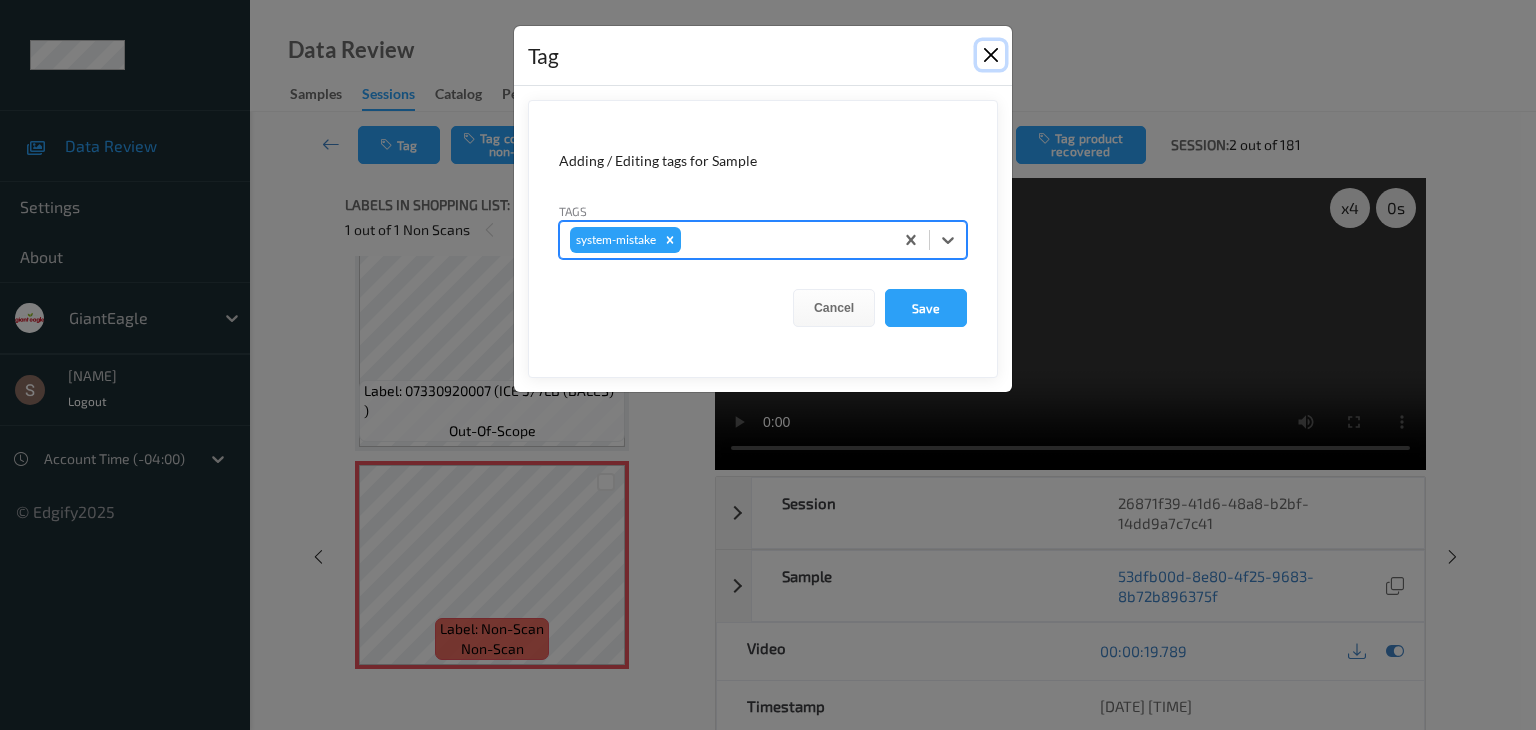 click at bounding box center (991, 55) 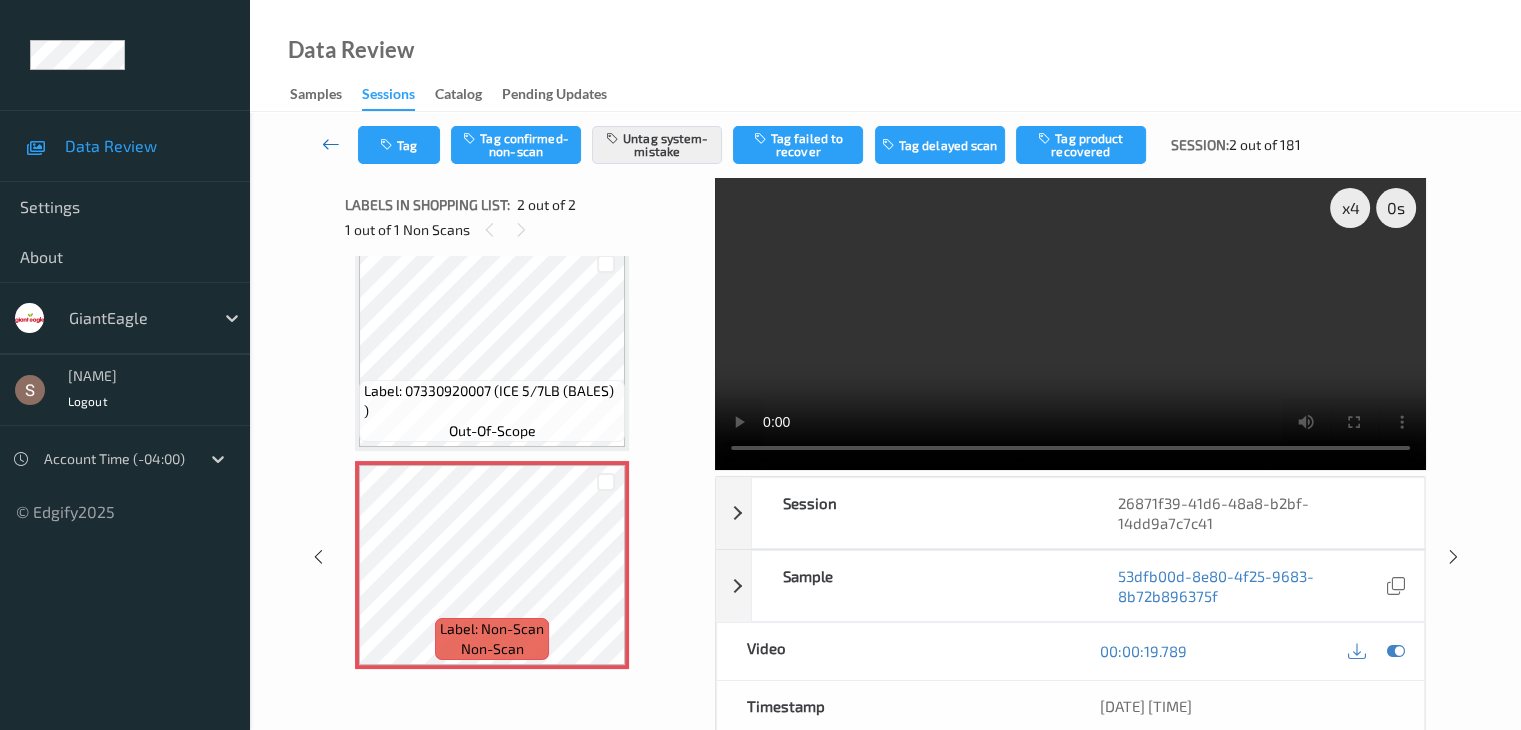 click at bounding box center (331, 144) 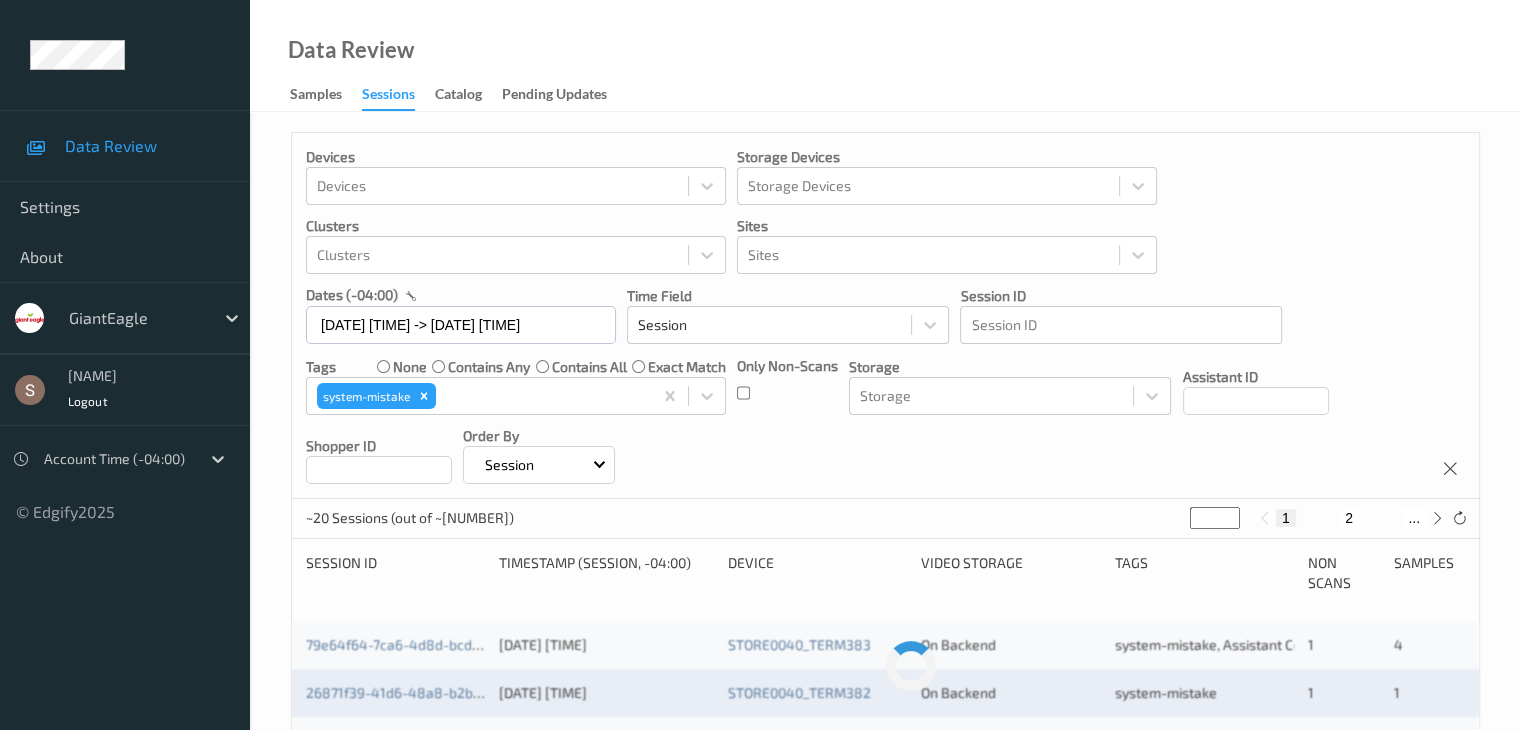 scroll, scrollTop: 400, scrollLeft: 0, axis: vertical 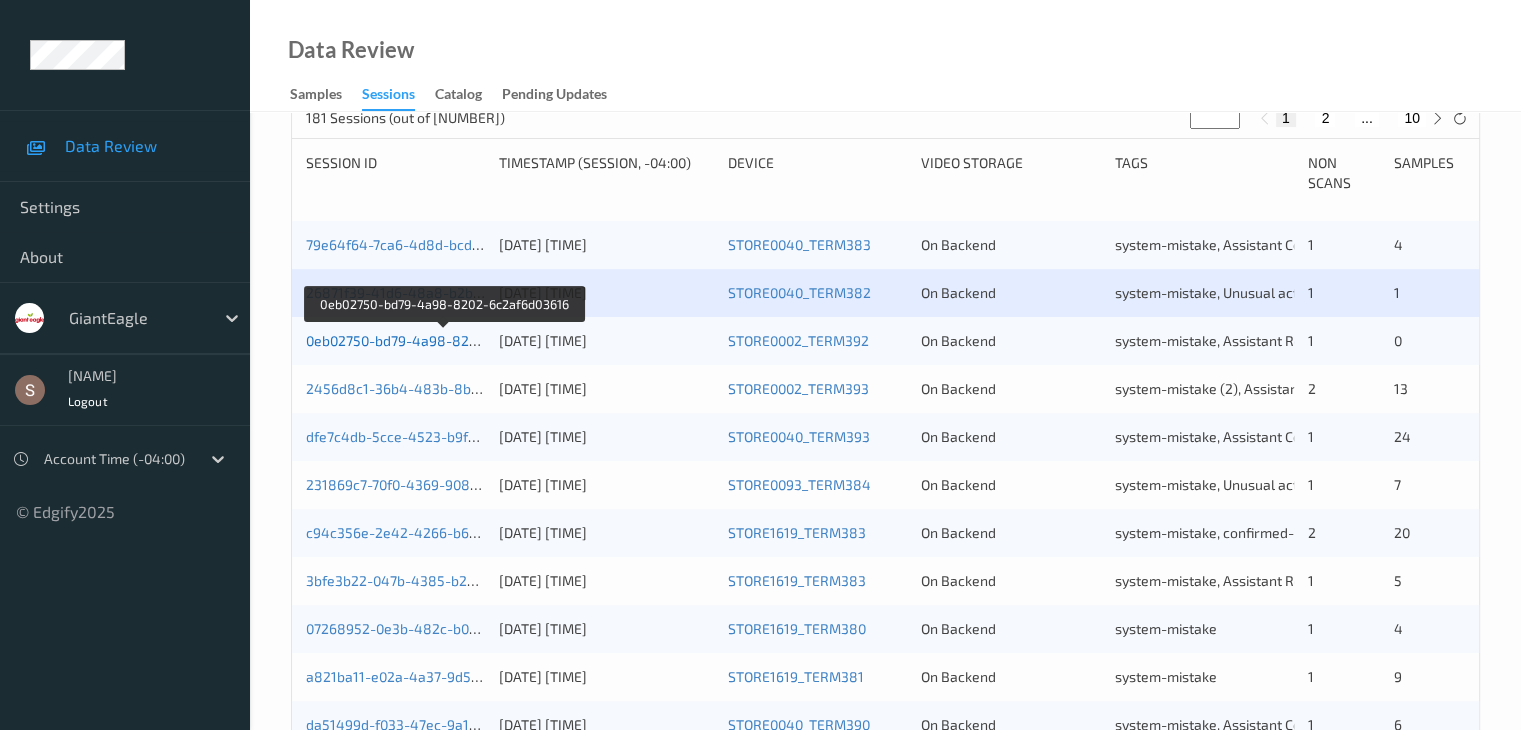click on "0eb02750-bd79-4a98-8202-6c2af6d03616" at bounding box center [443, 340] 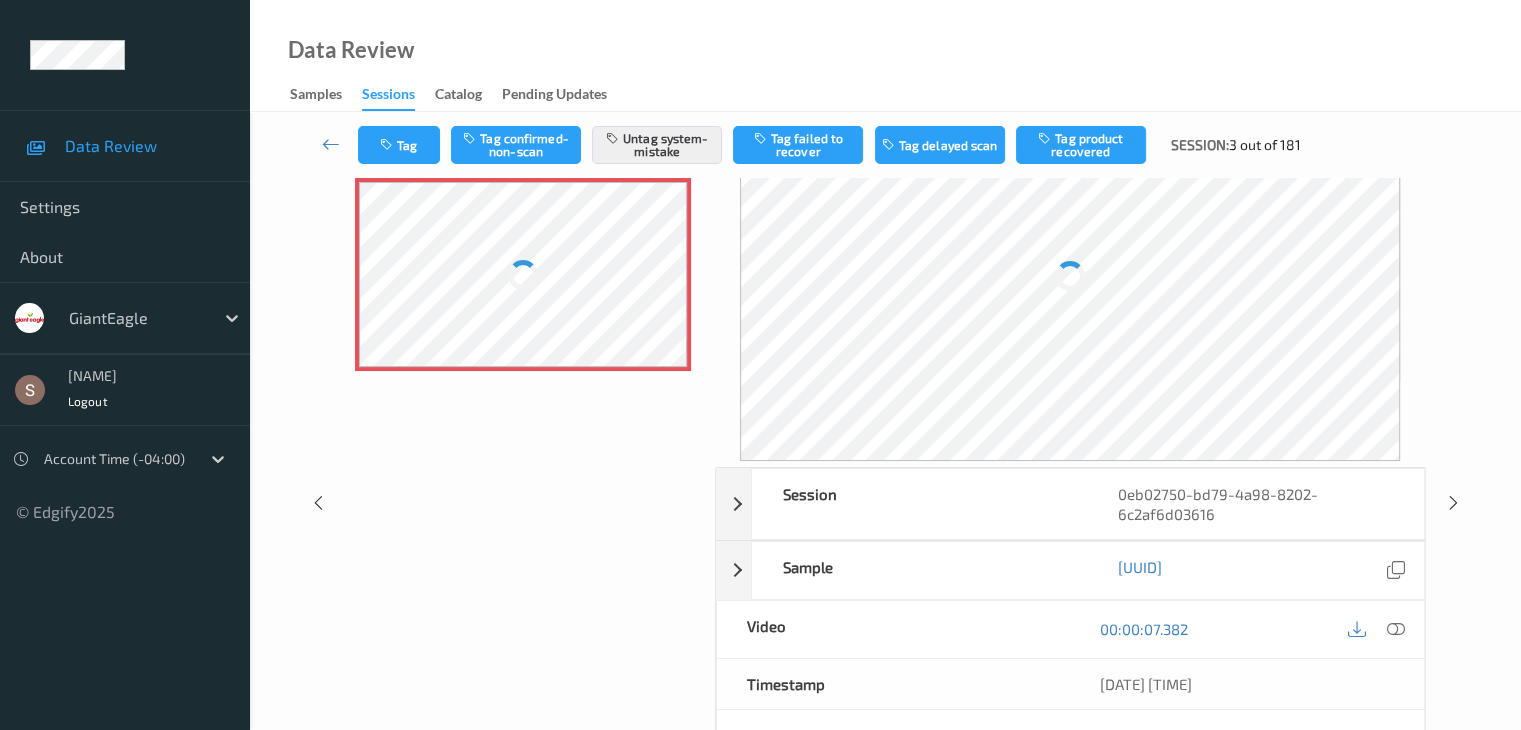 scroll, scrollTop: 0, scrollLeft: 0, axis: both 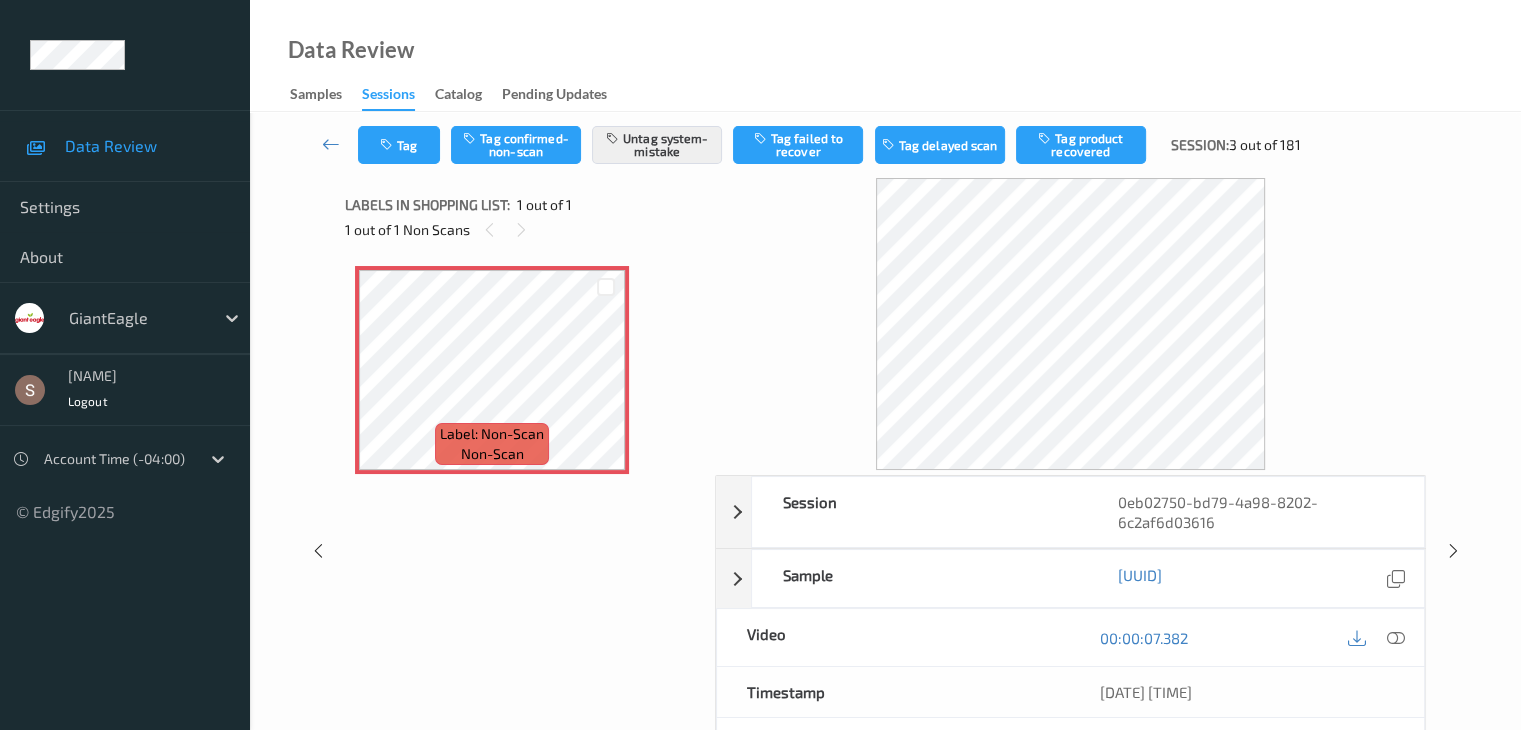 click on "Label: Non-Scan non-scan" at bounding box center [492, 444] 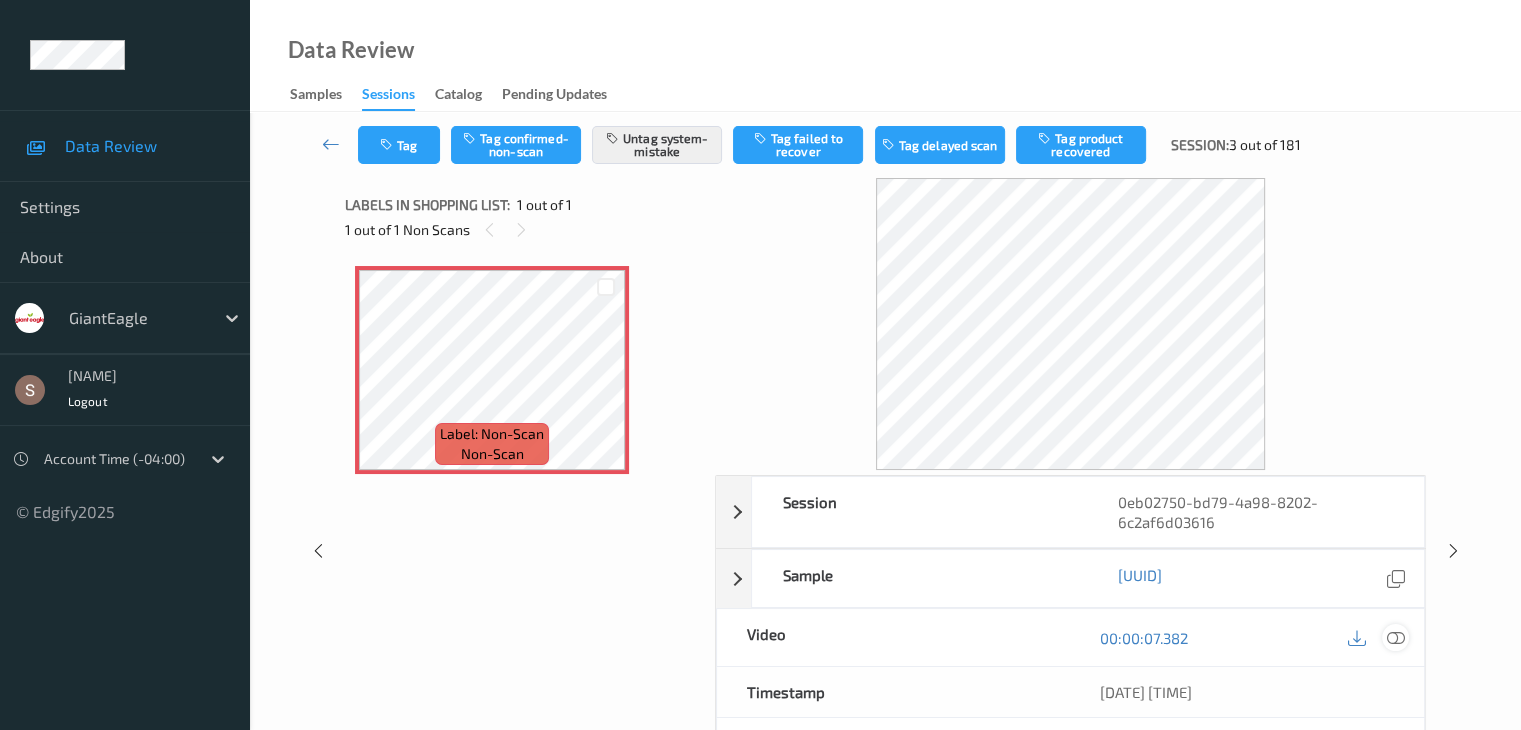 click at bounding box center [1395, 638] 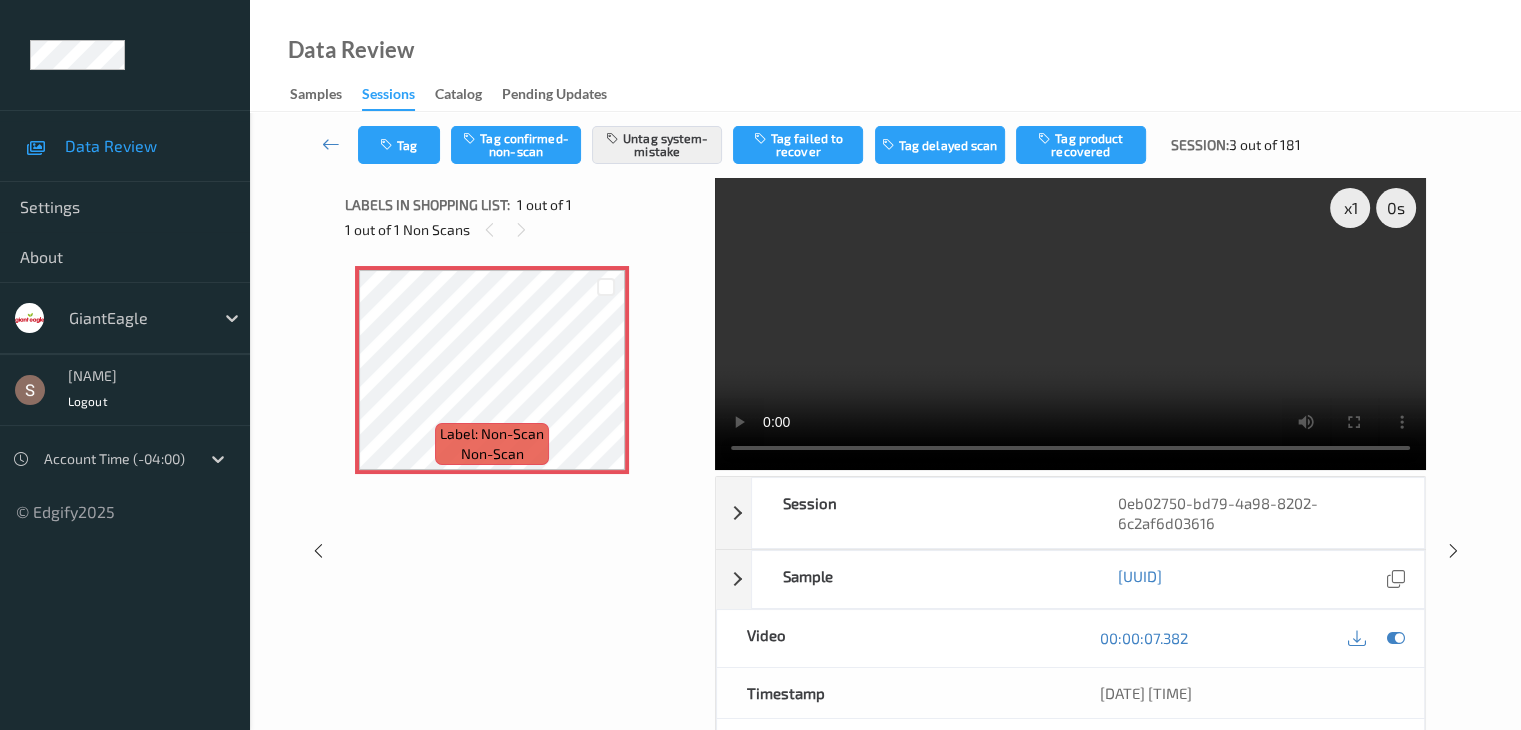 click at bounding box center (1070, 324) 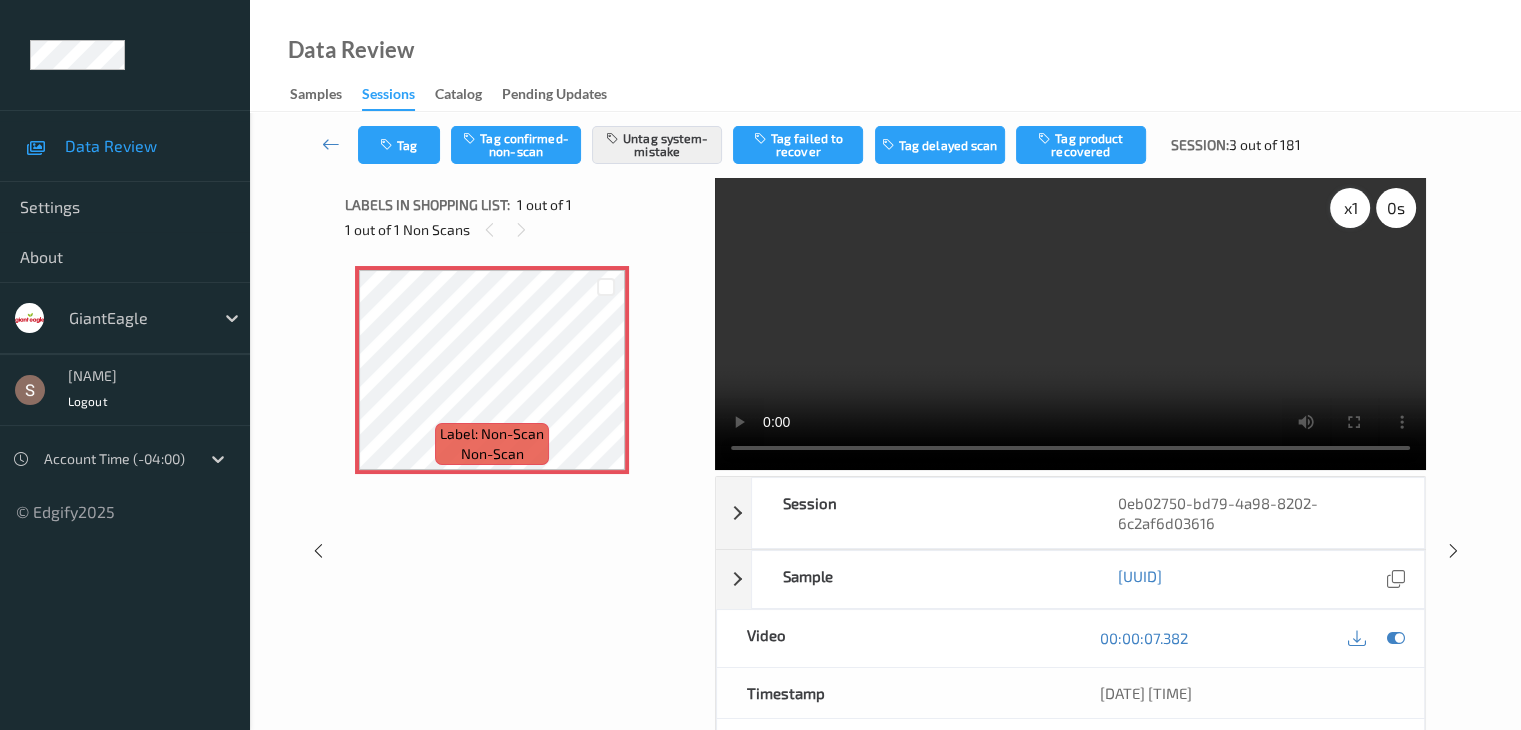 click on "x 1" at bounding box center (1350, 208) 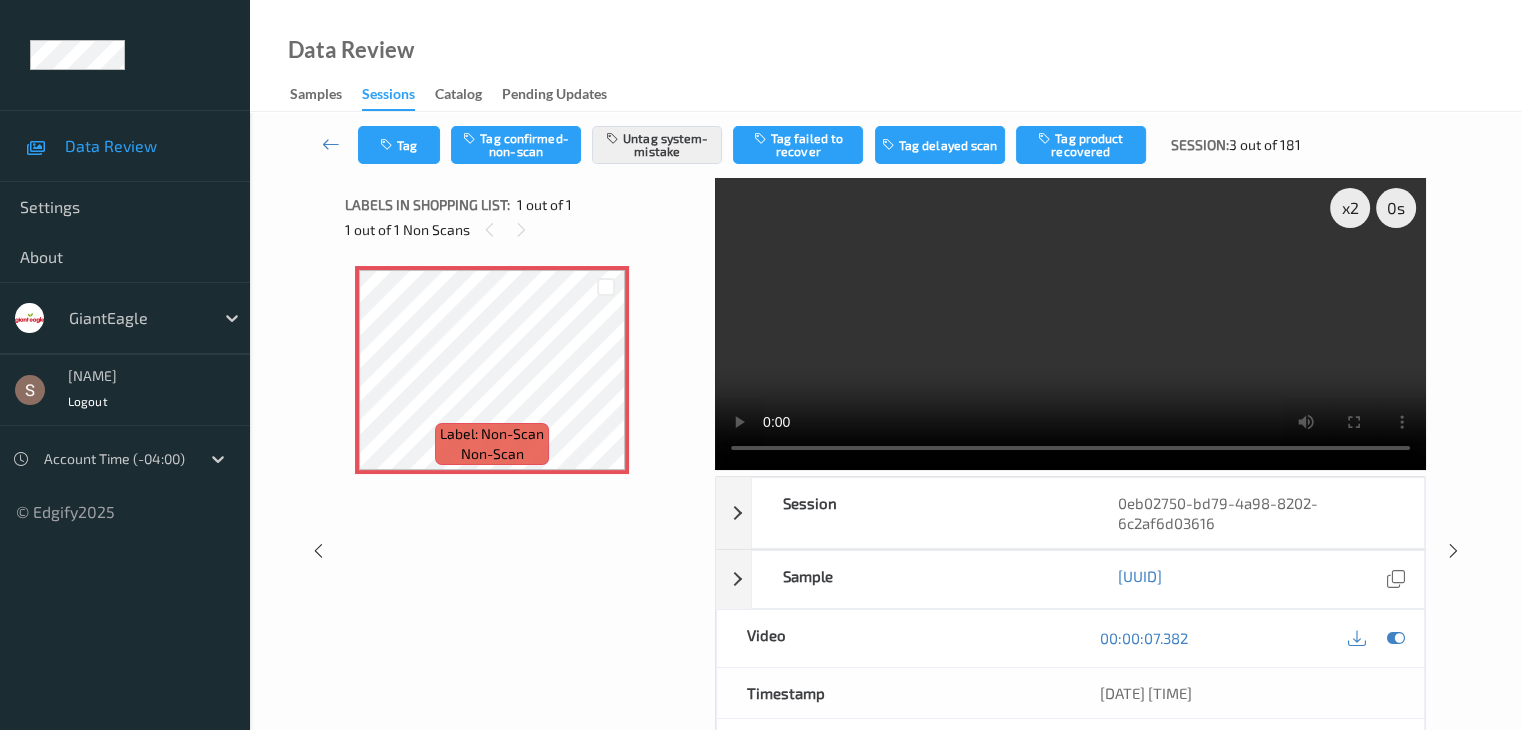 type 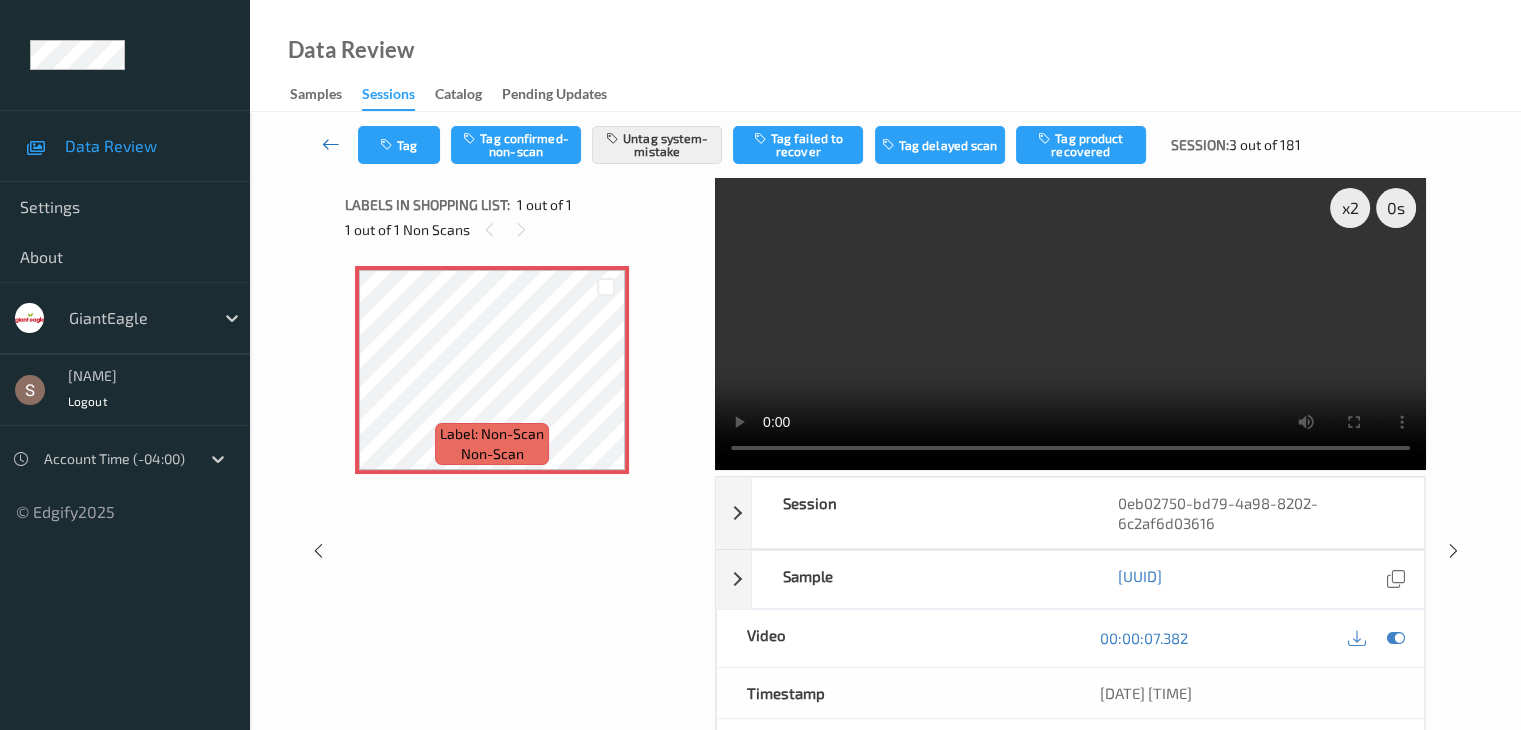 click at bounding box center (331, 144) 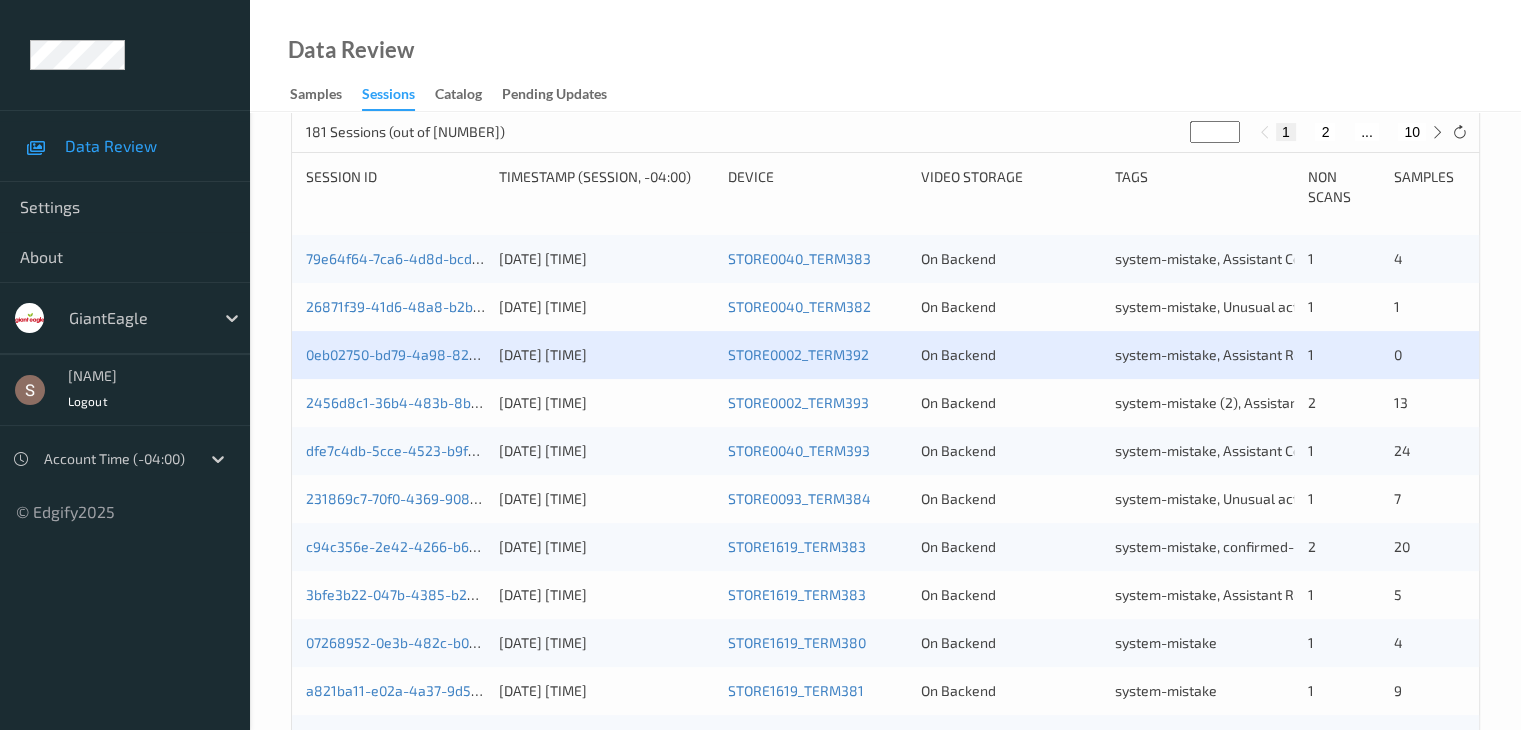 scroll, scrollTop: 400, scrollLeft: 0, axis: vertical 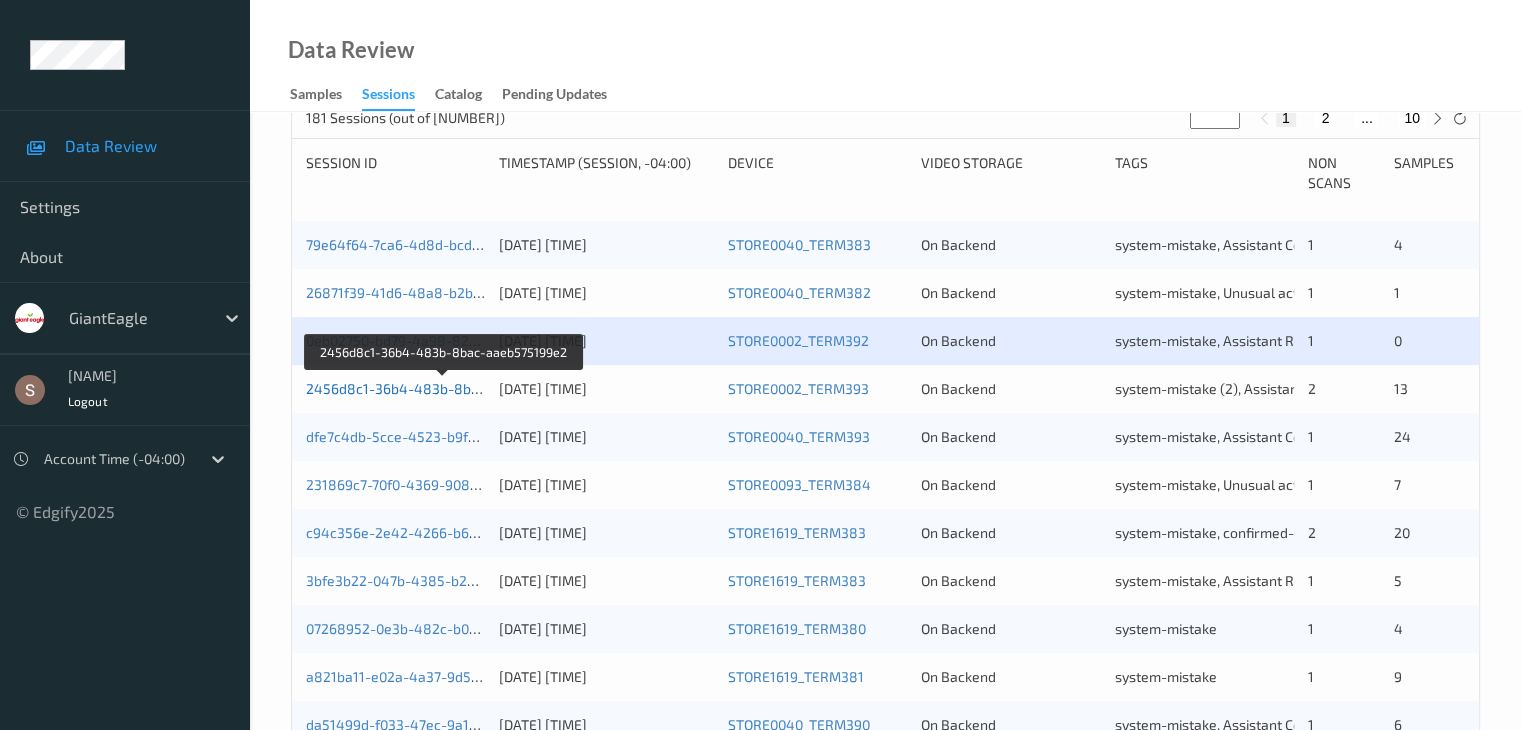click on "2456d8c1-36b4-483b-8bac-aaeb575199e2" at bounding box center [445, 388] 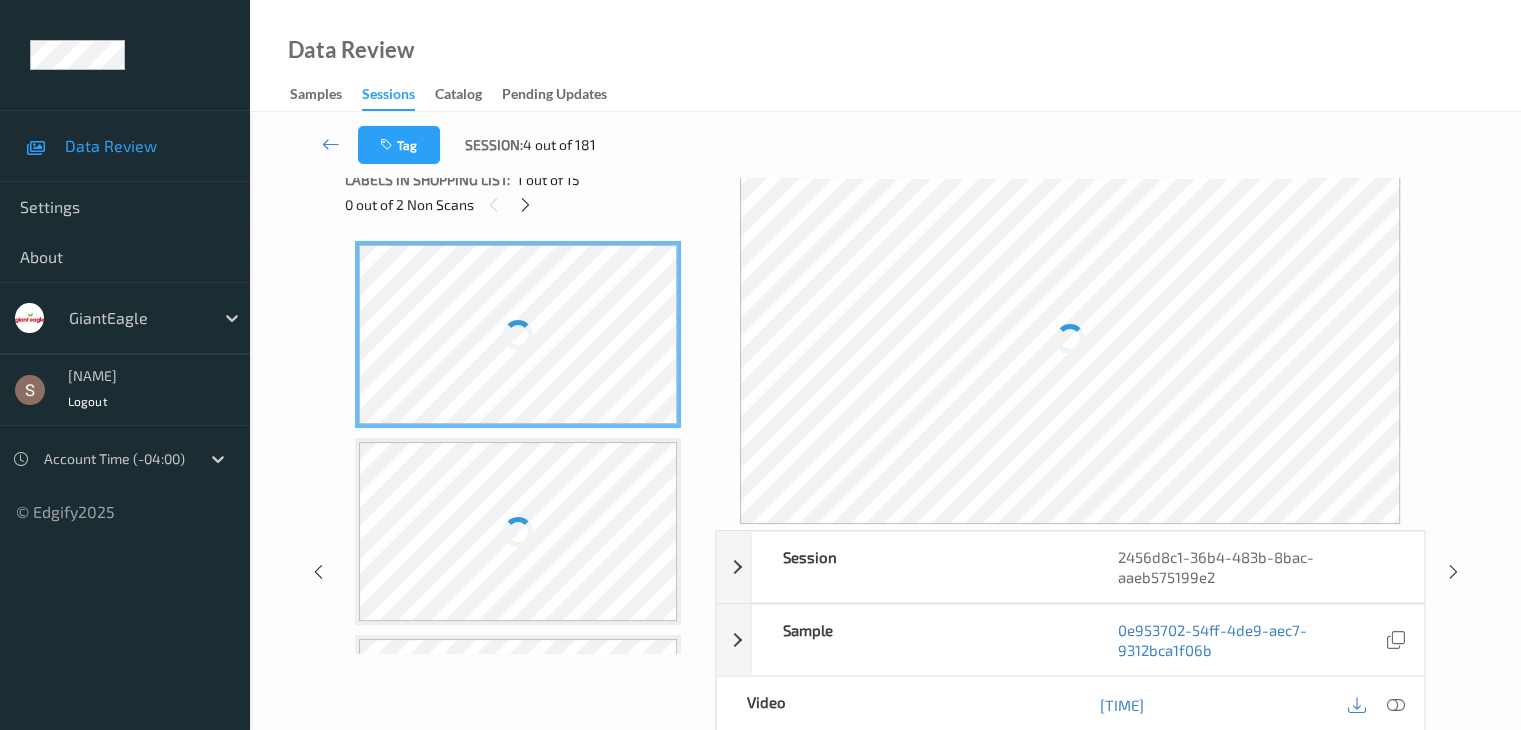 scroll, scrollTop: 0, scrollLeft: 0, axis: both 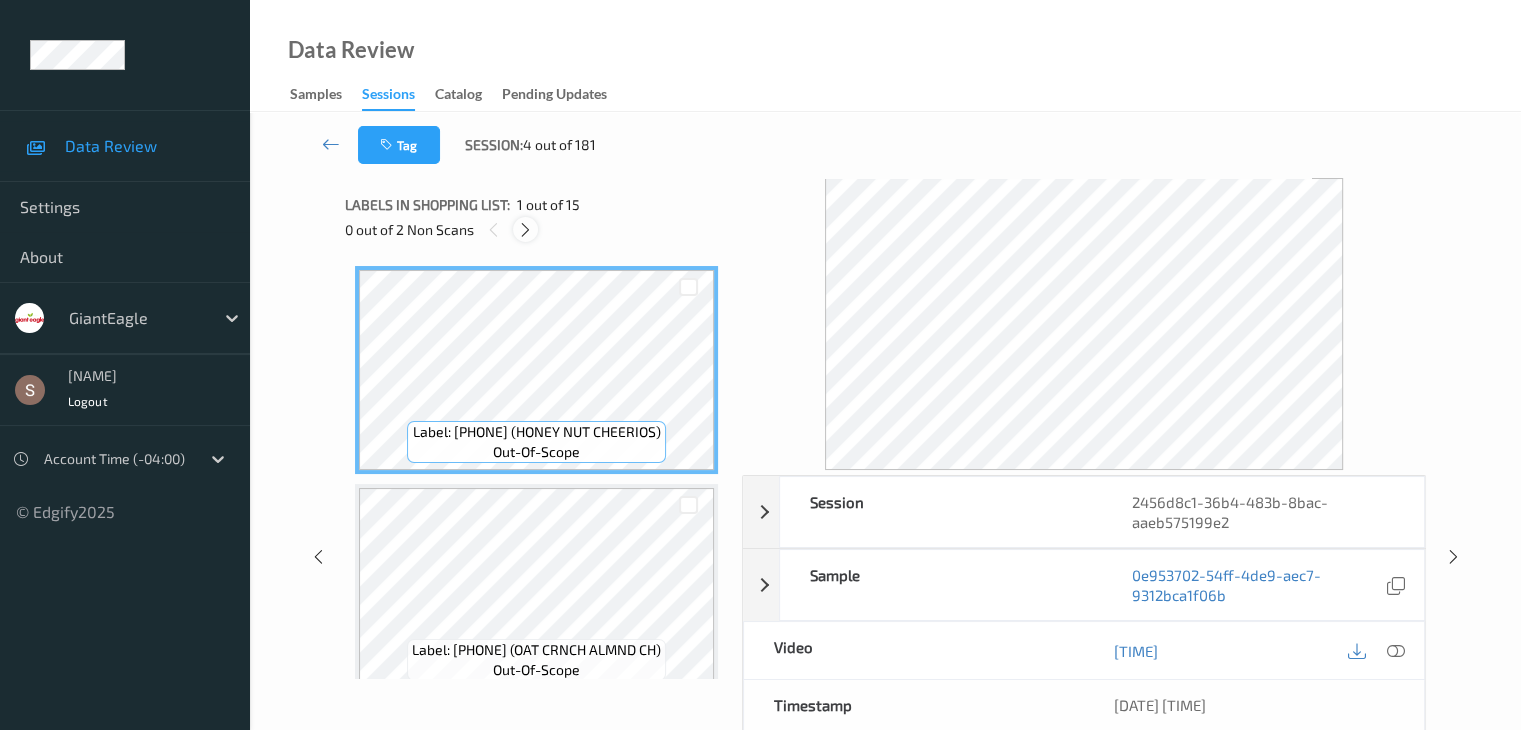 click at bounding box center [525, 230] 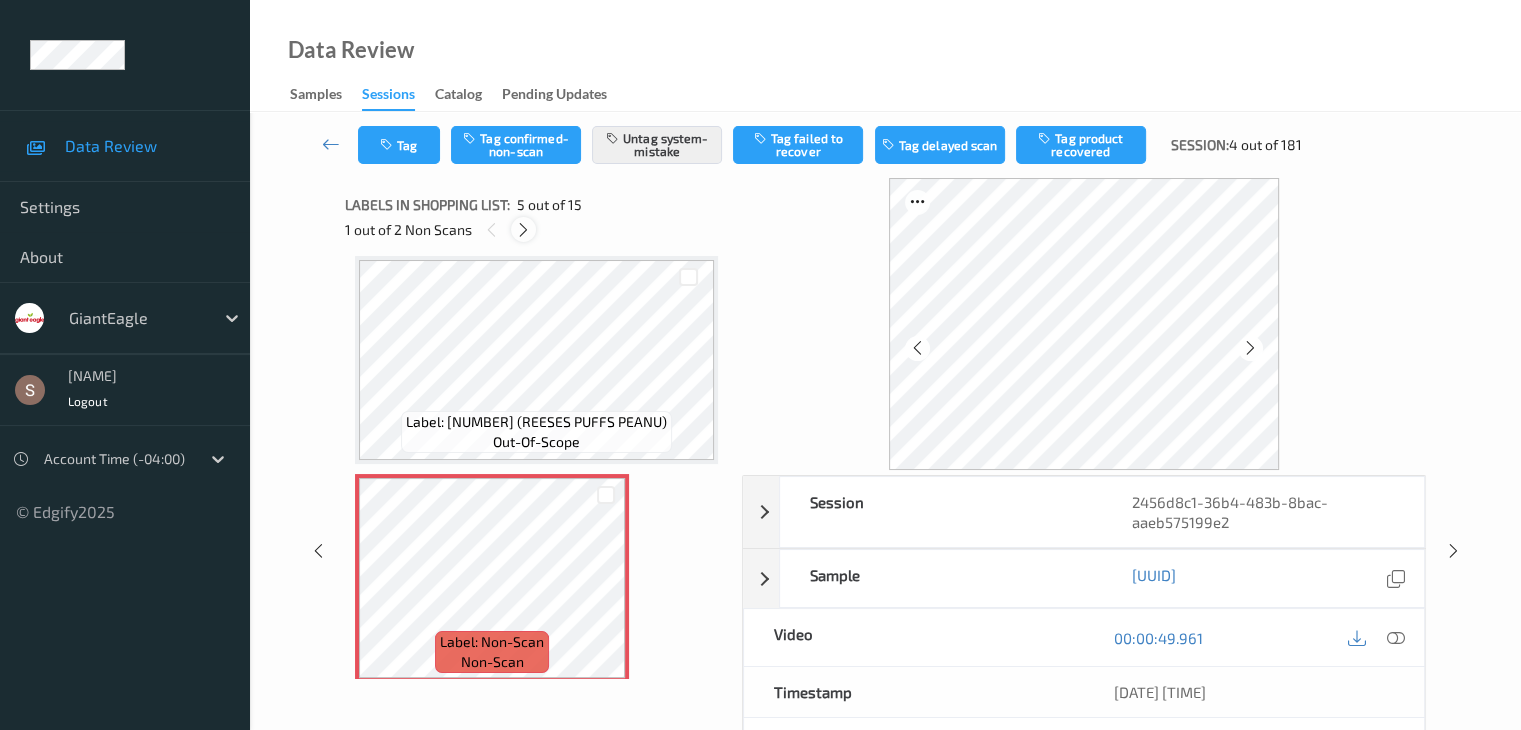 click at bounding box center [523, 229] 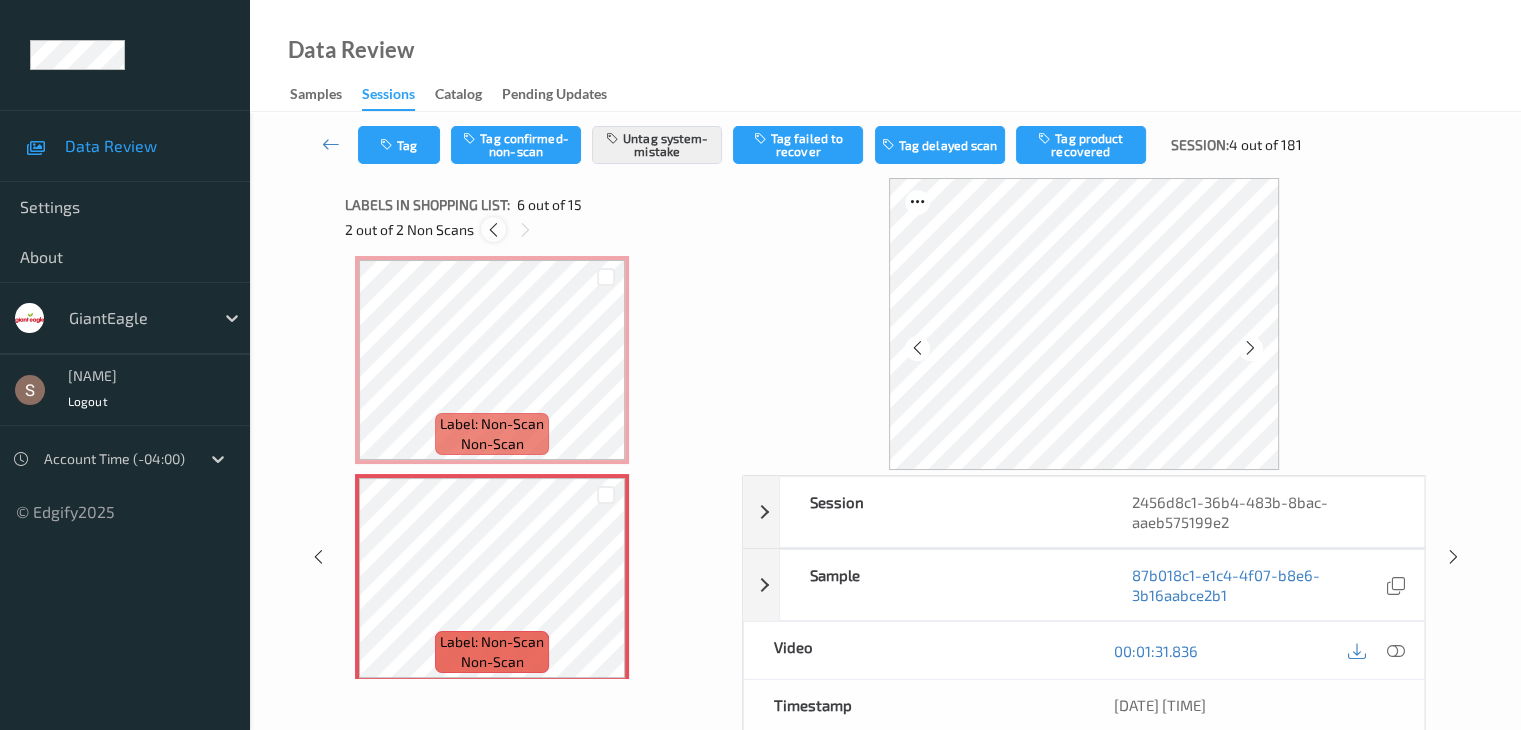click at bounding box center (493, 230) 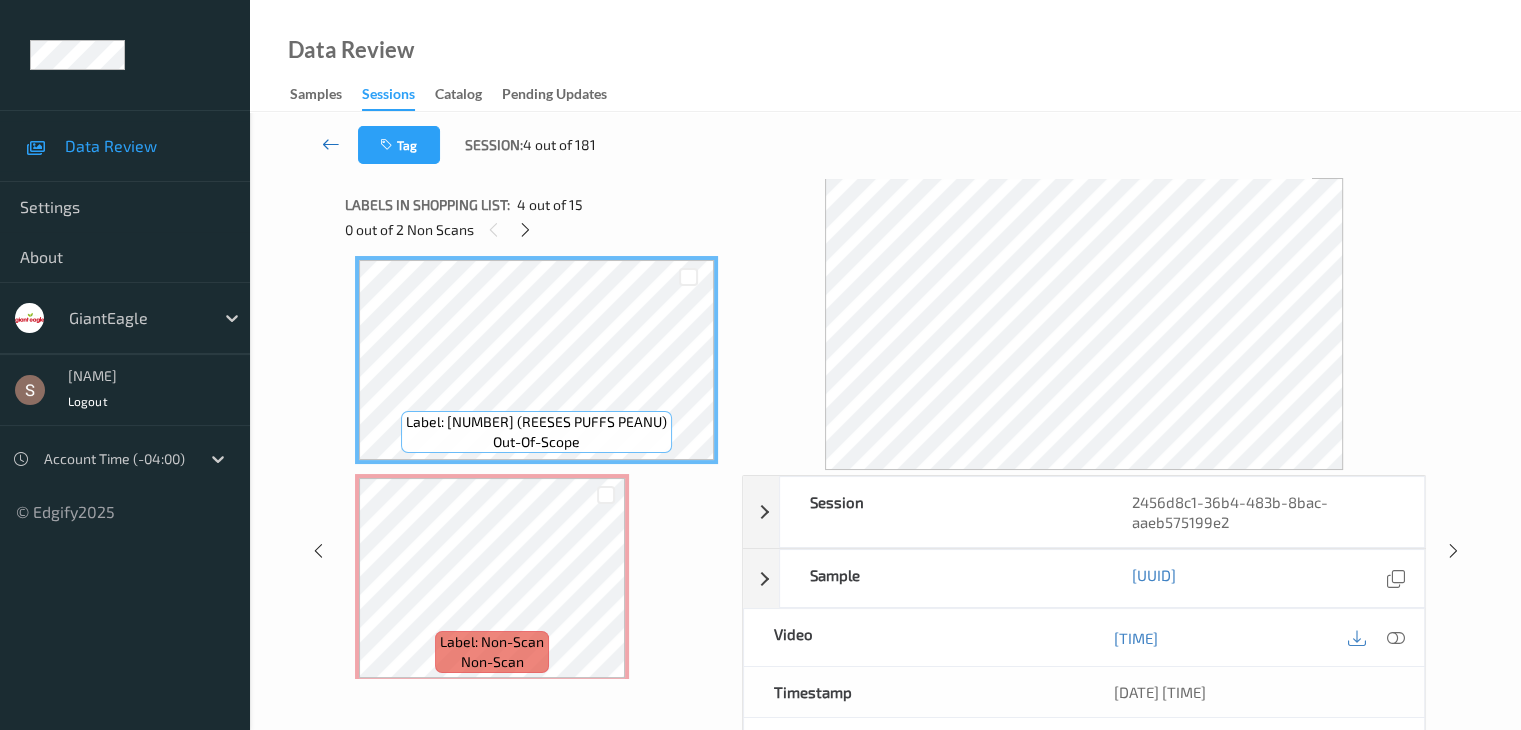 click at bounding box center (331, 144) 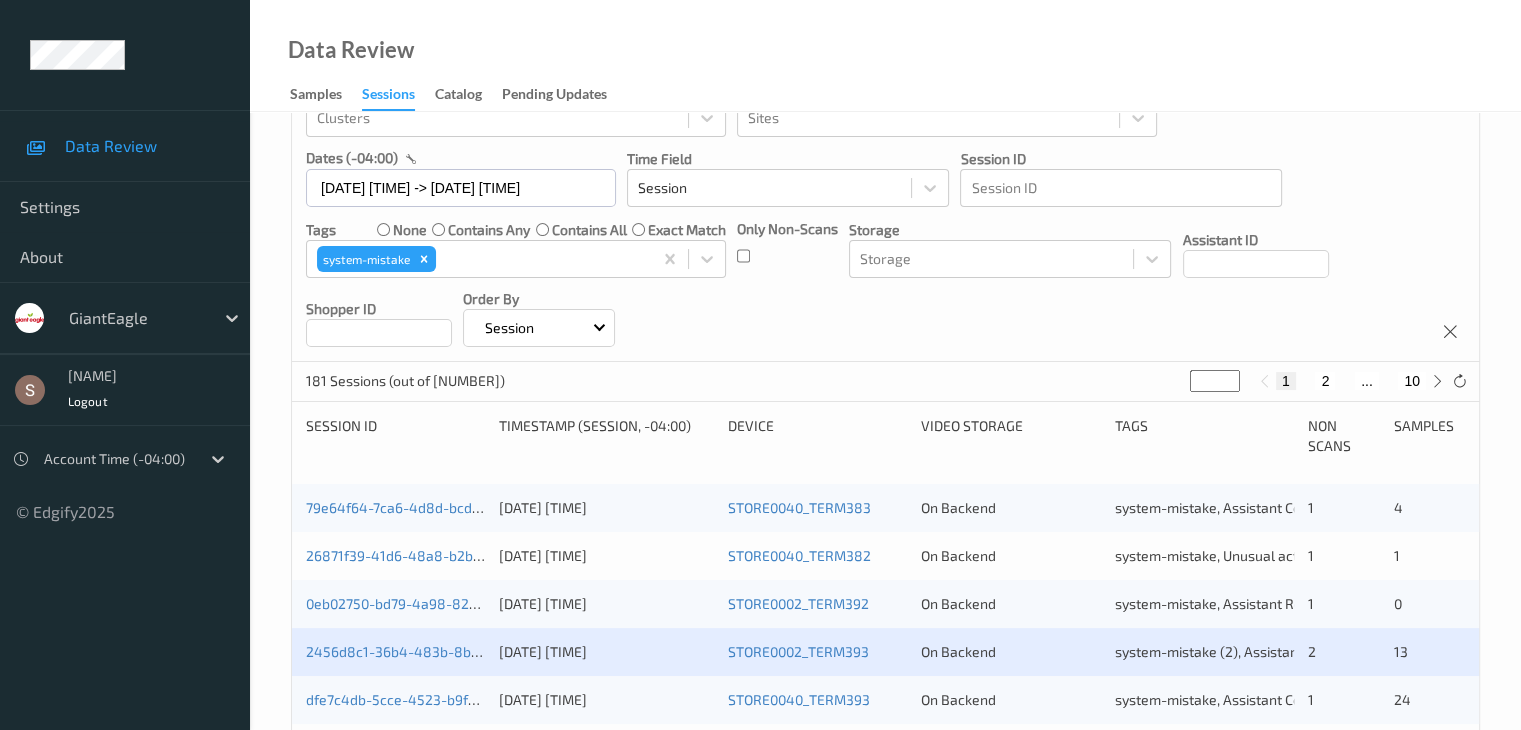 scroll, scrollTop: 400, scrollLeft: 0, axis: vertical 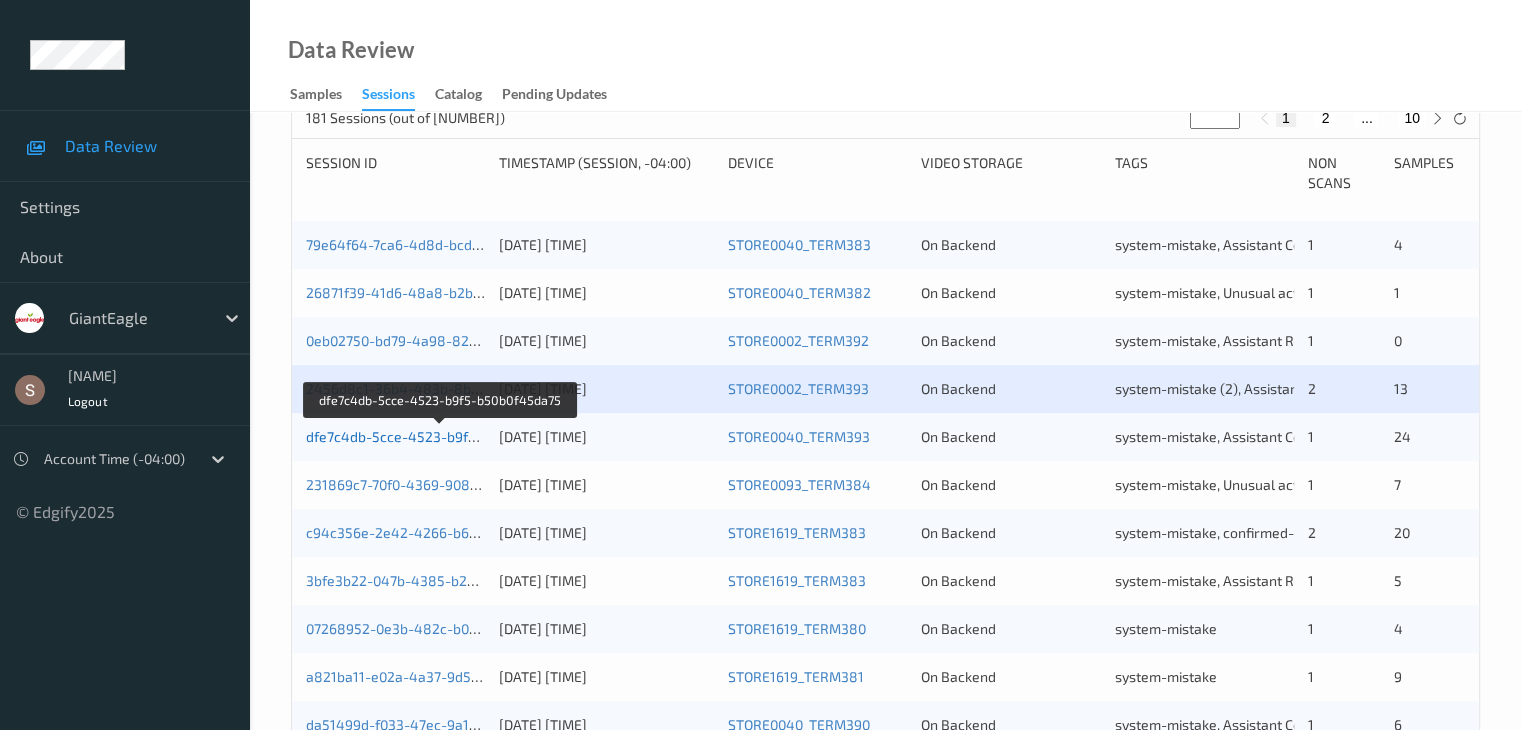 click on "dfe7c4db-5cce-4523-b9f5-b50b0f45da75" at bounding box center [440, 436] 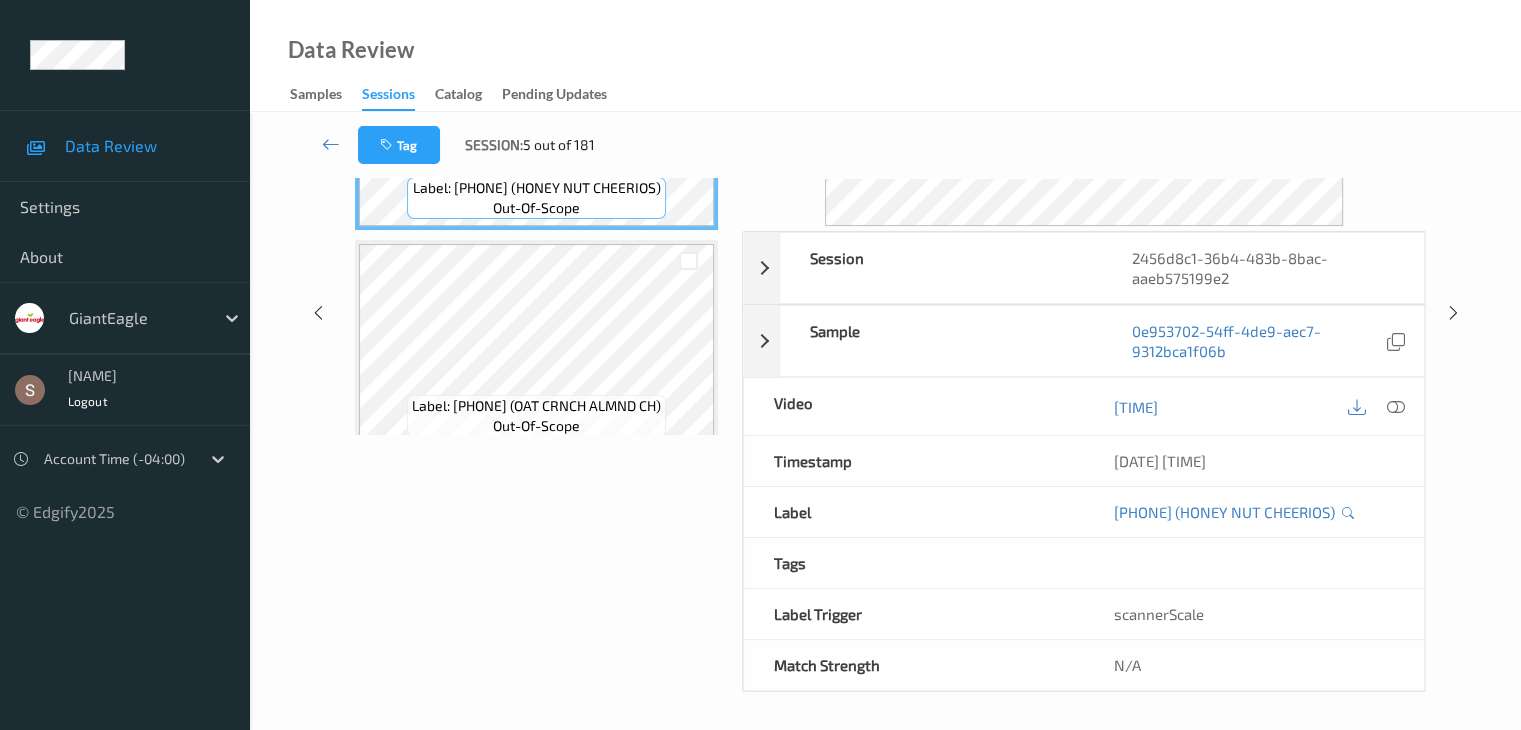 scroll, scrollTop: 0, scrollLeft: 0, axis: both 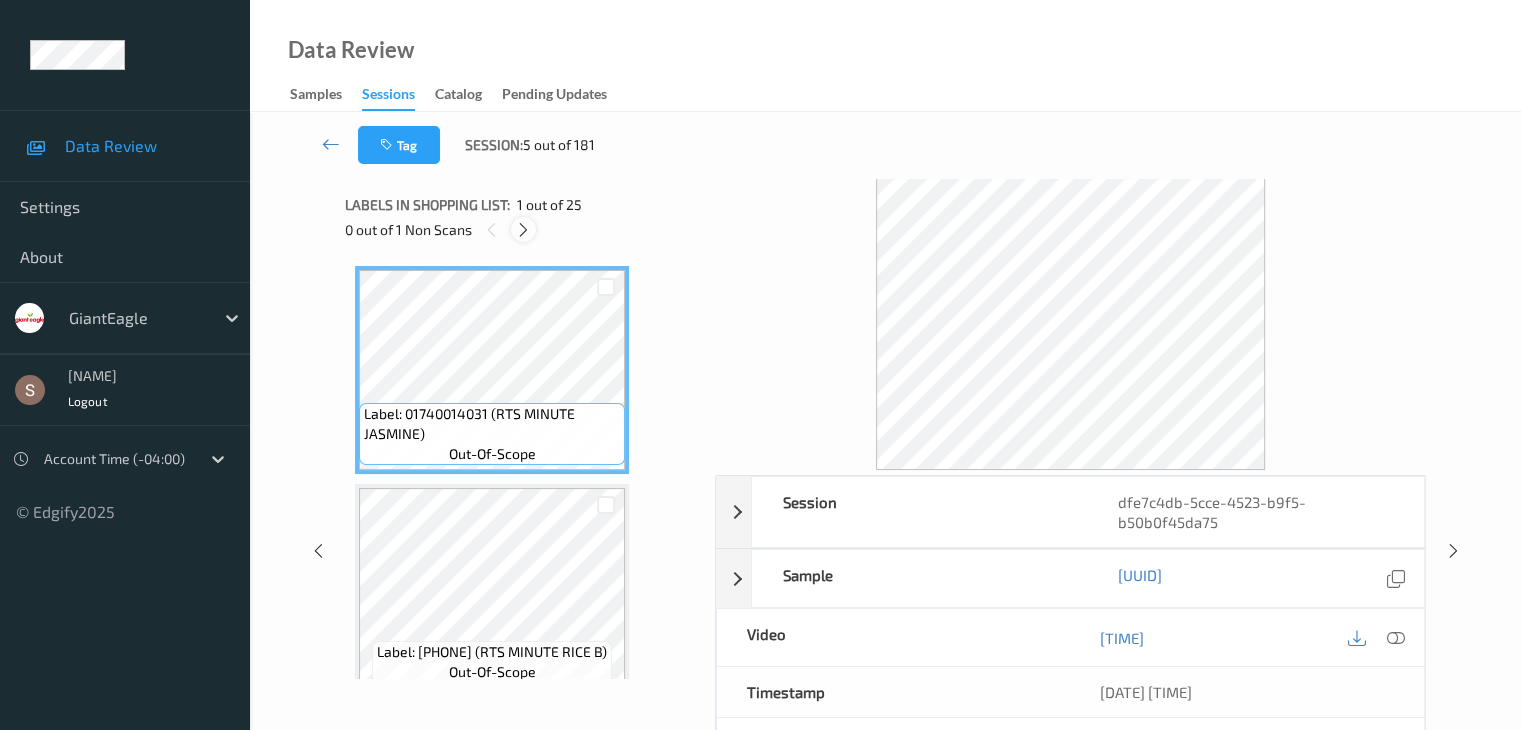 click at bounding box center (523, 230) 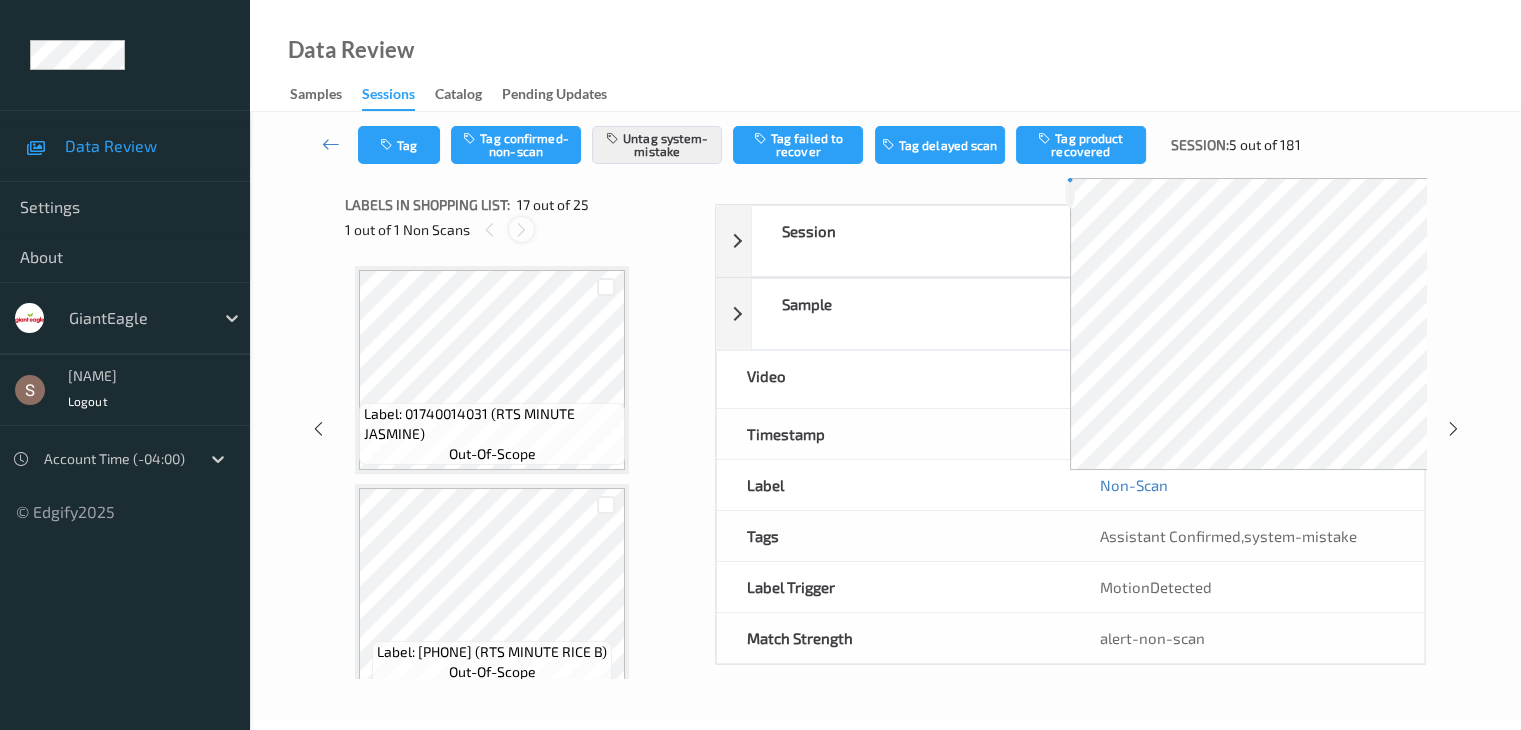 scroll, scrollTop: 3280, scrollLeft: 0, axis: vertical 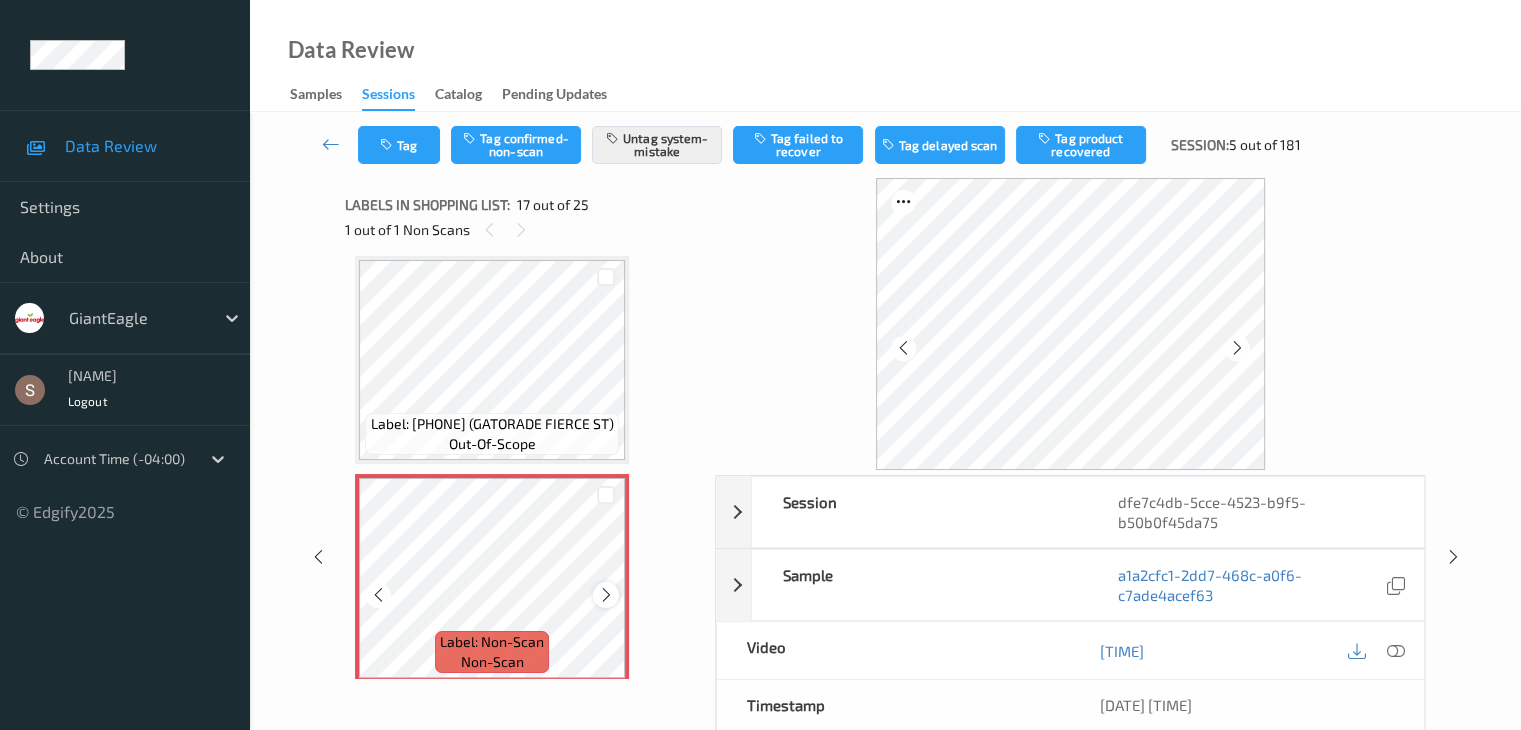 click at bounding box center [606, 595] 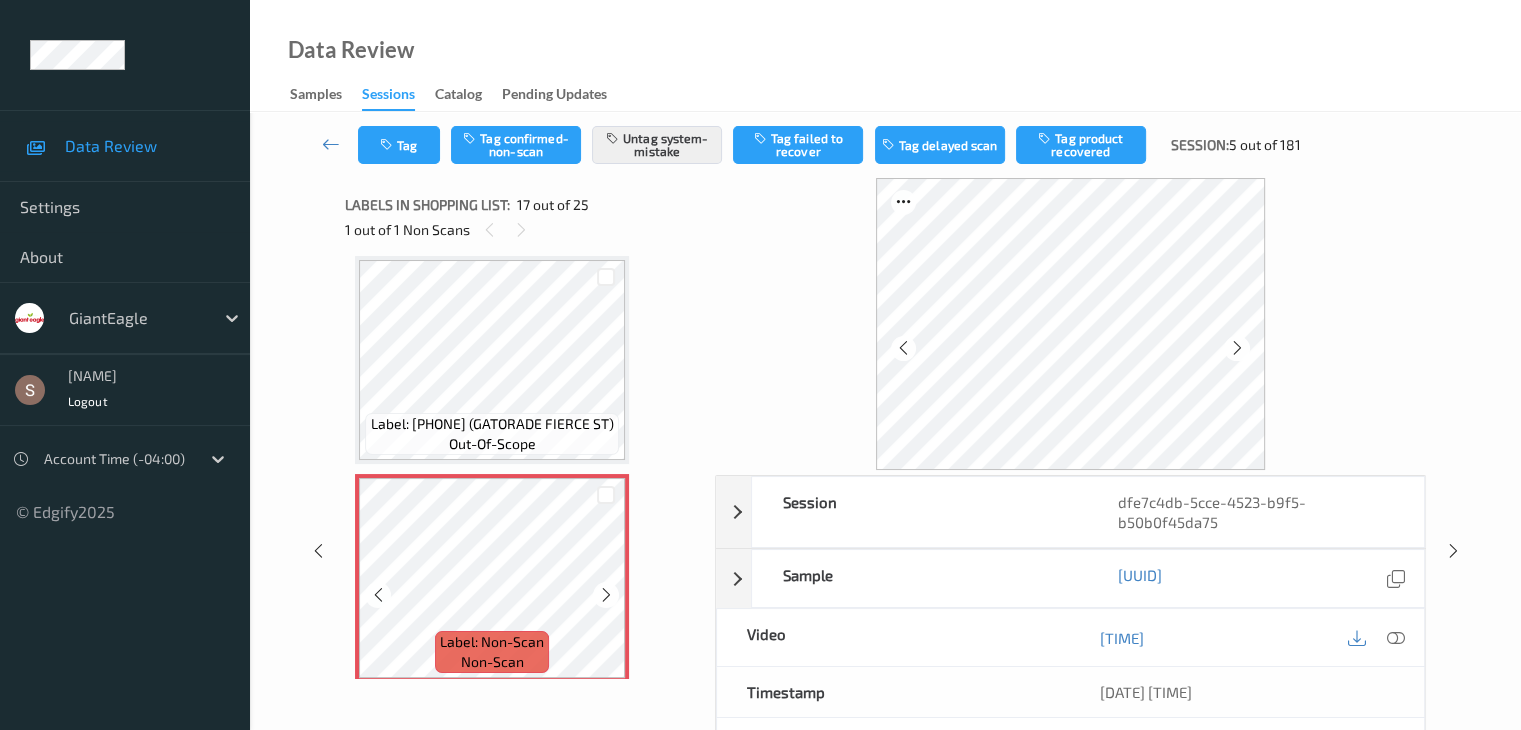 click at bounding box center [606, 595] 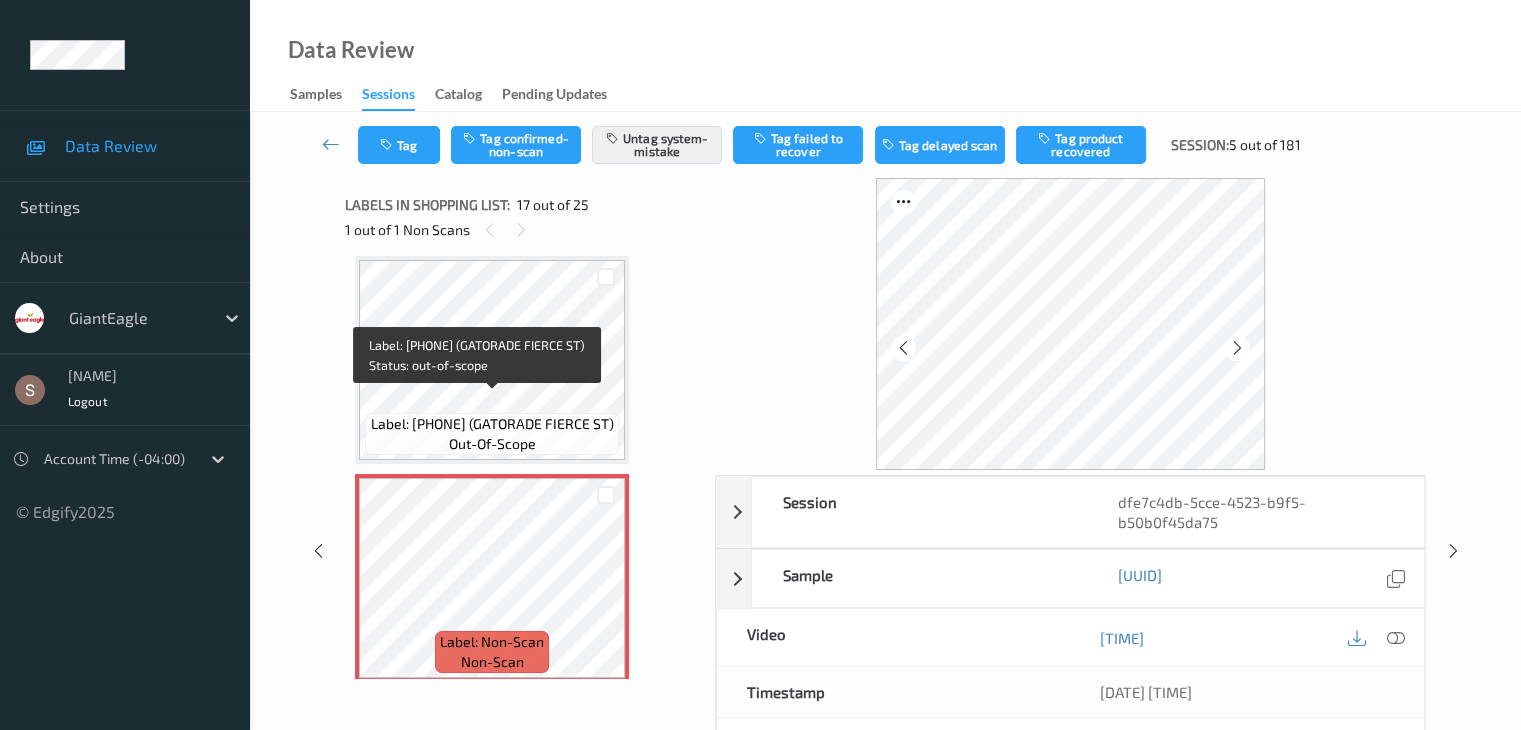 click on "Label: 05200013528 (GATORADE FIERCE ST)" at bounding box center [492, 424] 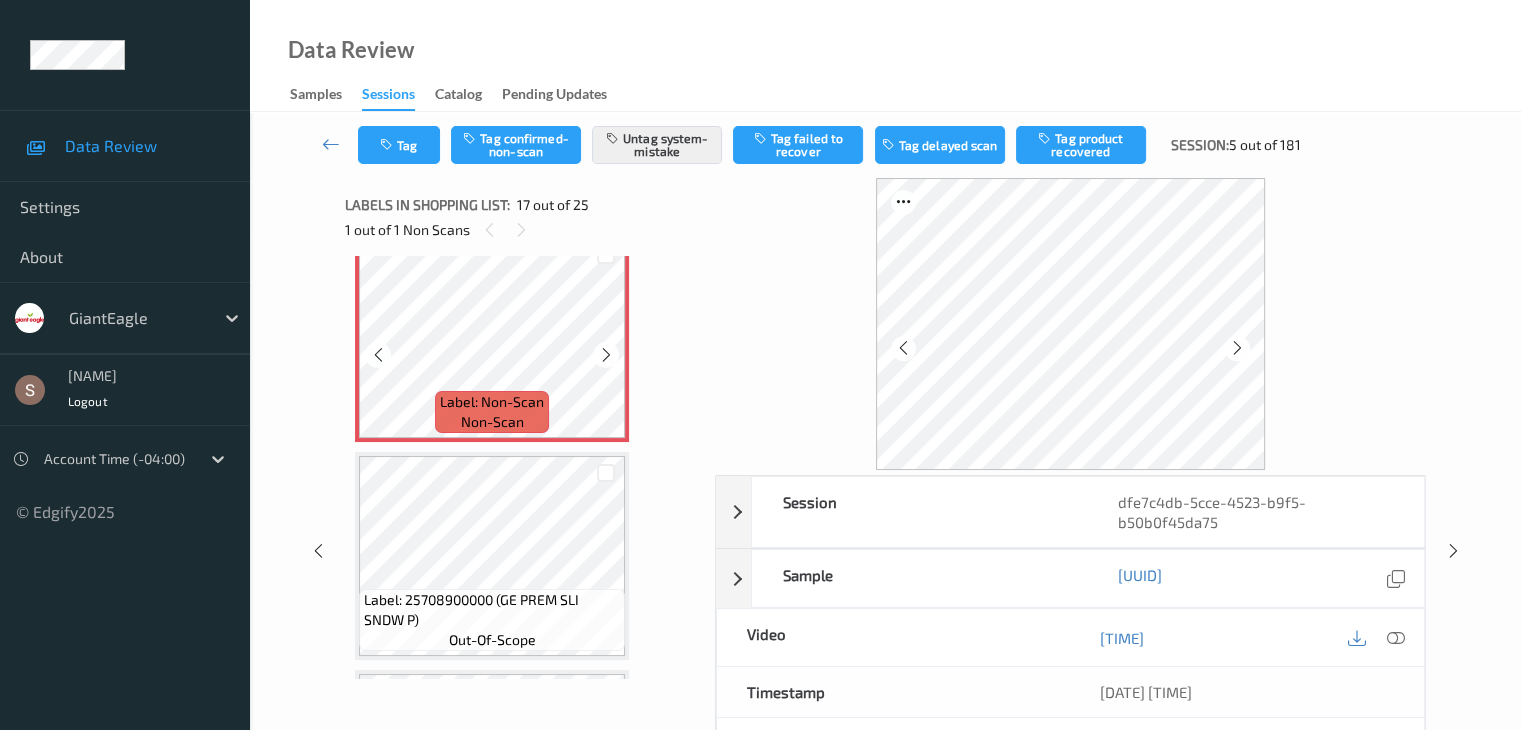 scroll, scrollTop: 3580, scrollLeft: 0, axis: vertical 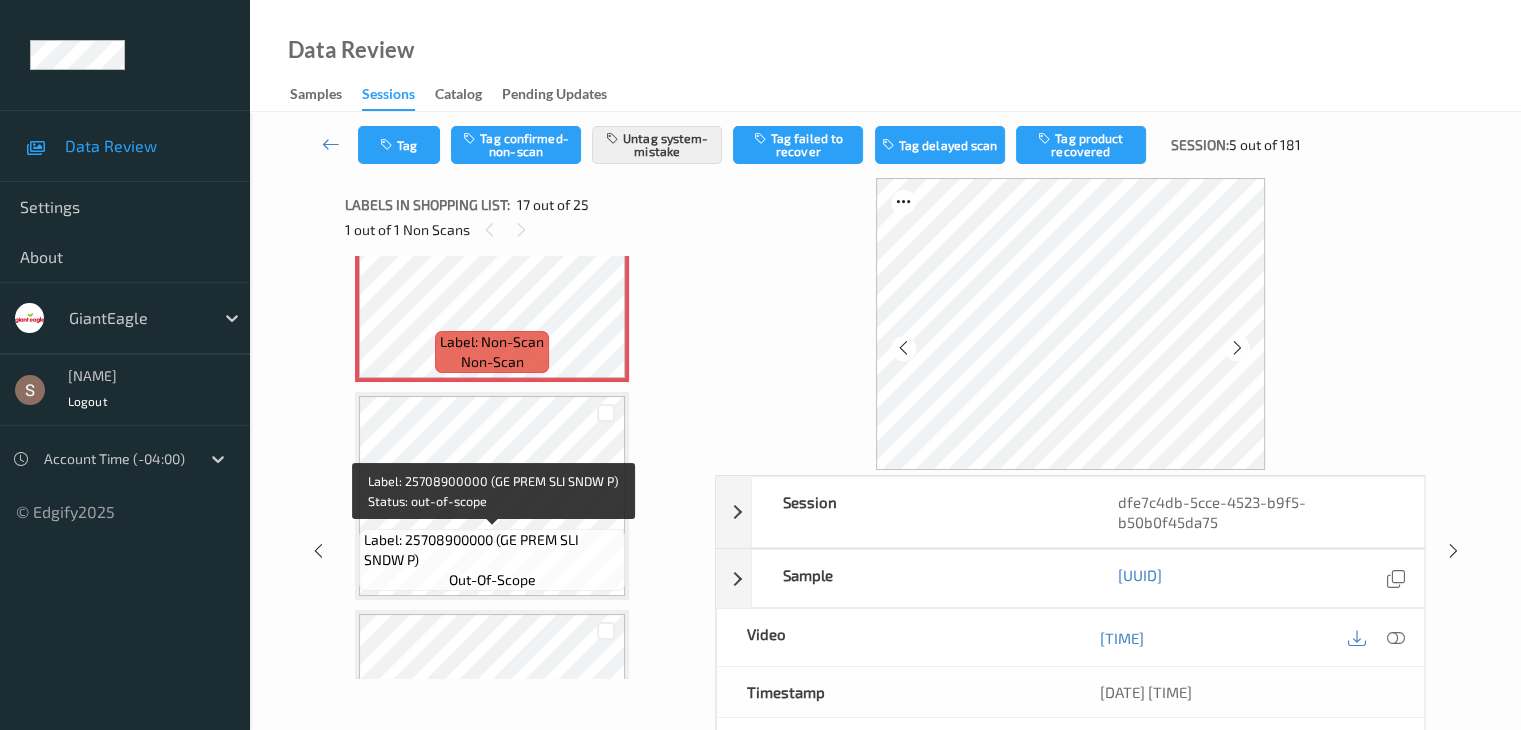 click on "Label: 25708900000 (GE PREM SLI SNDW P)" at bounding box center [492, 550] 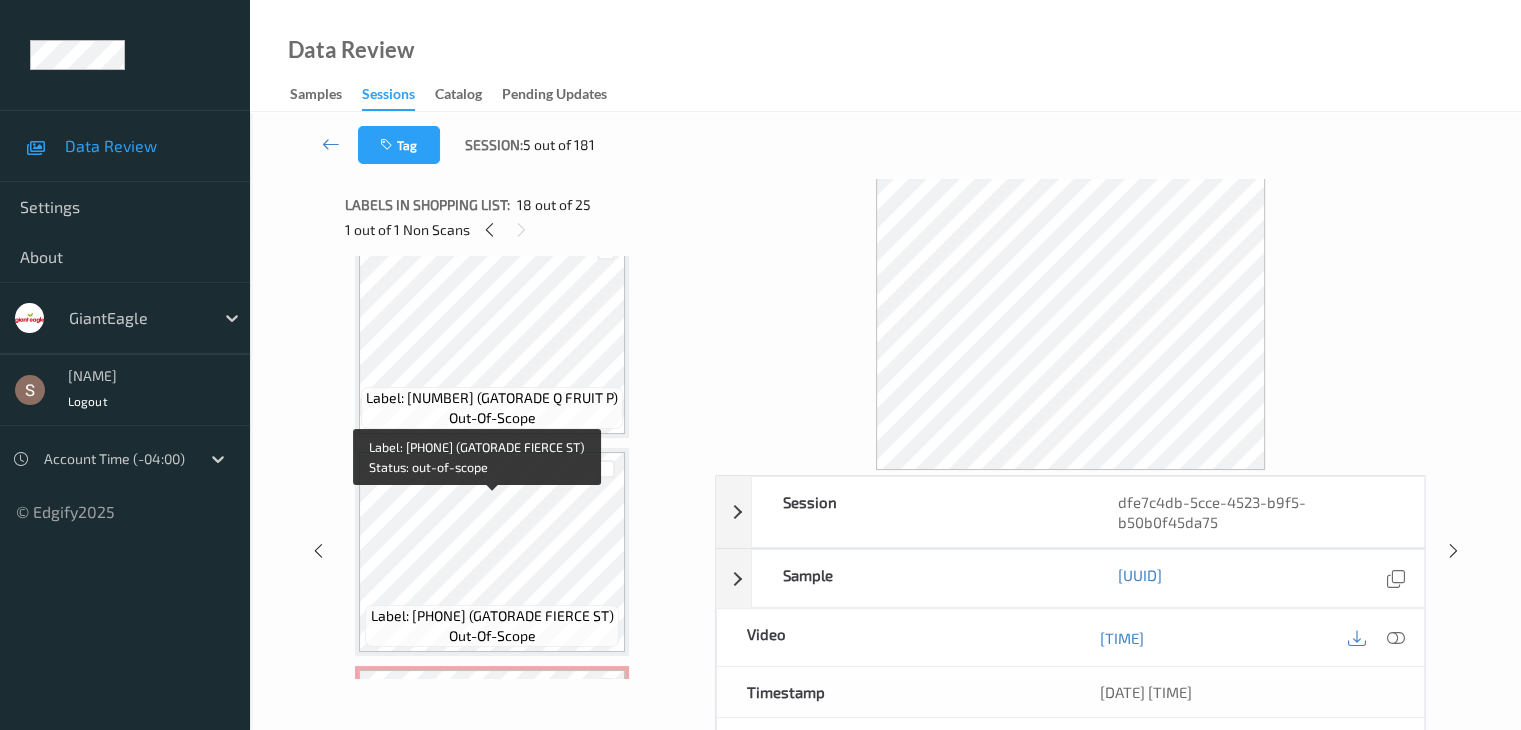 scroll, scrollTop: 3080, scrollLeft: 0, axis: vertical 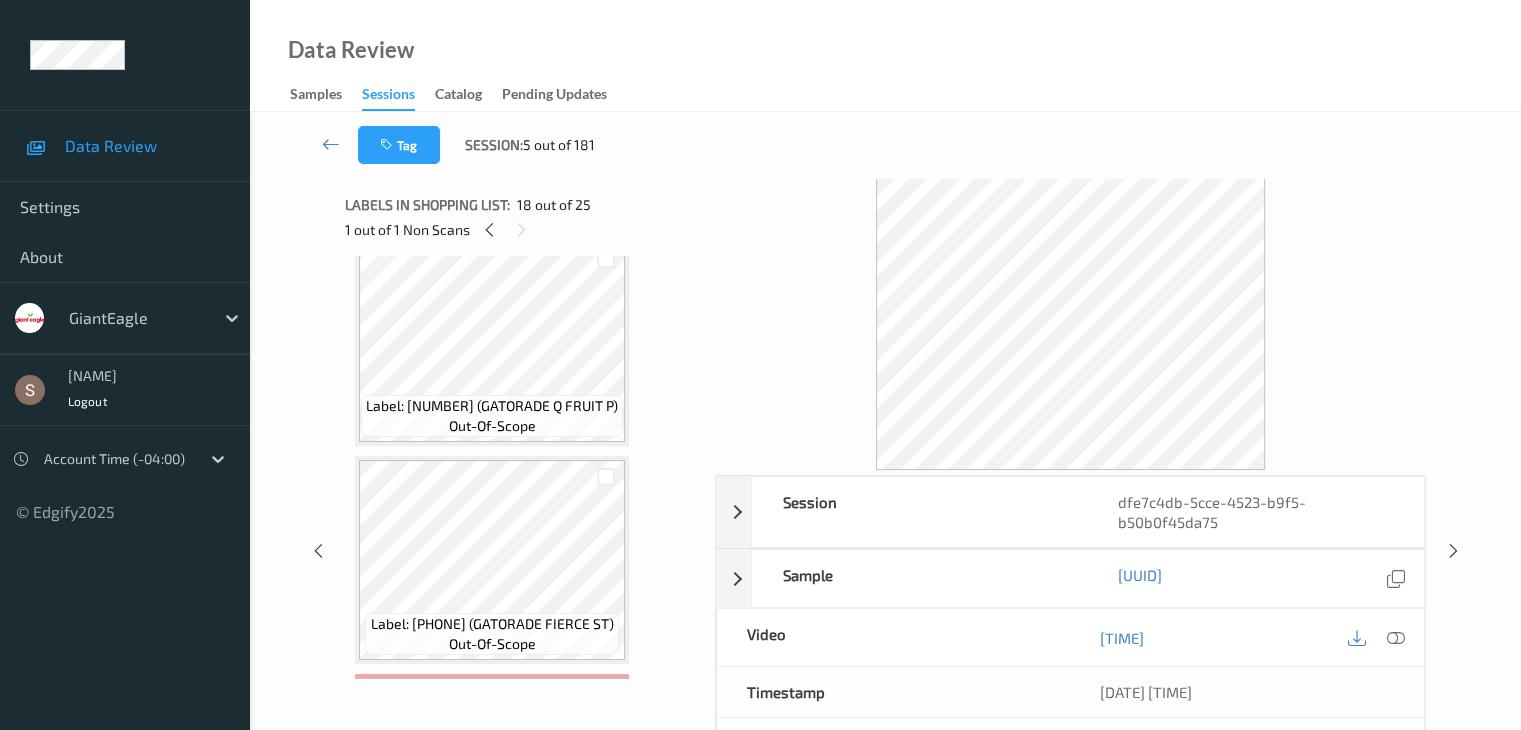 click on "Label: 05200013513 (GATORADE Q FRUIT P)" at bounding box center (492, 406) 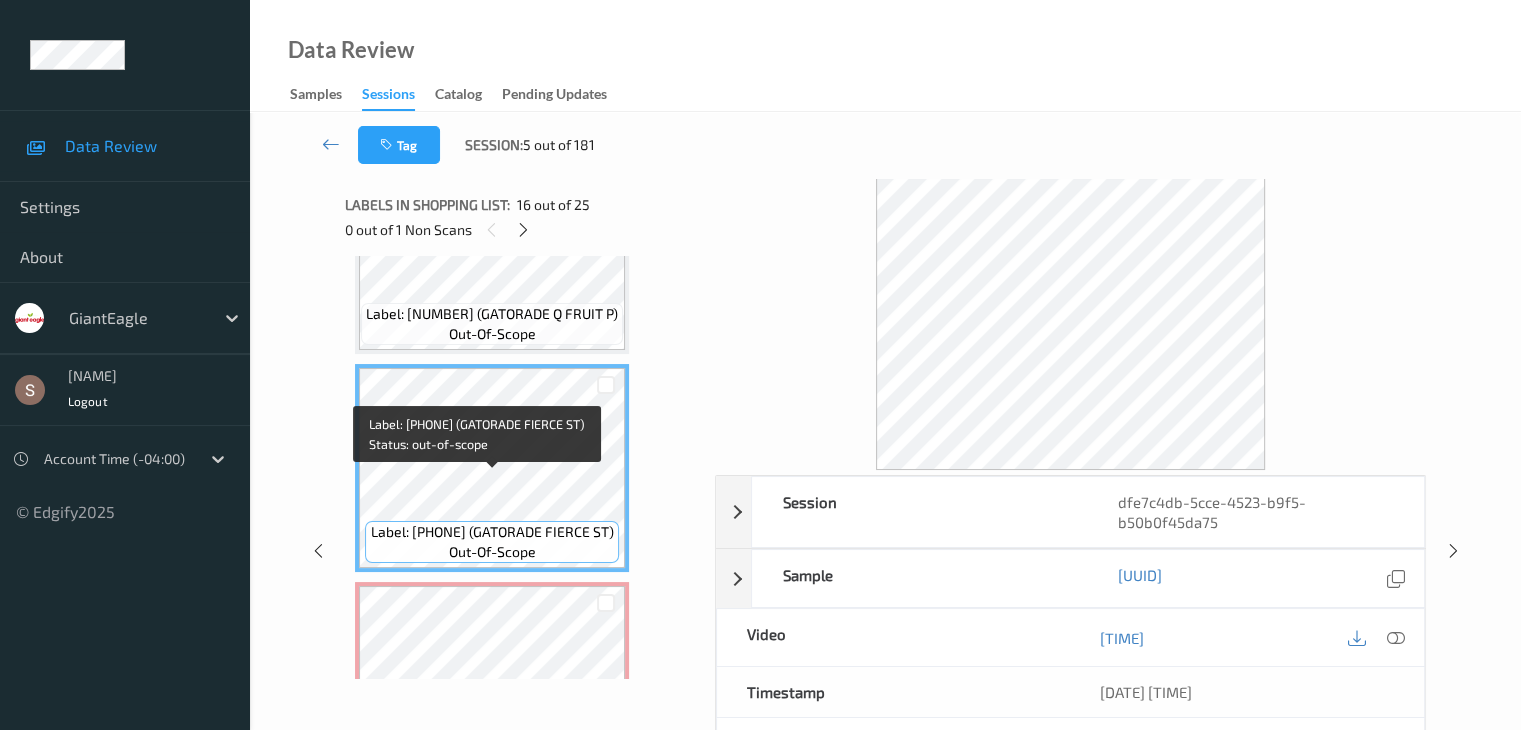 scroll, scrollTop: 3280, scrollLeft: 0, axis: vertical 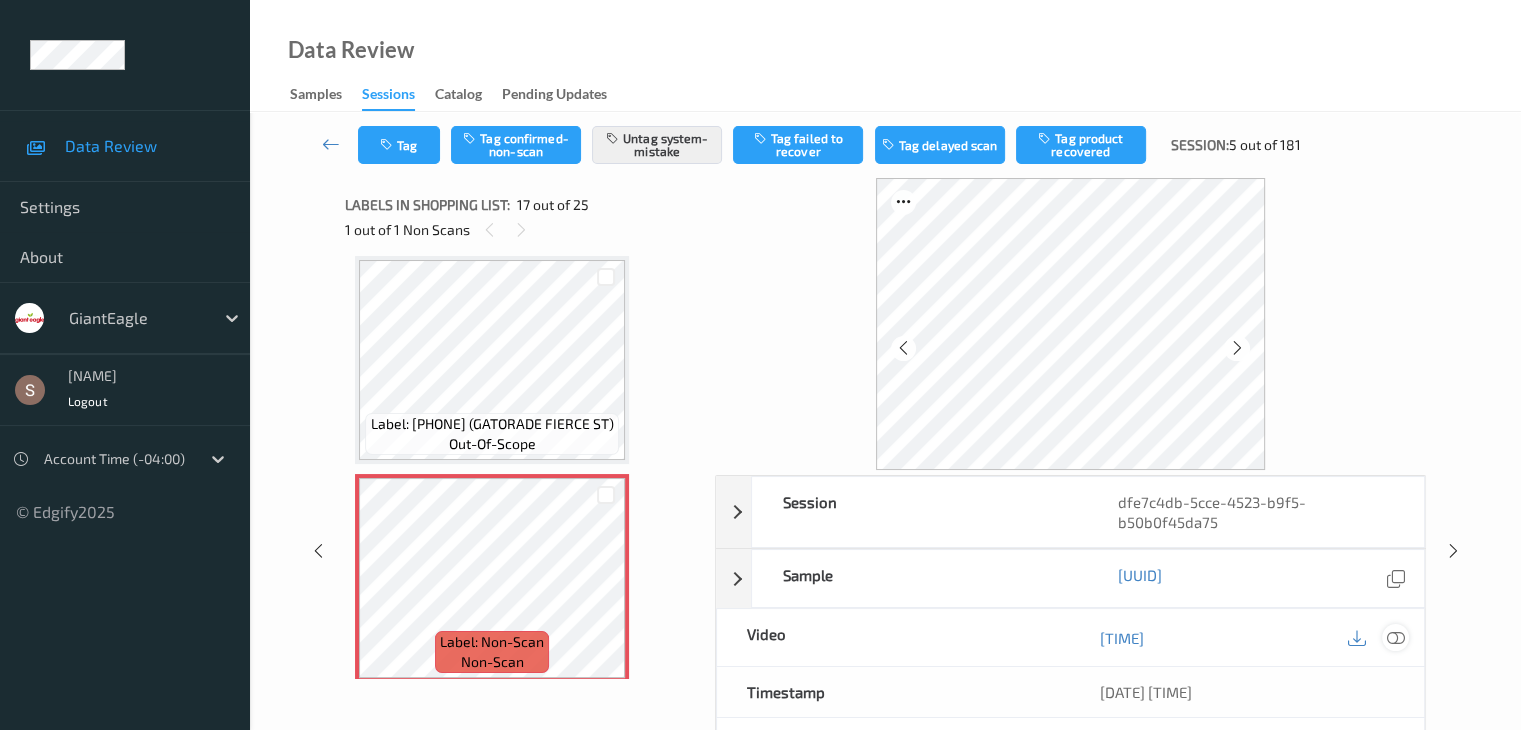 click at bounding box center [1395, 638] 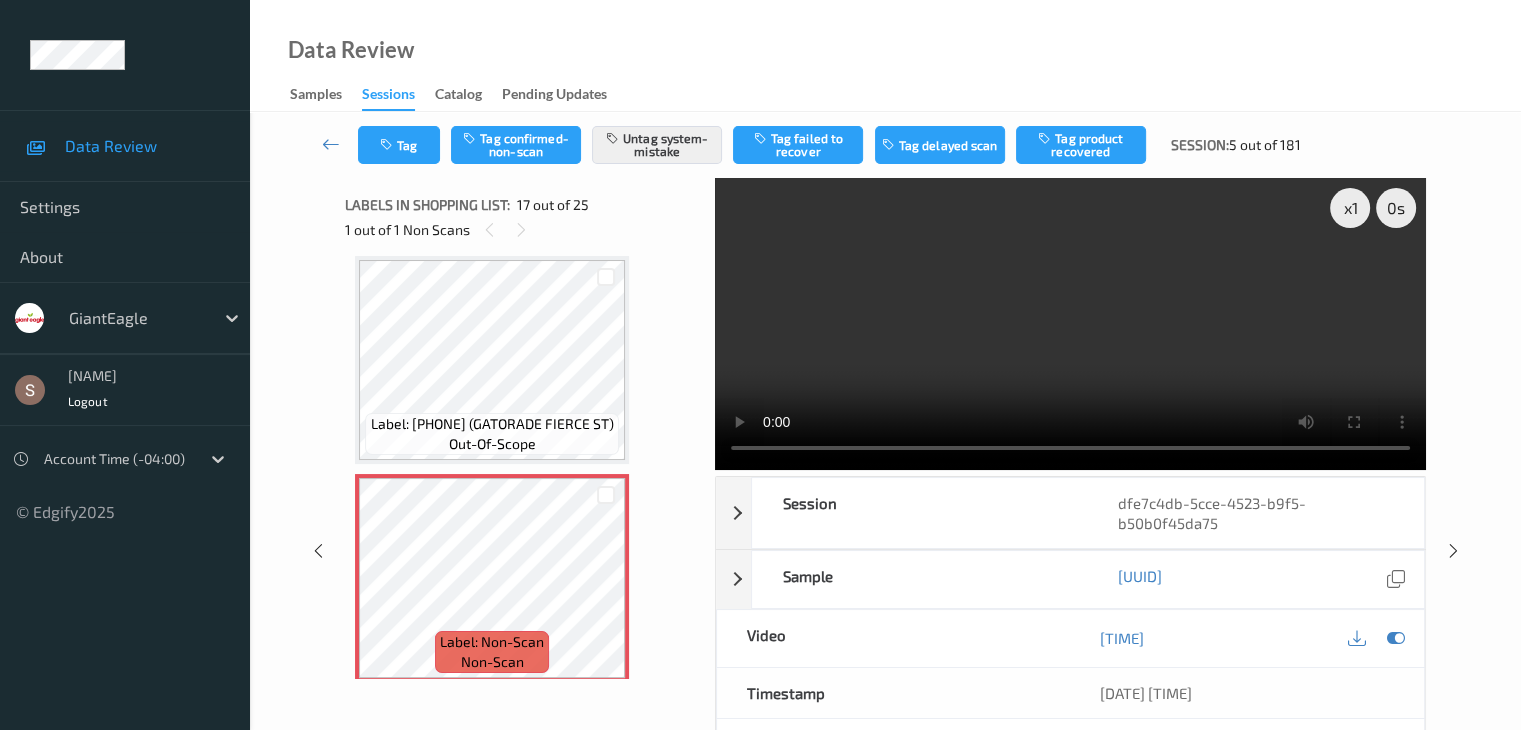 click at bounding box center [1070, 324] 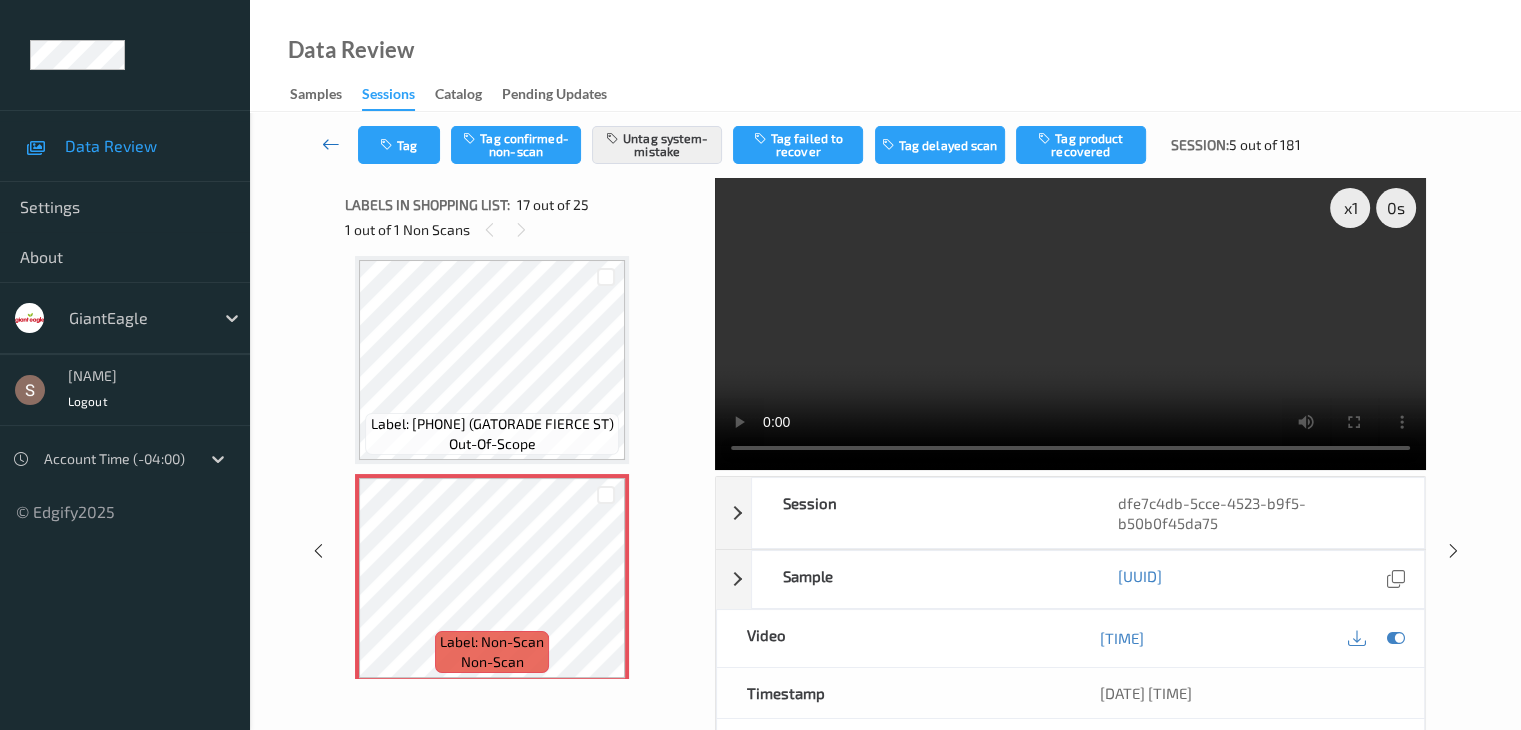 click at bounding box center [331, 144] 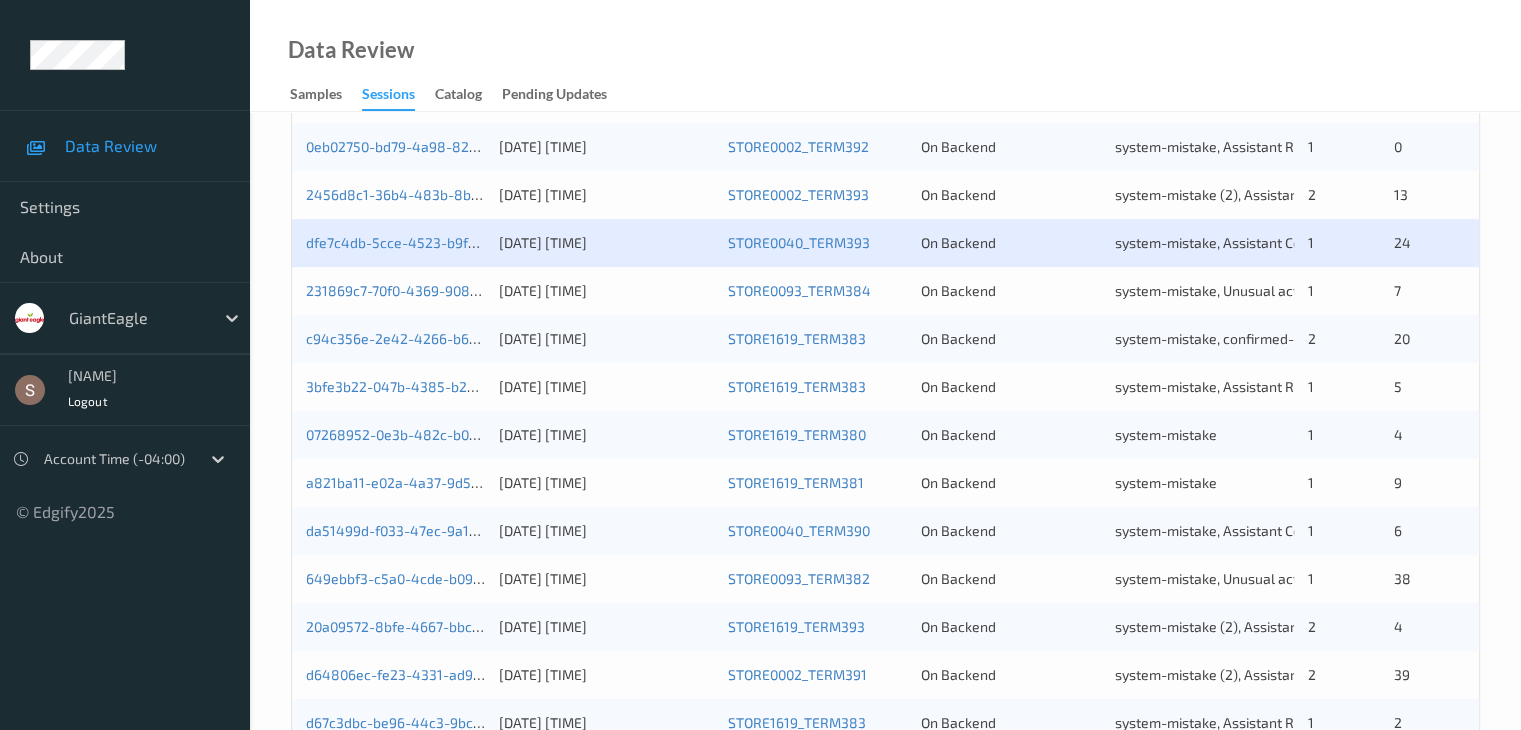 scroll, scrollTop: 600, scrollLeft: 0, axis: vertical 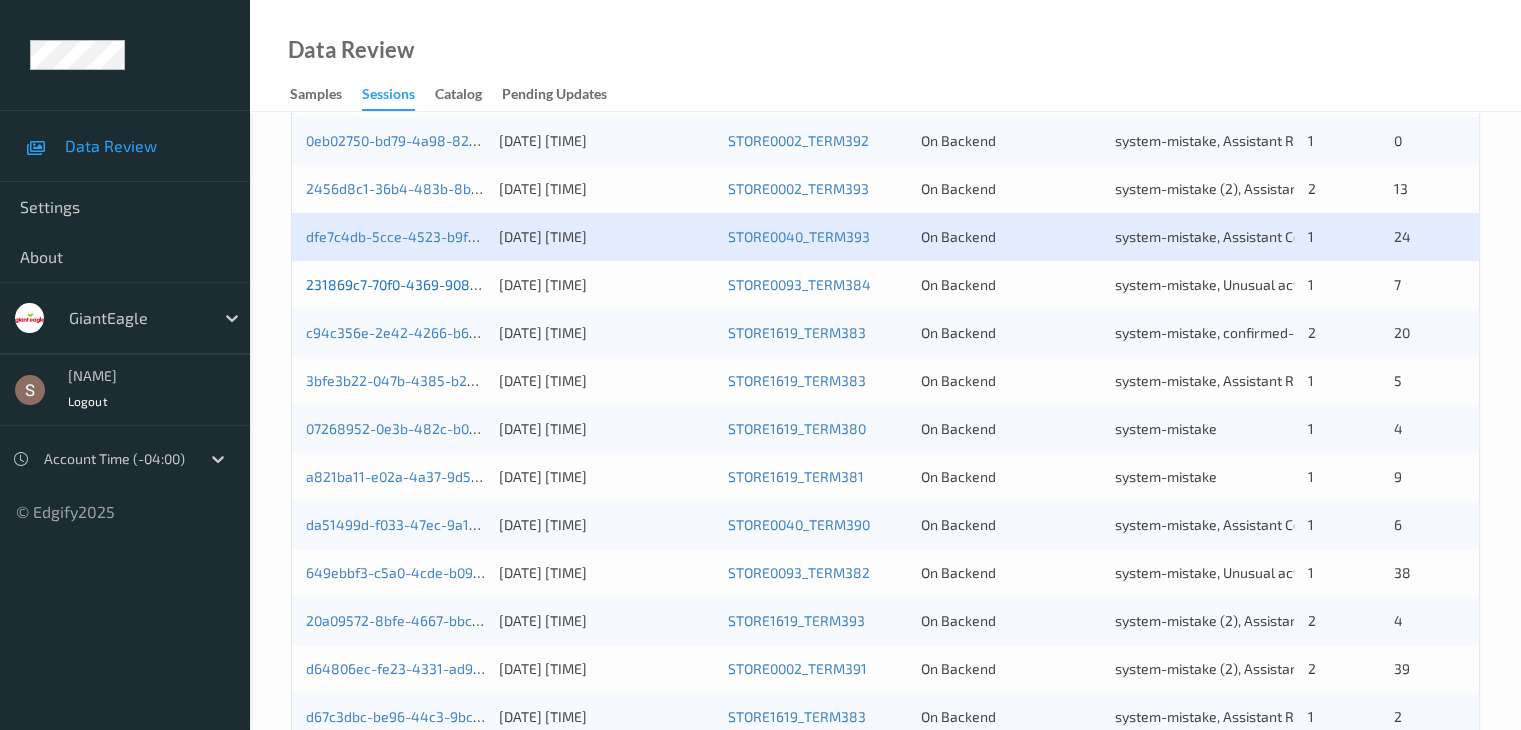 click on "231869c7-70f0-4369-908e-2a5593bf5a1f" at bounding box center [439, 284] 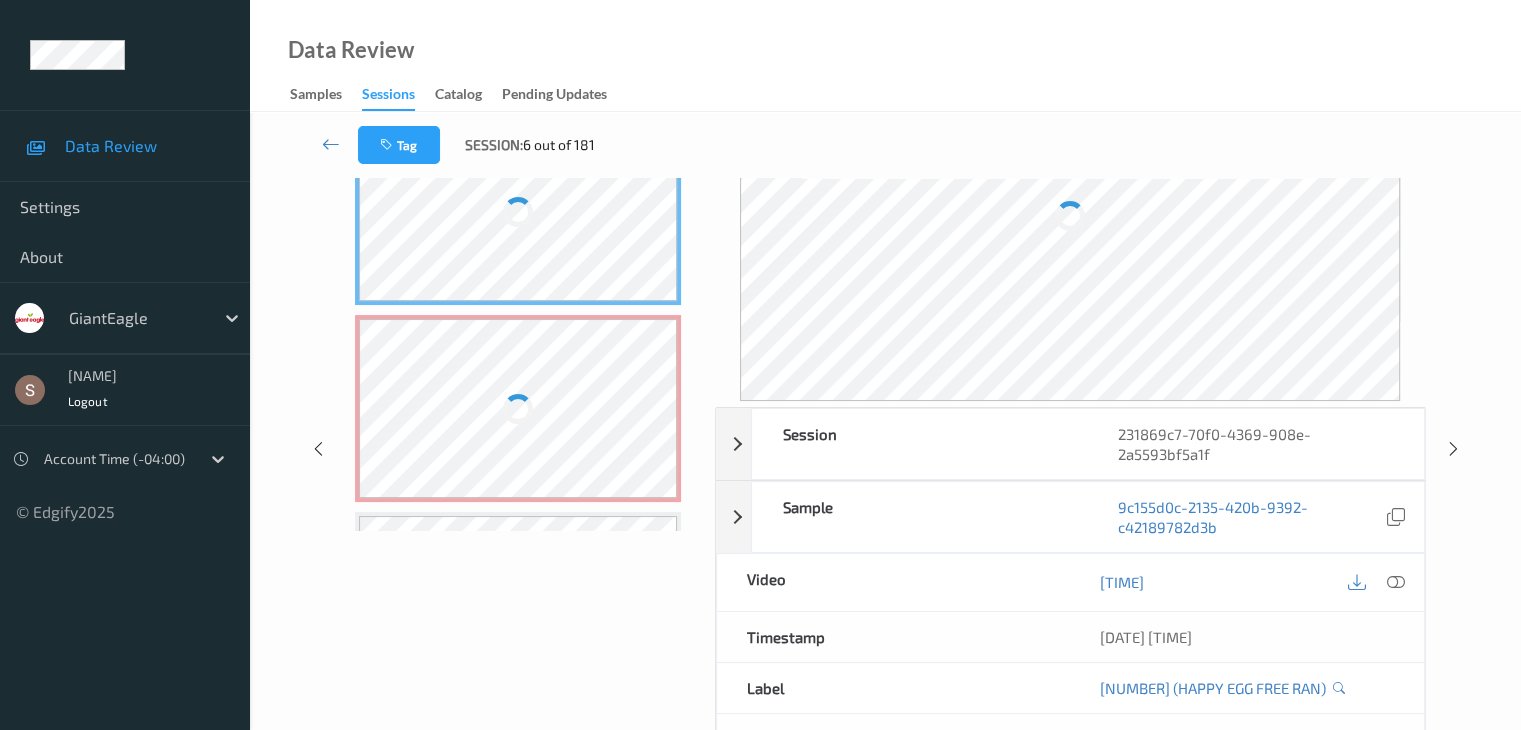 scroll, scrollTop: 24, scrollLeft: 0, axis: vertical 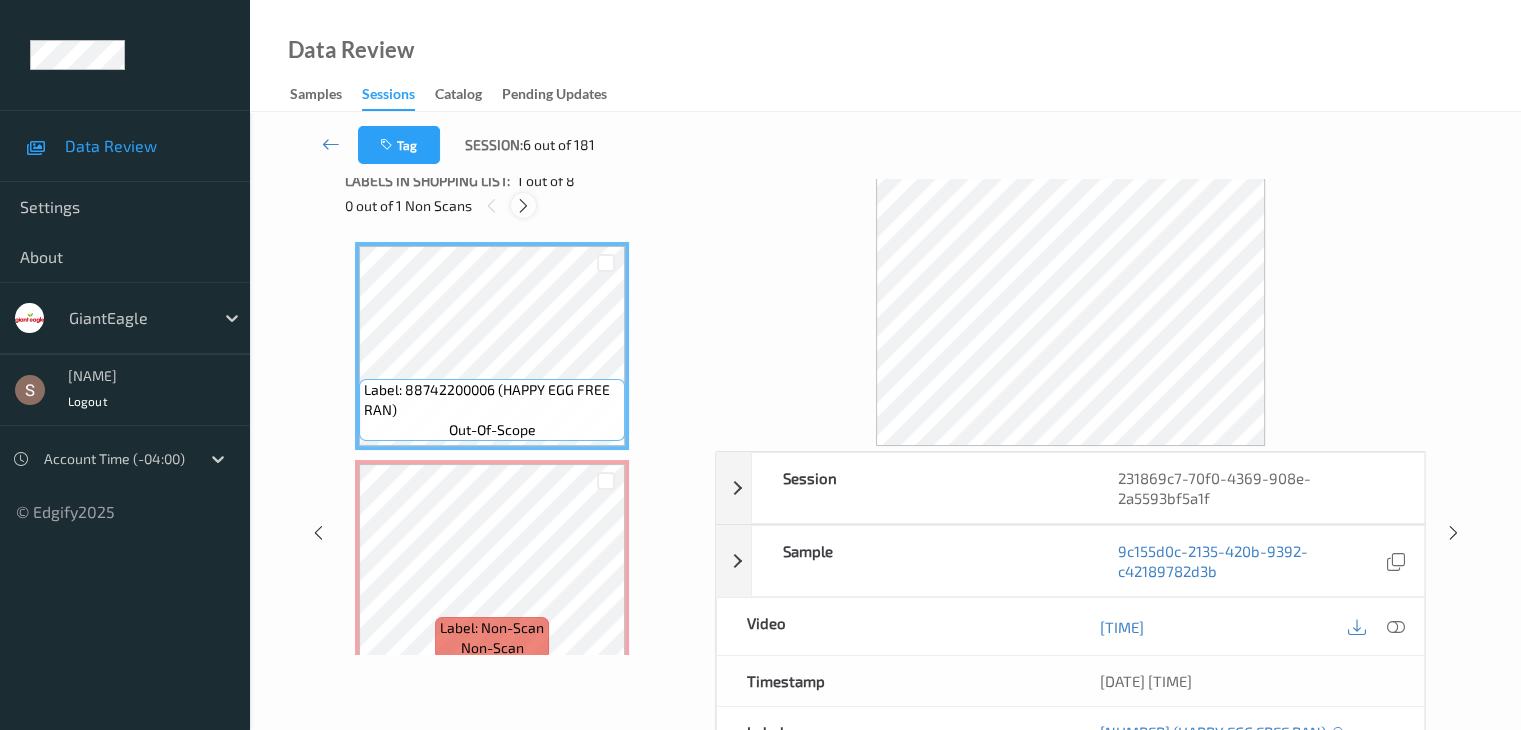 click at bounding box center [523, 206] 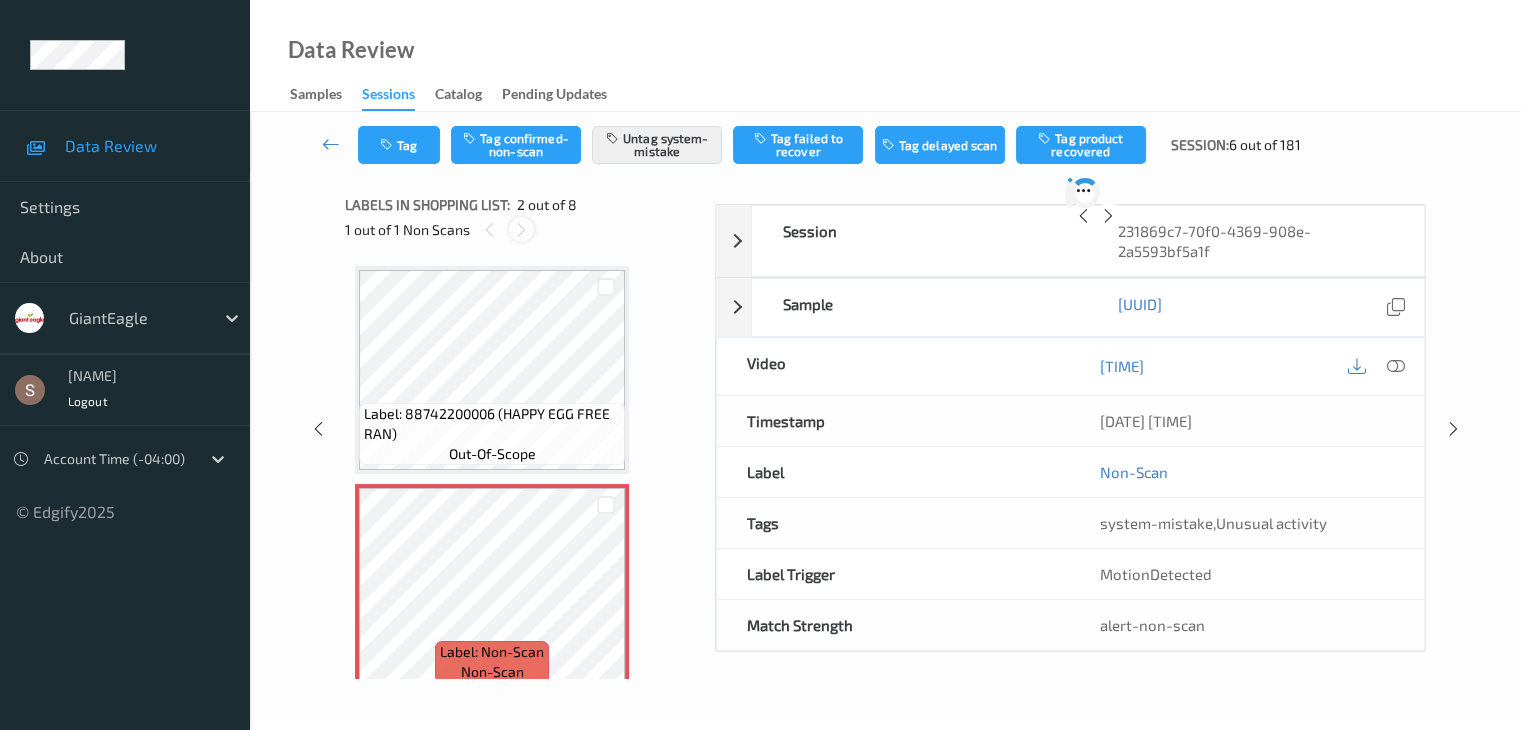 scroll, scrollTop: 10, scrollLeft: 0, axis: vertical 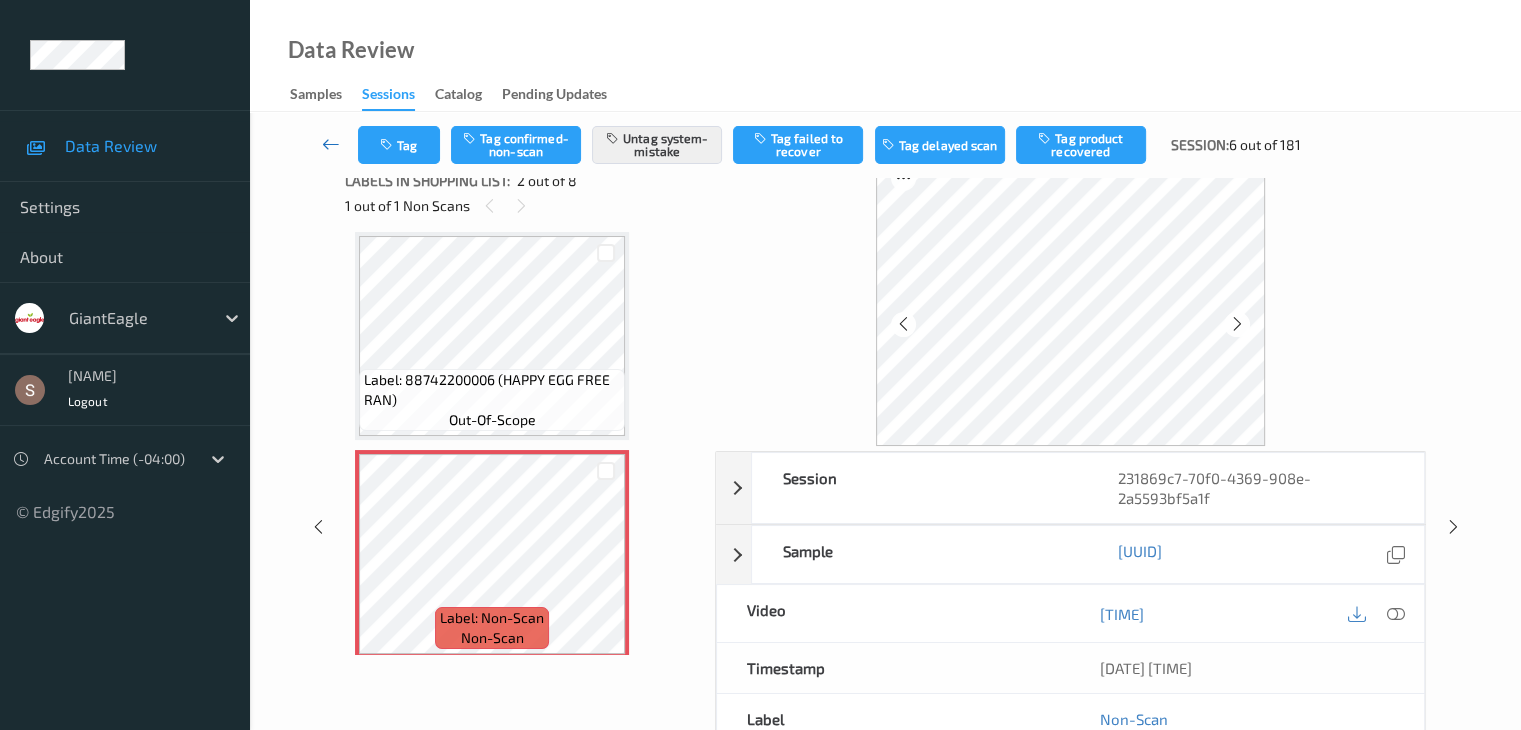 click at bounding box center [331, 144] 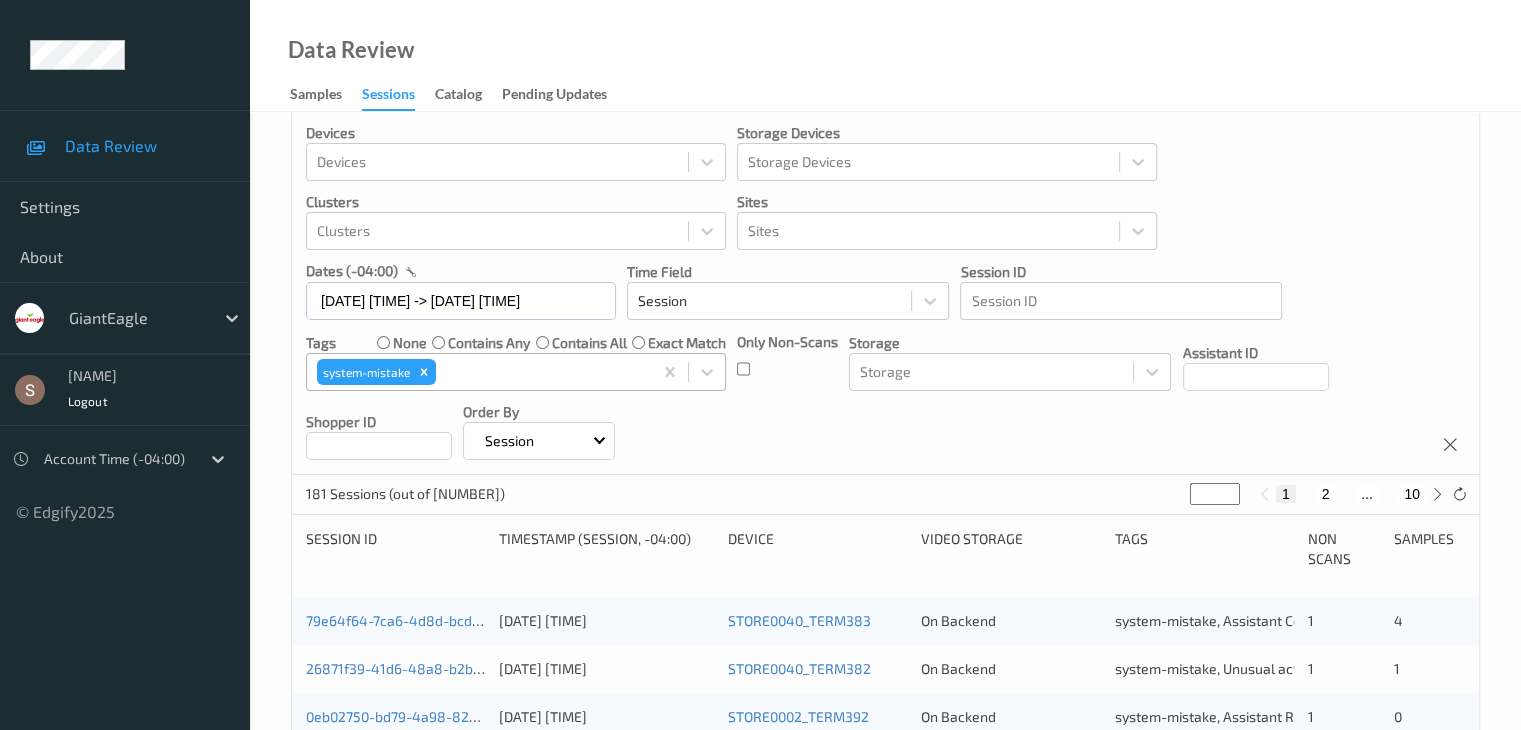 scroll, scrollTop: 0, scrollLeft: 0, axis: both 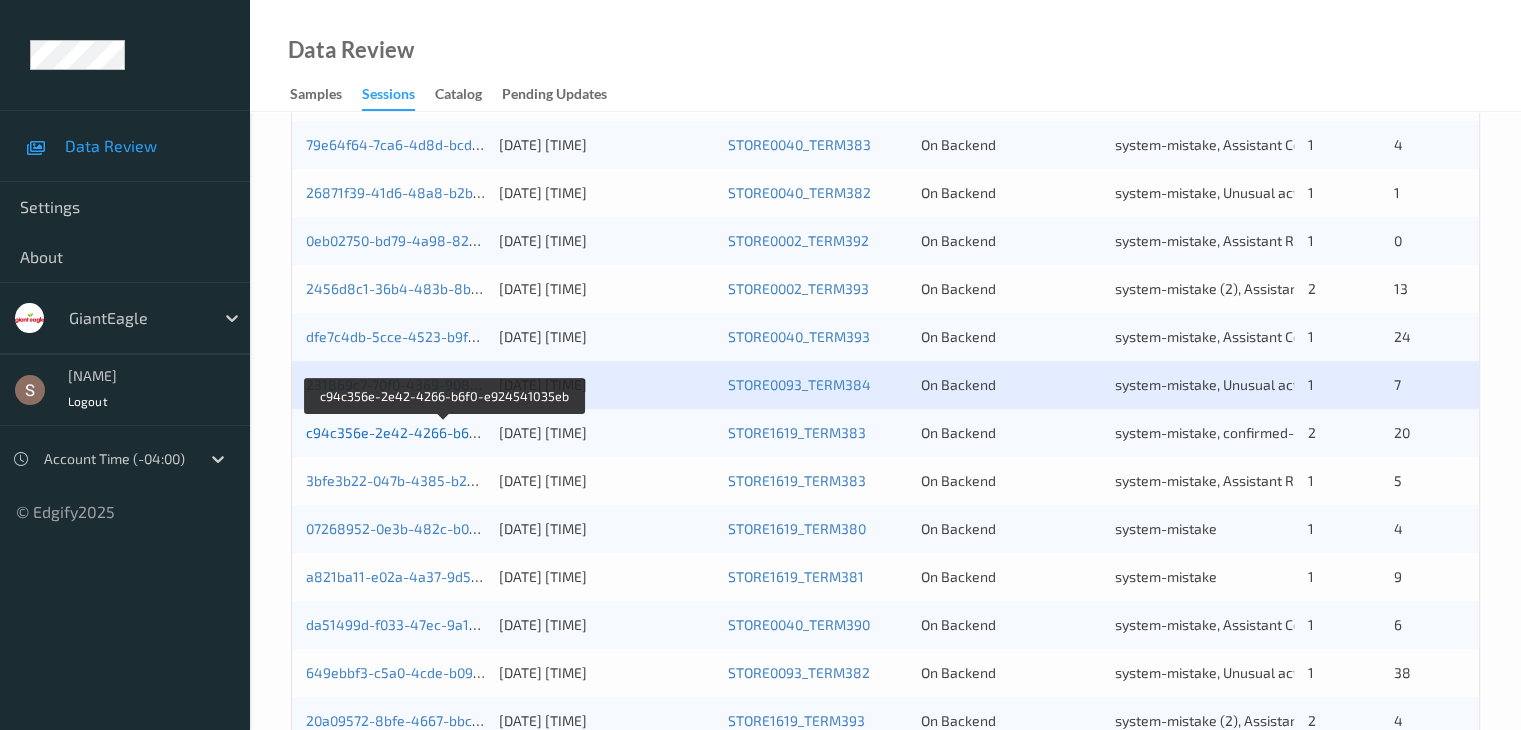 click on "c94c356e-2e42-4266-b6f0-e924541035eb" at bounding box center [445, 432] 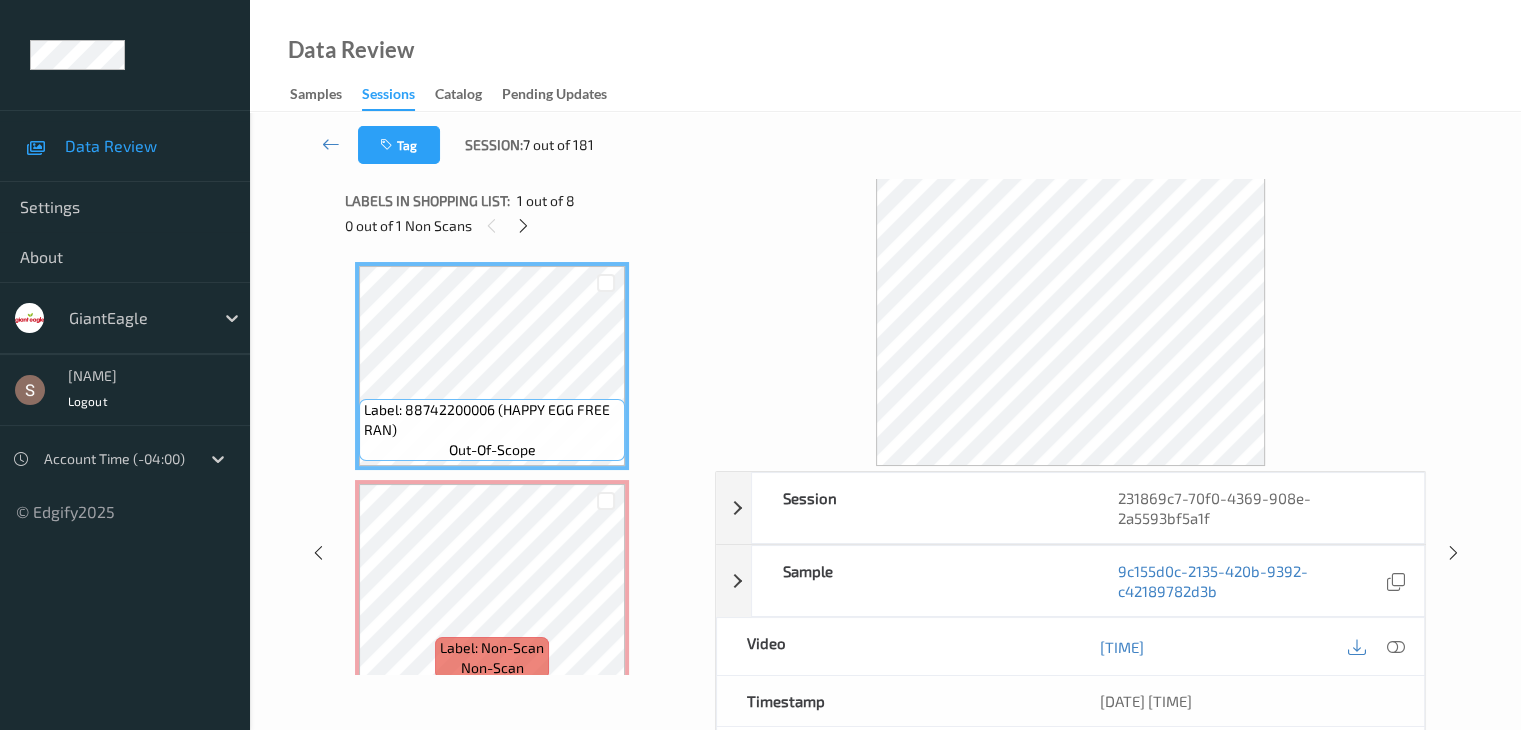 scroll, scrollTop: 0, scrollLeft: 0, axis: both 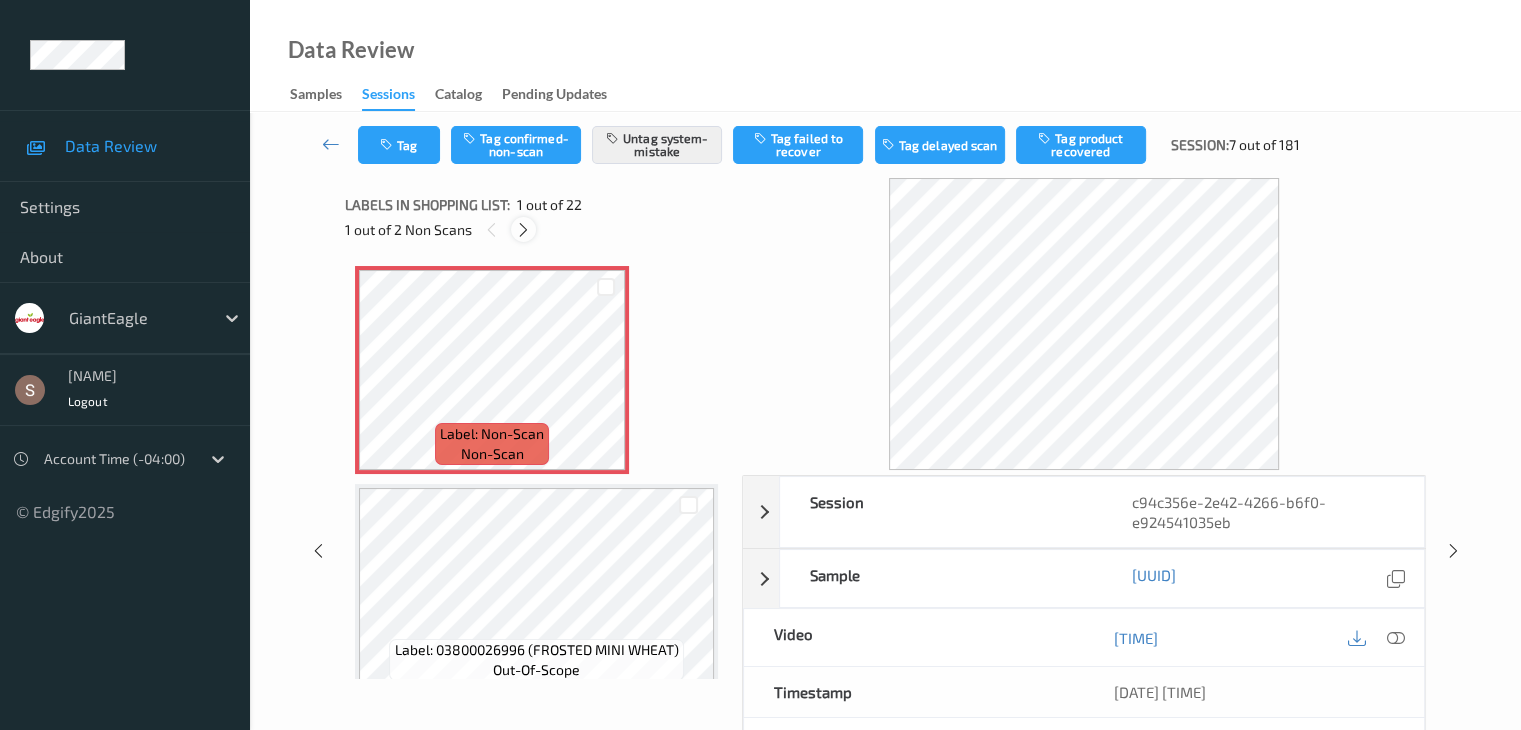 click at bounding box center (523, 230) 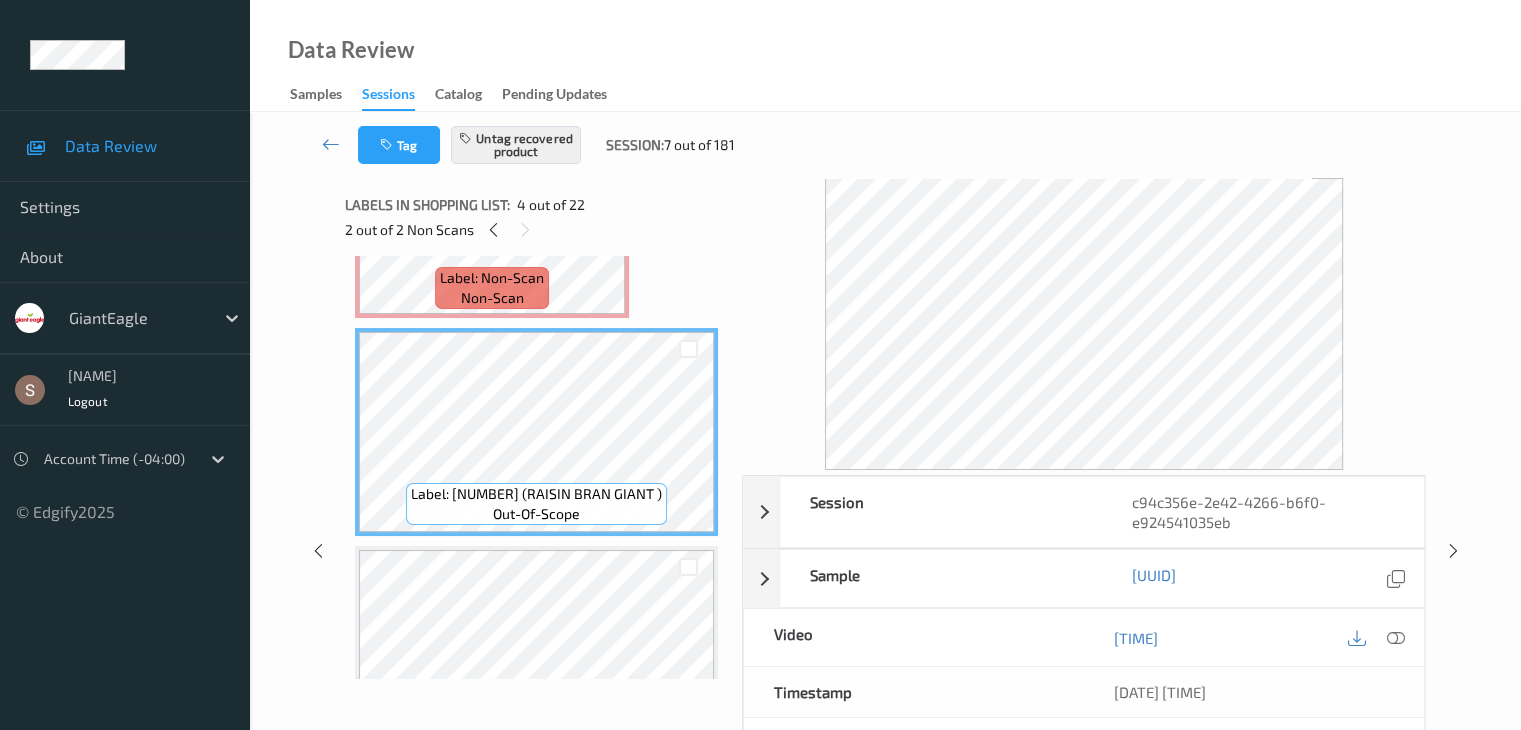 scroll, scrollTop: 728, scrollLeft: 0, axis: vertical 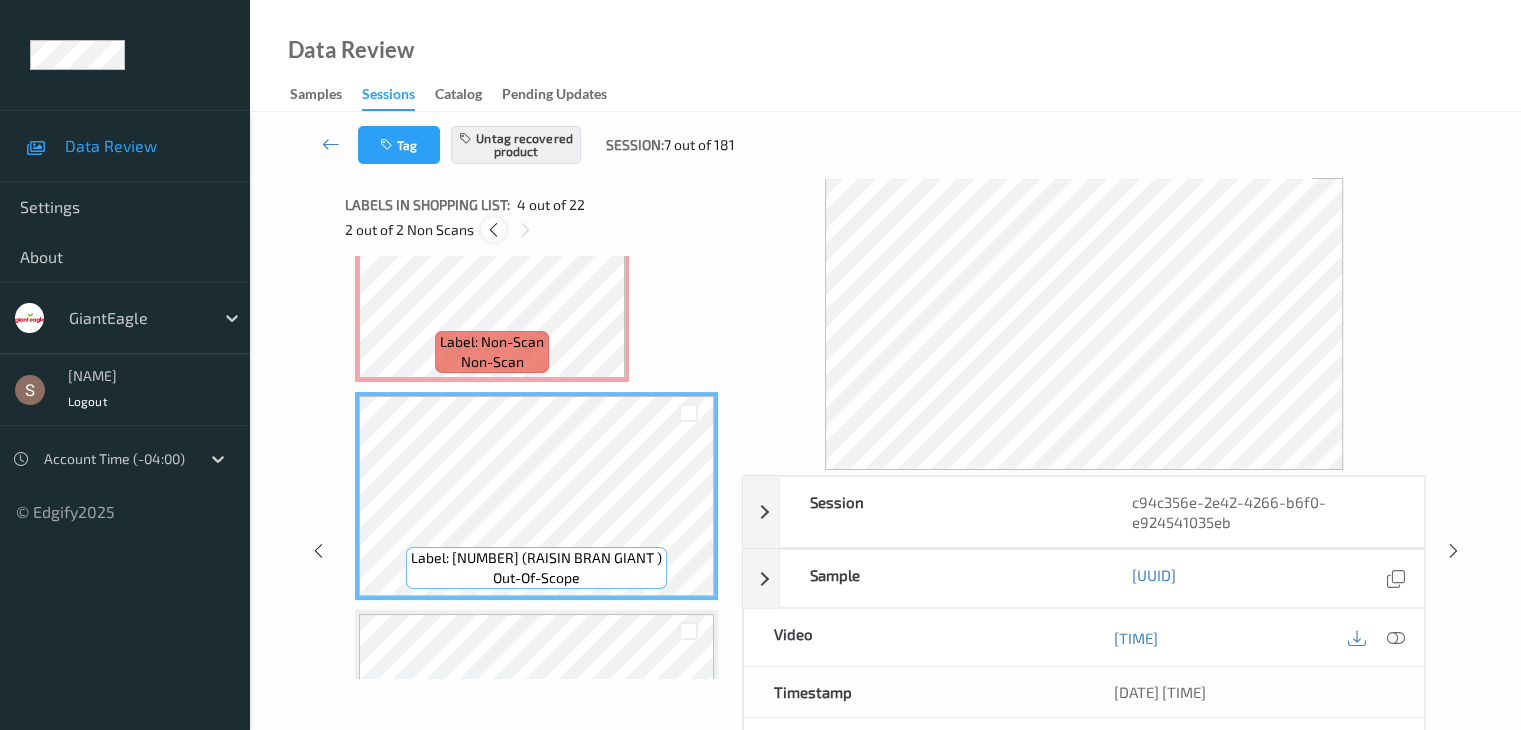 click at bounding box center [493, 229] 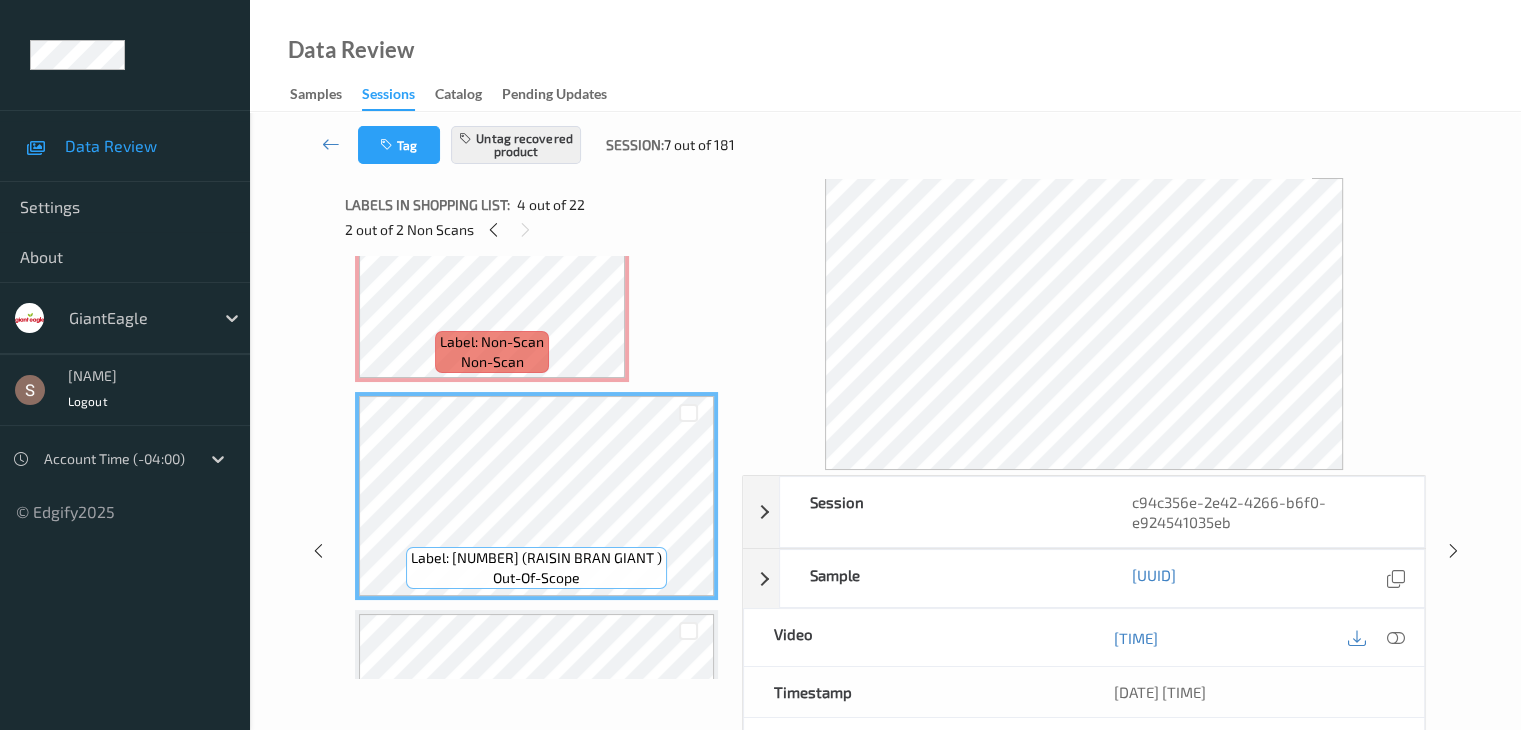 scroll, scrollTop: 228, scrollLeft: 0, axis: vertical 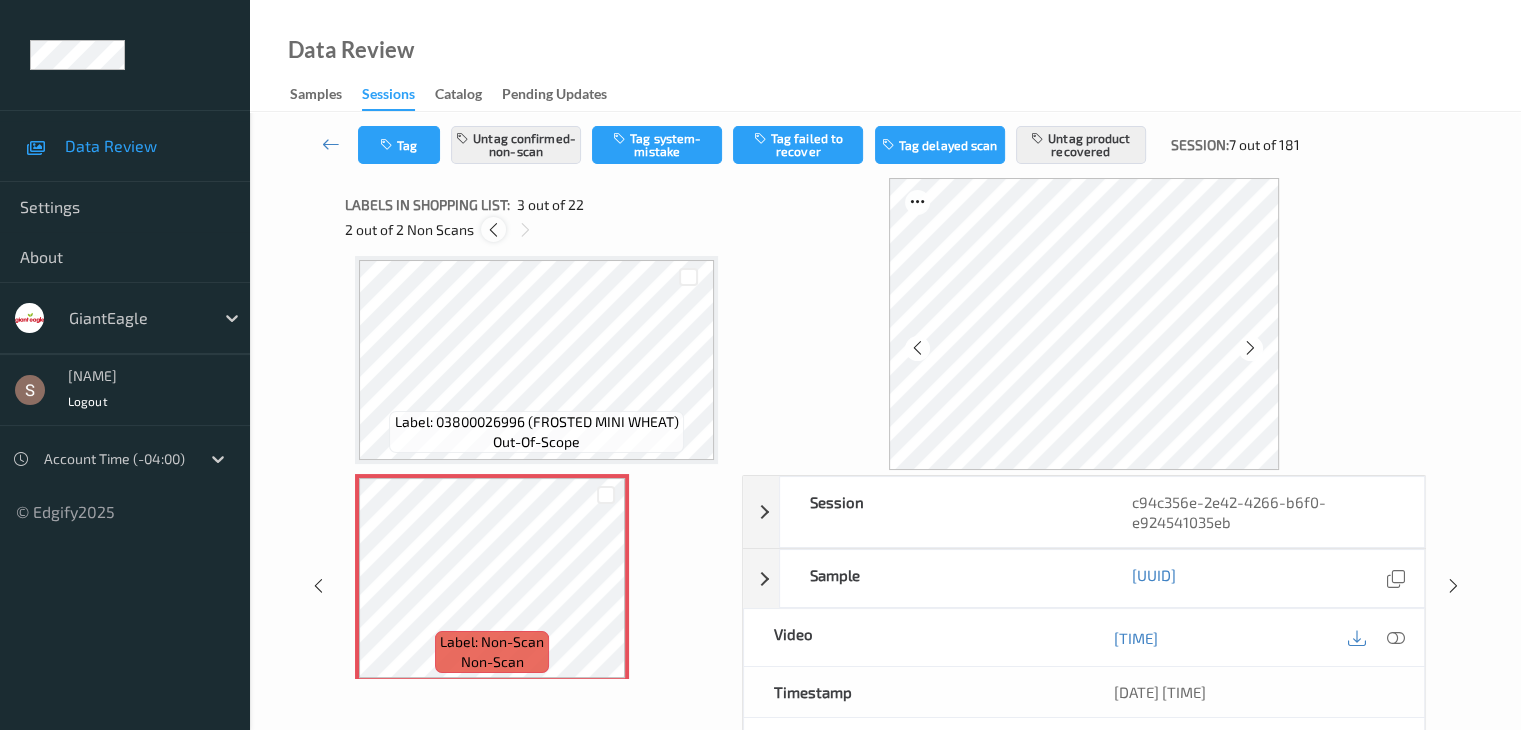 click at bounding box center [493, 230] 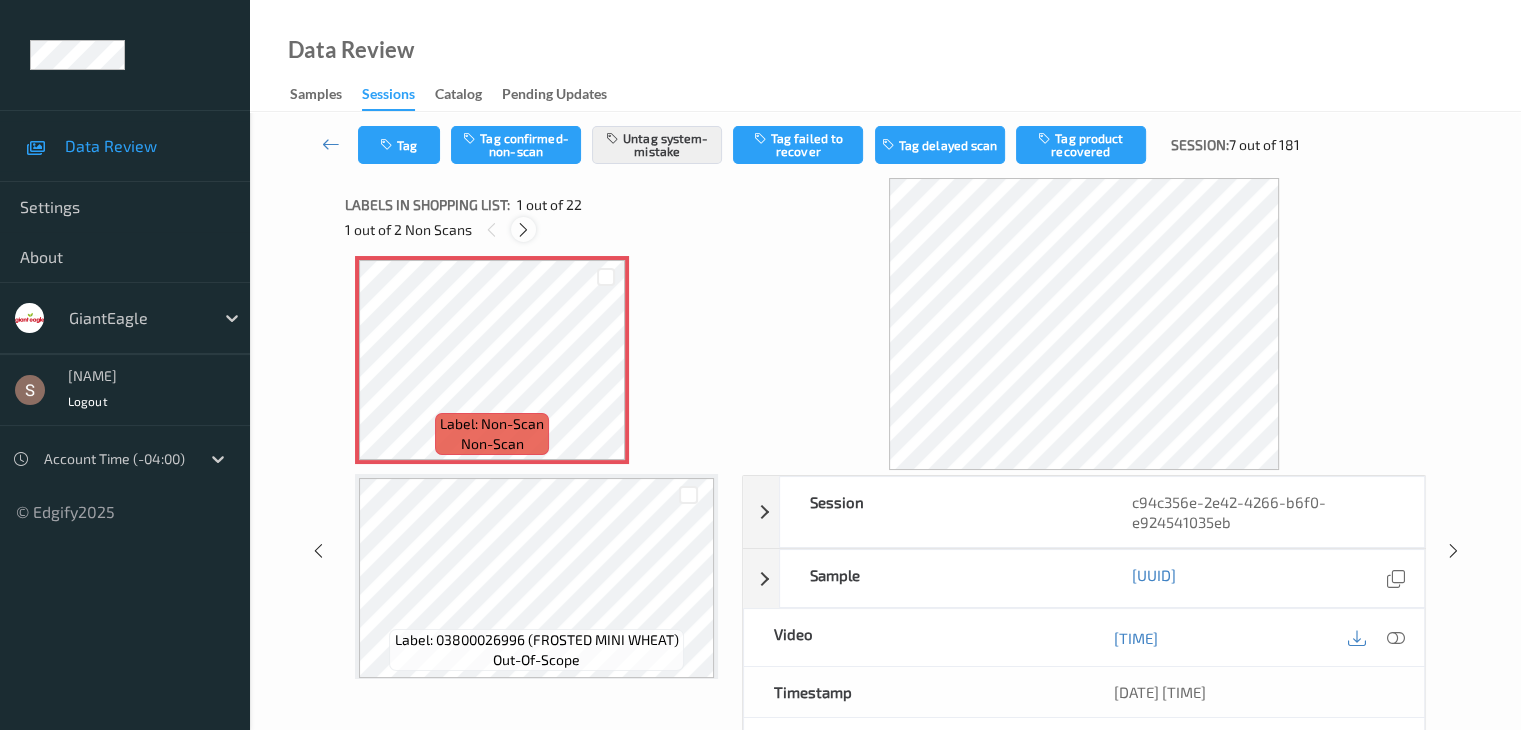 click at bounding box center (523, 229) 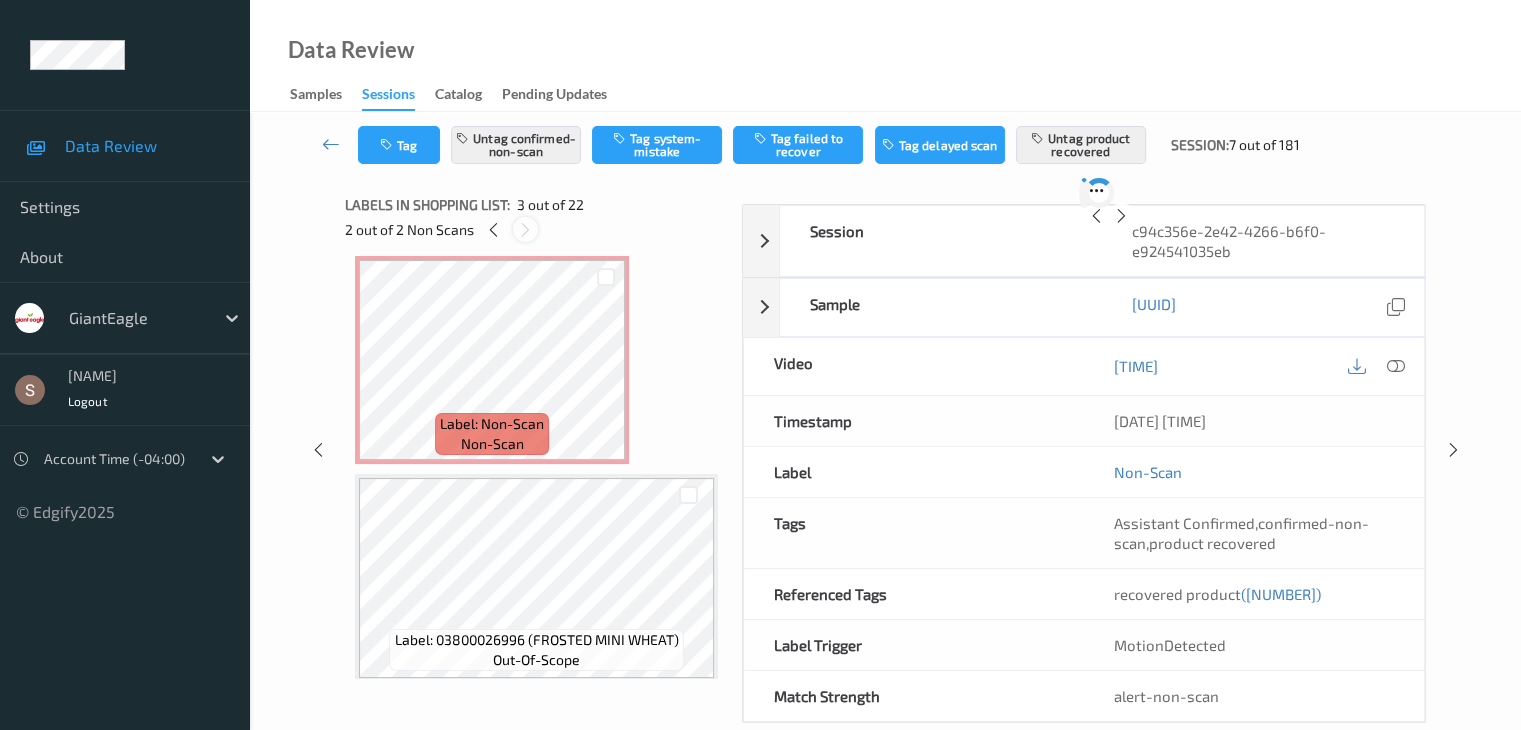 scroll, scrollTop: 228, scrollLeft: 0, axis: vertical 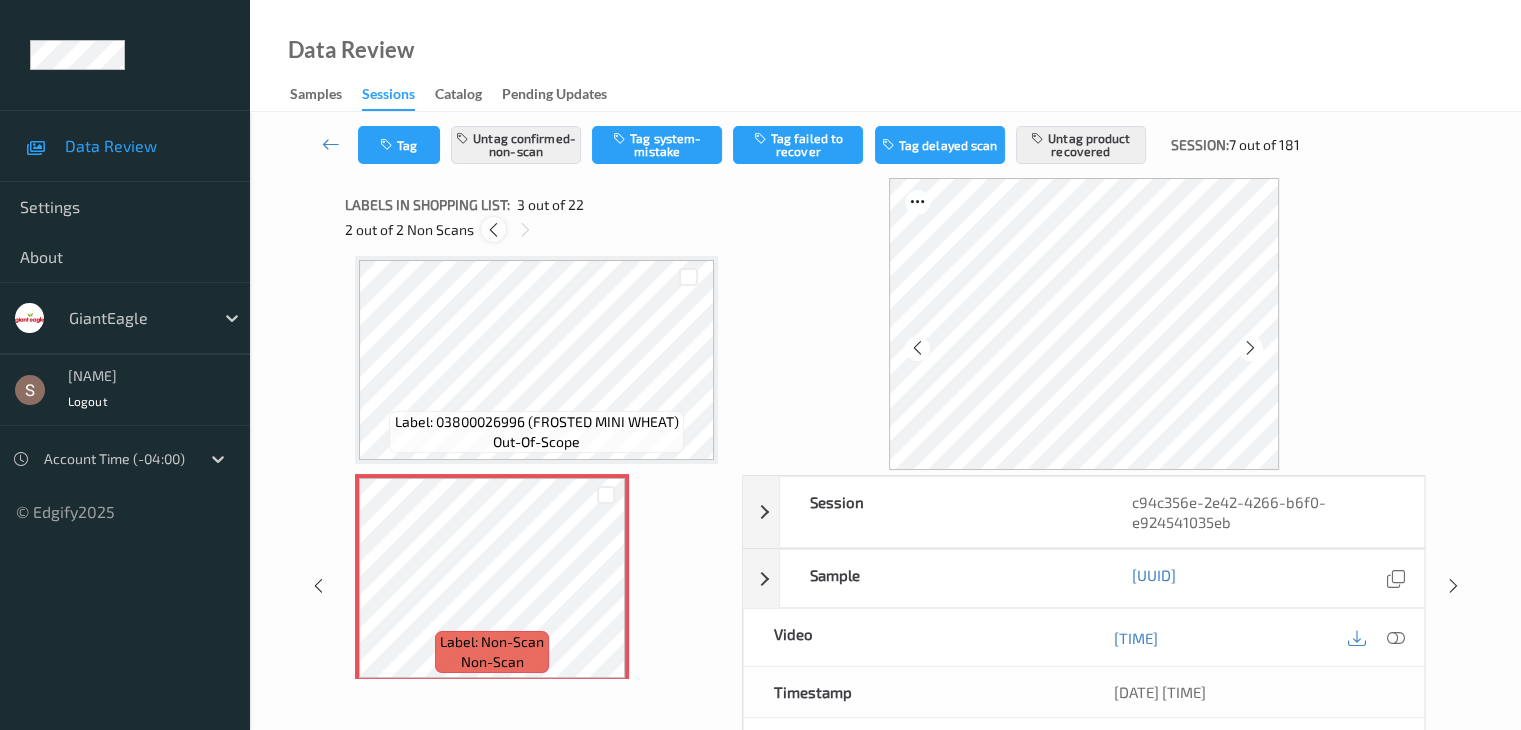 click at bounding box center [493, 230] 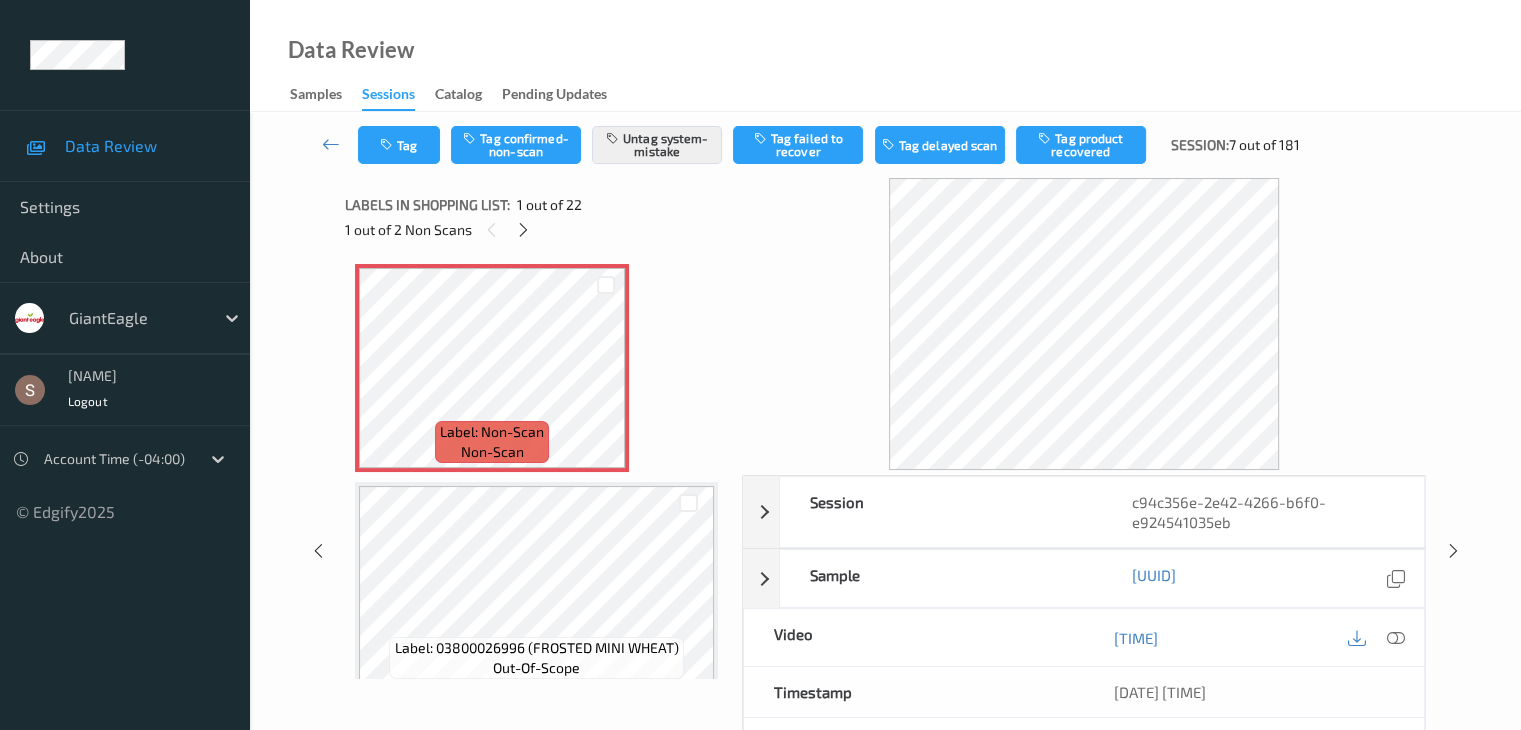 scroll, scrollTop: 0, scrollLeft: 0, axis: both 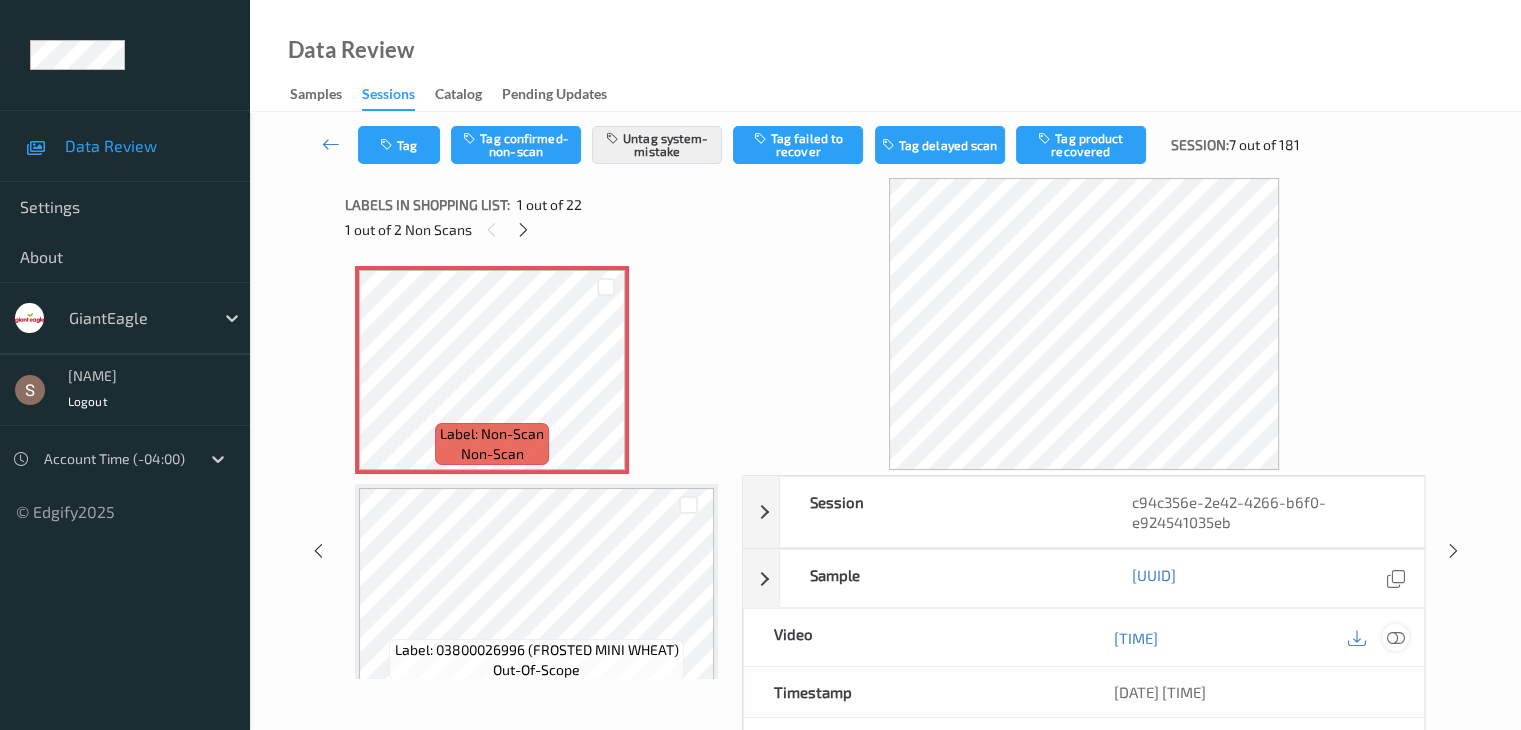 click at bounding box center [1395, 638] 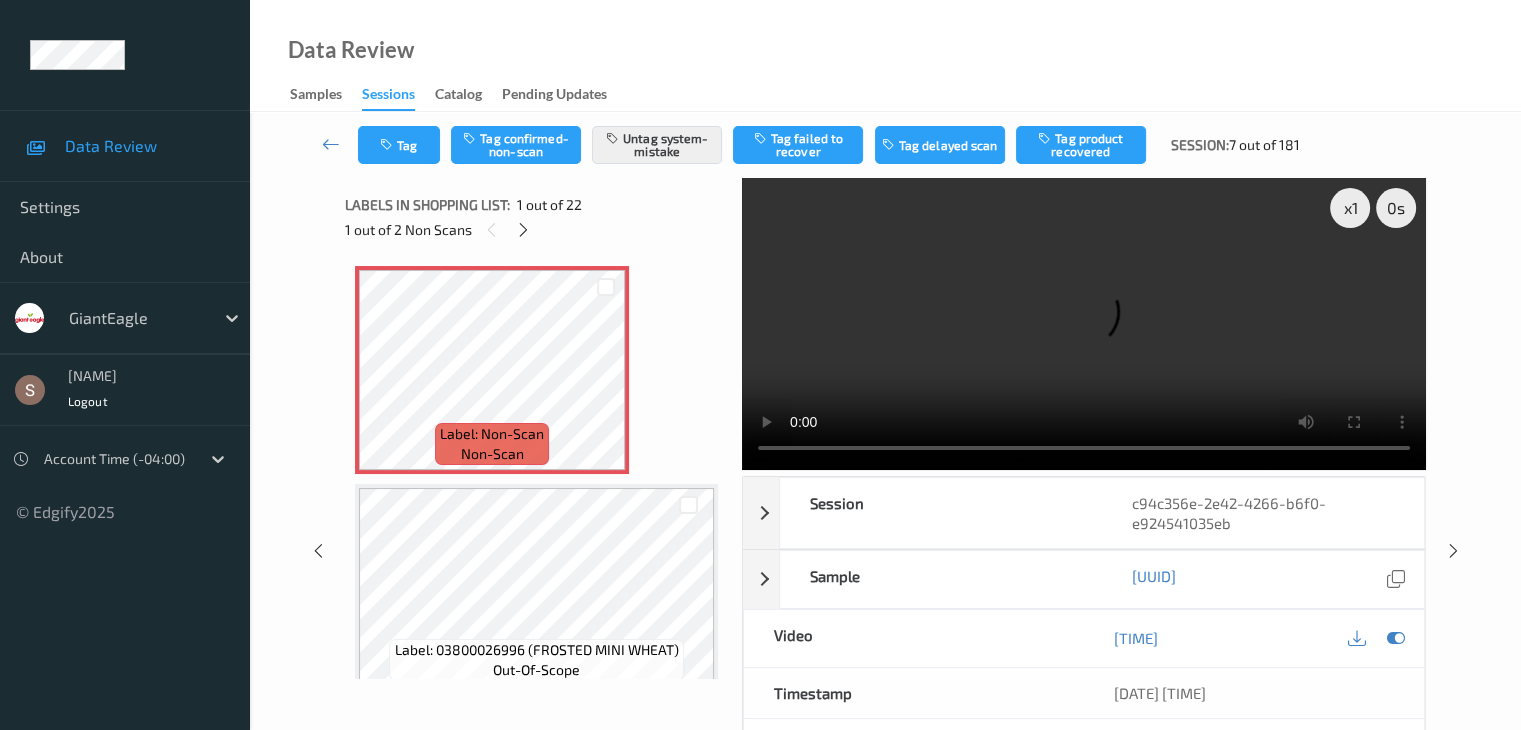 click at bounding box center [1084, 324] 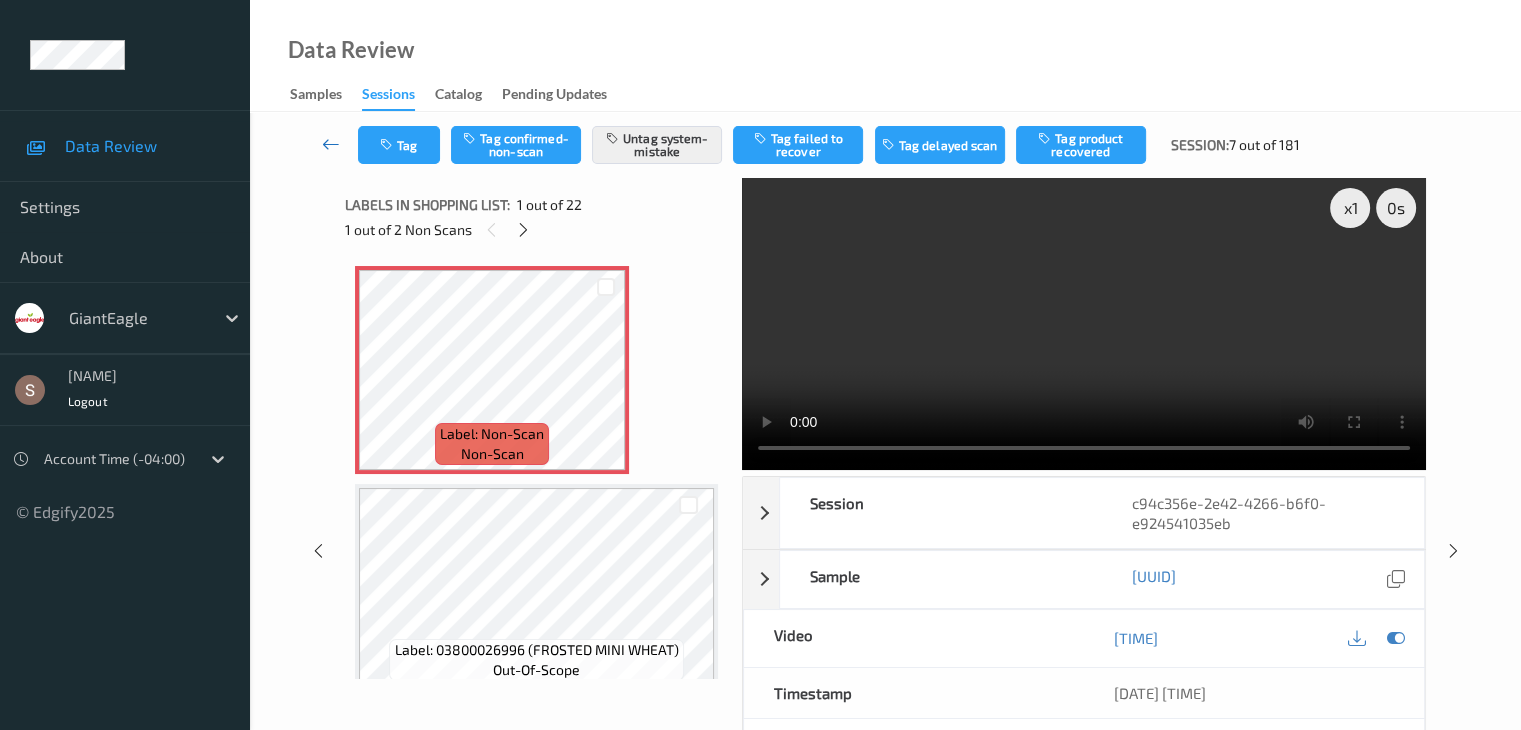 click at bounding box center (331, 144) 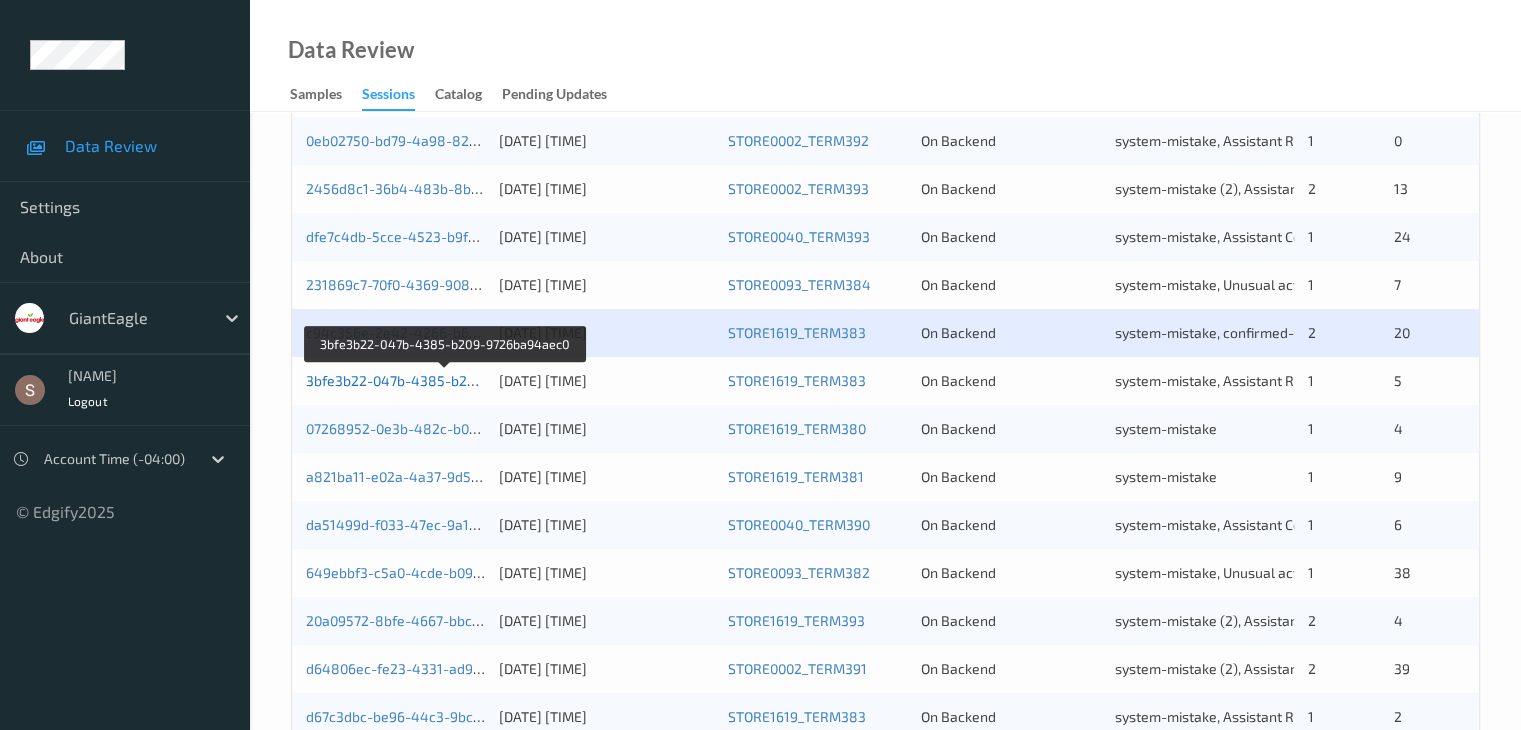 click on "3bfe3b22-047b-4385-b209-9726ba94aec0" at bounding box center [445, 380] 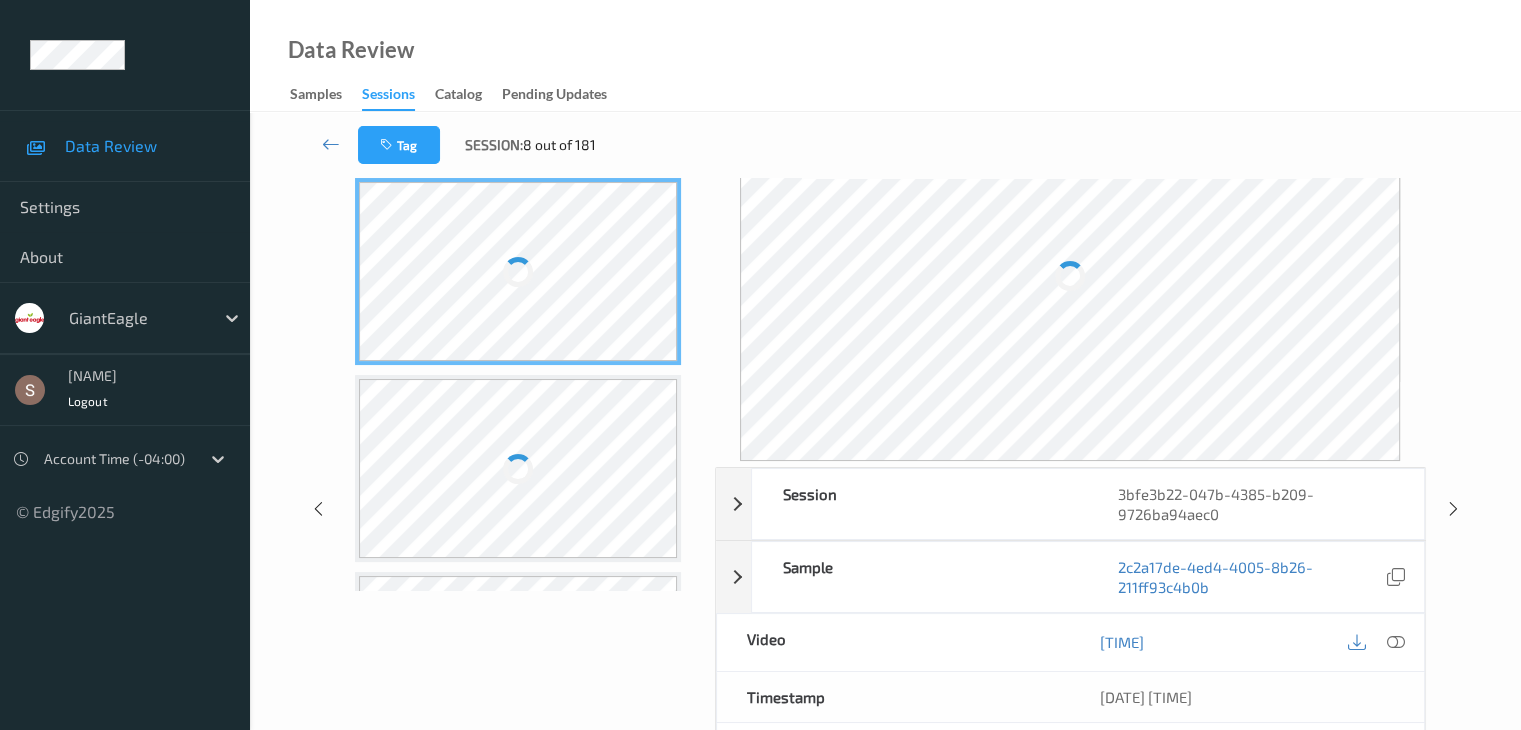 scroll, scrollTop: 0, scrollLeft: 0, axis: both 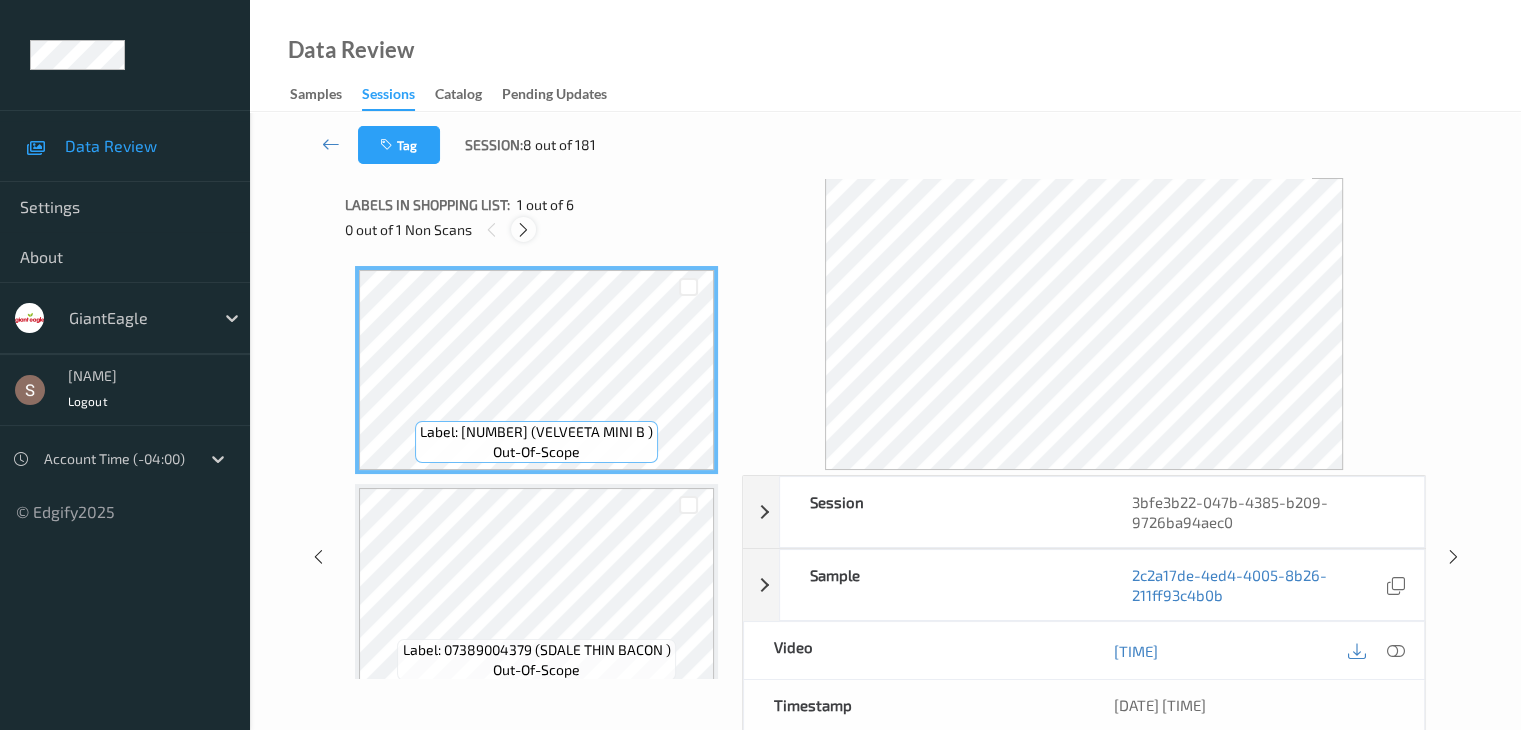 click at bounding box center (523, 230) 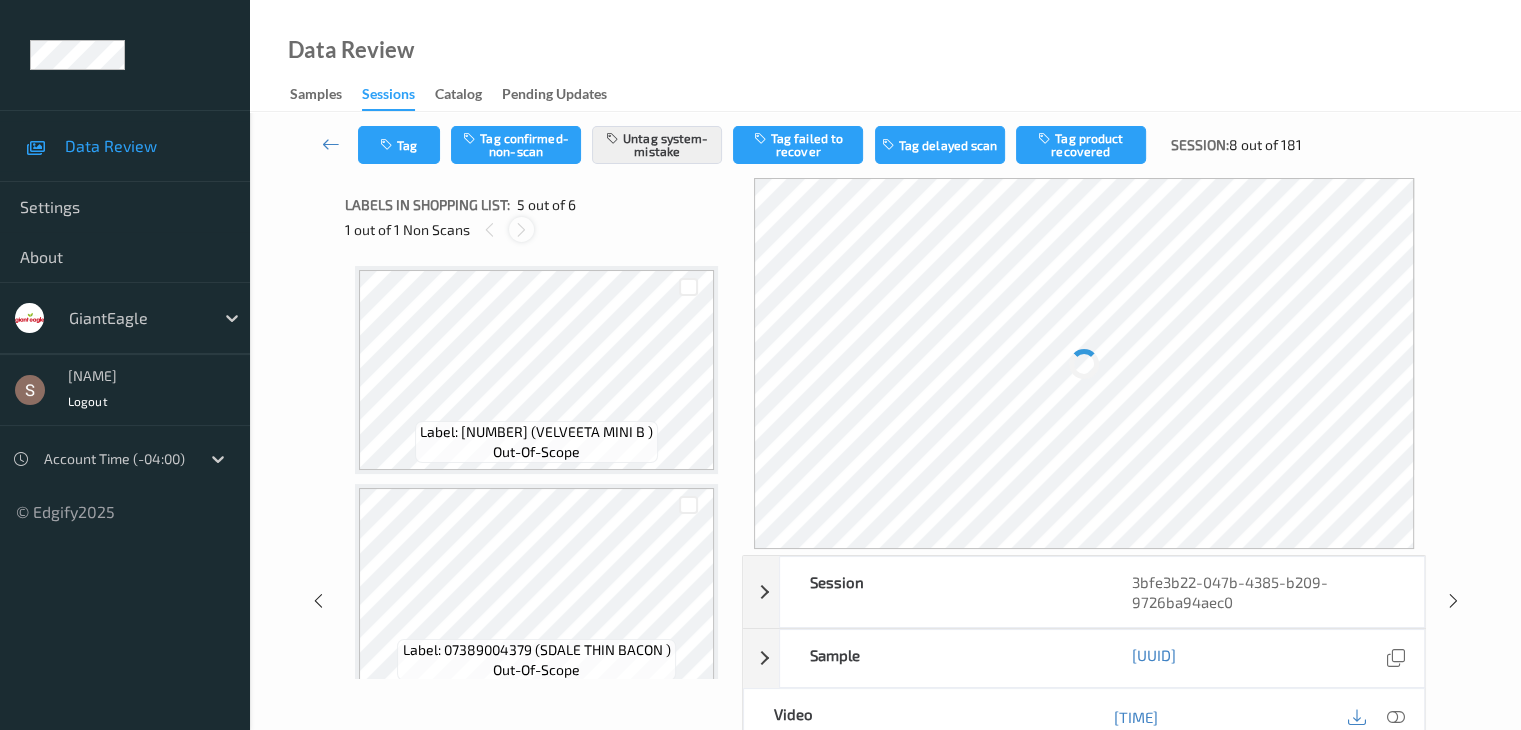 scroll, scrollTop: 664, scrollLeft: 0, axis: vertical 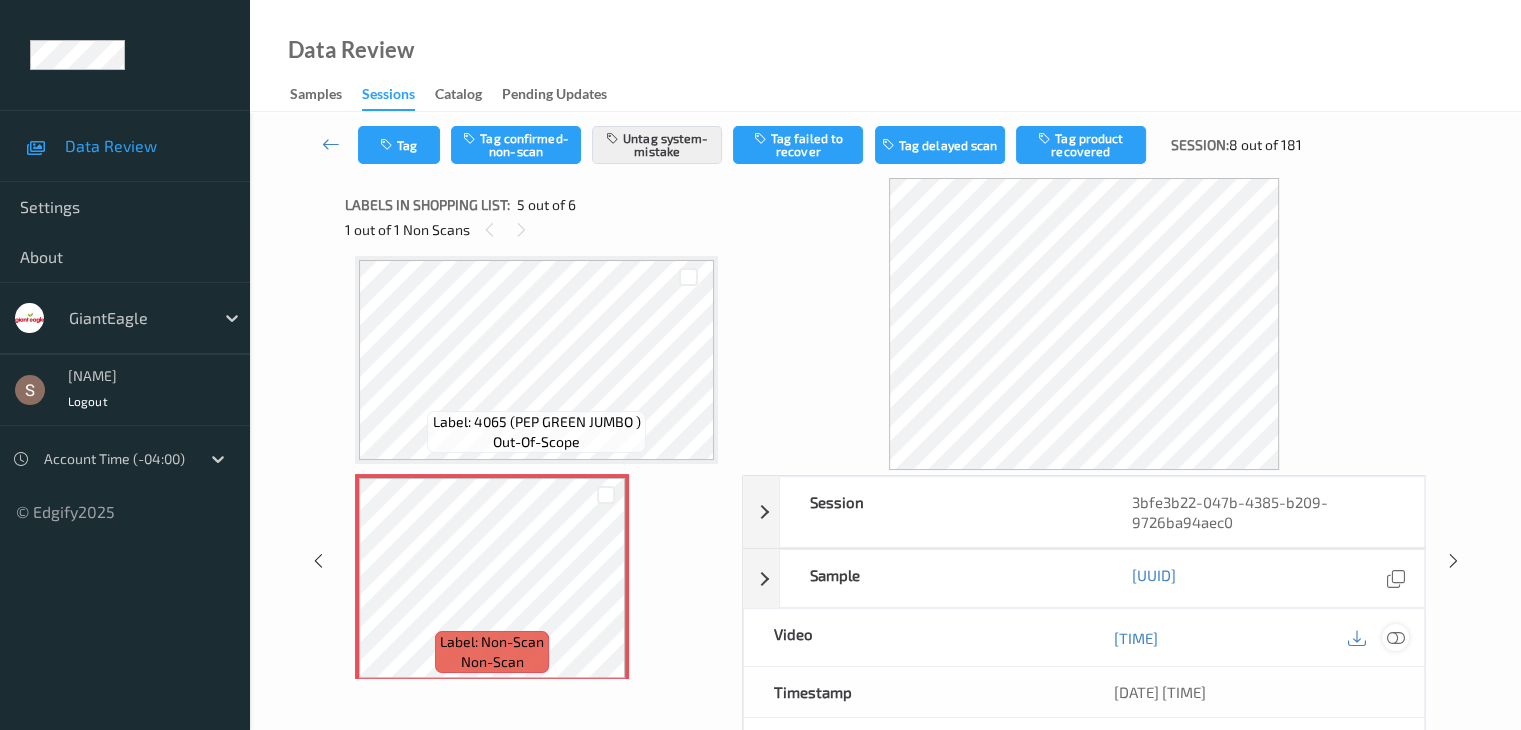 click at bounding box center (1395, 638) 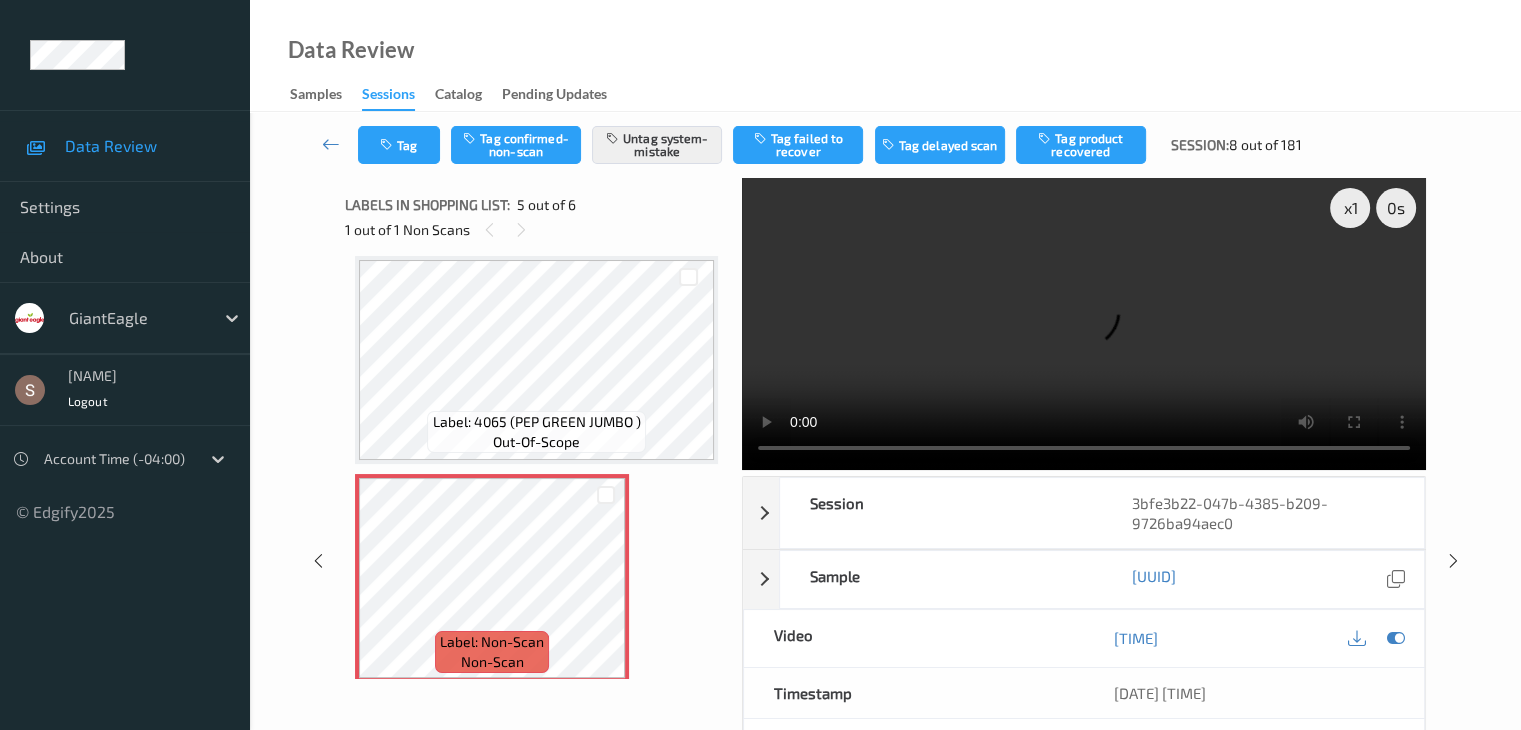 click at bounding box center [1084, 324] 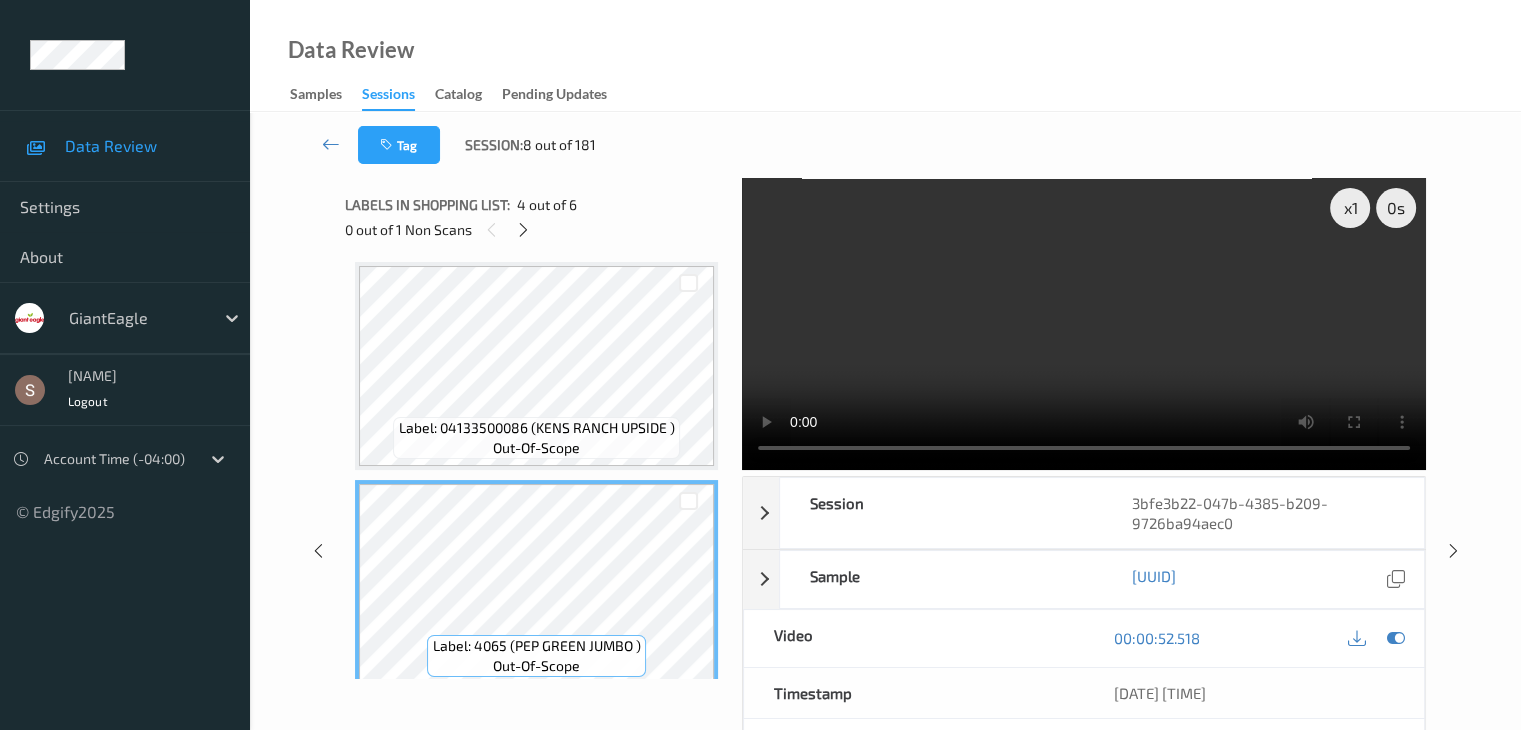scroll, scrollTop: 395, scrollLeft: 0, axis: vertical 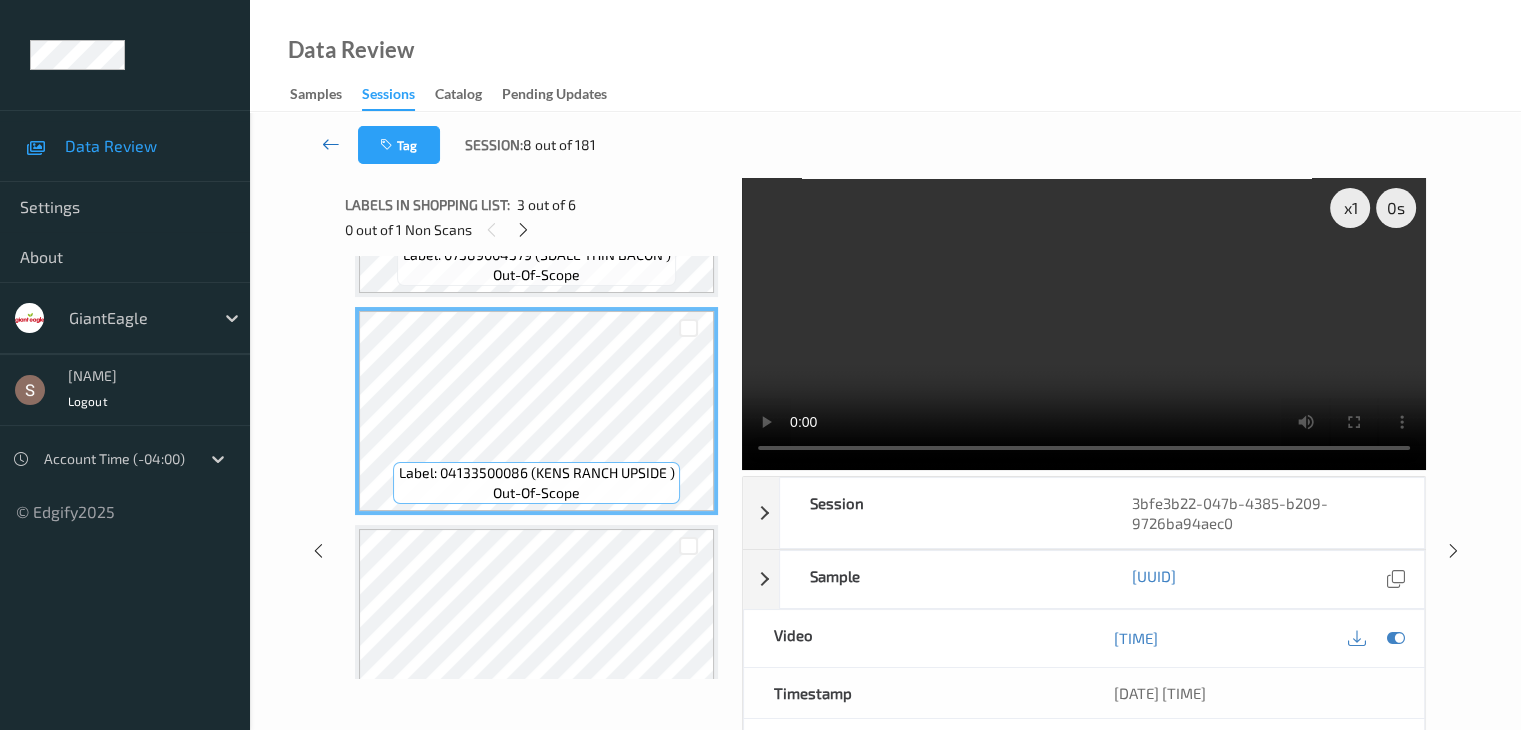 click at bounding box center [331, 144] 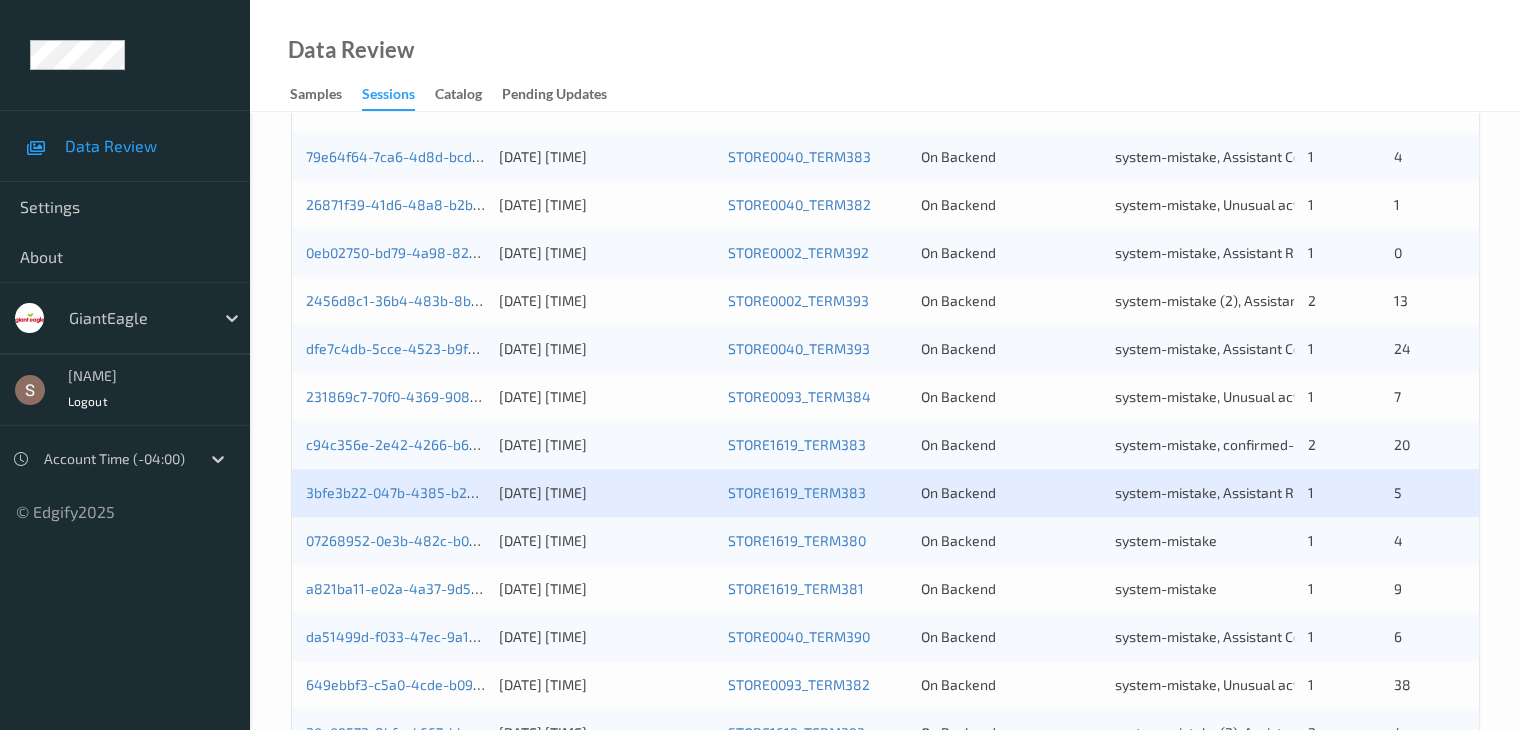 scroll, scrollTop: 500, scrollLeft: 0, axis: vertical 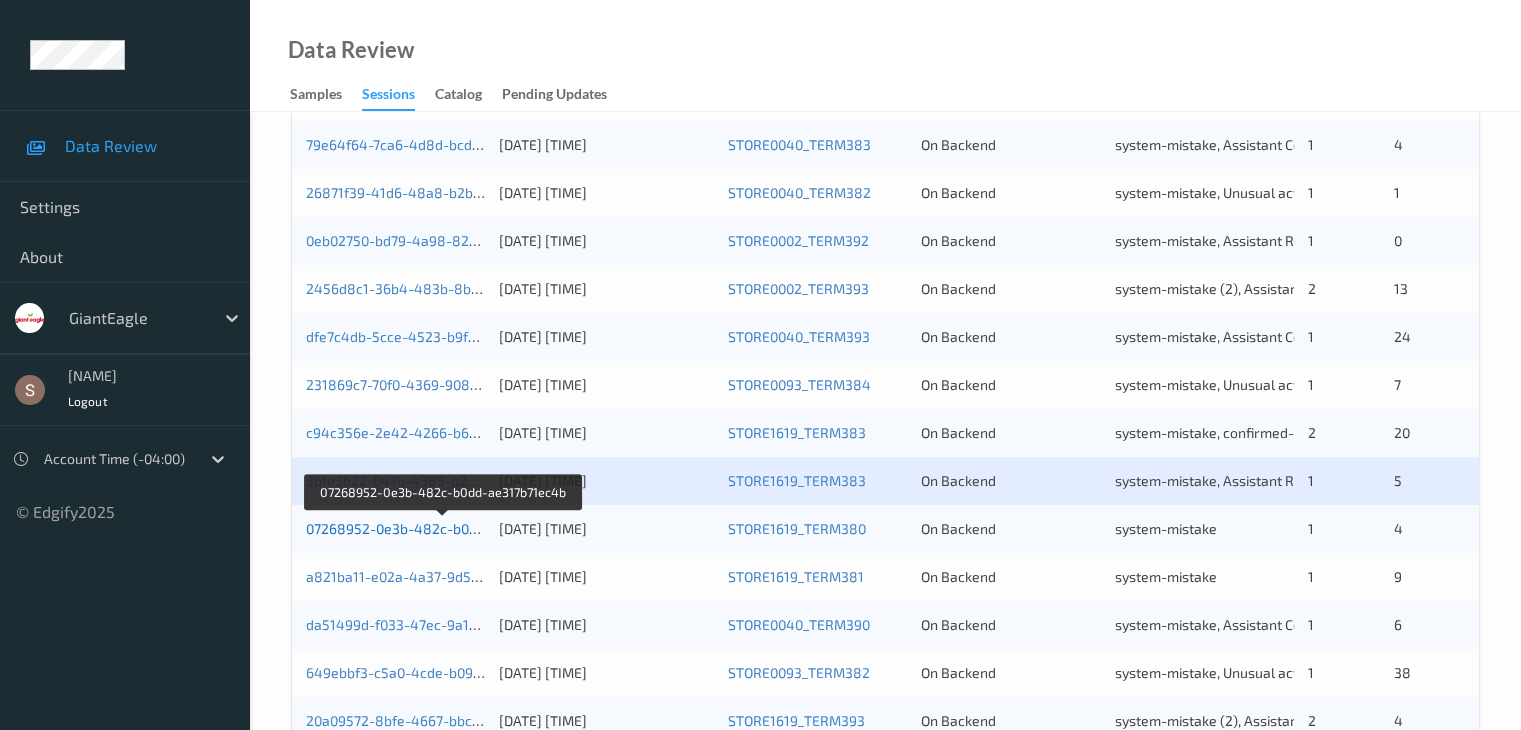 click on "07268952-0e3b-482c-b0dd-ae317b71ec4b" at bounding box center (443, 528) 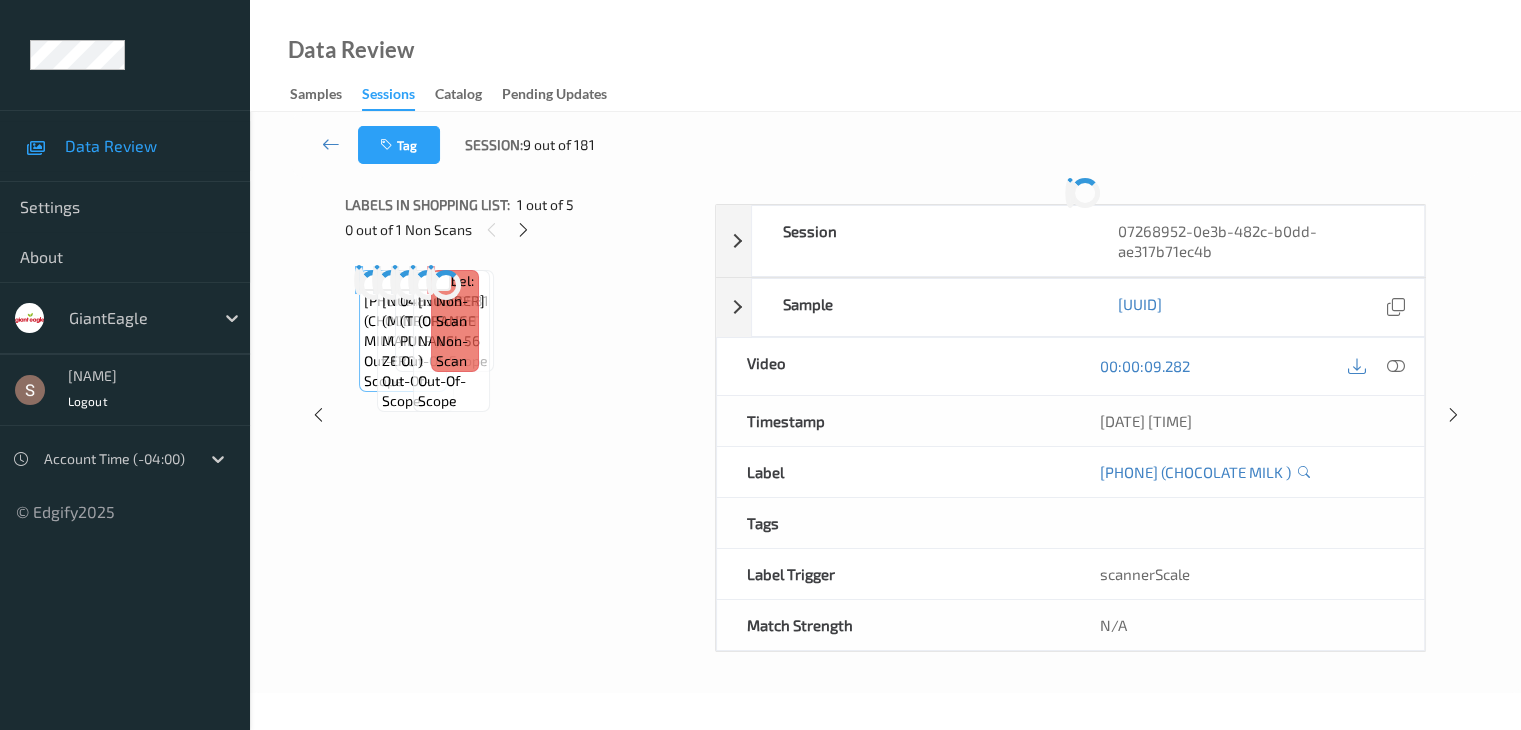scroll, scrollTop: 0, scrollLeft: 0, axis: both 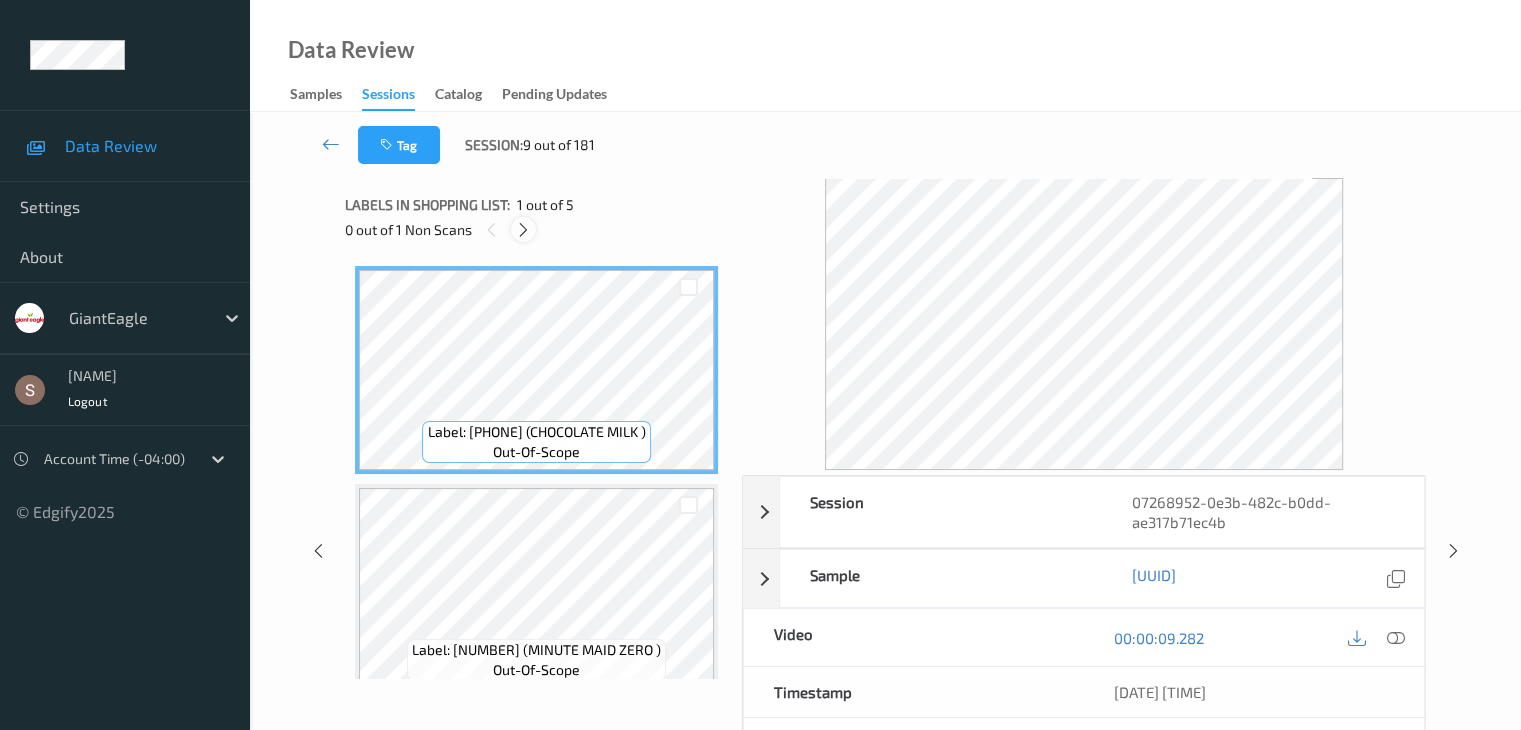 click at bounding box center [523, 230] 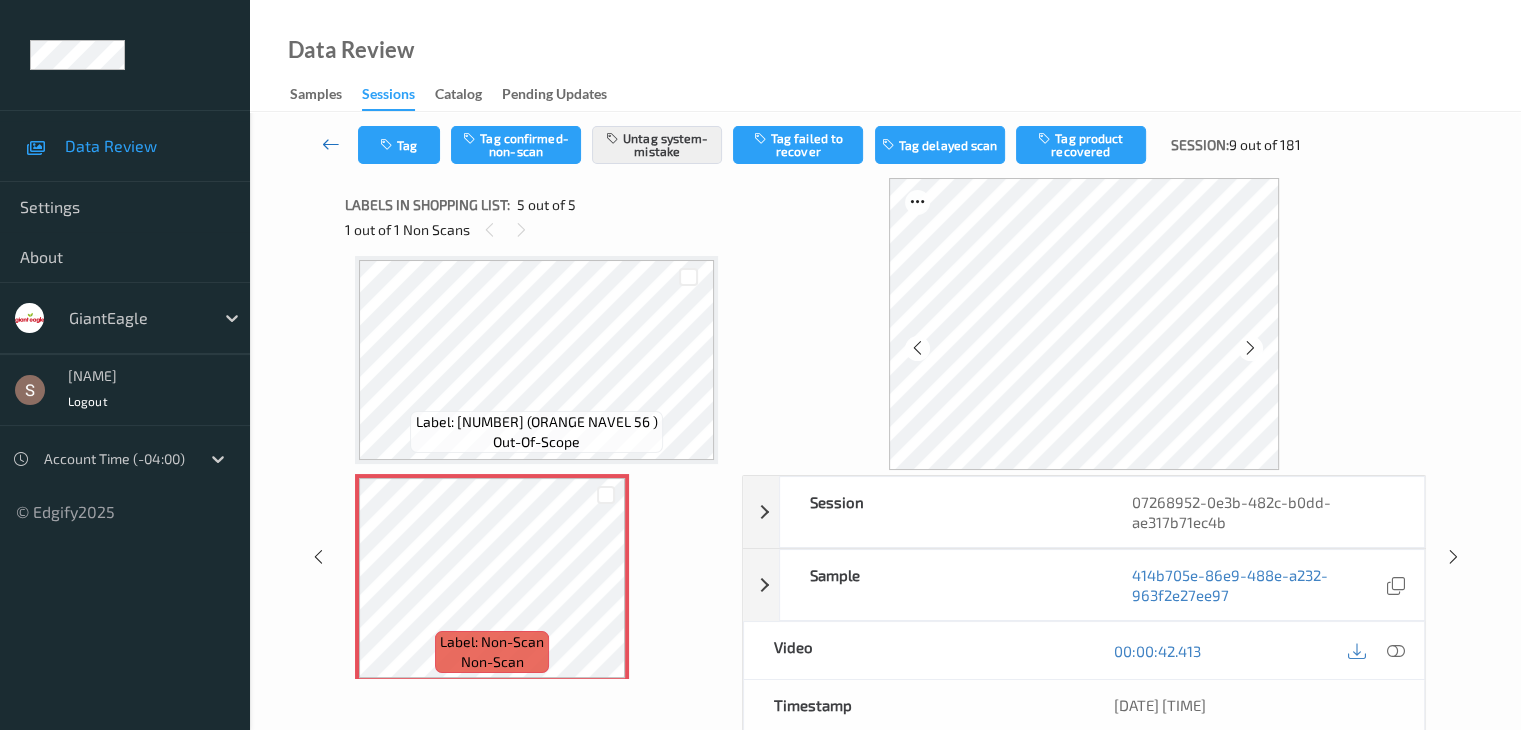 click at bounding box center (331, 144) 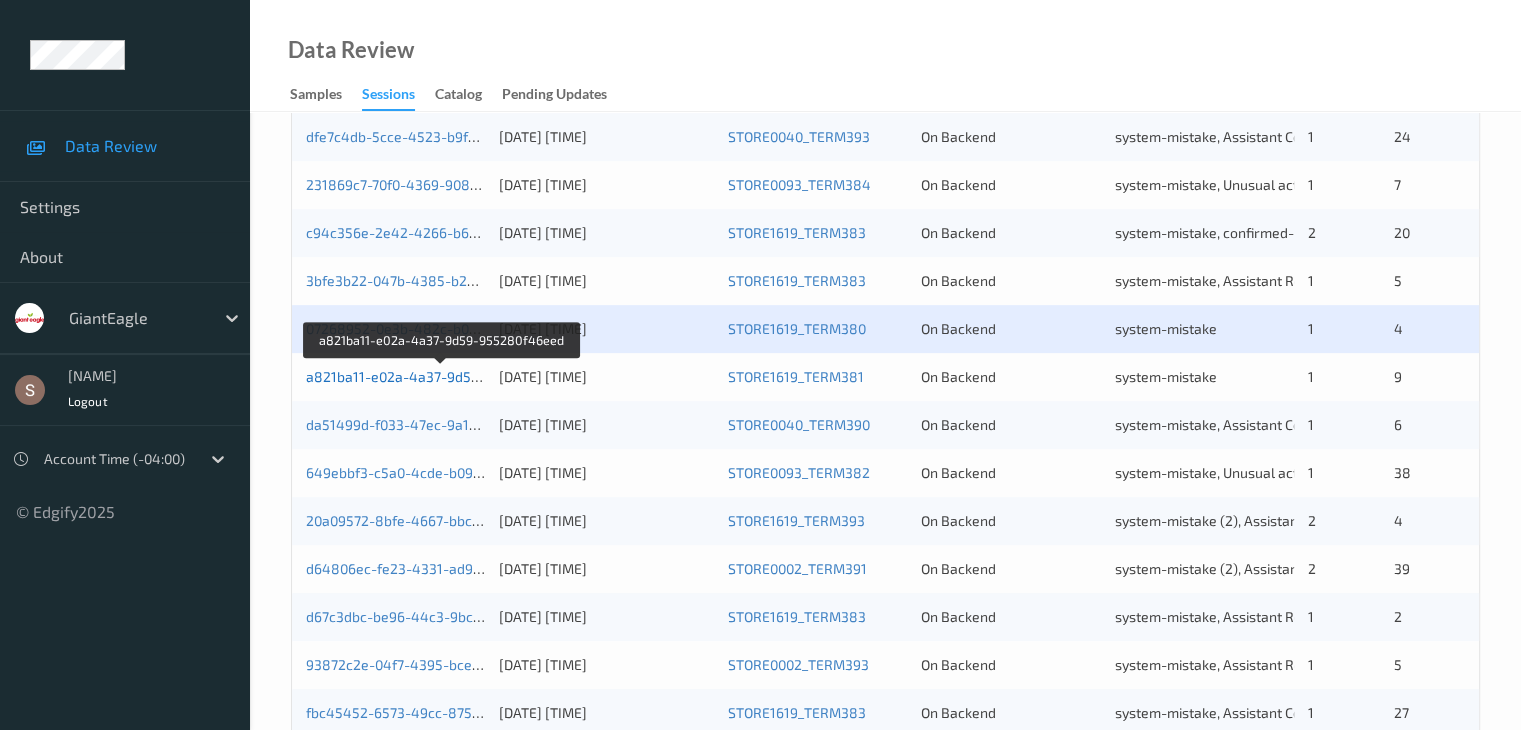 click on "a821ba11-e02a-4a37-9d59-955280f46eed" at bounding box center (443, 376) 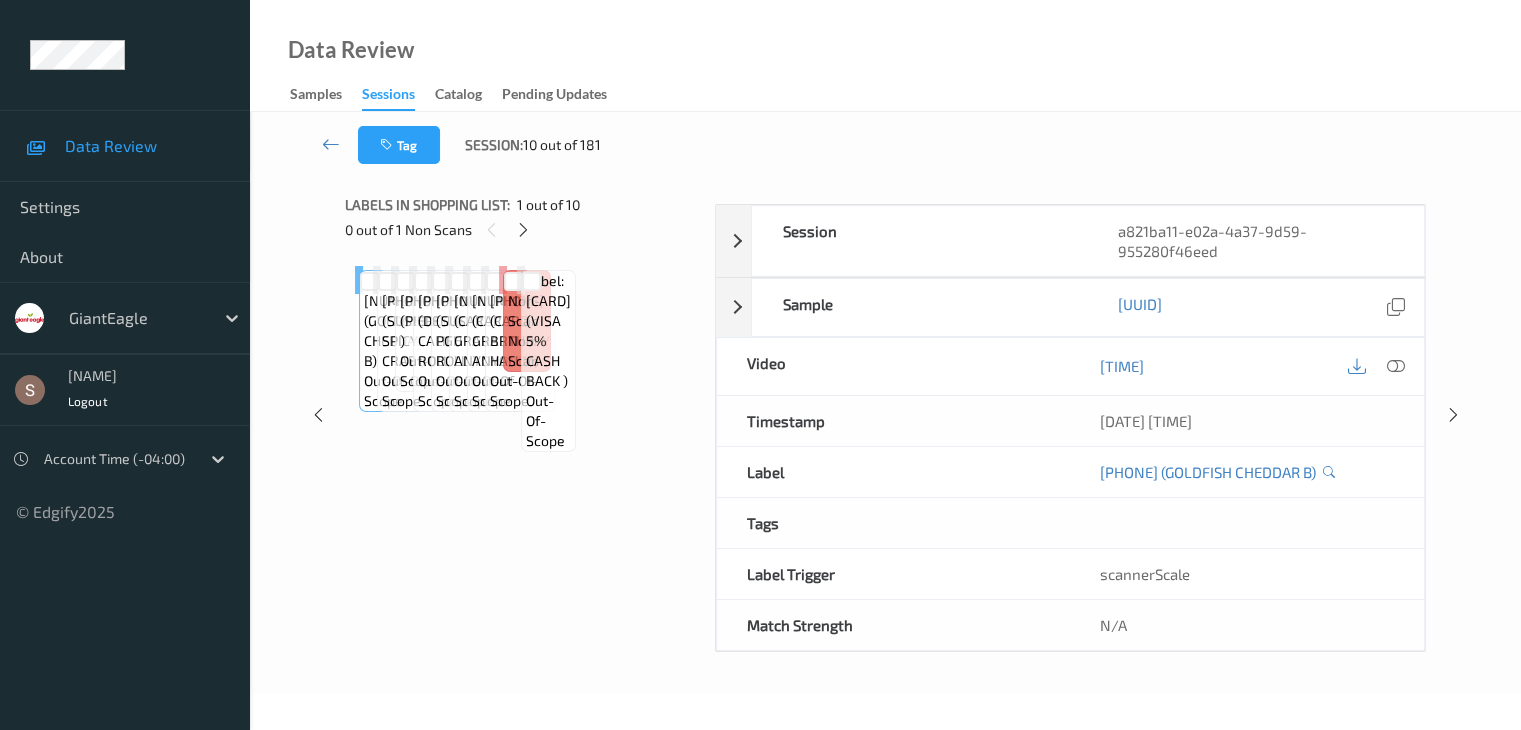 scroll, scrollTop: 0, scrollLeft: 0, axis: both 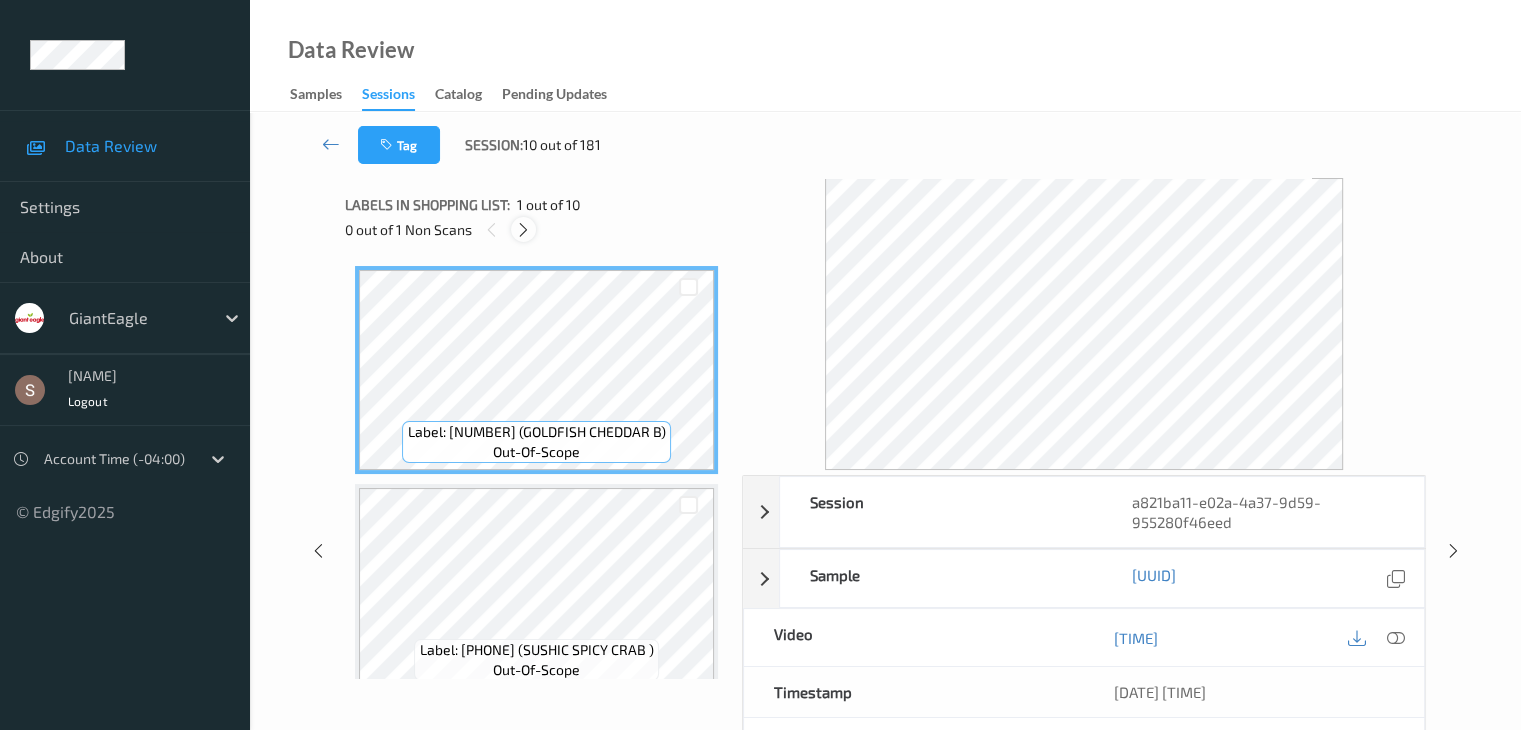 click at bounding box center (523, 230) 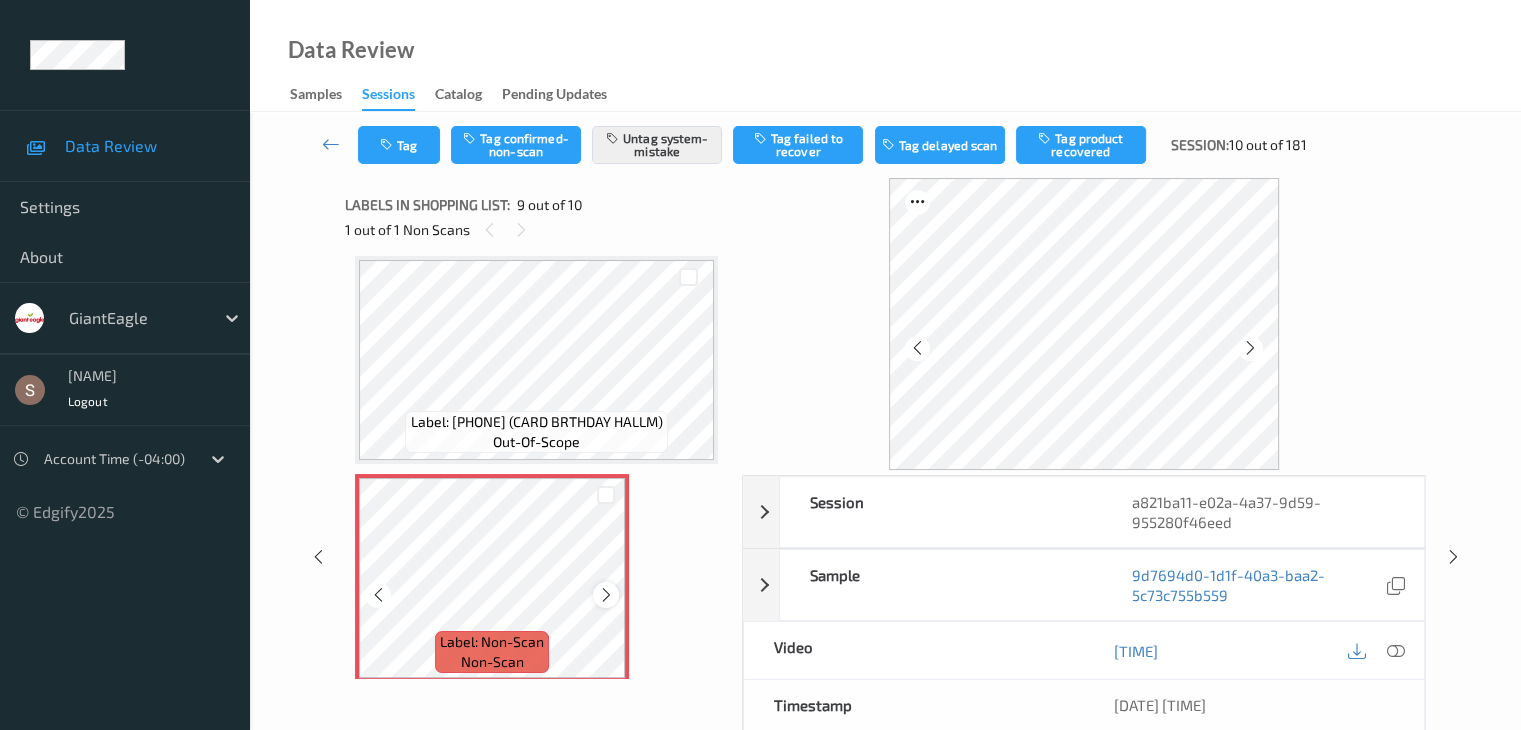 click at bounding box center (606, 595) 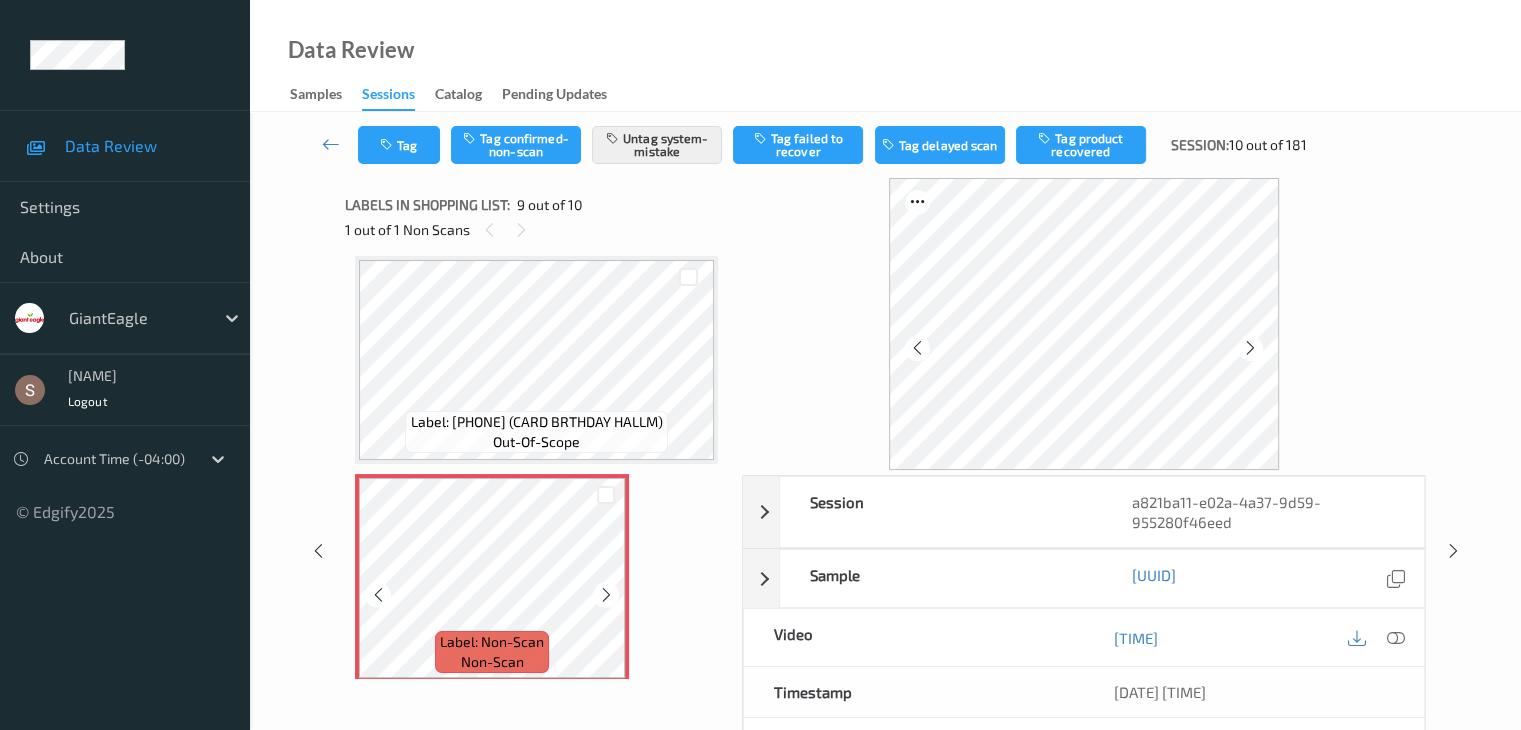 click at bounding box center [606, 595] 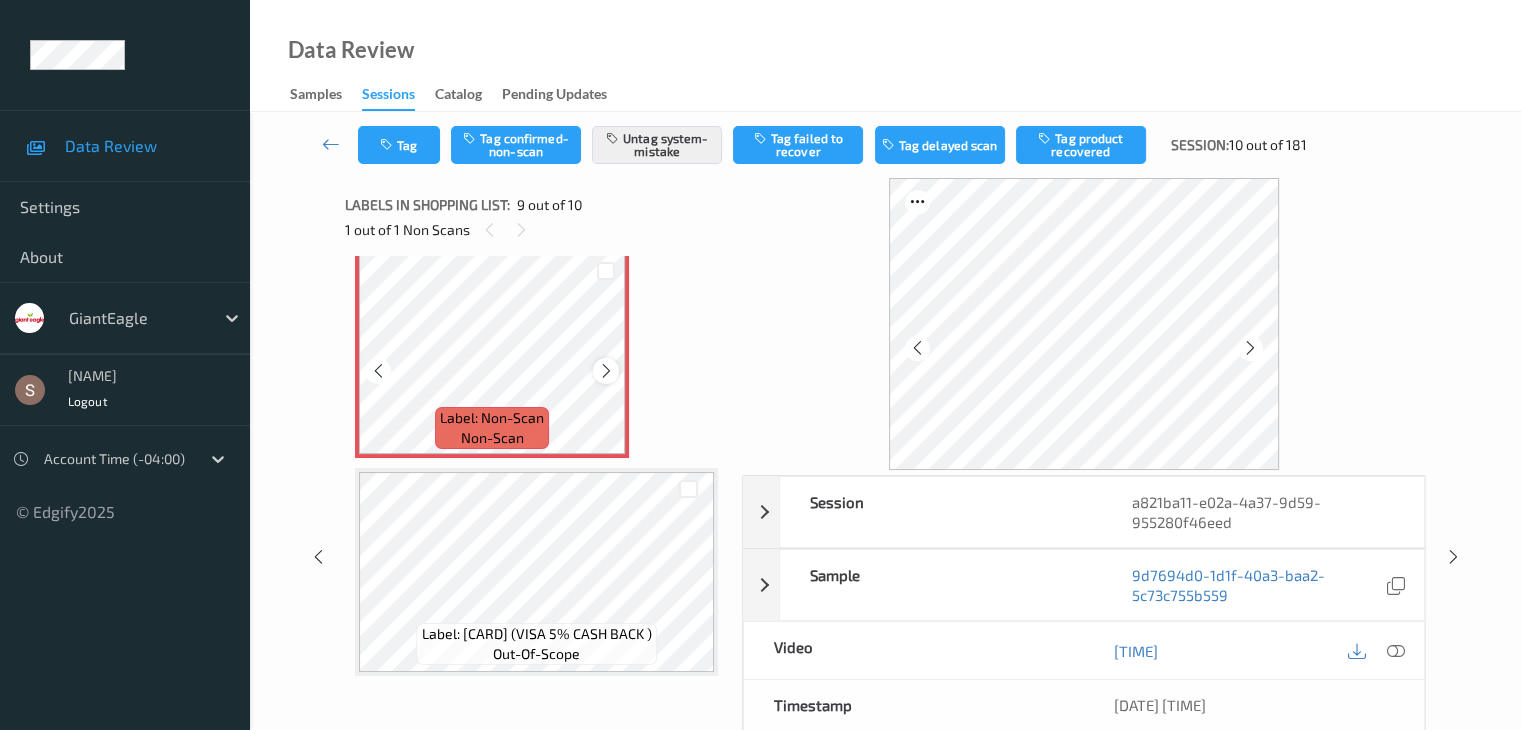 scroll, scrollTop: 1767, scrollLeft: 0, axis: vertical 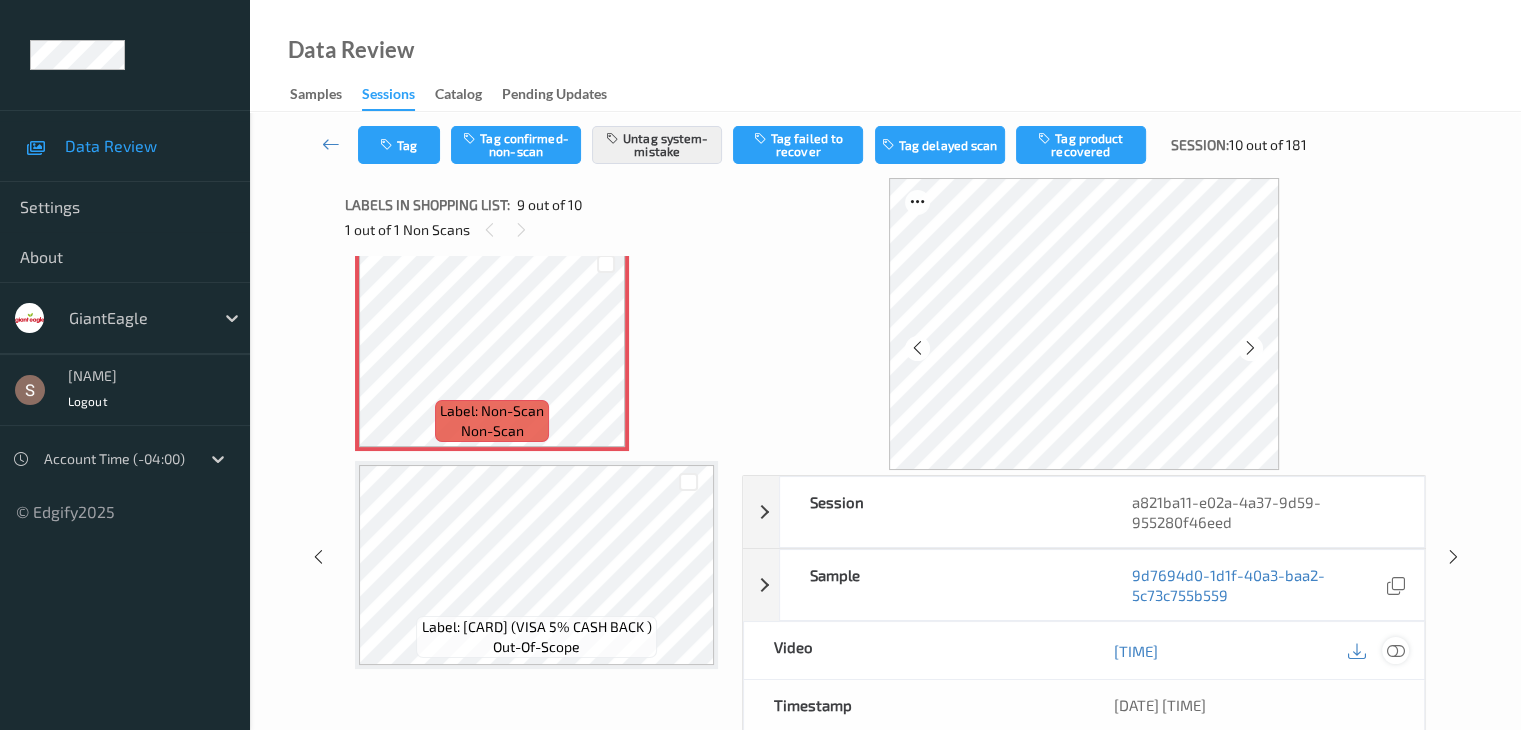 click at bounding box center (1395, 651) 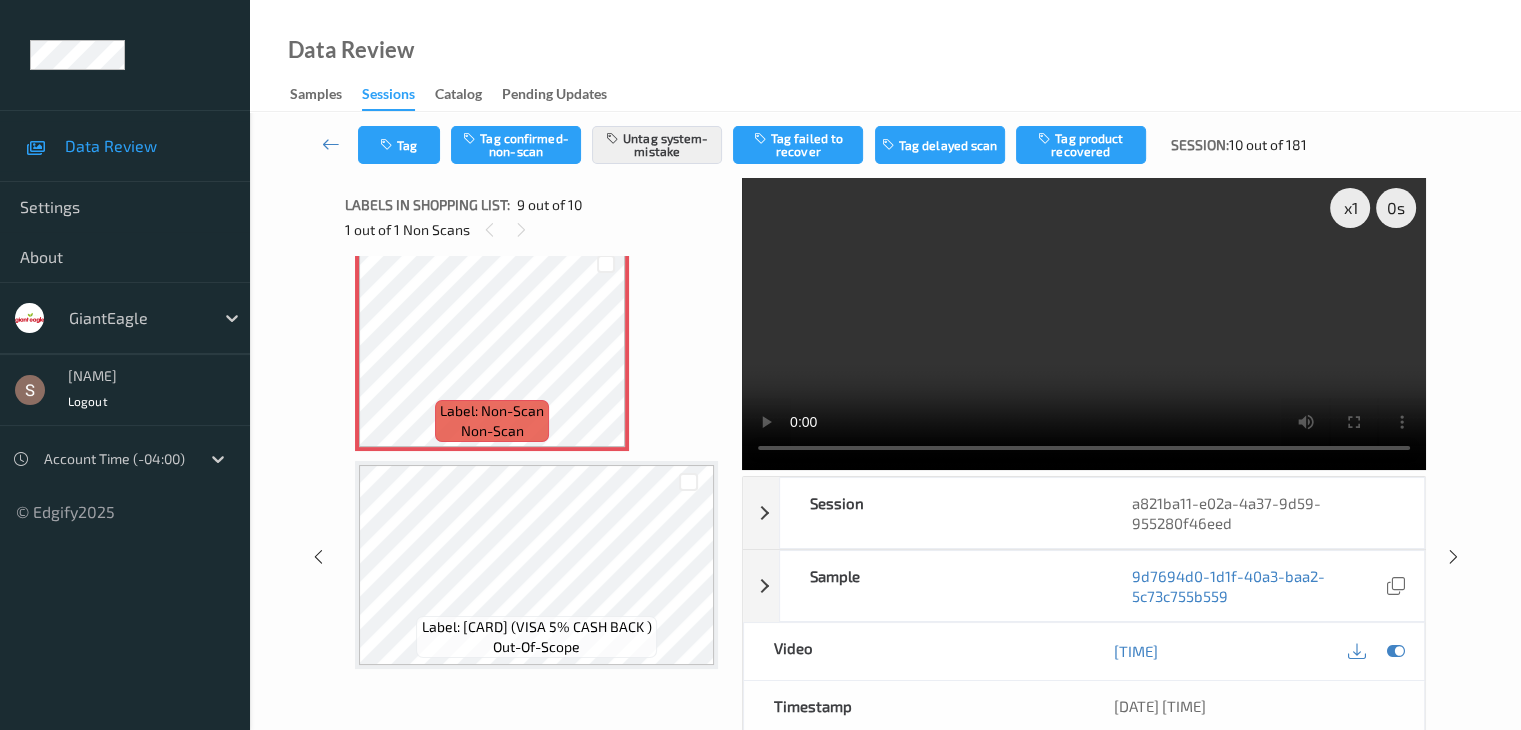 click at bounding box center [1084, 324] 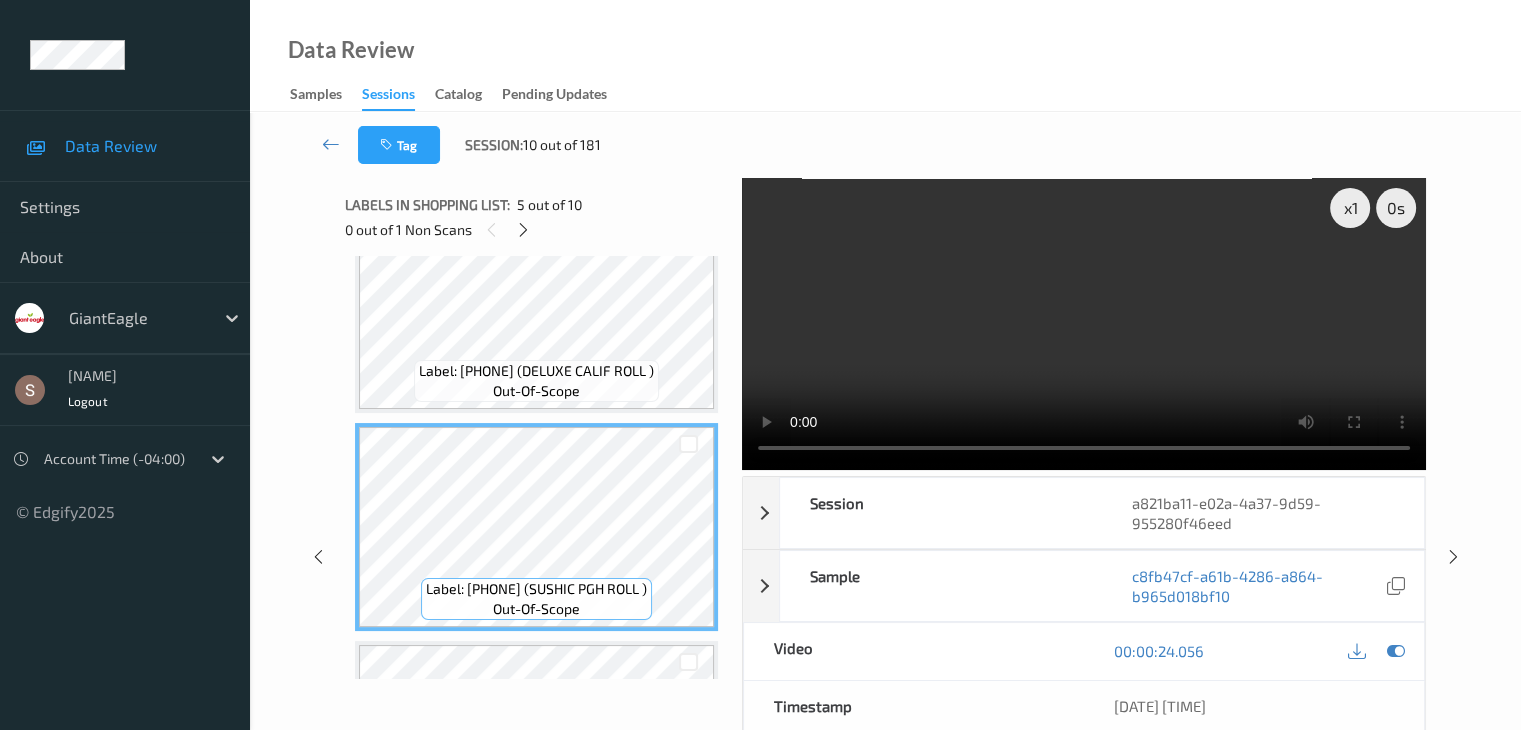 scroll, scrollTop: 667, scrollLeft: 0, axis: vertical 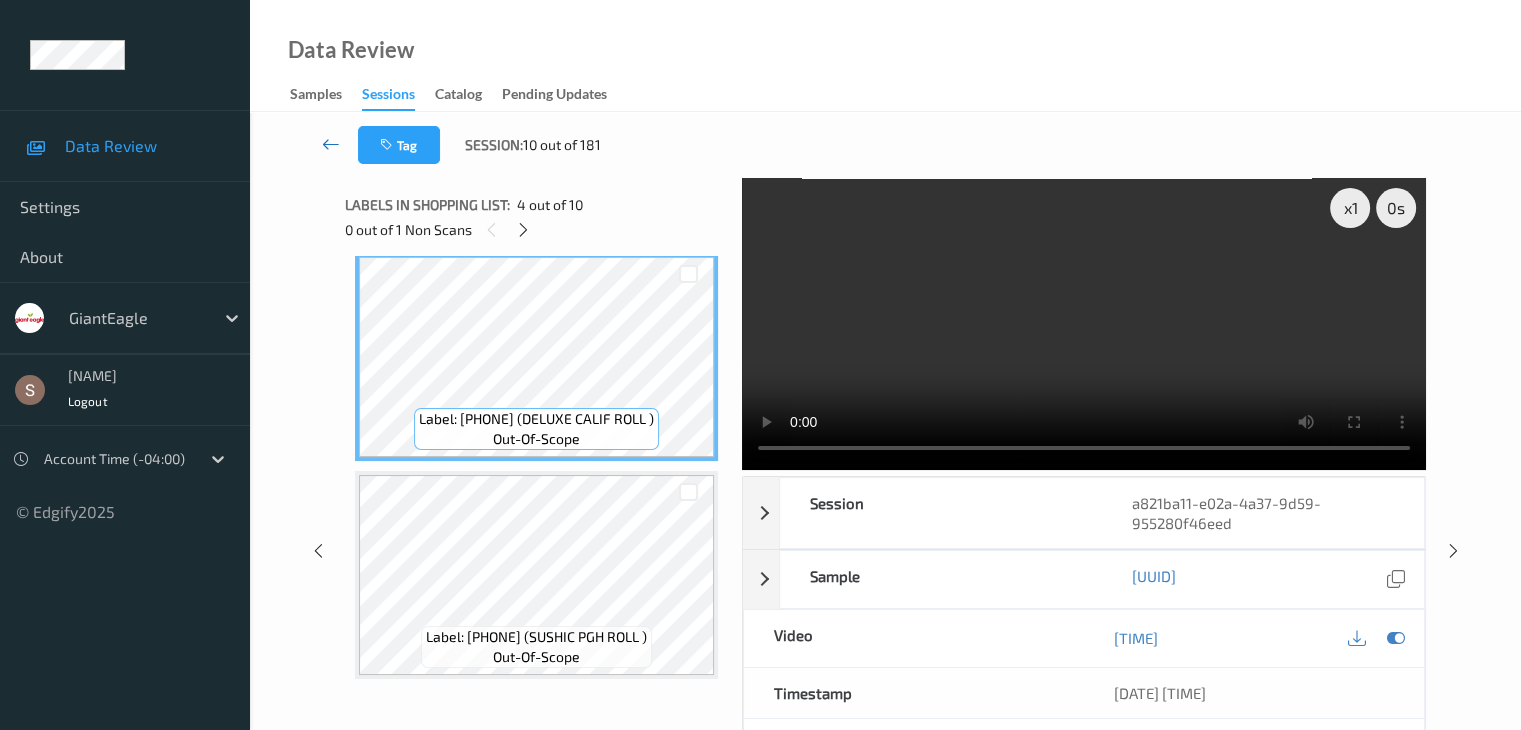 click at bounding box center [331, 144] 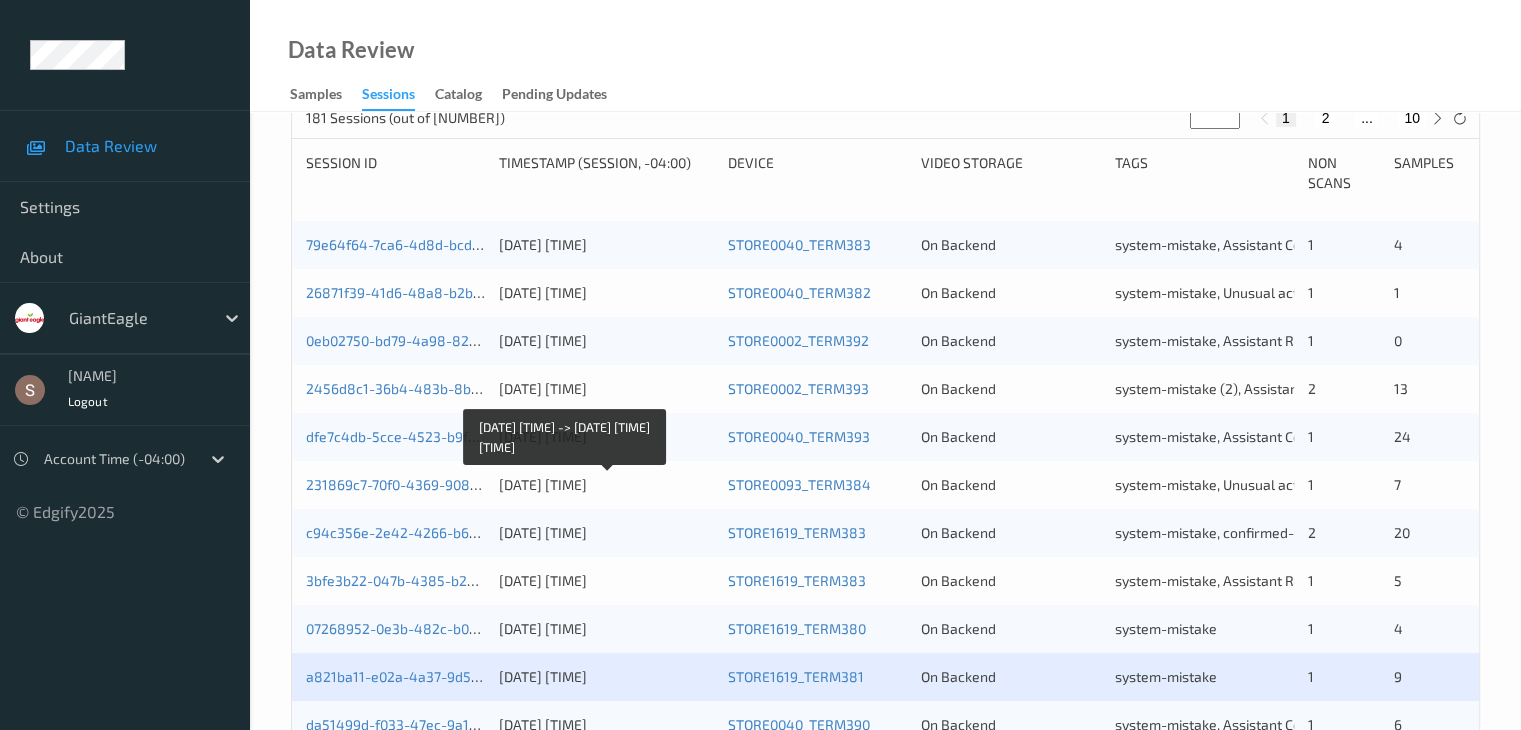 scroll, scrollTop: 700, scrollLeft: 0, axis: vertical 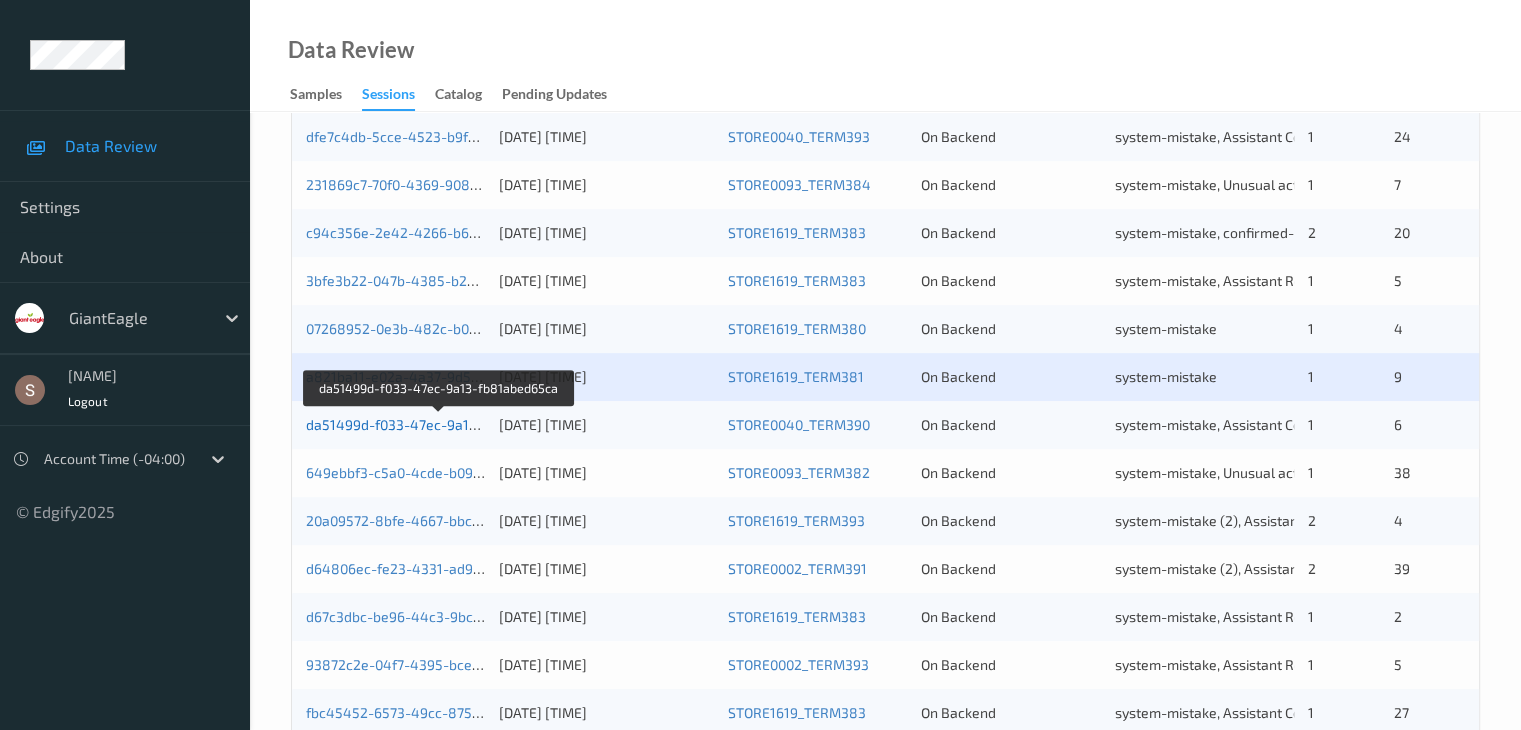click on "da51499d-f033-47ec-9a13-fb81abed65ca" at bounding box center [440, 424] 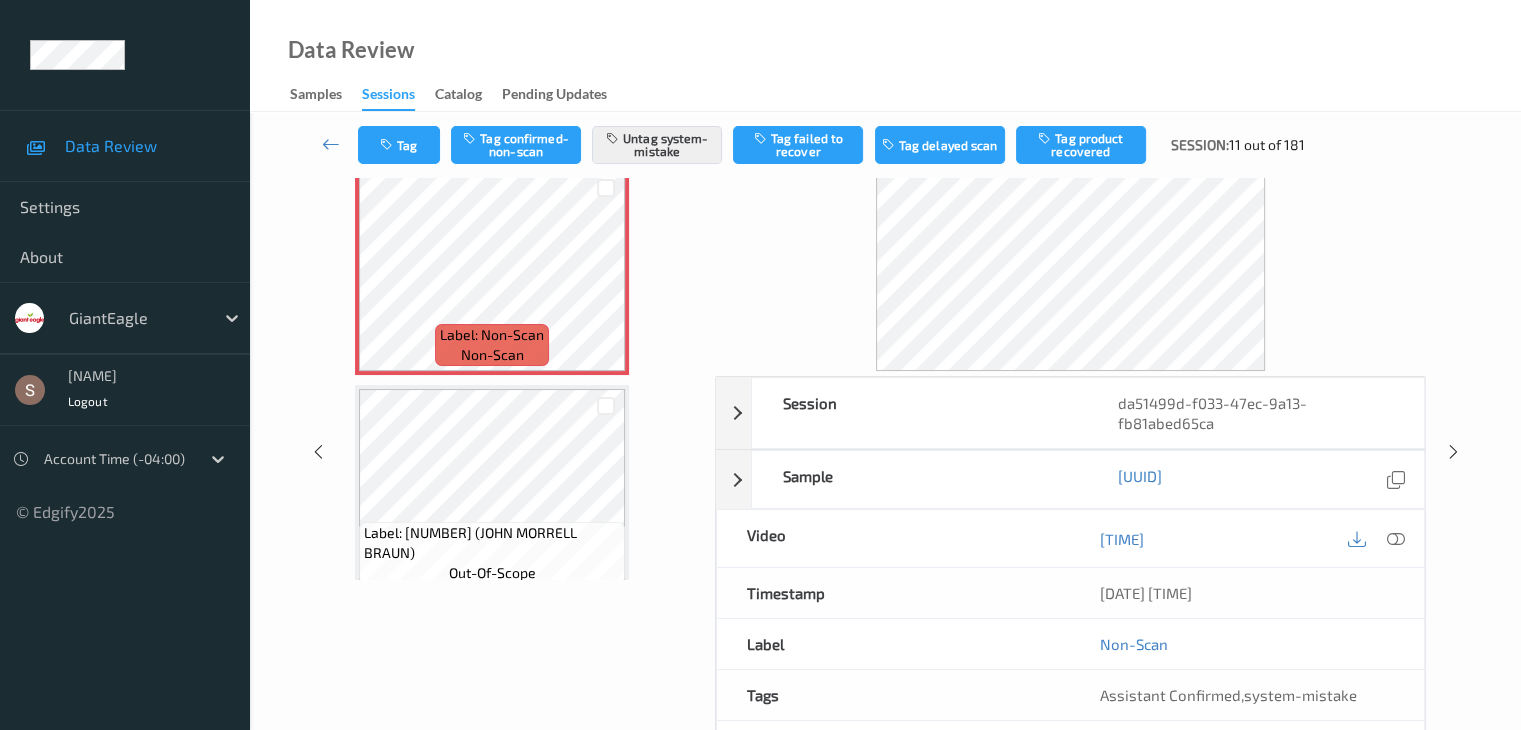scroll, scrollTop: 0, scrollLeft: 0, axis: both 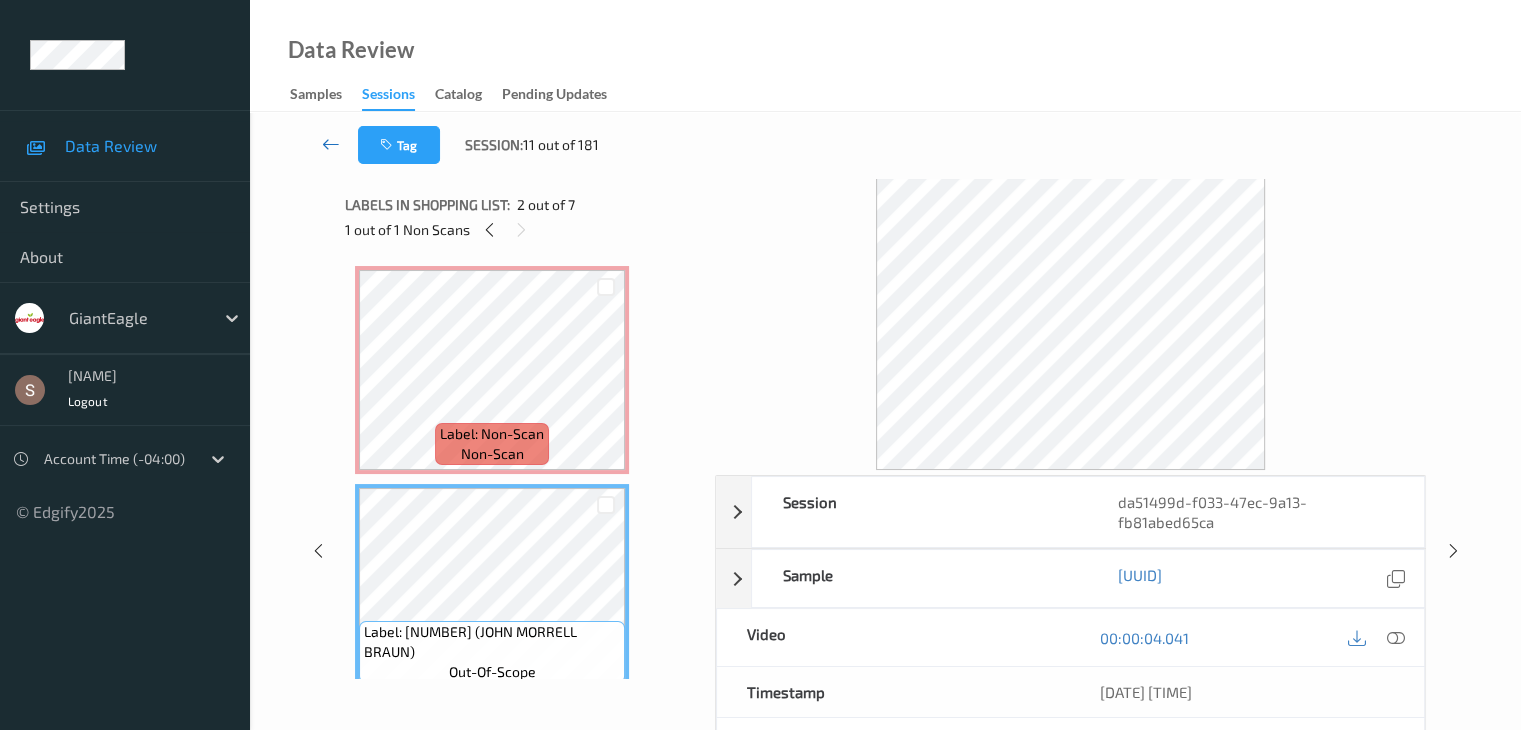 click at bounding box center (331, 145) 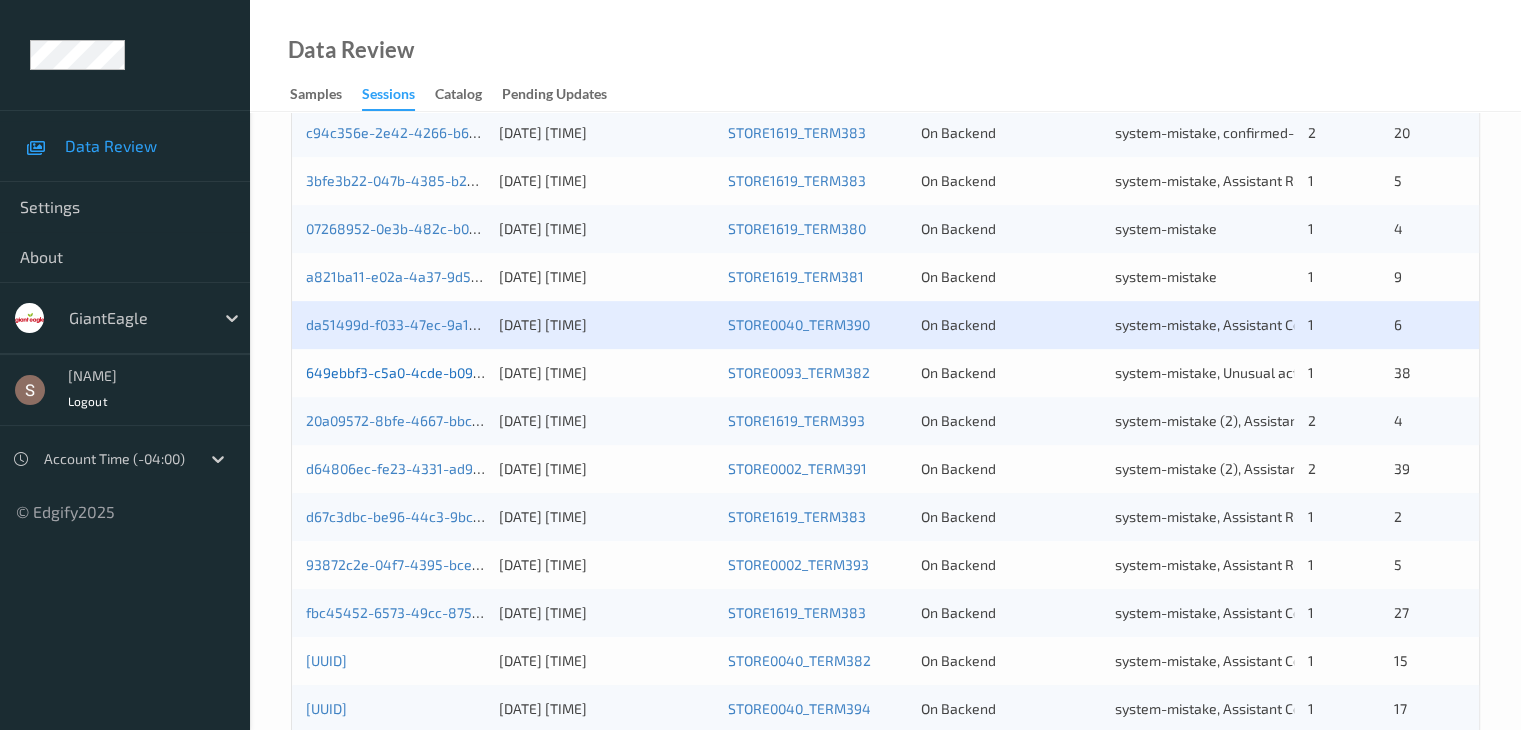 click on "649ebbf3-c5a0-4cde-b090-4987a5c043fa" at bounding box center (443, 372) 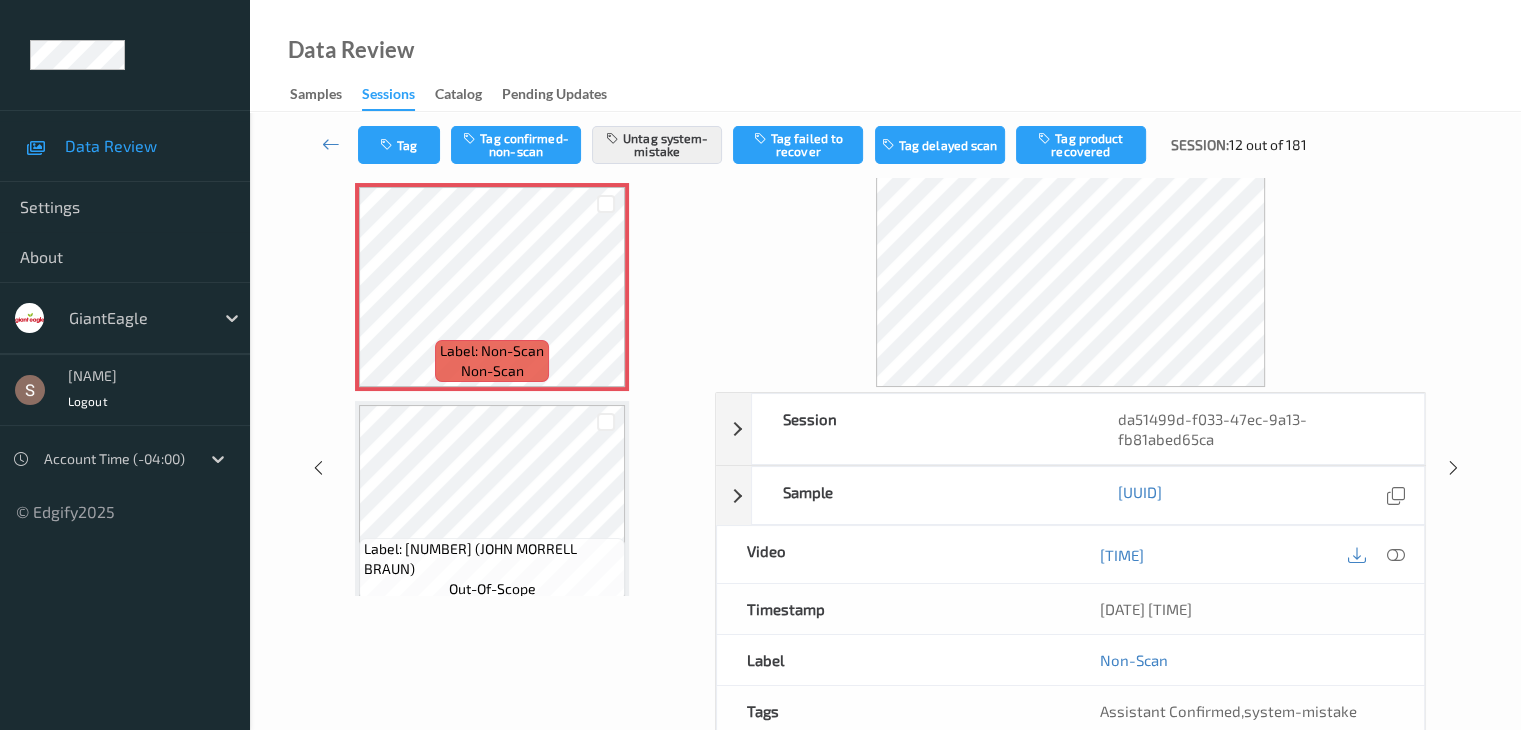 scroll, scrollTop: 0, scrollLeft: 0, axis: both 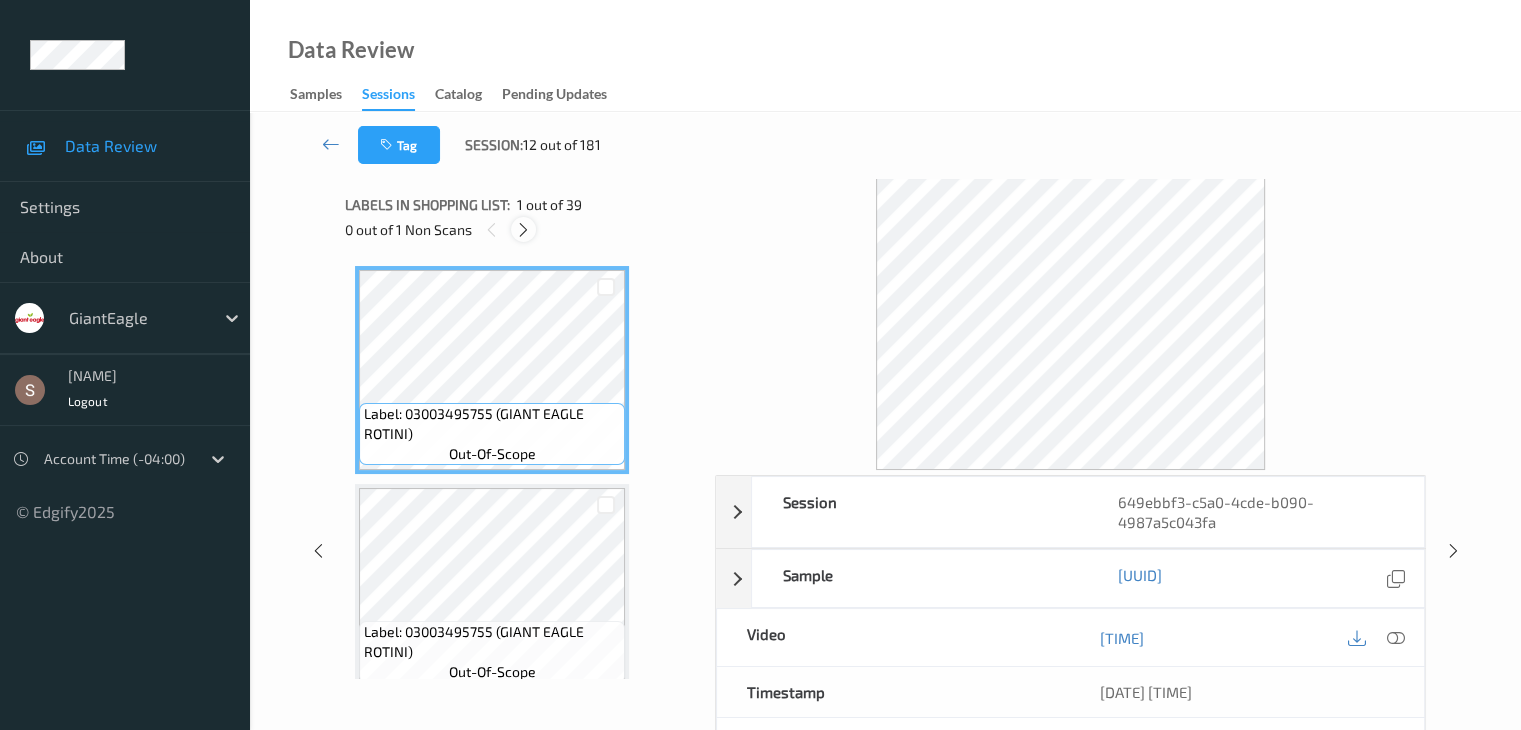click at bounding box center [523, 230] 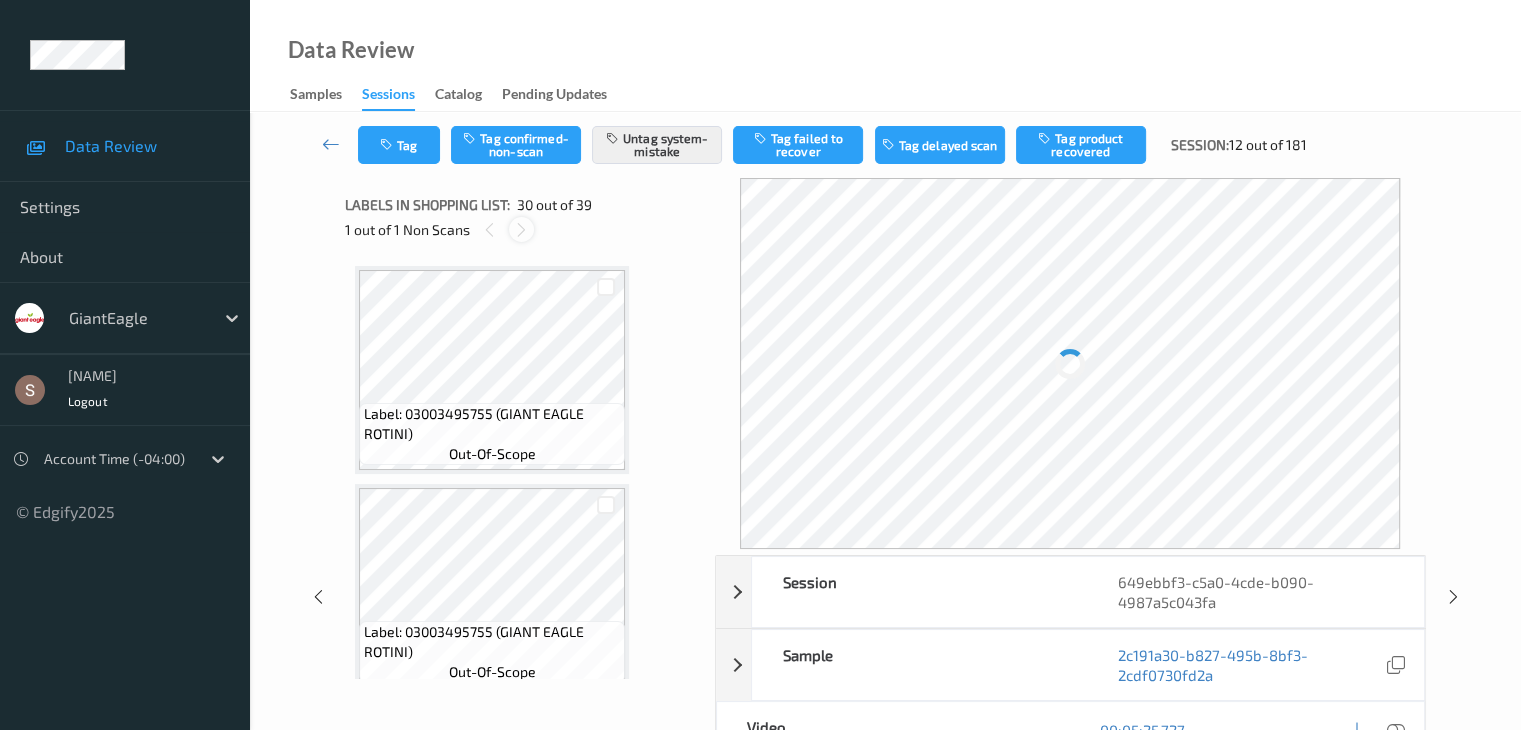 scroll, scrollTop: 6114, scrollLeft: 0, axis: vertical 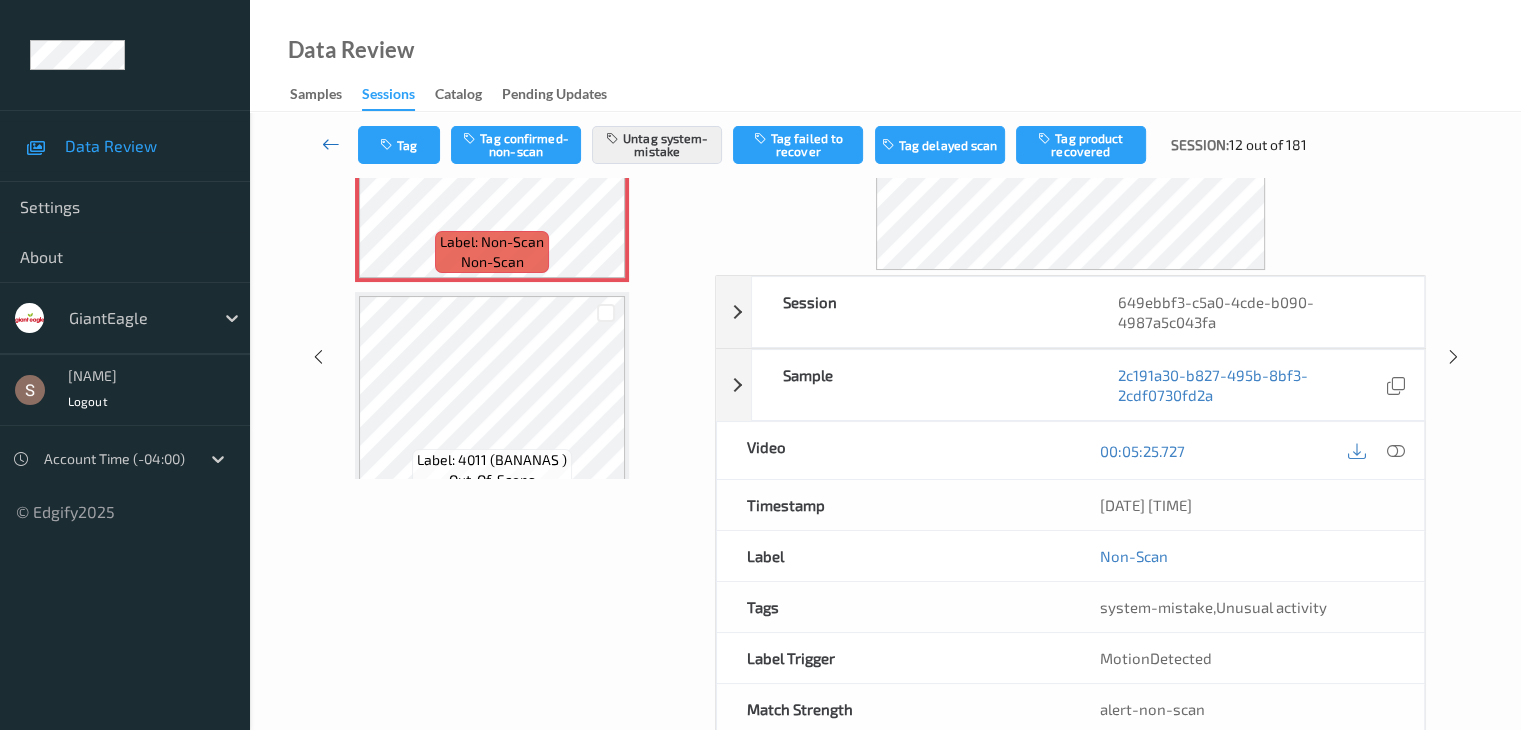 click at bounding box center (331, 144) 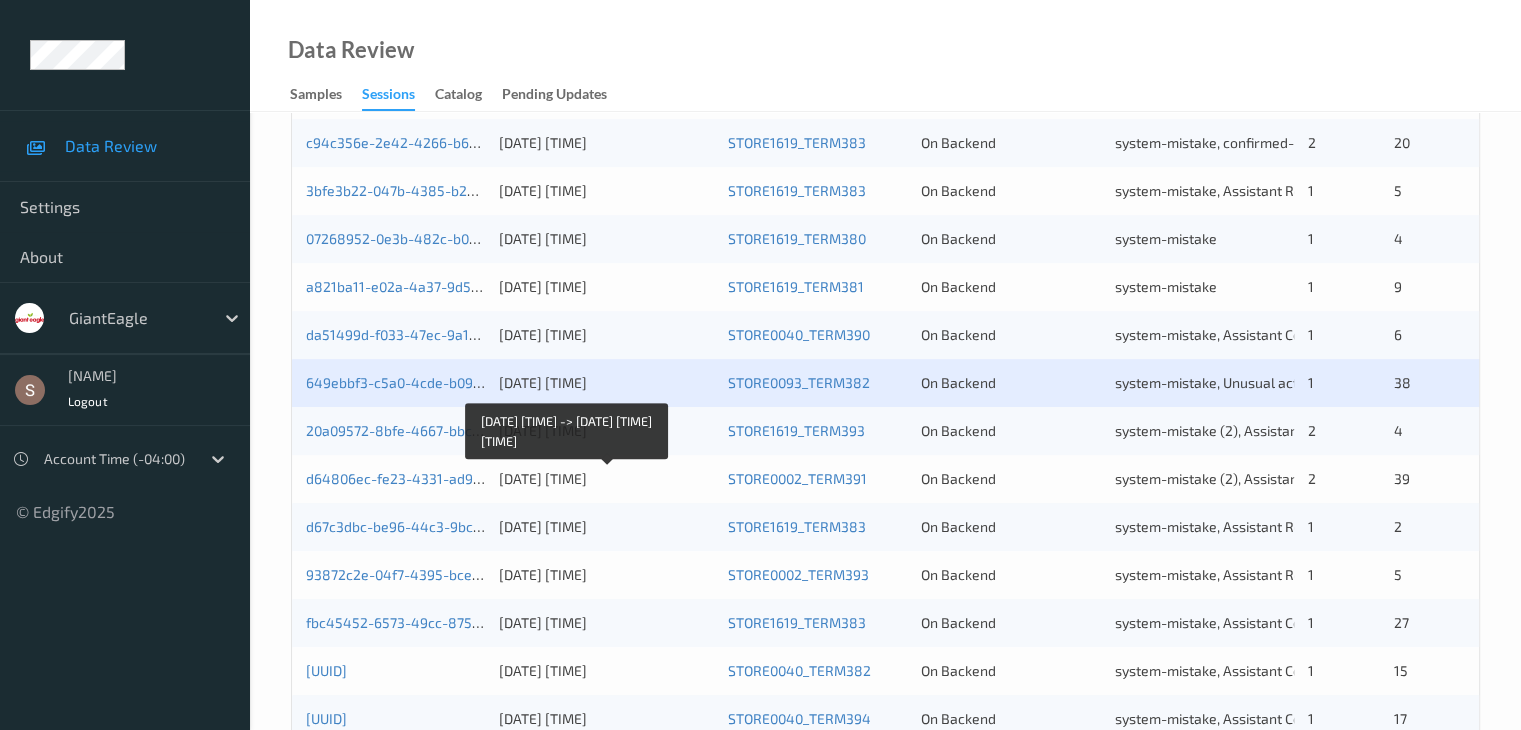 scroll, scrollTop: 824, scrollLeft: 0, axis: vertical 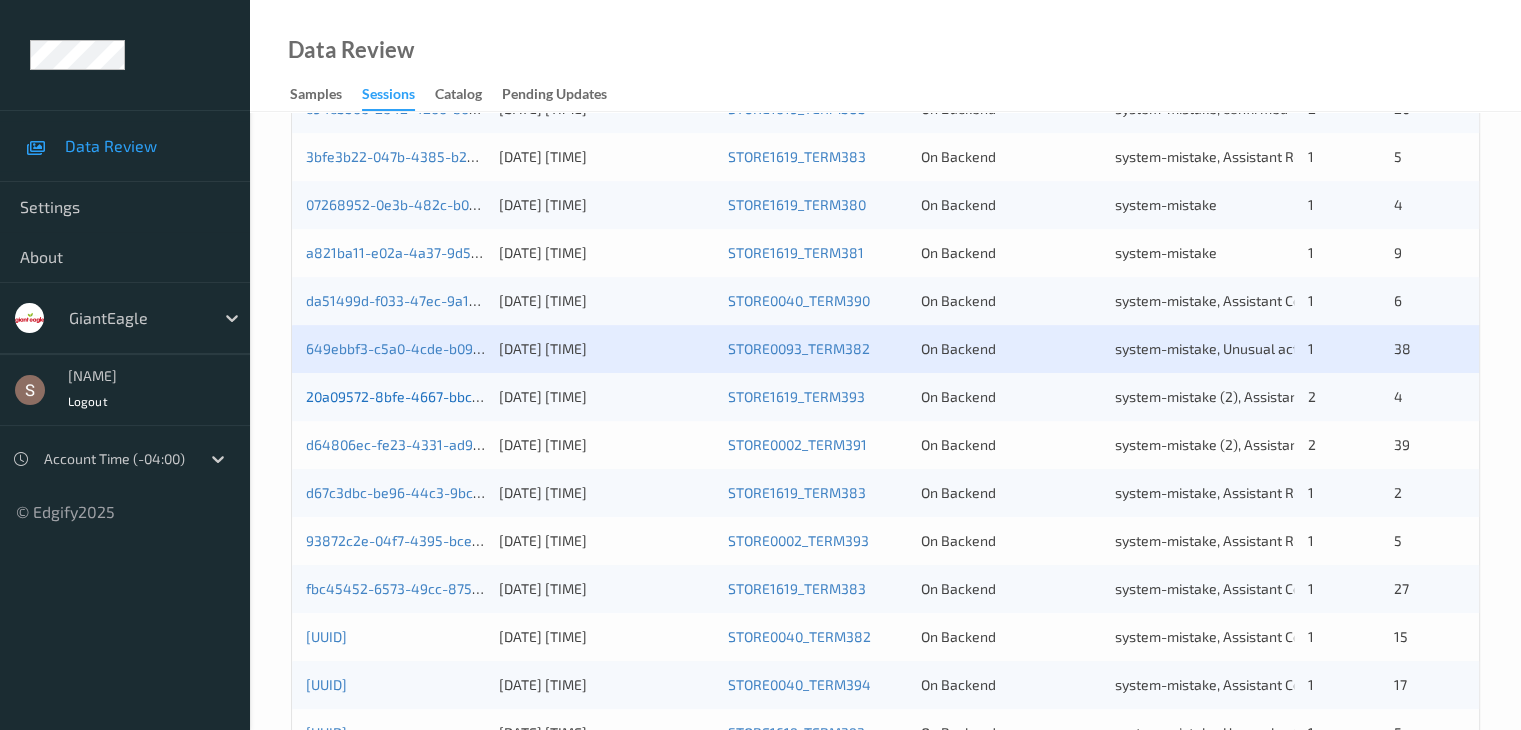 click on "20a09572-8bfe-4667-bbc1-3d5efd9e981b" at bounding box center (441, 396) 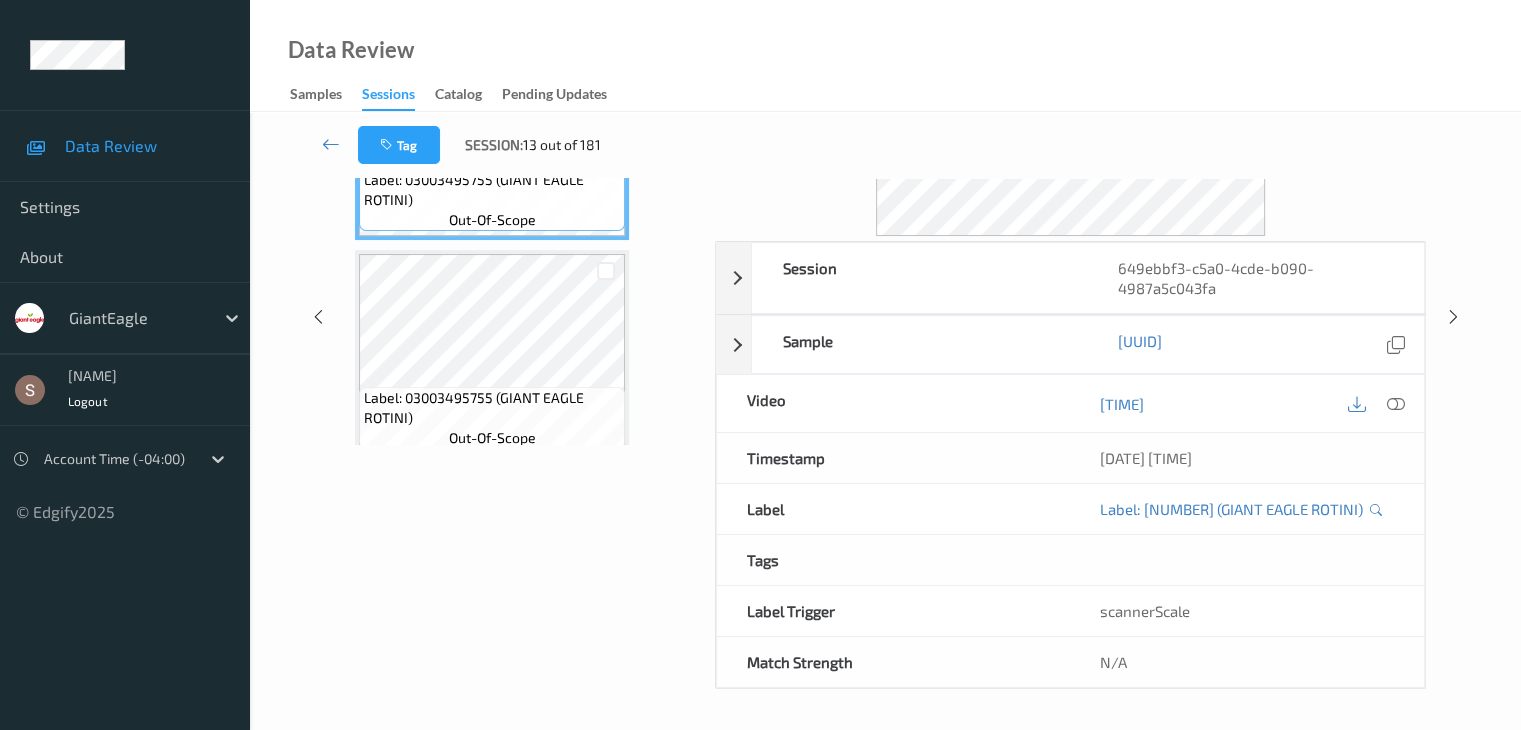 scroll, scrollTop: 0, scrollLeft: 0, axis: both 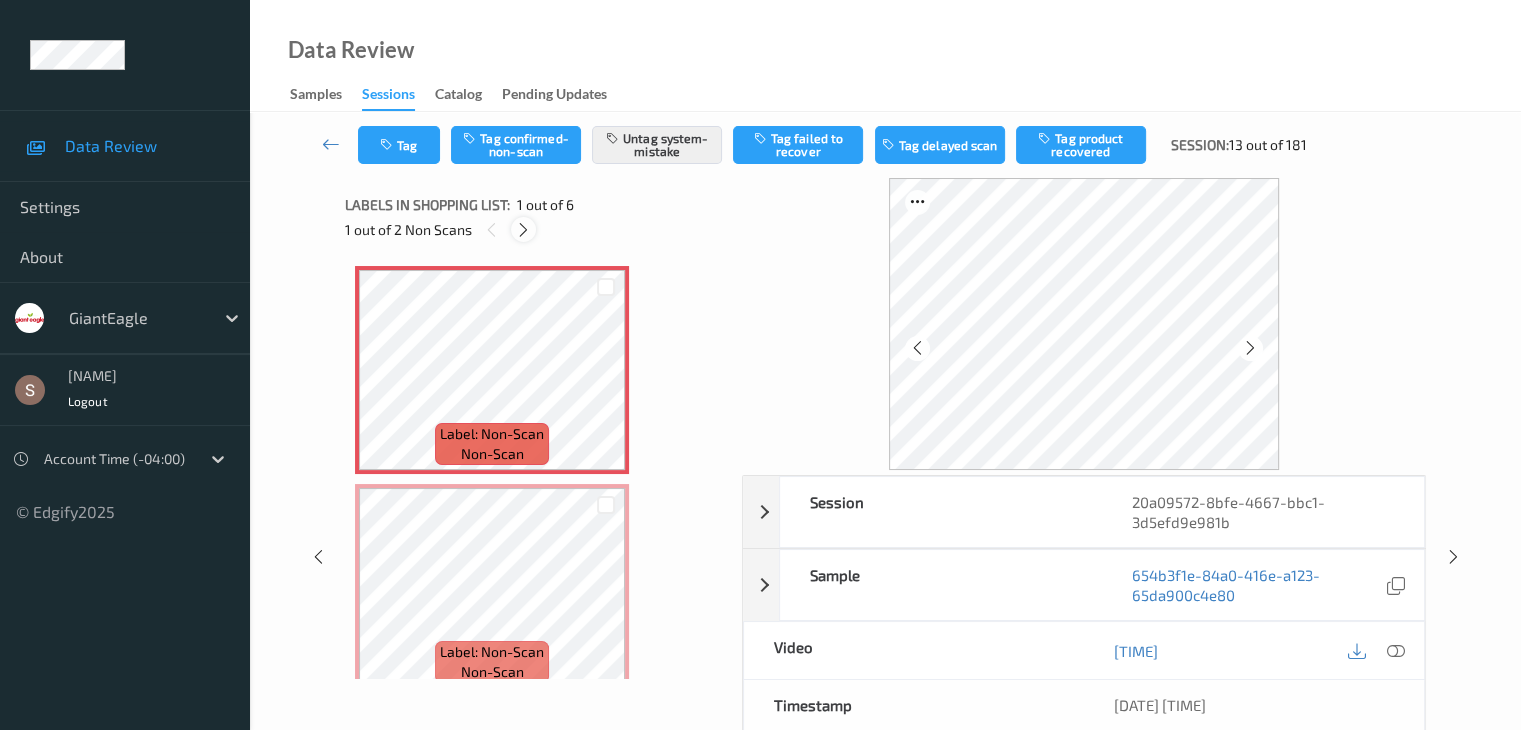 click at bounding box center (523, 230) 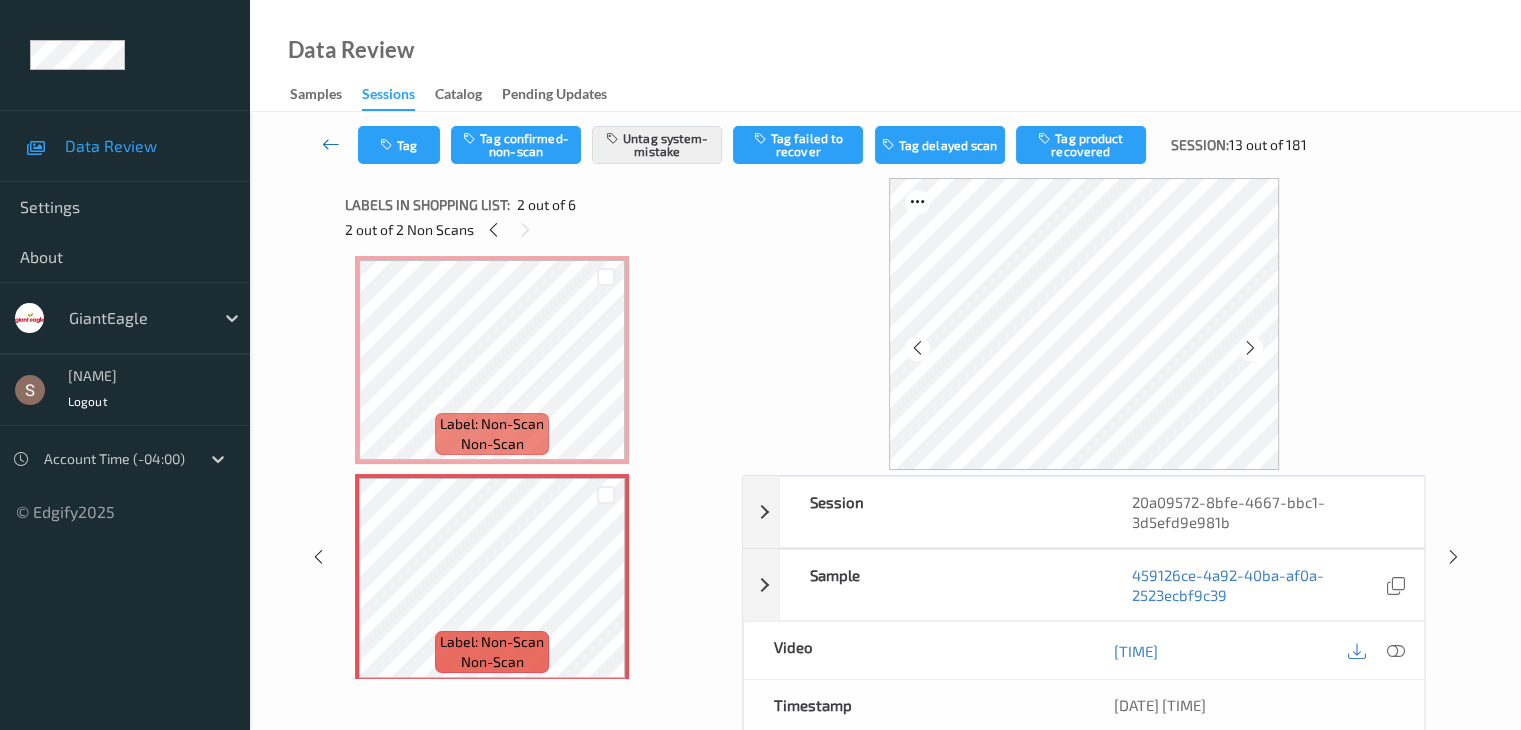 click at bounding box center (331, 145) 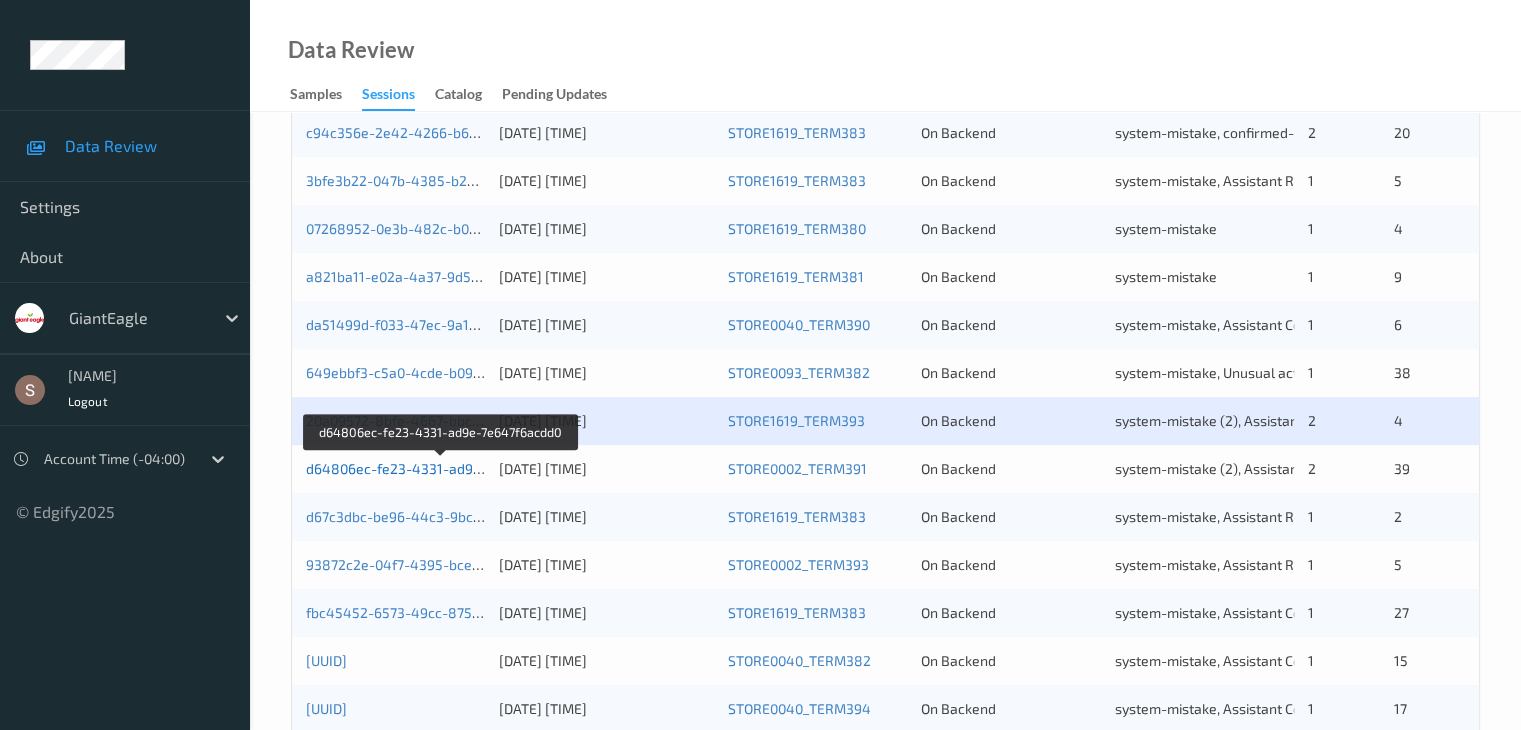 click on "d64806ec-fe23-4331-ad9e-7e647f6acdd0" at bounding box center (441, 468) 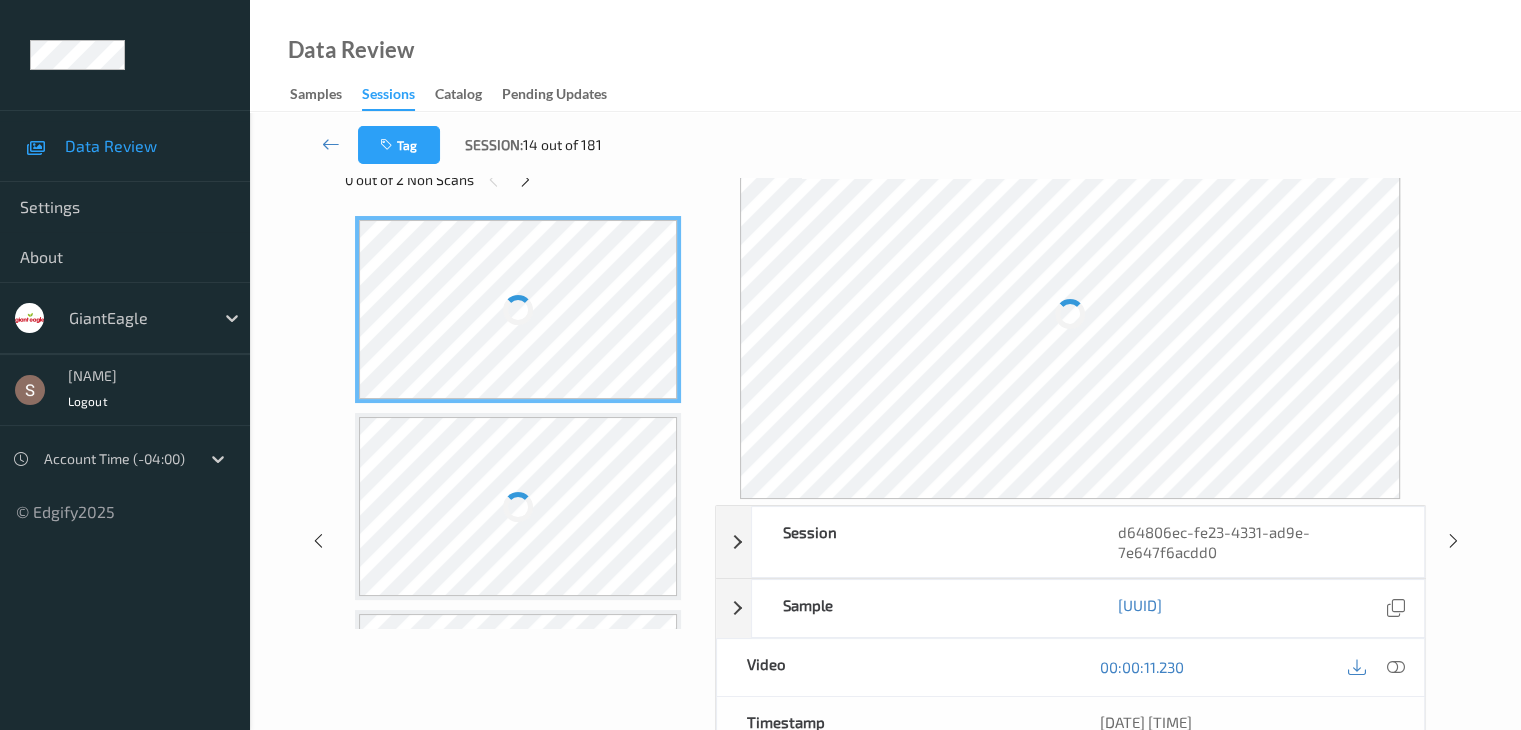 scroll, scrollTop: 0, scrollLeft: 0, axis: both 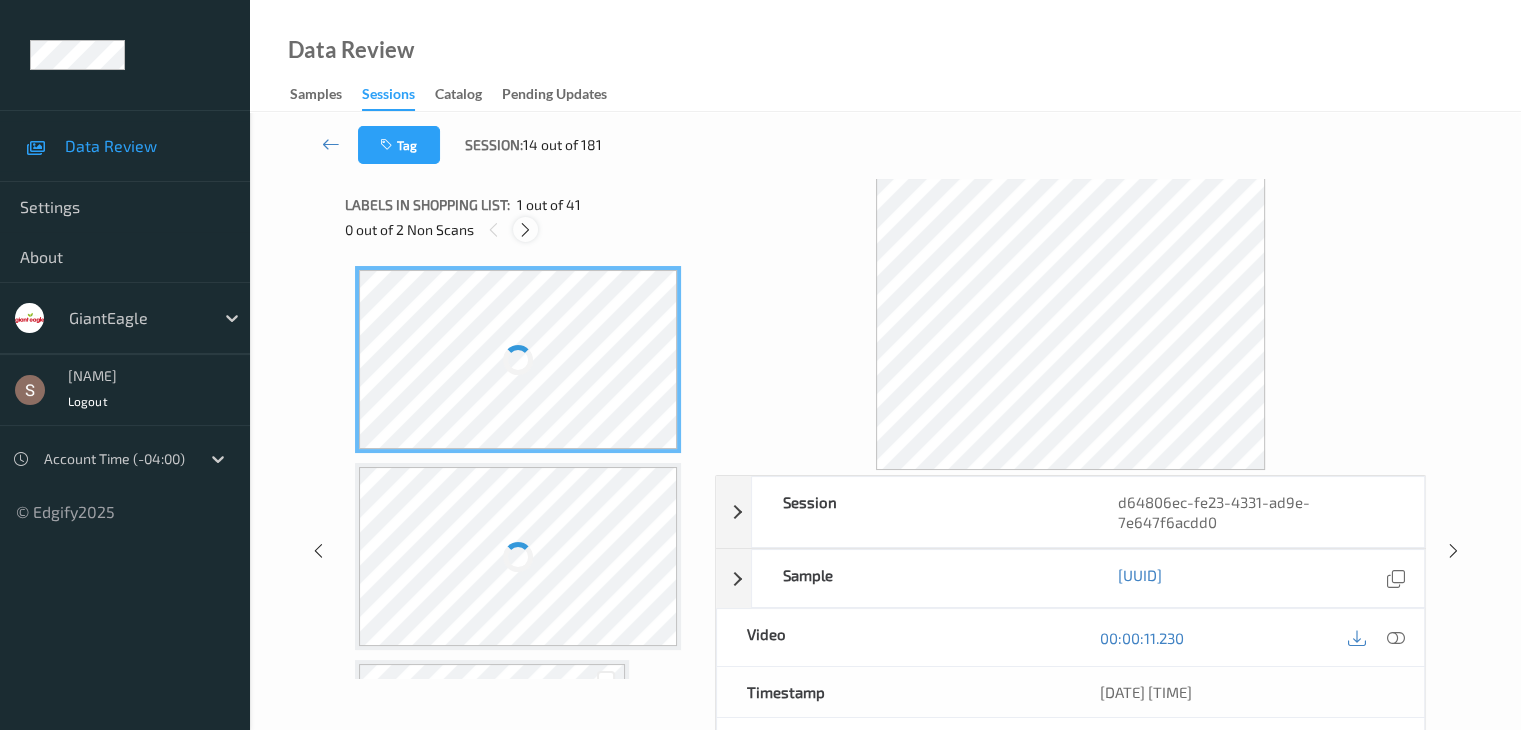 click at bounding box center (525, 230) 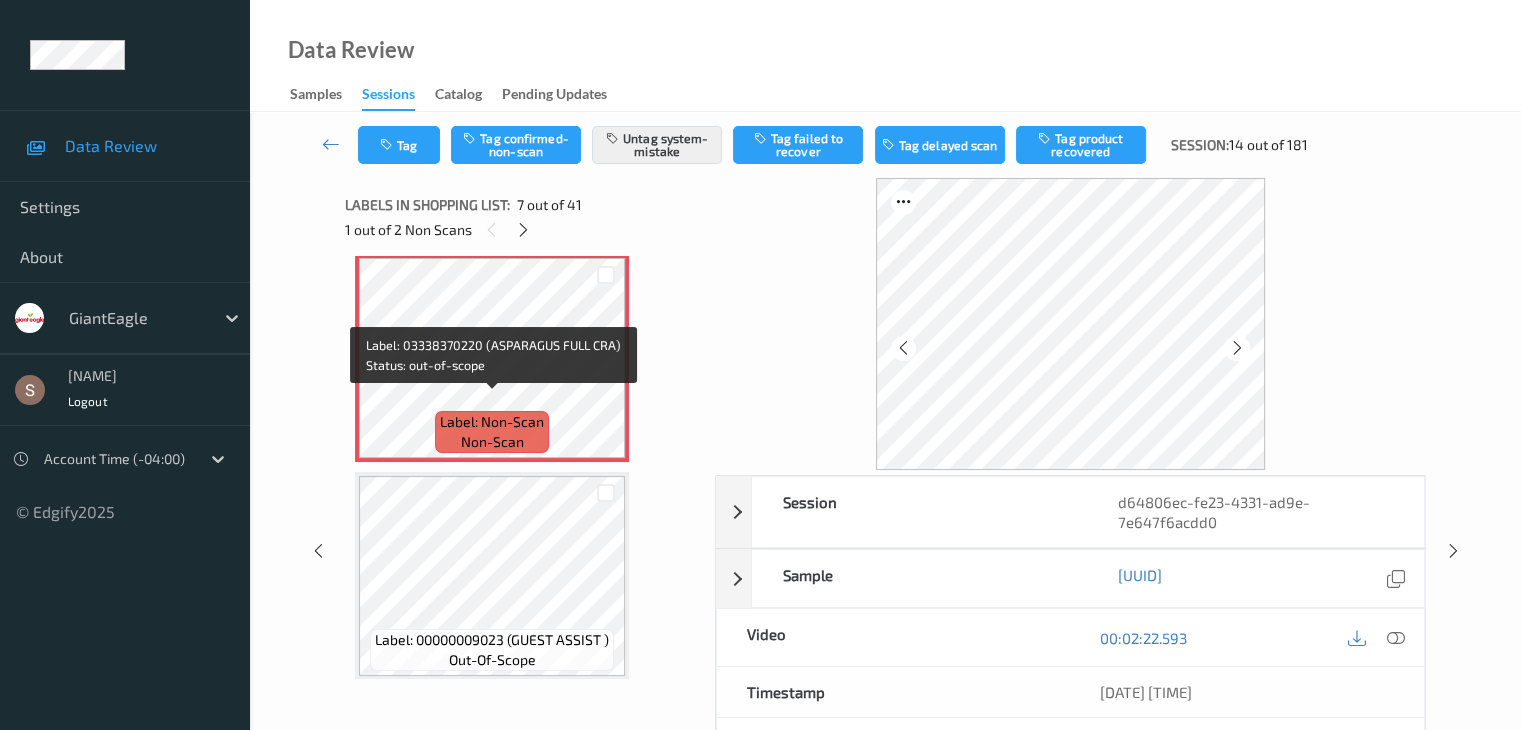 scroll, scrollTop: 1400, scrollLeft: 0, axis: vertical 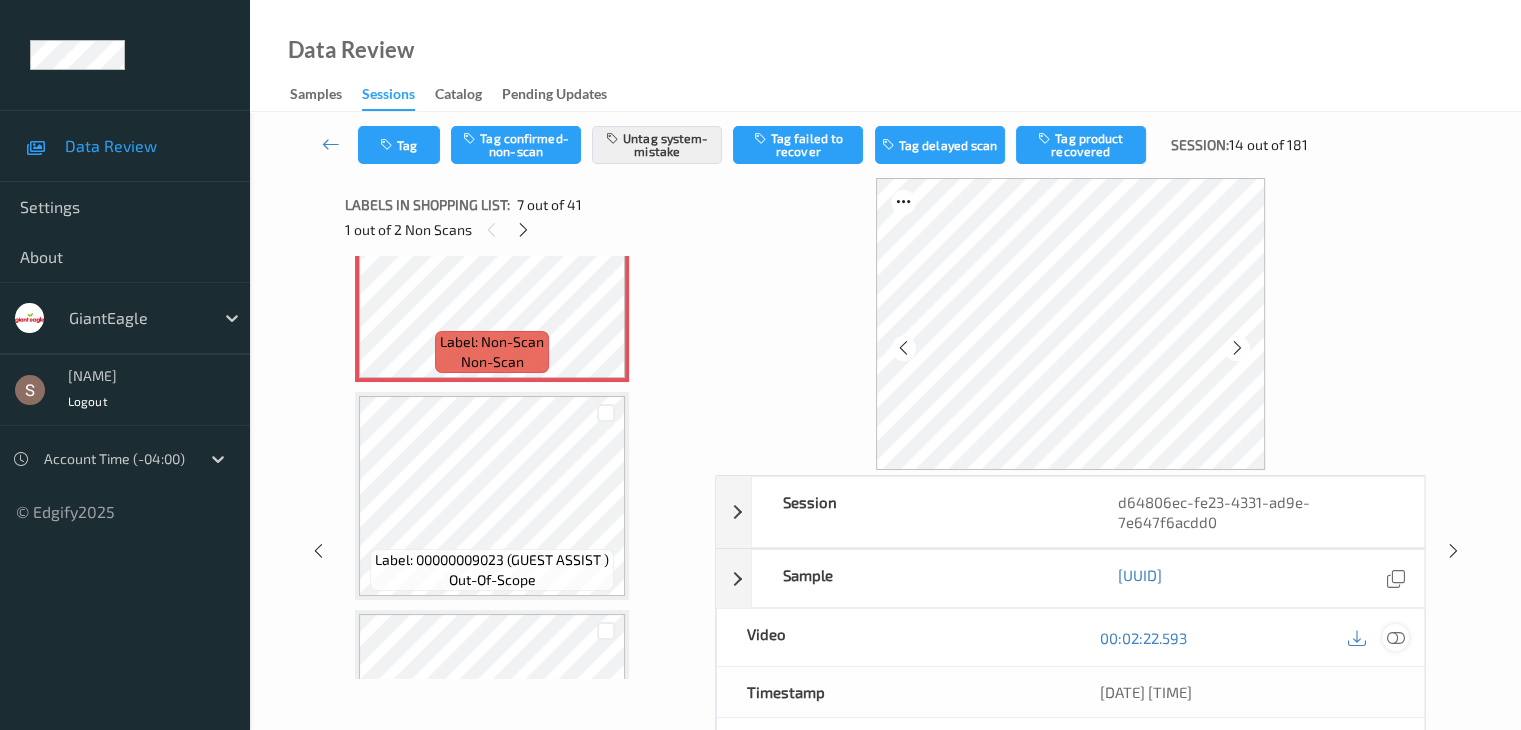 click at bounding box center (1395, 638) 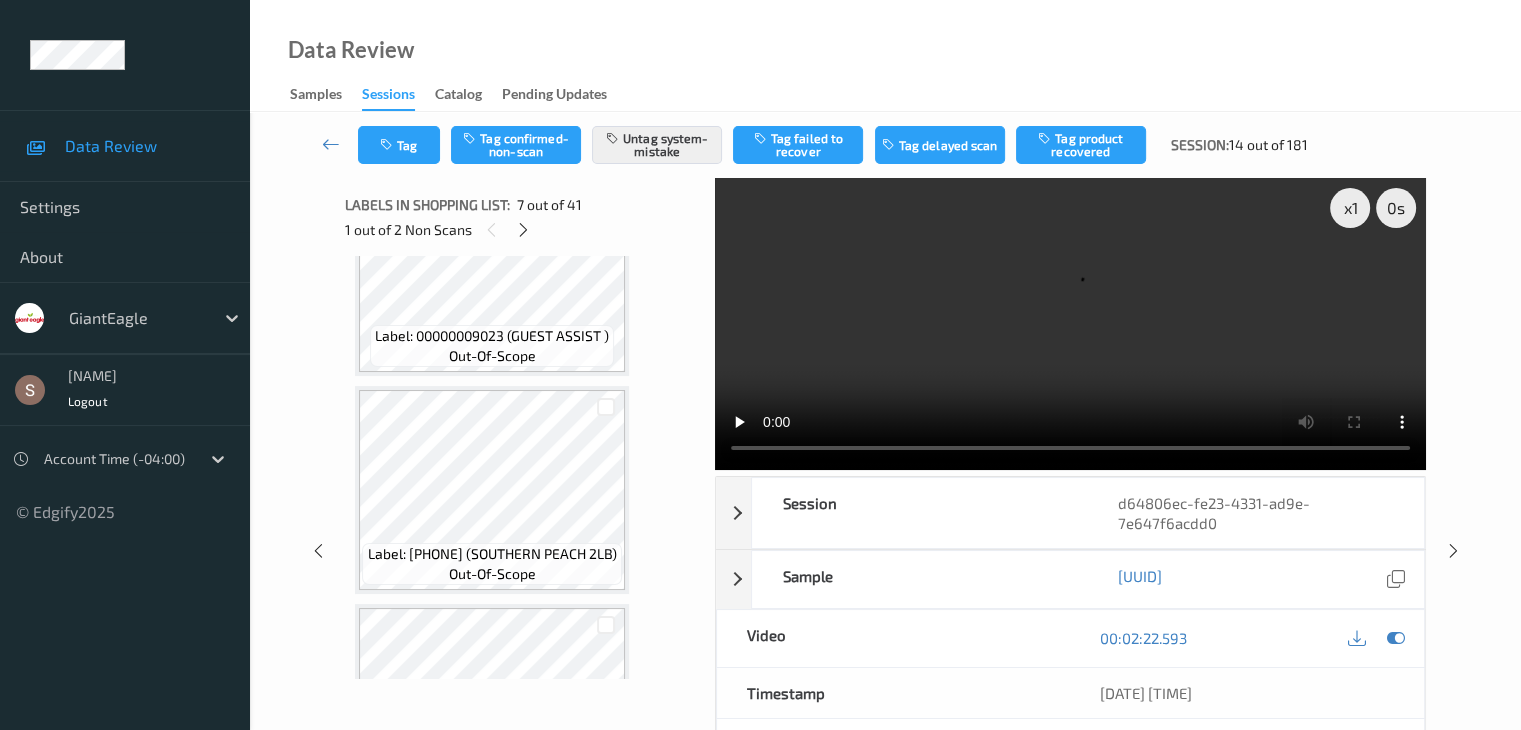 scroll, scrollTop: 1700, scrollLeft: 0, axis: vertical 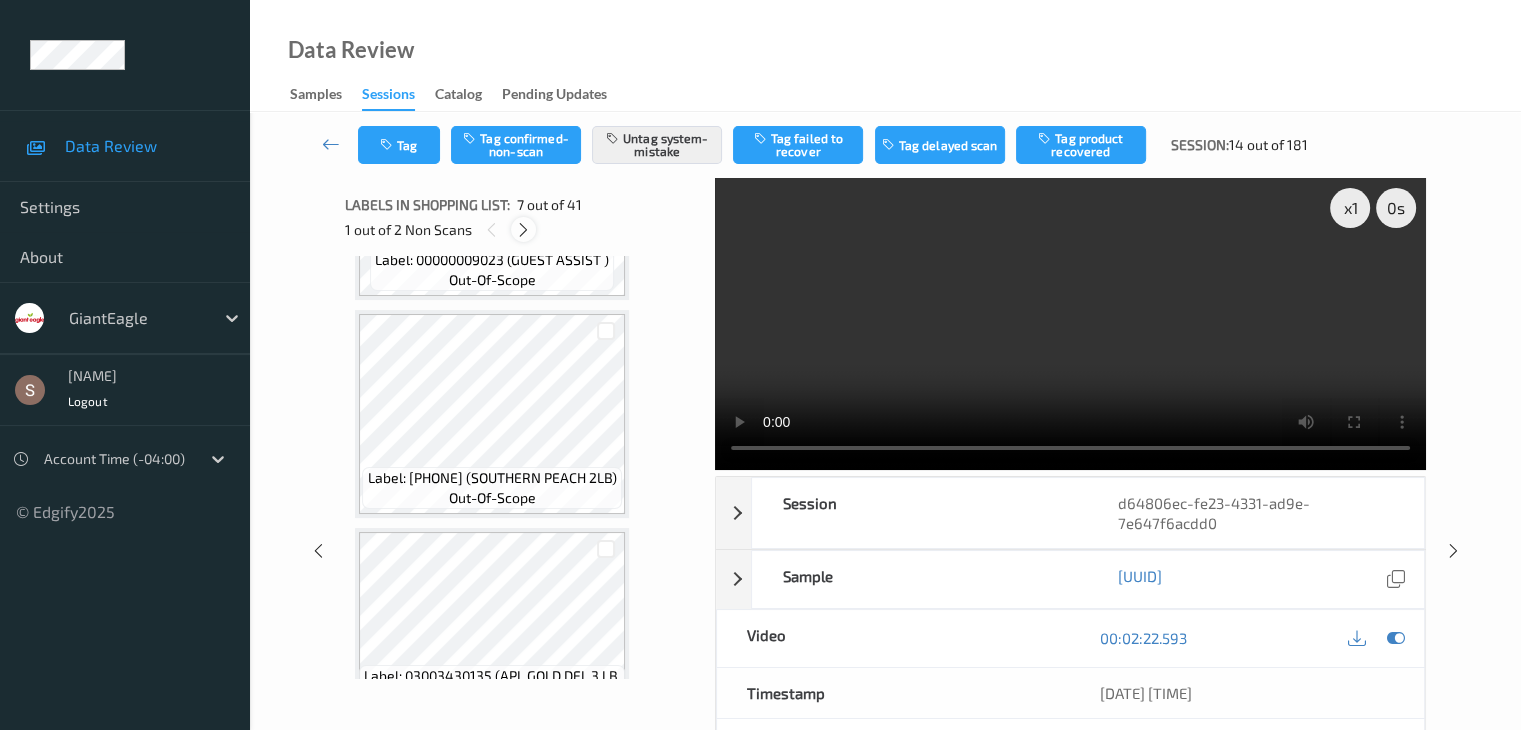 click at bounding box center (523, 230) 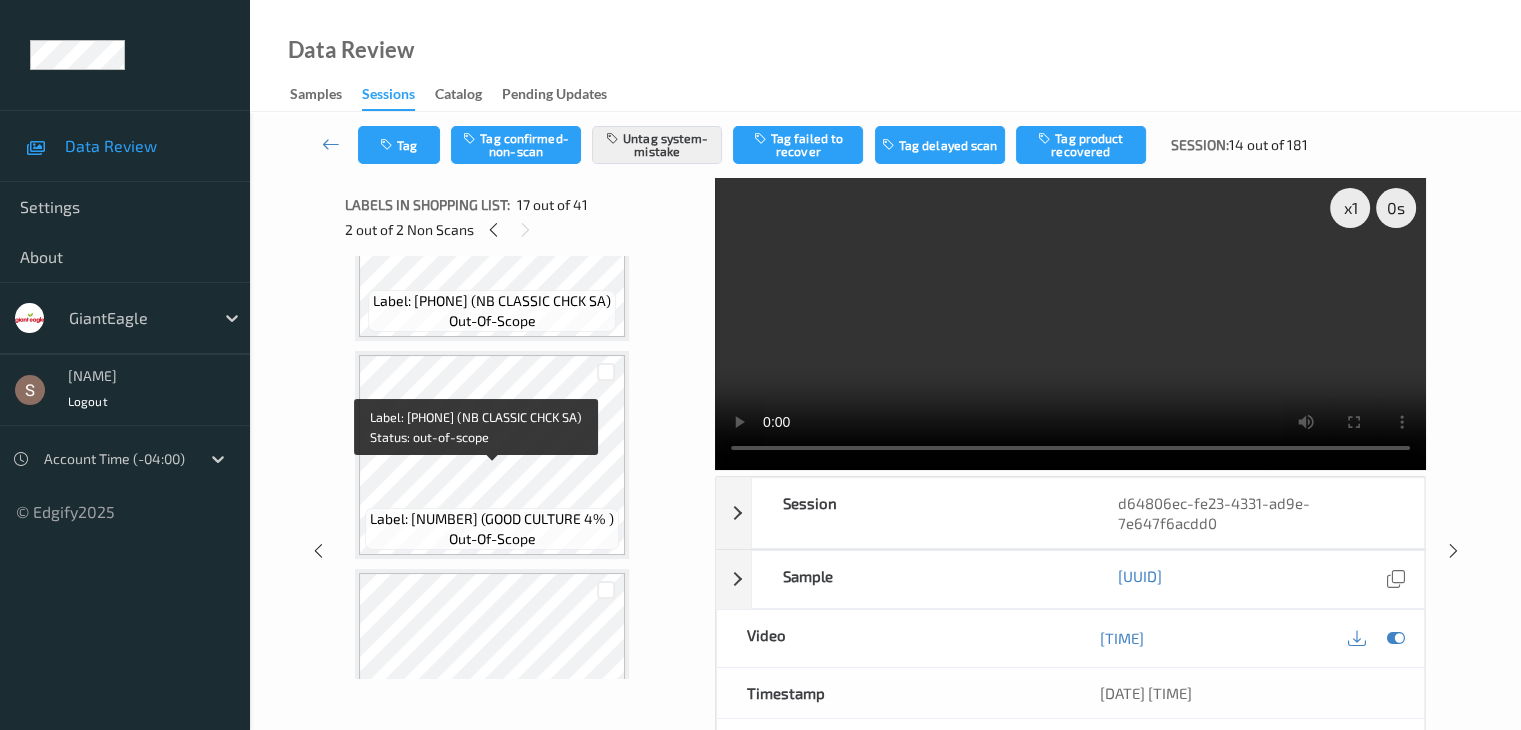 scroll, scrollTop: 4280, scrollLeft: 0, axis: vertical 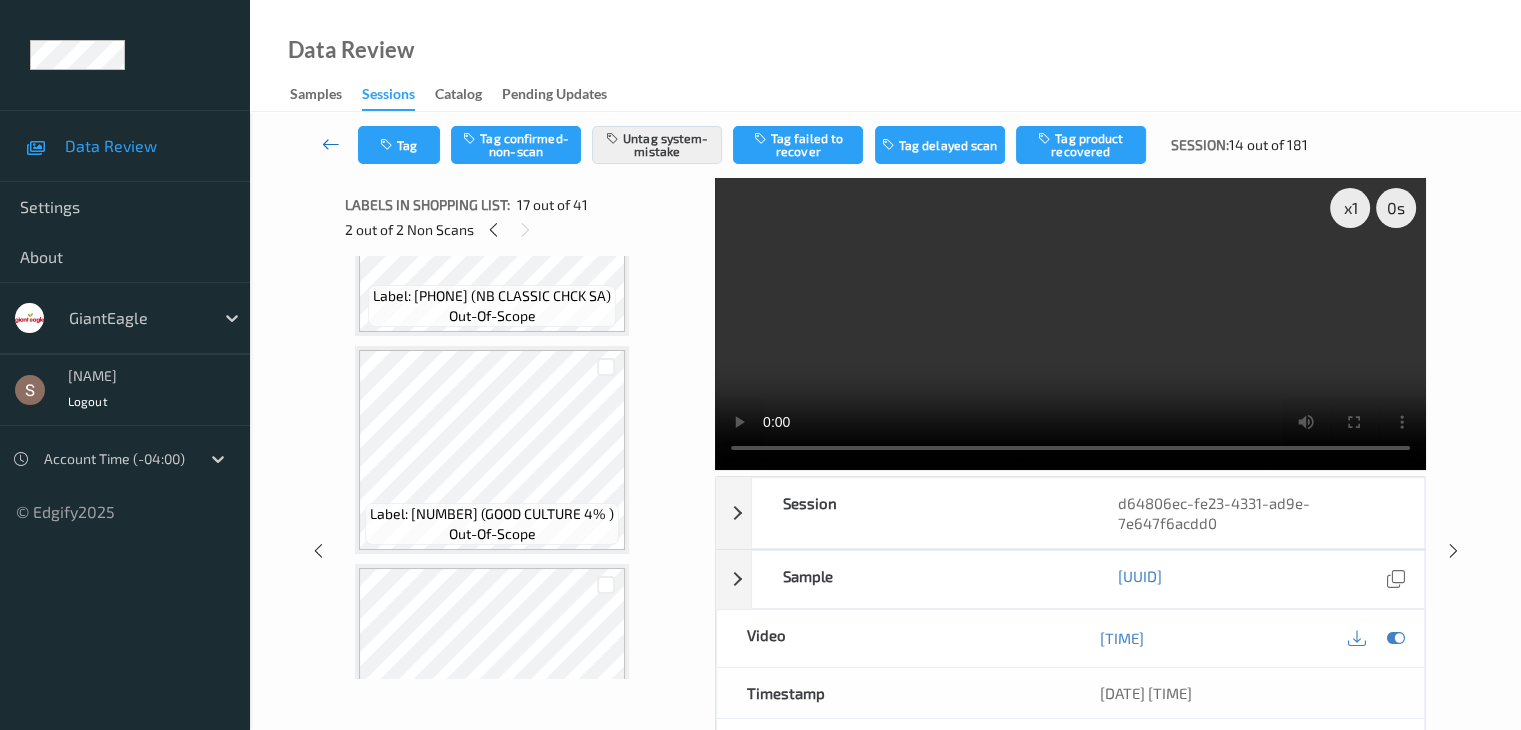 click at bounding box center [331, 144] 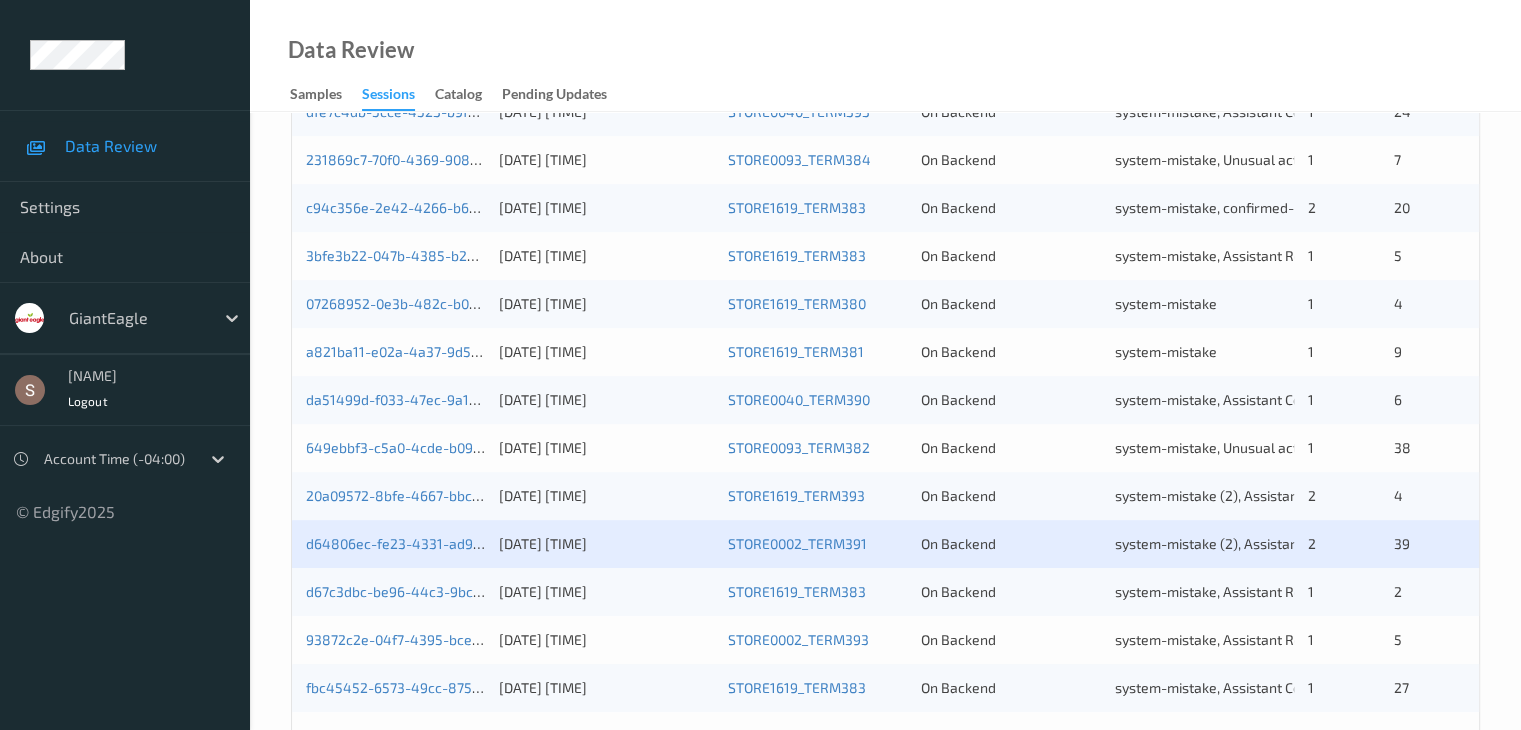 scroll, scrollTop: 900, scrollLeft: 0, axis: vertical 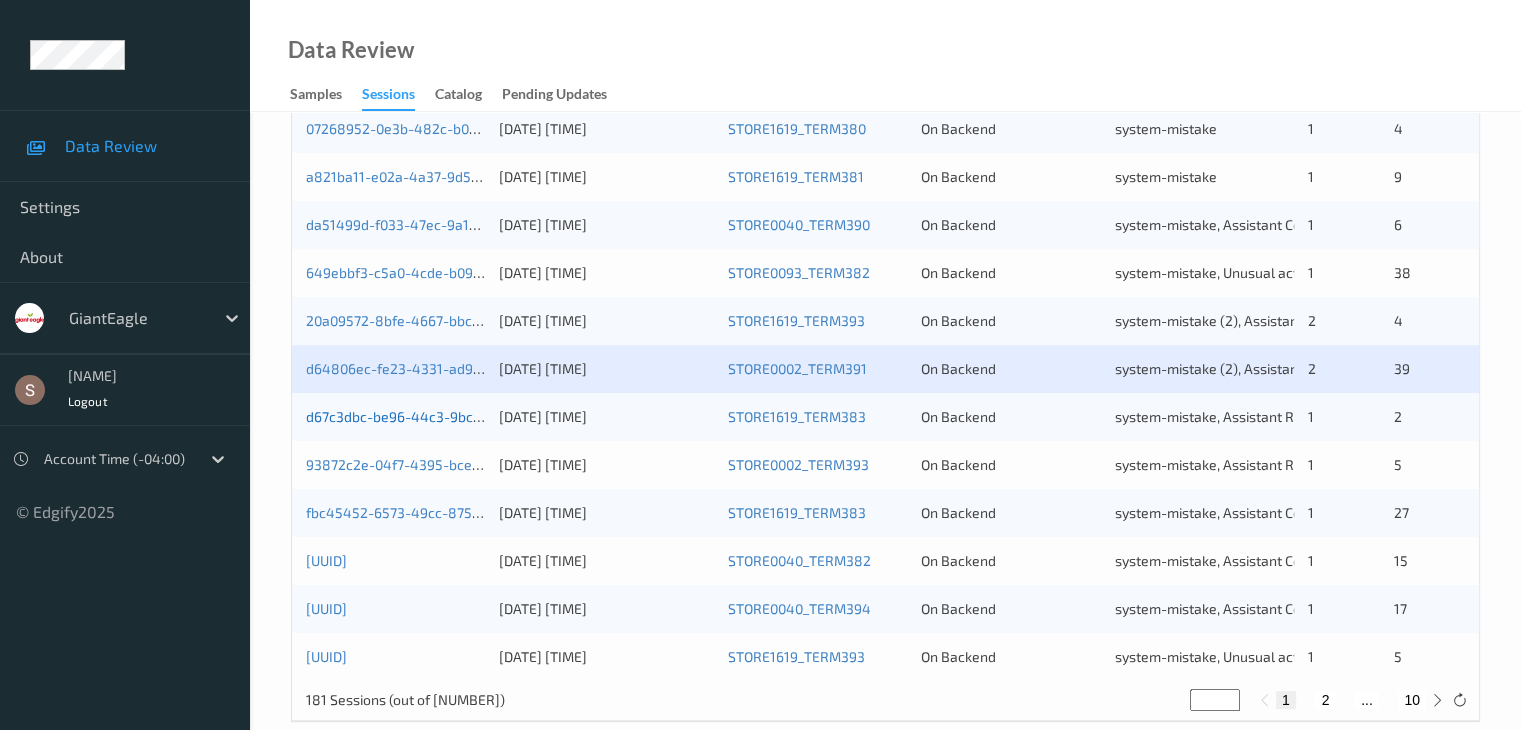 click on "d67c3dbc-be96-44c3-9bc6-969962ddb4e4" at bounding box center [445, 416] 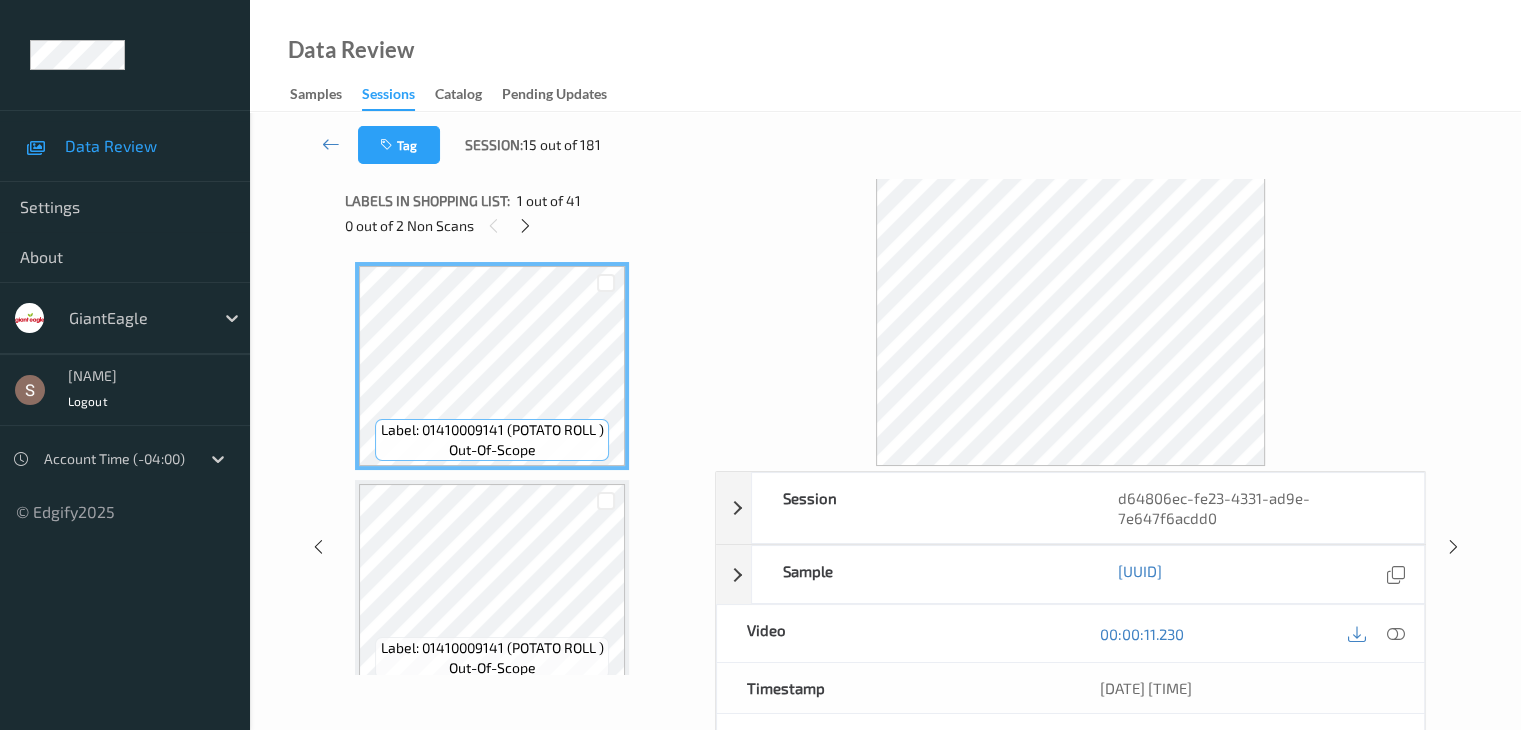 scroll, scrollTop: 0, scrollLeft: 0, axis: both 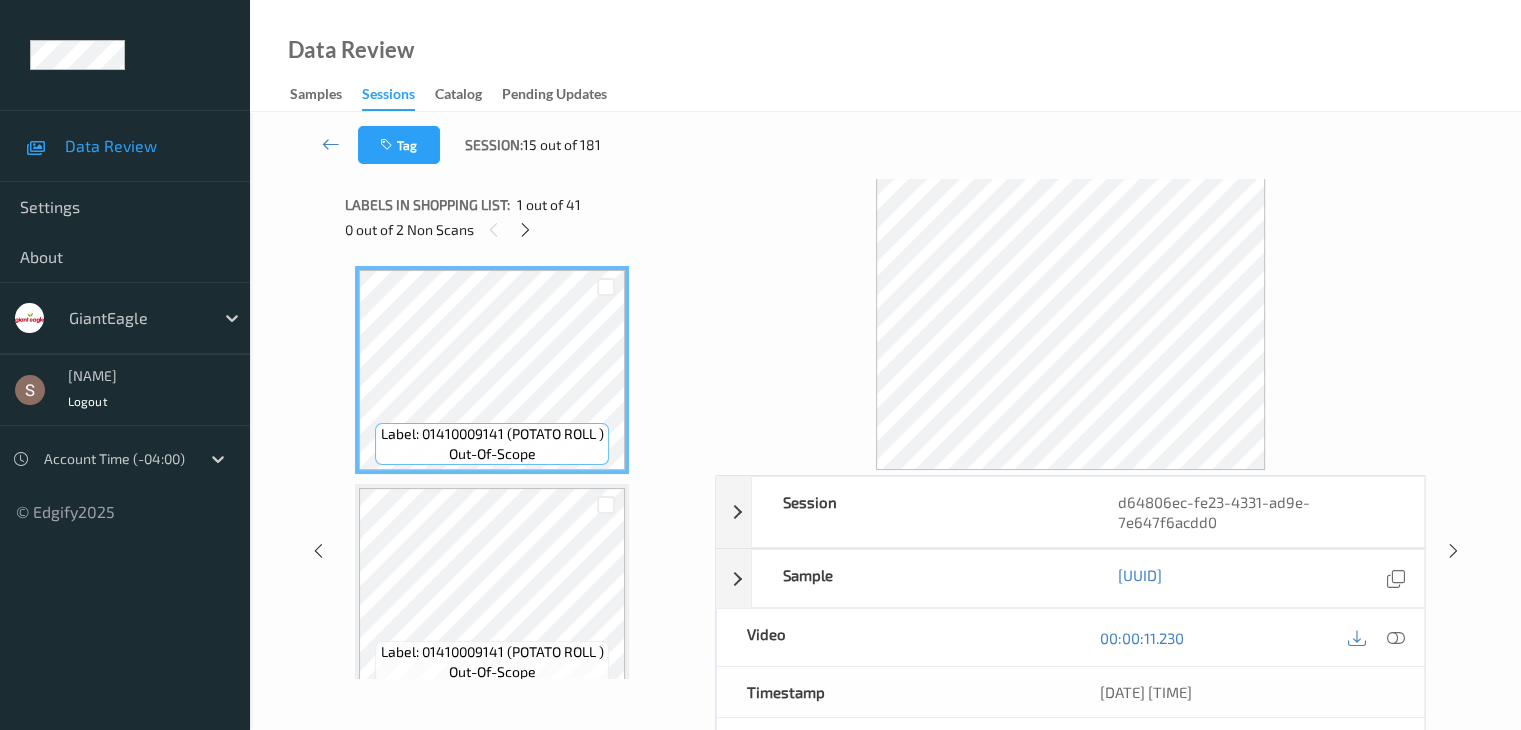 click at bounding box center [525, 229] 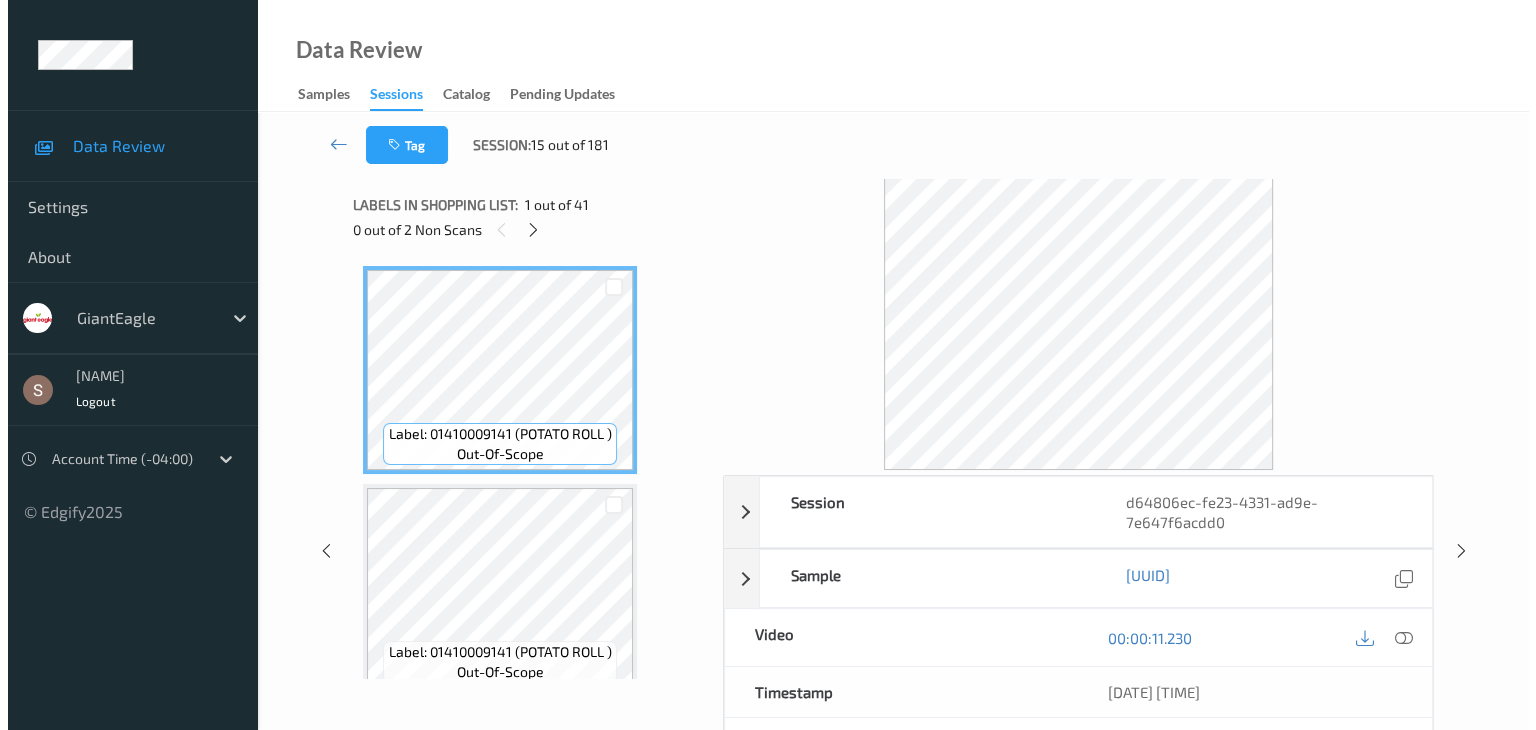 scroll, scrollTop: 1100, scrollLeft: 0, axis: vertical 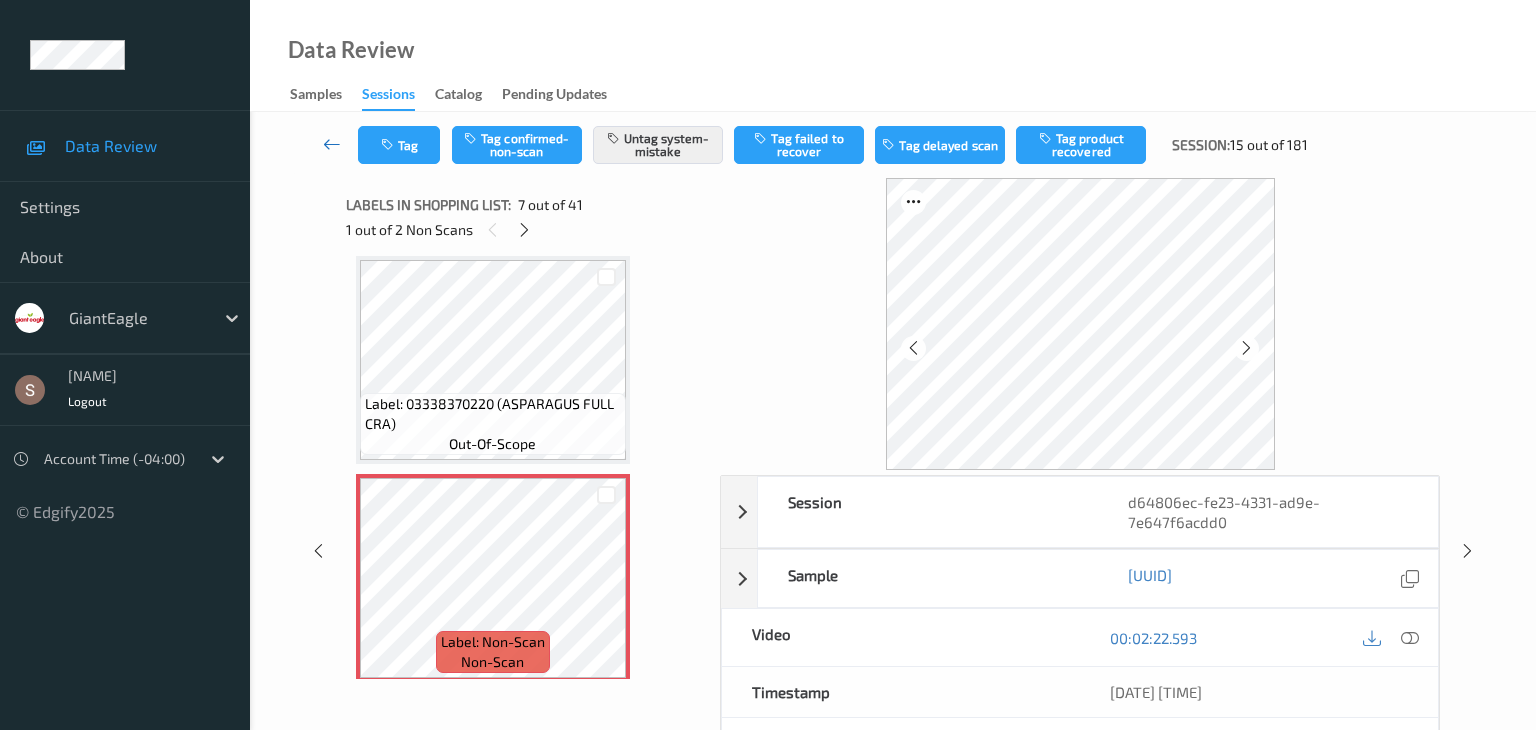click on "Data Review   Settings   About GiantEagle Shany Argaman Logout Account Time (-04:00) © Edgify  2025 New Dashboard Experience Data Review Samples Sessions Catalog Pending Updates Tag Tag   confirmed-non-scan Untag   system-mistake Tag   failed to recover Tag   delayed scan Tag   product recovered Session: 15 out of 181 Session d64806ec-fe23-4331-ad9e-7e647f6acdd0 Session ID d64806ec-fe23-4331-ad9e-7e647f6acdd0 Session 10/07/2025 19:51:23 Timestamp 10/07/2025 19:51:23 Tags Assistant Rejected , system-mistake Device STORE0002_TERM391 Assistant ID N/A Shopper ID N/A Sample 2cc9ebe8-4988-485a-b561-fb5541b89f18 Group ID 9db0a5e8-46bb-492f-a944-b18b5bf91b76 Prediction Loss N/A Video 00:02:22.593 Timestamp 10/07/2025 19:53:45 Label Non-Scan Tags Assistant Rejected , system-mistake Label Trigger MotionDetected Match Strength alert-non-scan Labels in shopping list: 7 out of 41 1 out of 2 Non Scans Label: 01410009141 (POTATO ROLL       ) out-of-scope Label: 01410009141 (POTATO ROLL       ) out-of-scope out-of-scope A" at bounding box center [768, 365] 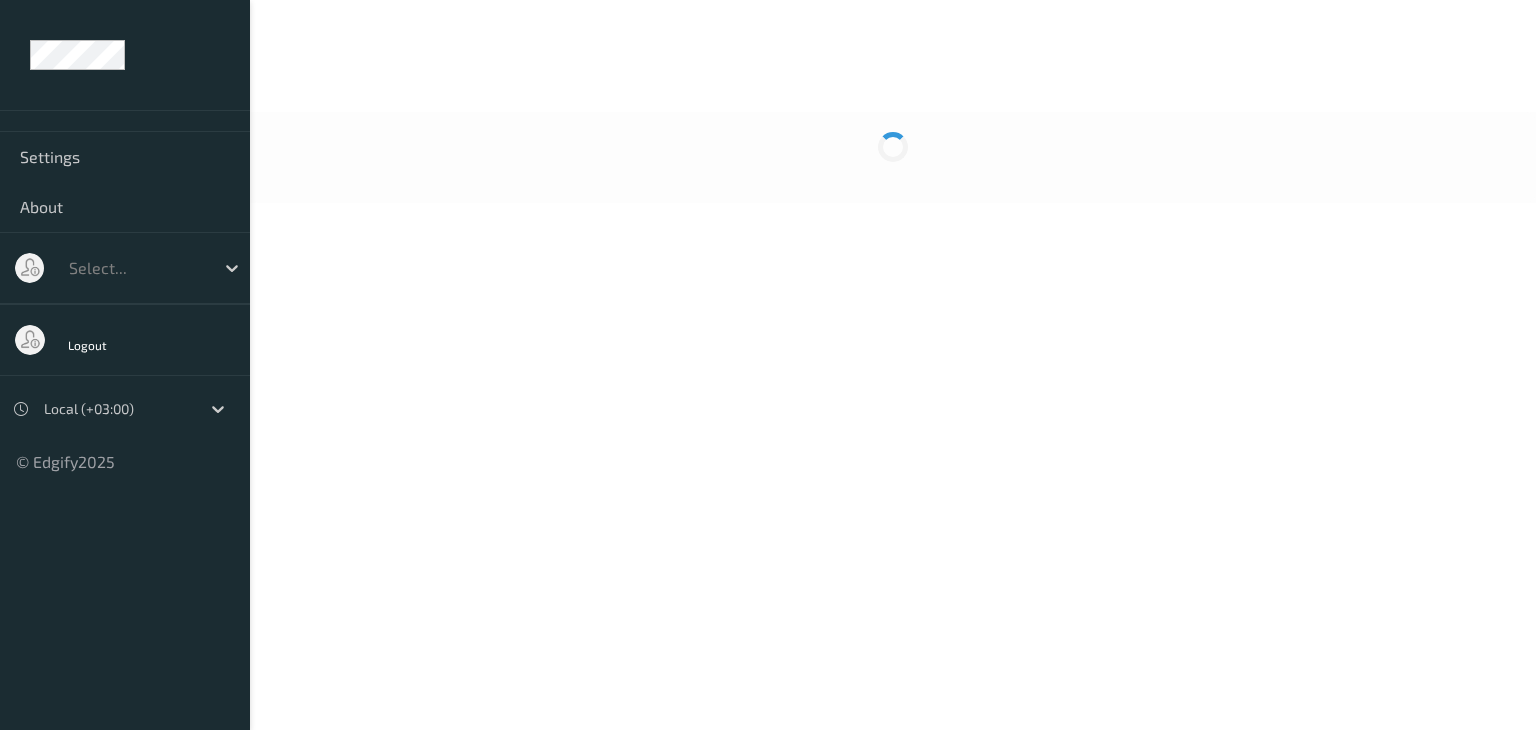 scroll, scrollTop: 0, scrollLeft: 0, axis: both 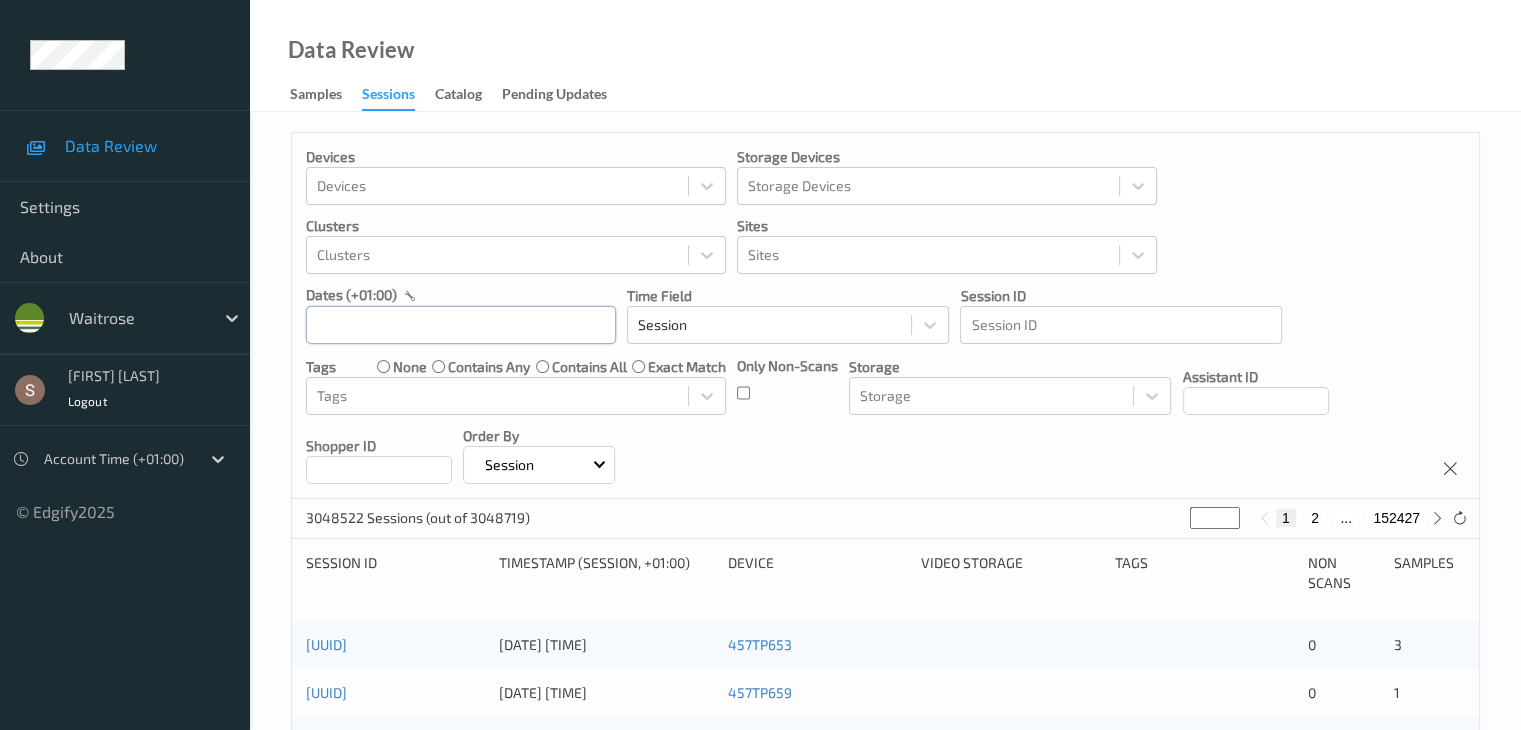 click at bounding box center [461, 325] 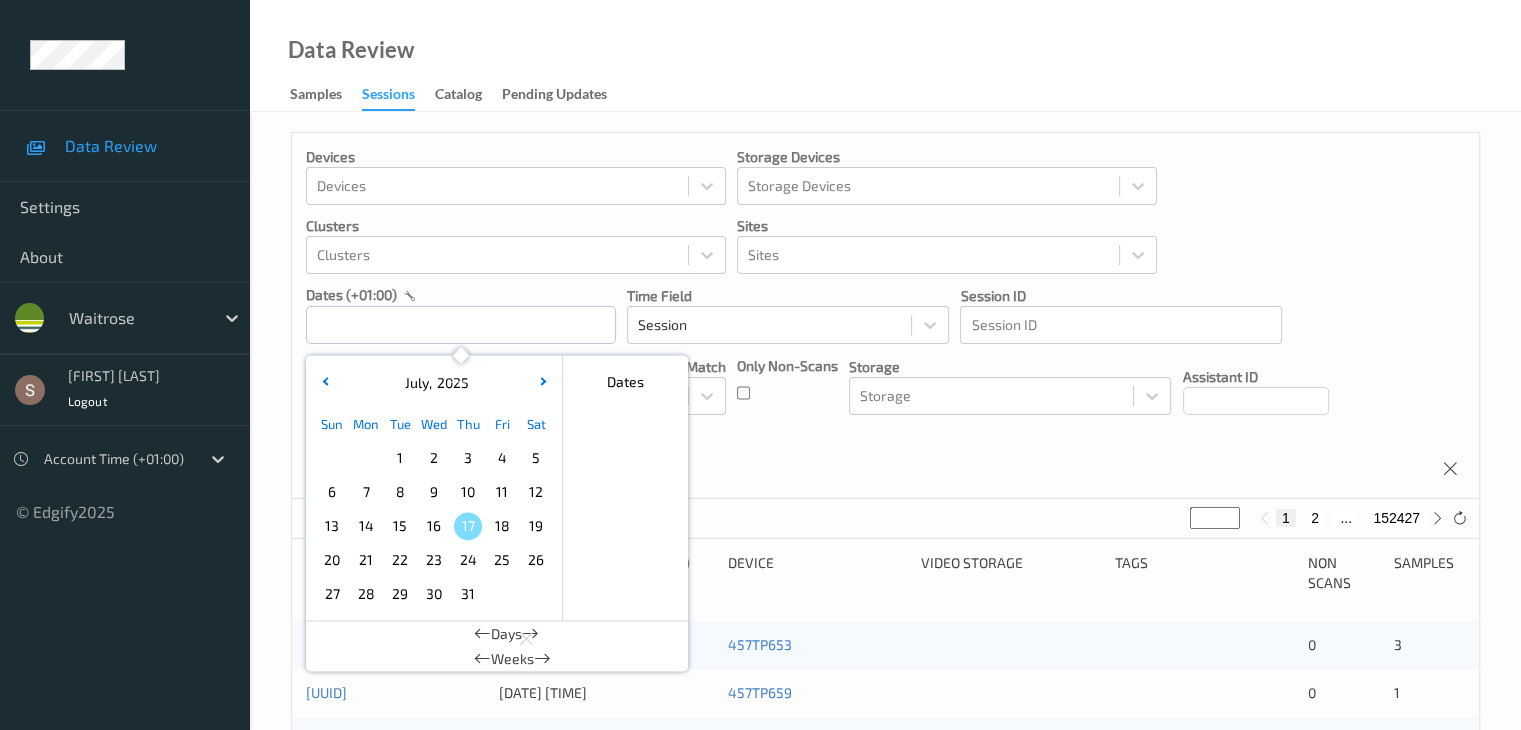 click on "9" at bounding box center [434, 492] 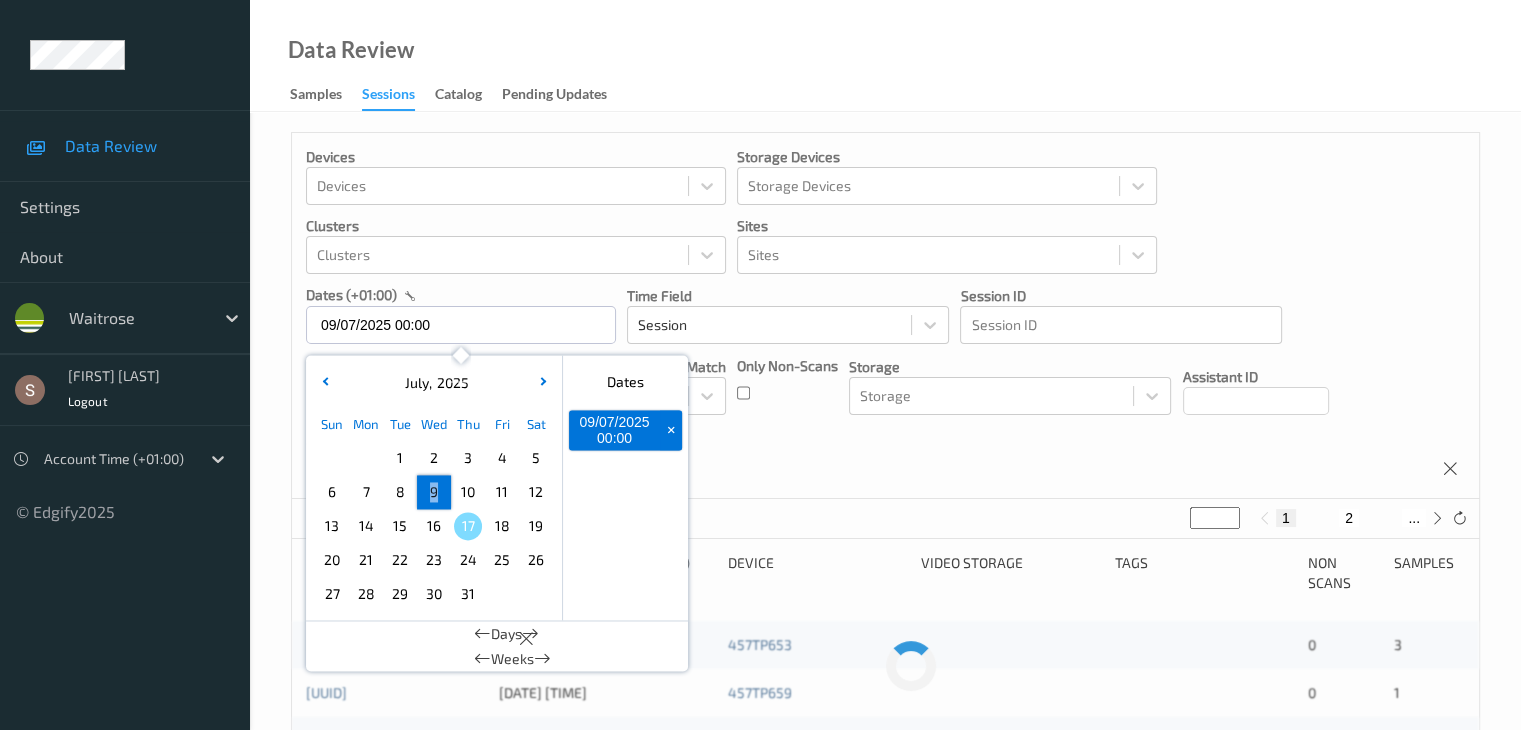 click on "9" at bounding box center [434, 492] 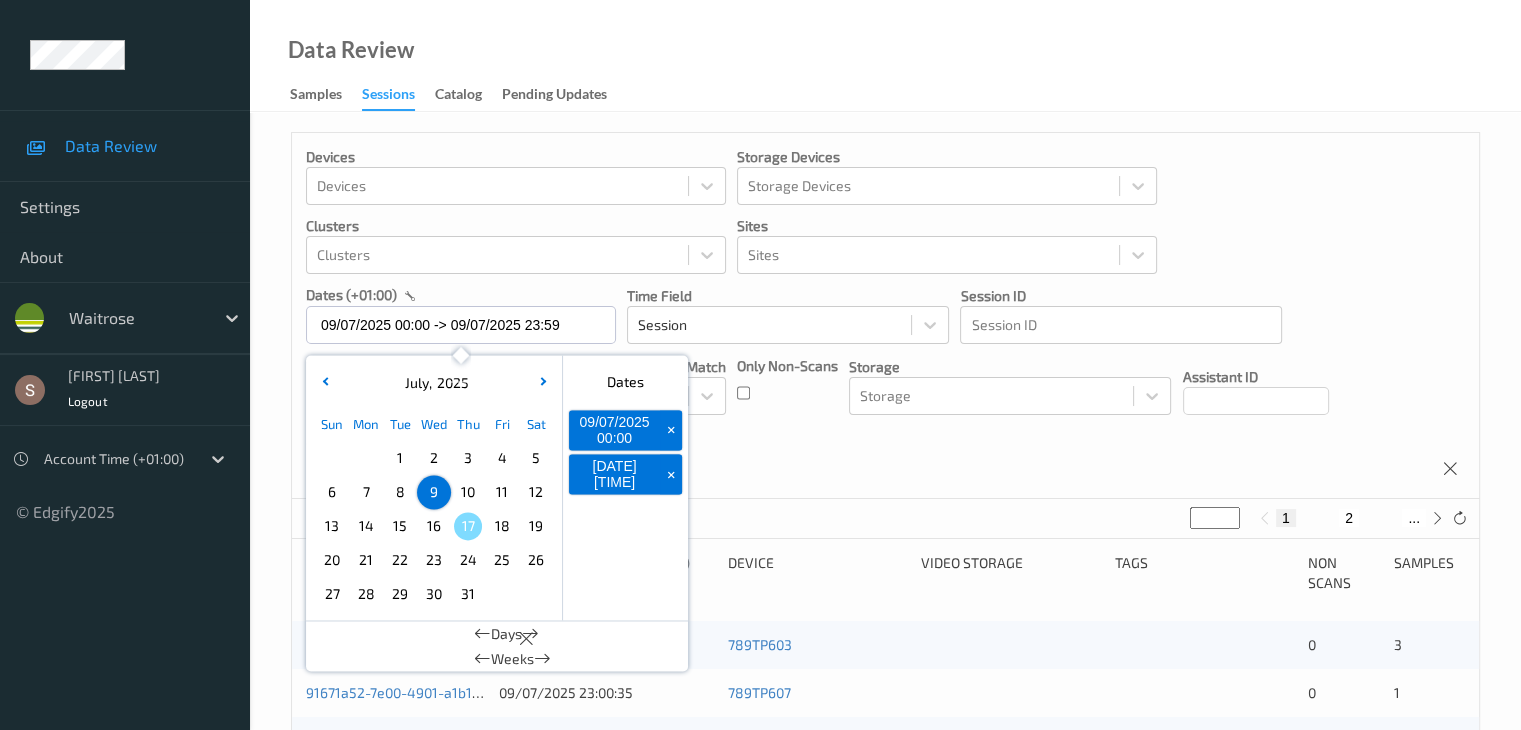 click on "Only Non-Scans" at bounding box center [787, 385] 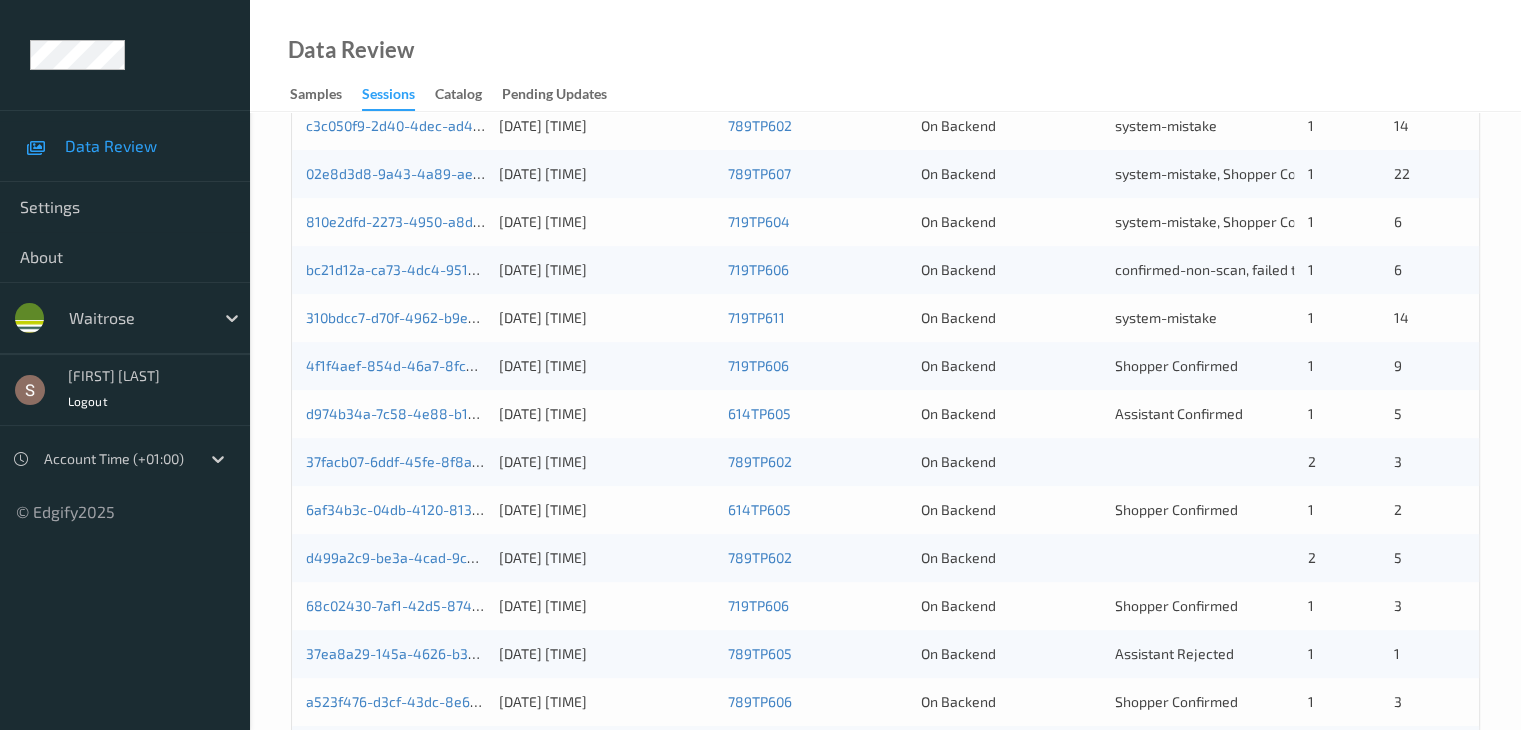 scroll, scrollTop: 500, scrollLeft: 0, axis: vertical 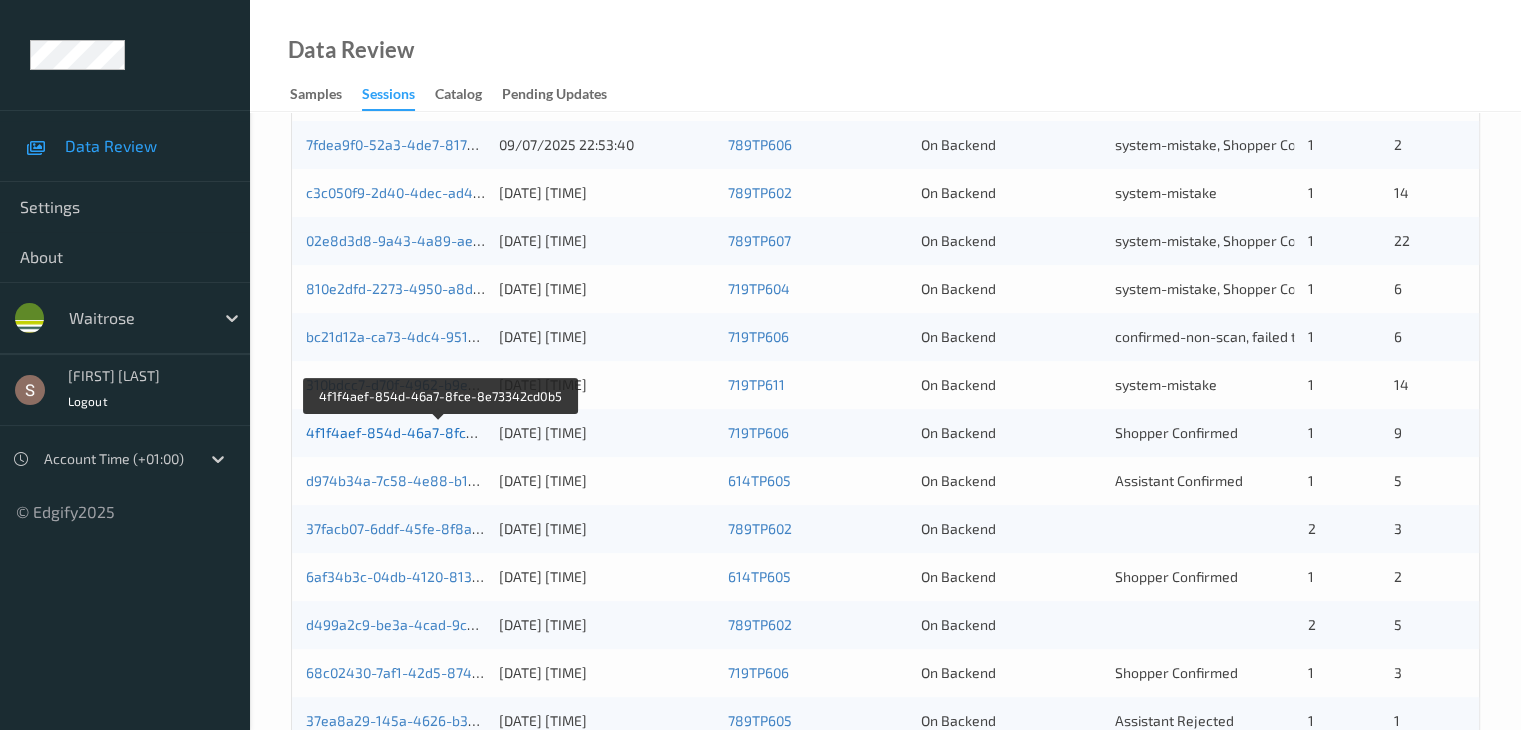 click on "4f1f4aef-854d-46a7-8fce-8e73342cd0b5" at bounding box center [441, 432] 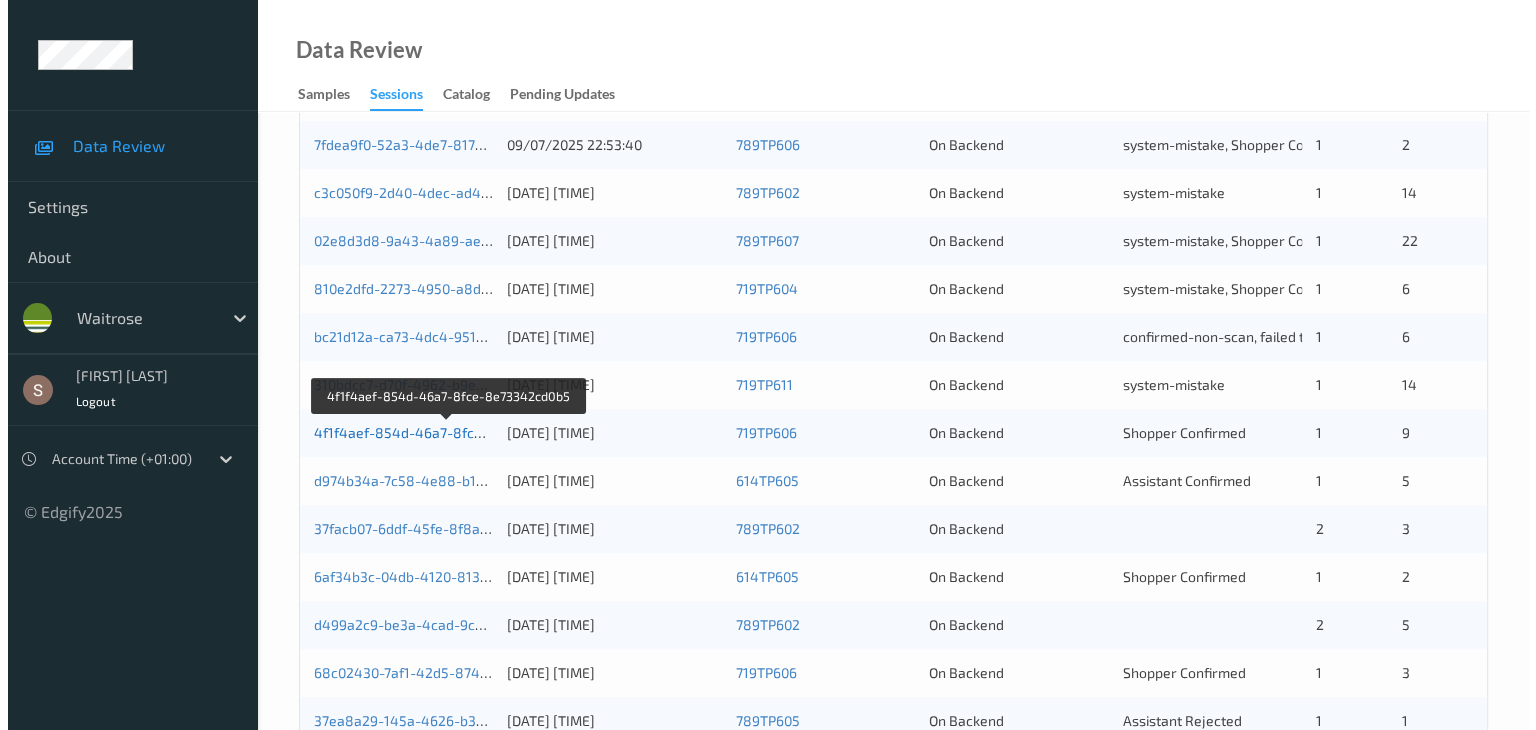 scroll, scrollTop: 0, scrollLeft: 0, axis: both 